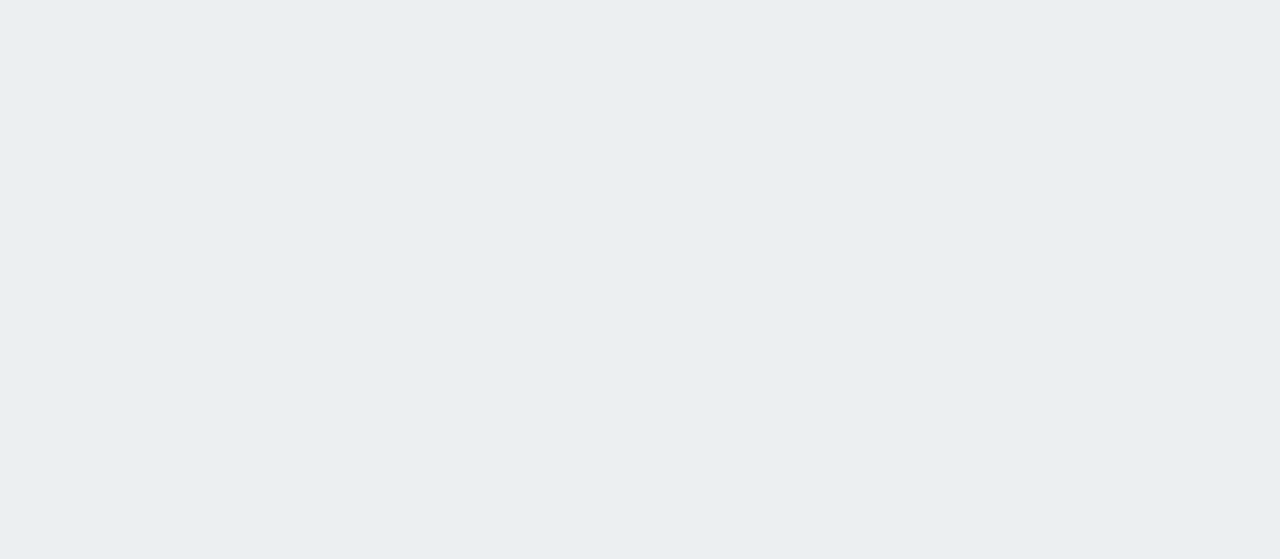 scroll, scrollTop: 0, scrollLeft: 0, axis: both 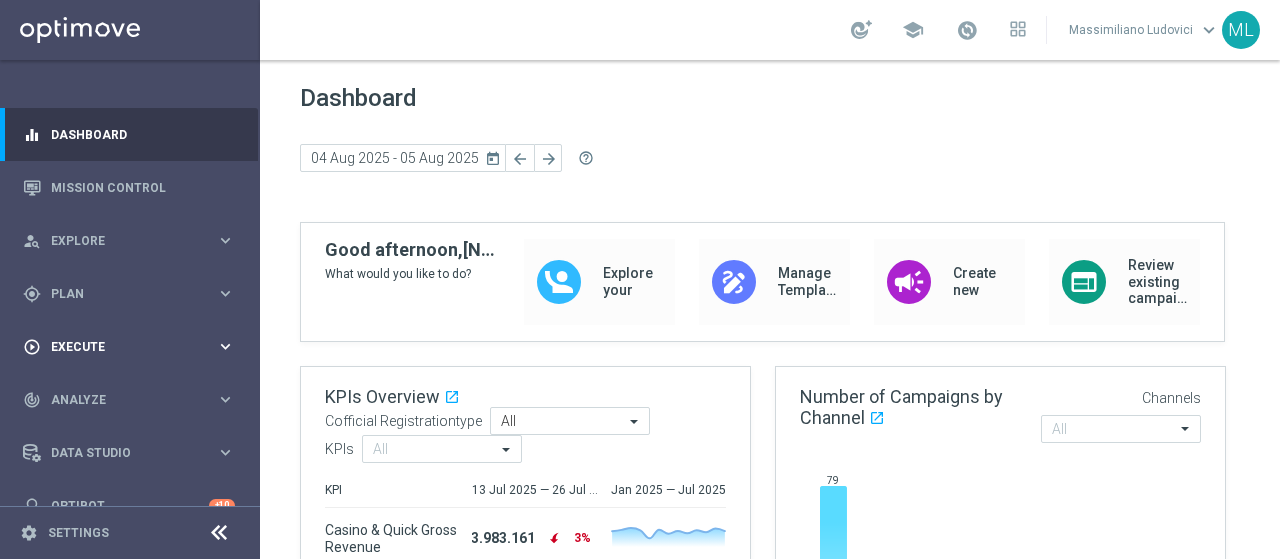 click on "play_circle_outline
Execute
keyboard_arrow_right" at bounding box center (129, 346) 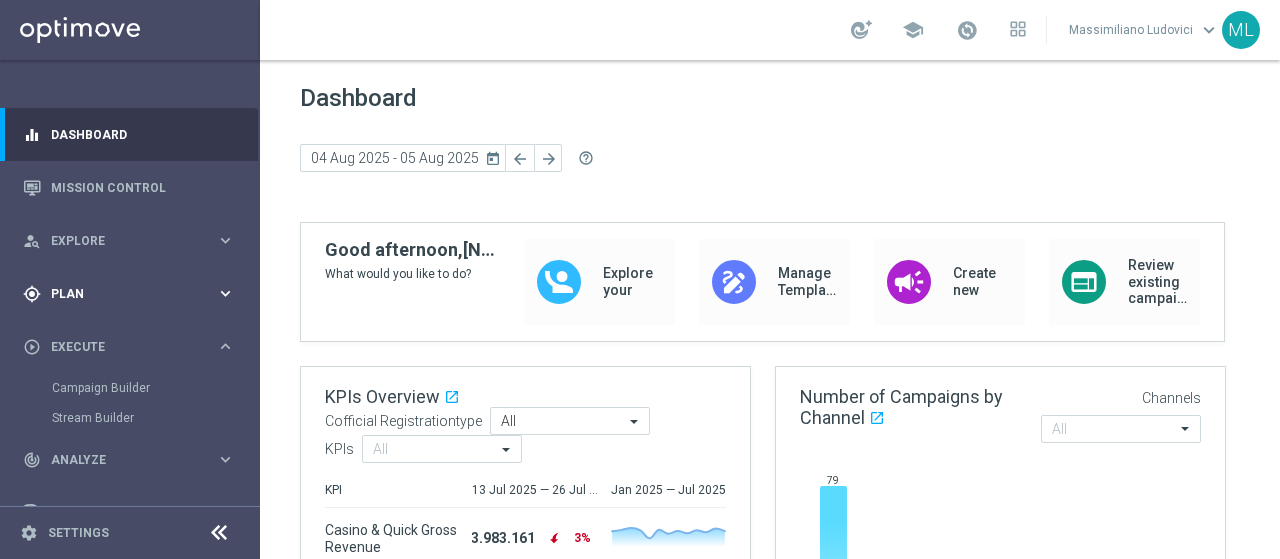 click on "Plan" at bounding box center [133, 294] 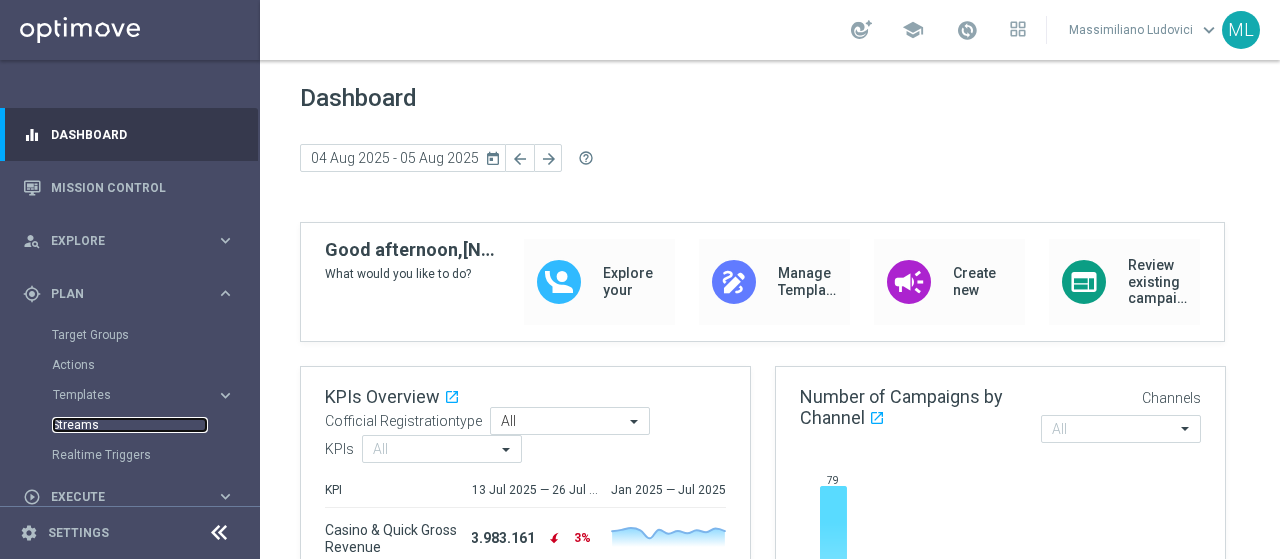 click on "Streams" at bounding box center [130, 425] 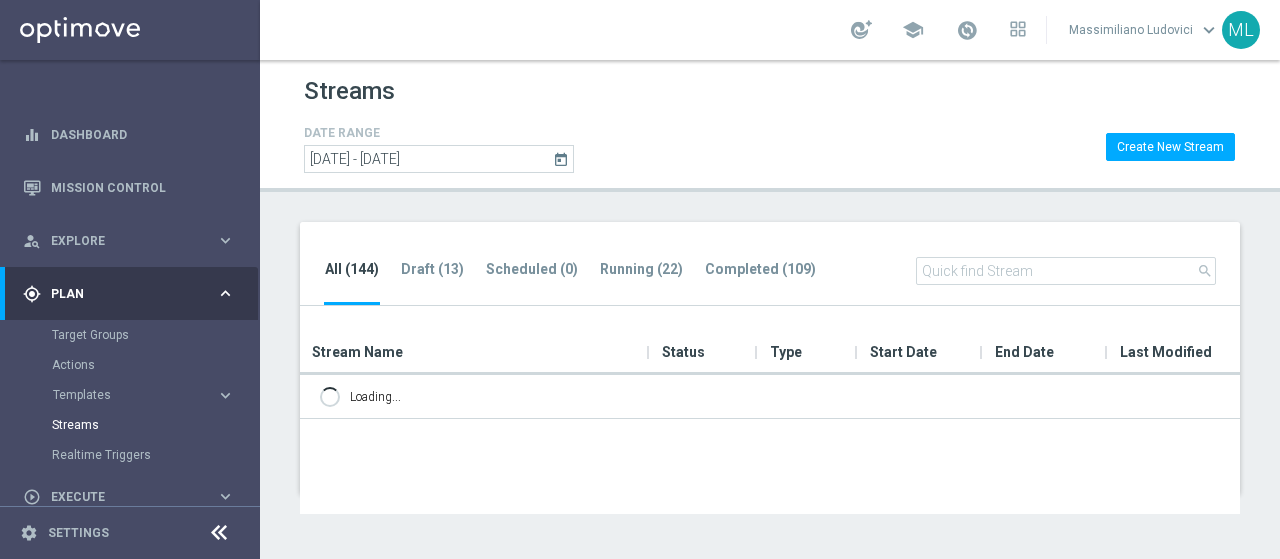 scroll, scrollTop: 0, scrollLeft: 0, axis: both 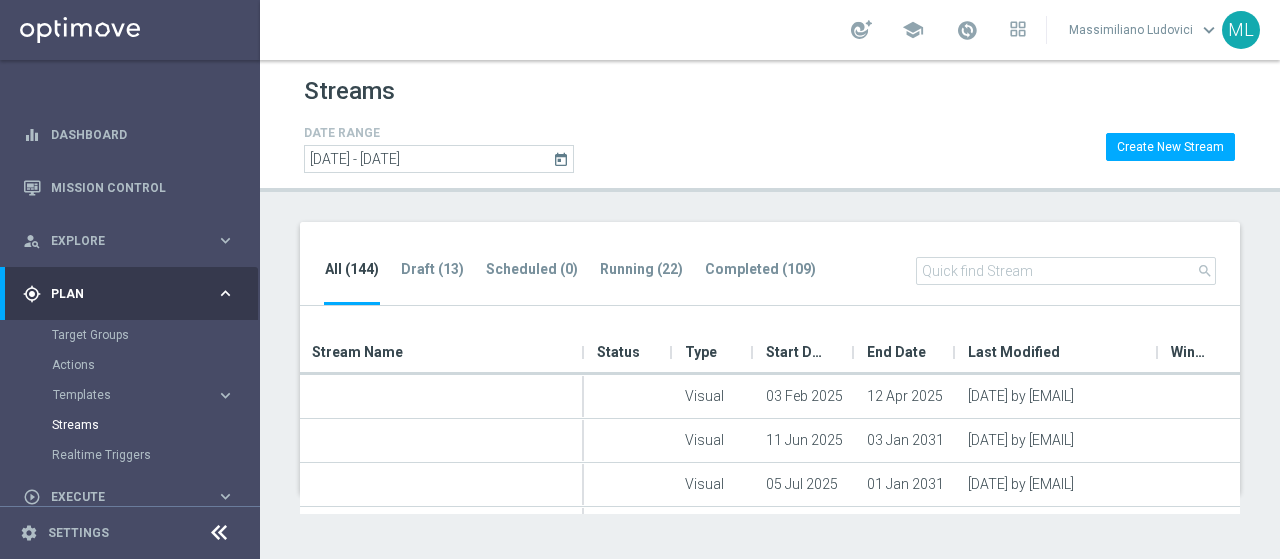 click 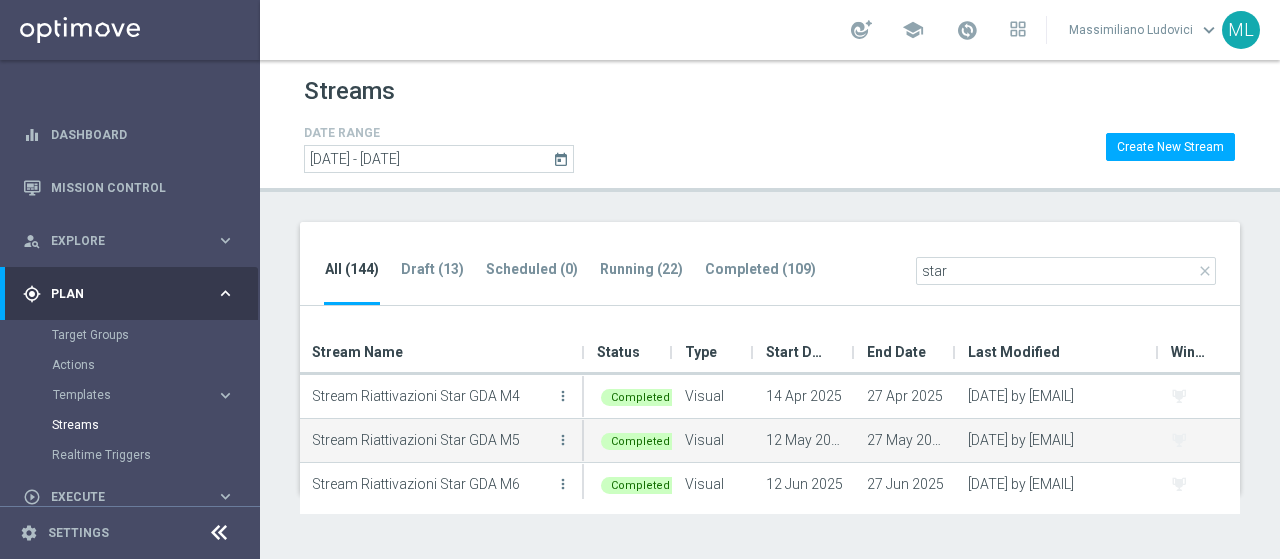 scroll, scrollTop: 51, scrollLeft: 0, axis: vertical 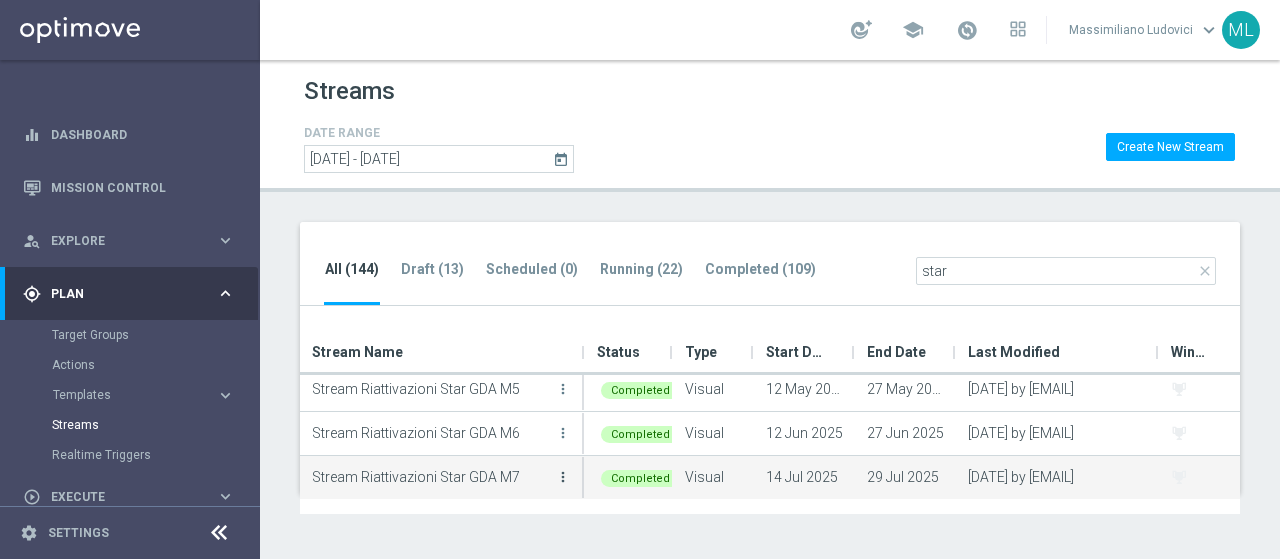 type on "star" 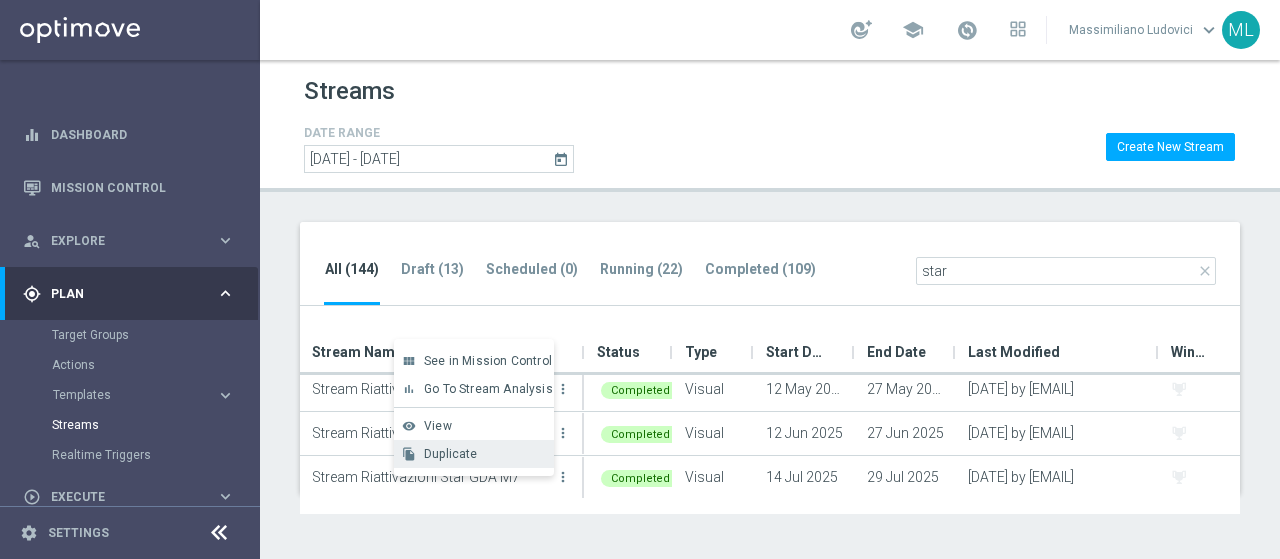 click on "Duplicate" at bounding box center (451, 454) 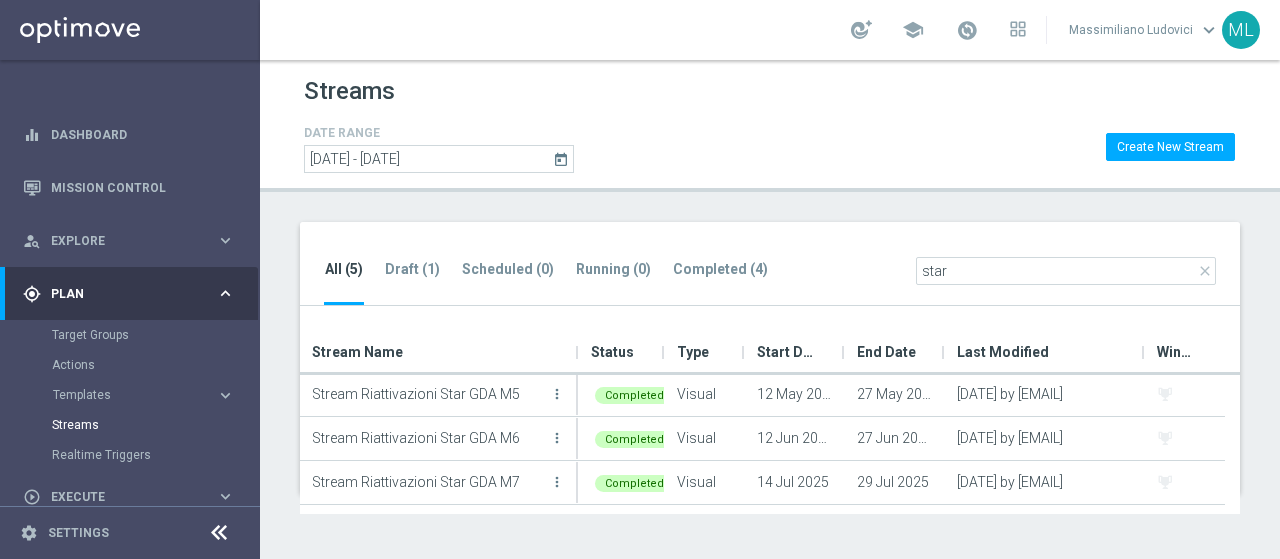 scroll, scrollTop: 80, scrollLeft: 0, axis: vertical 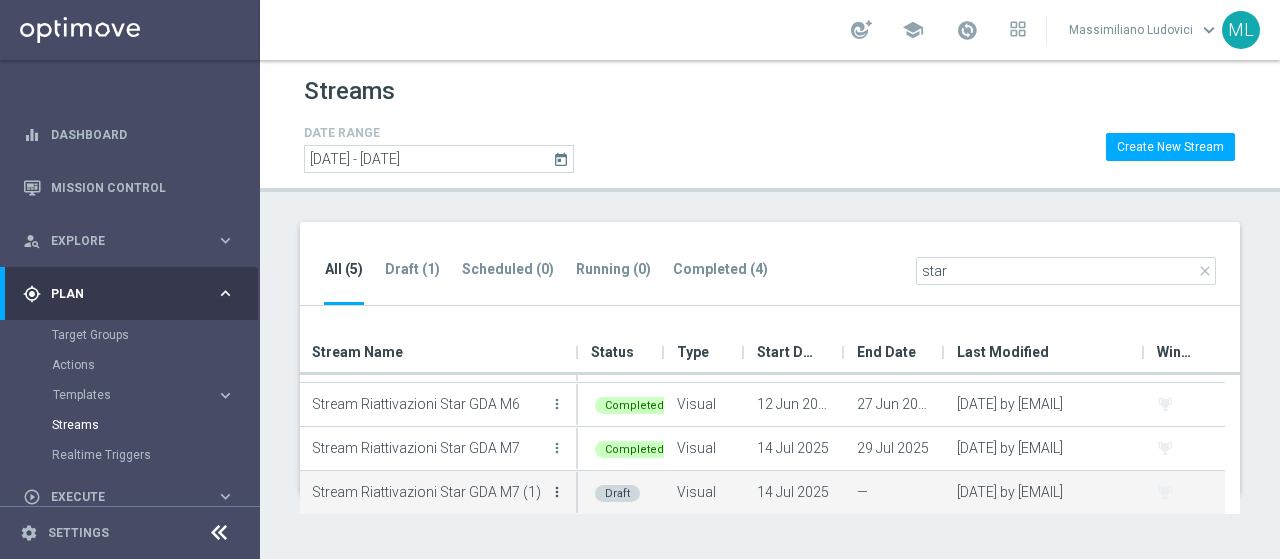 click on "more_vert" 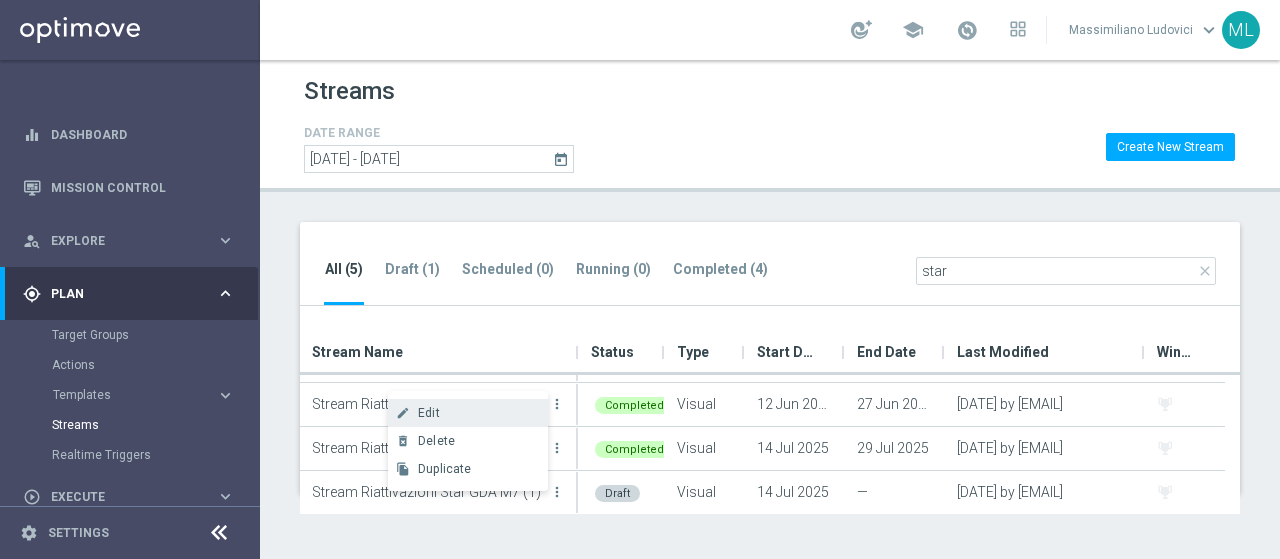 click on "Edit" at bounding box center [429, 413] 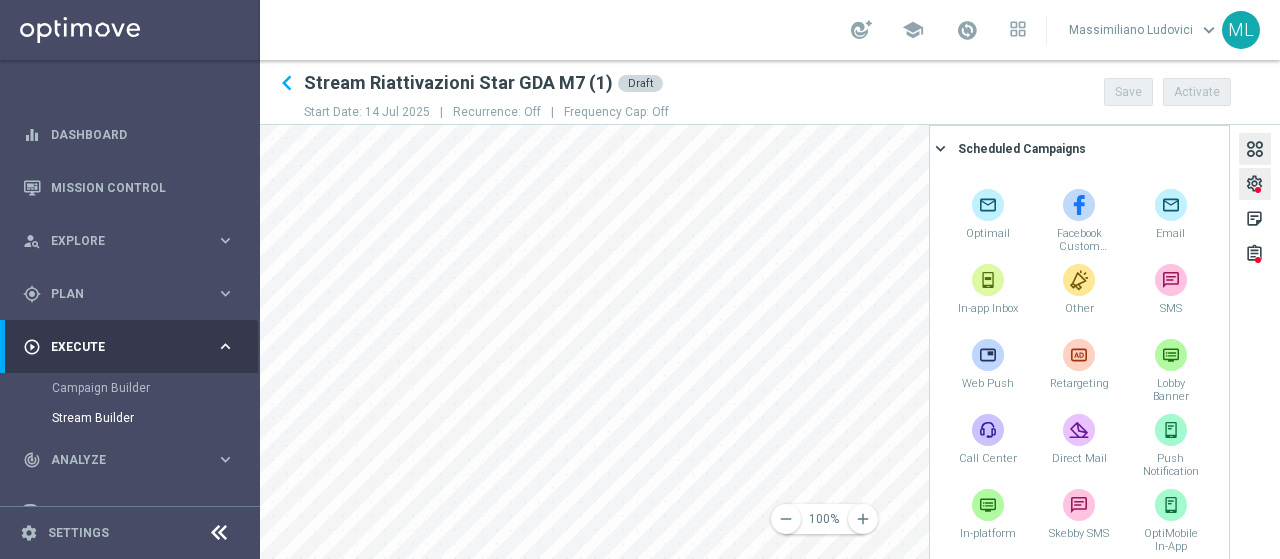 click on "settings" 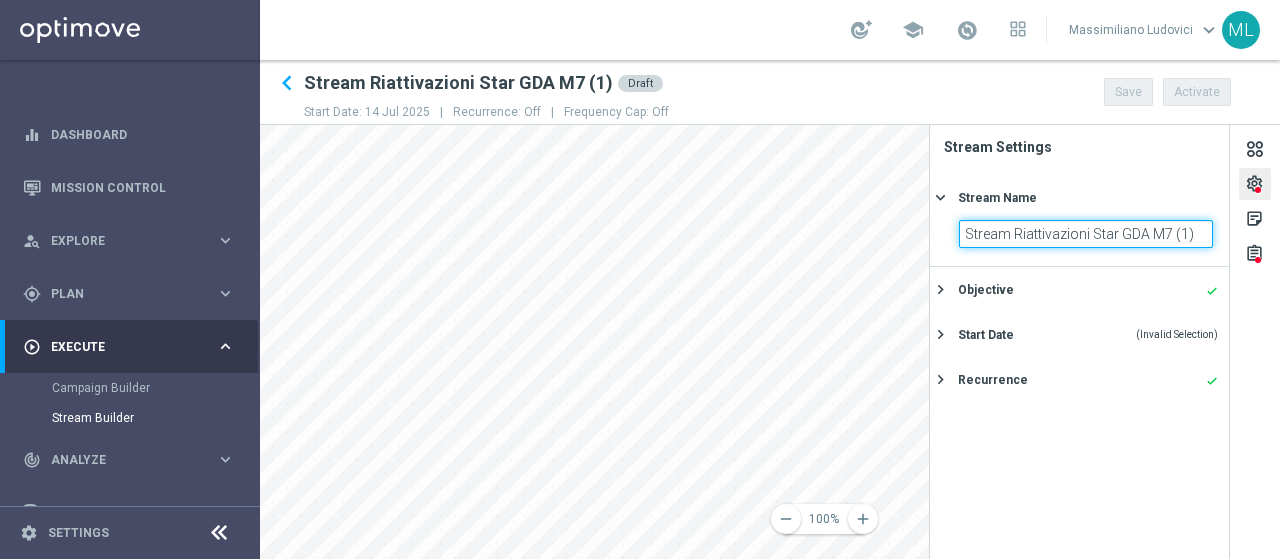 click on "Stream Riattivazioni Star GDA M7 (1)" 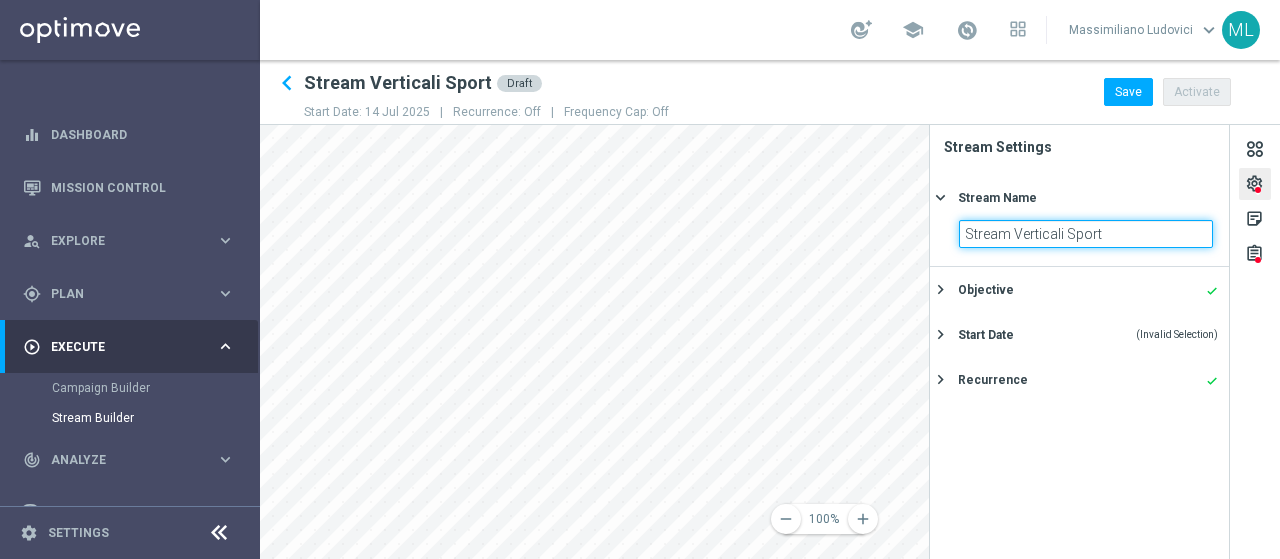 click on "Stream Verticali Sport" 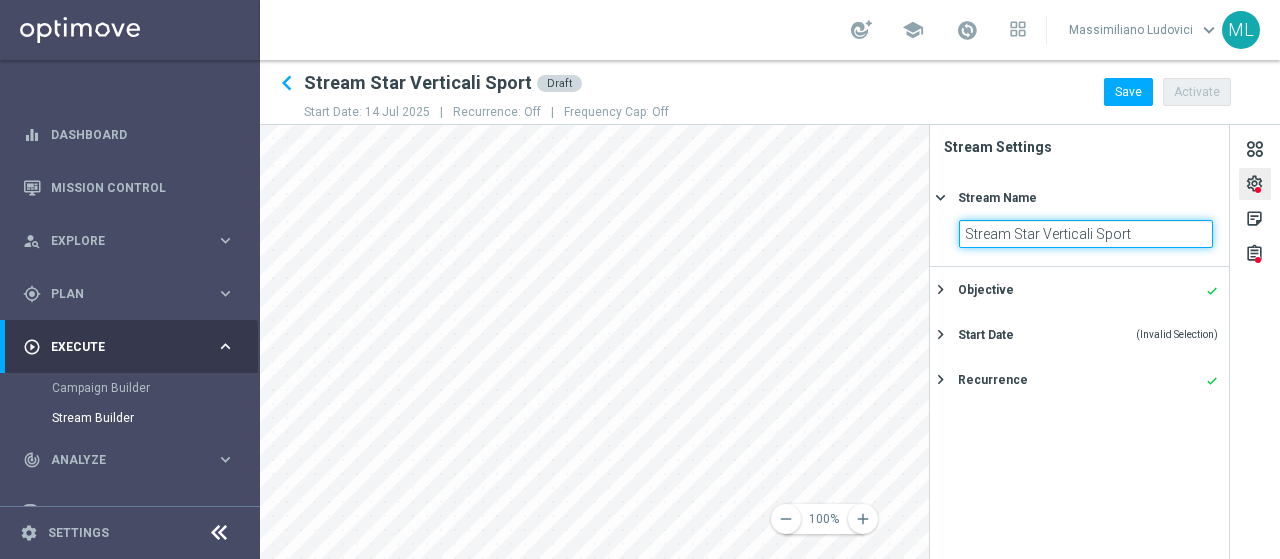 click on "Stream Star Verticali Sport" 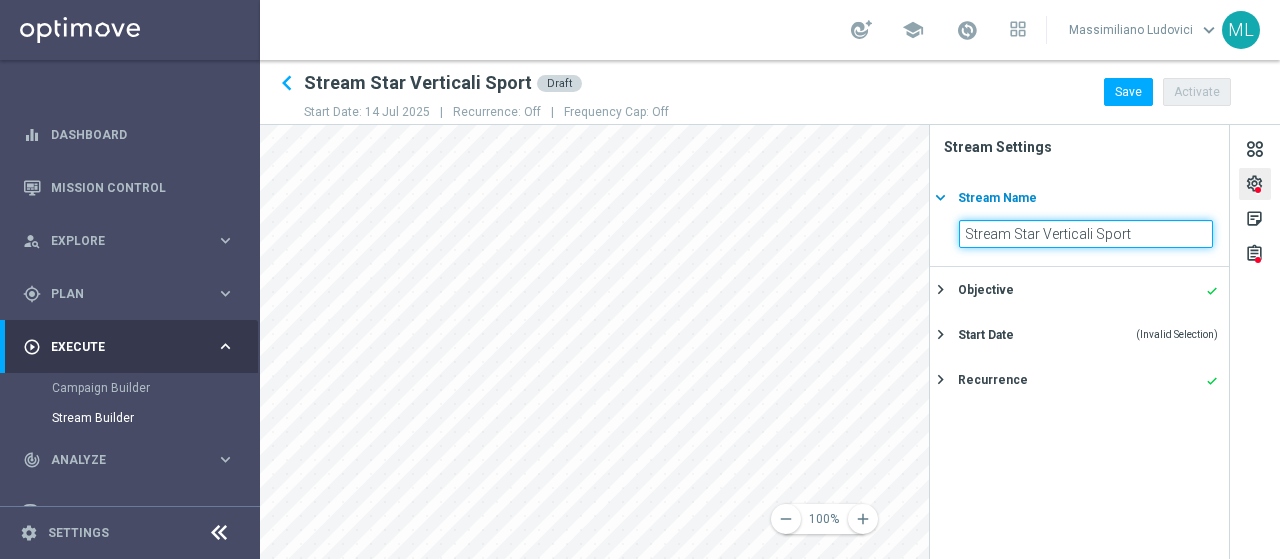 type on "Stream Star Verticali Sport" 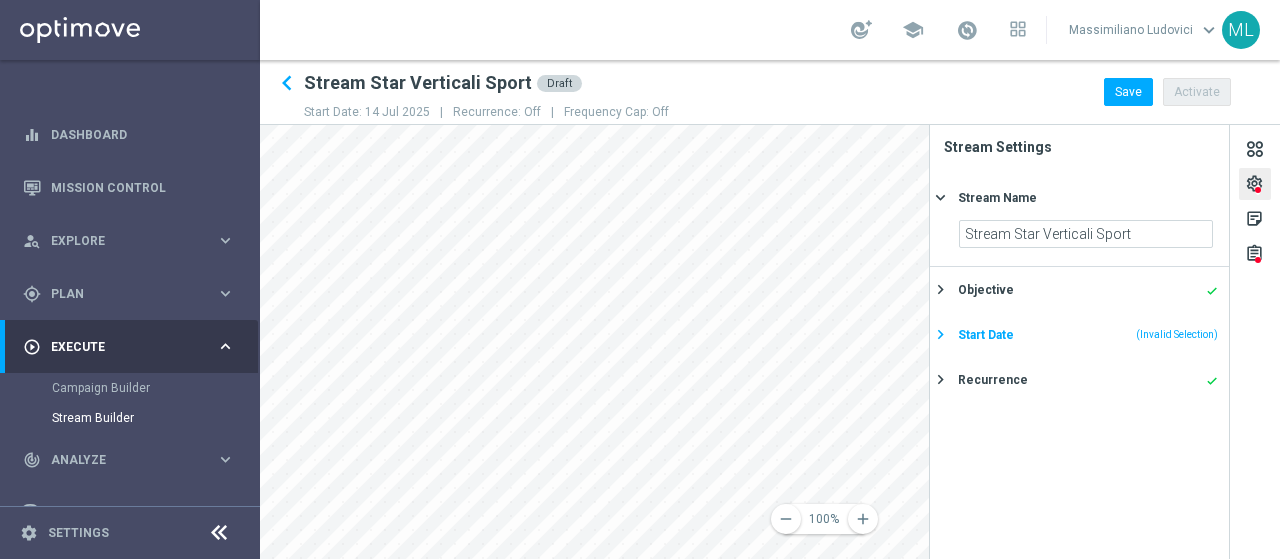 click on "(Invalid Selection)" 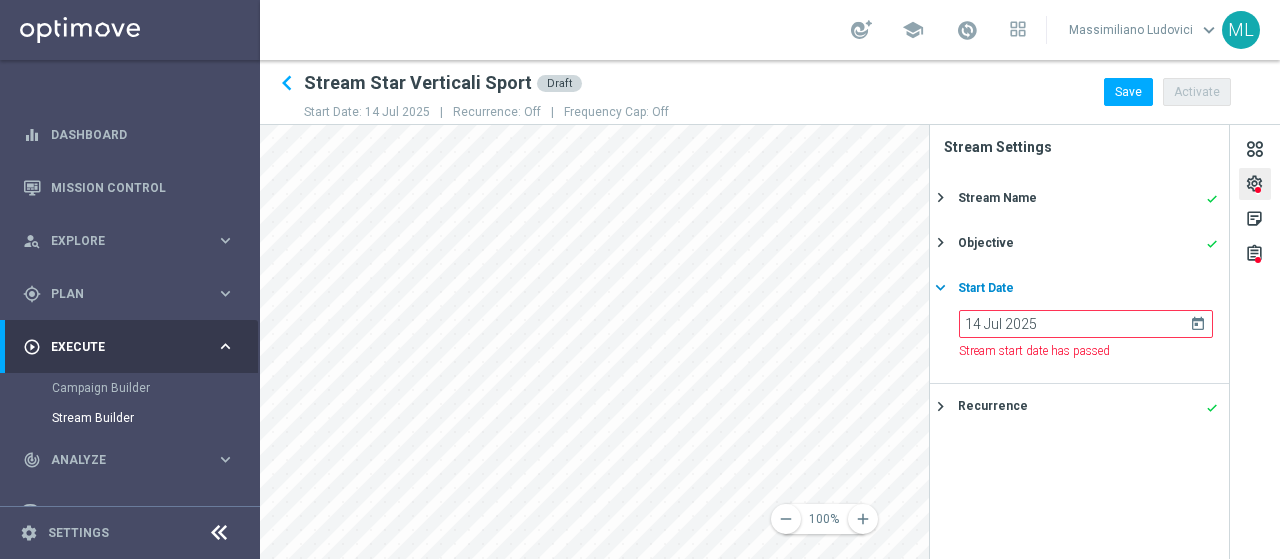 click on "today" 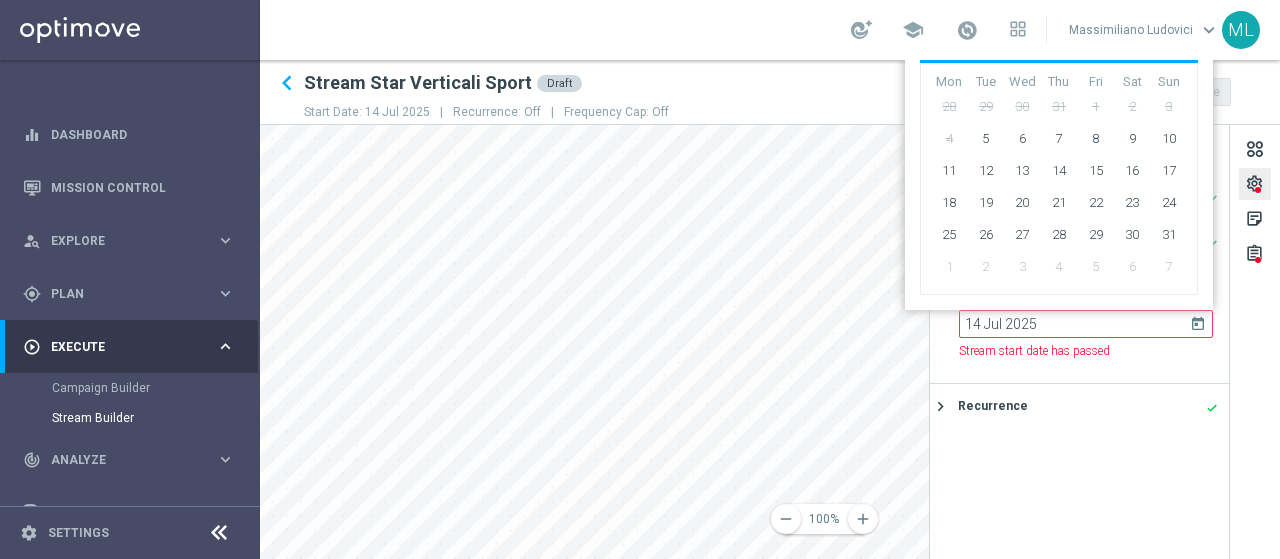 click on "3" 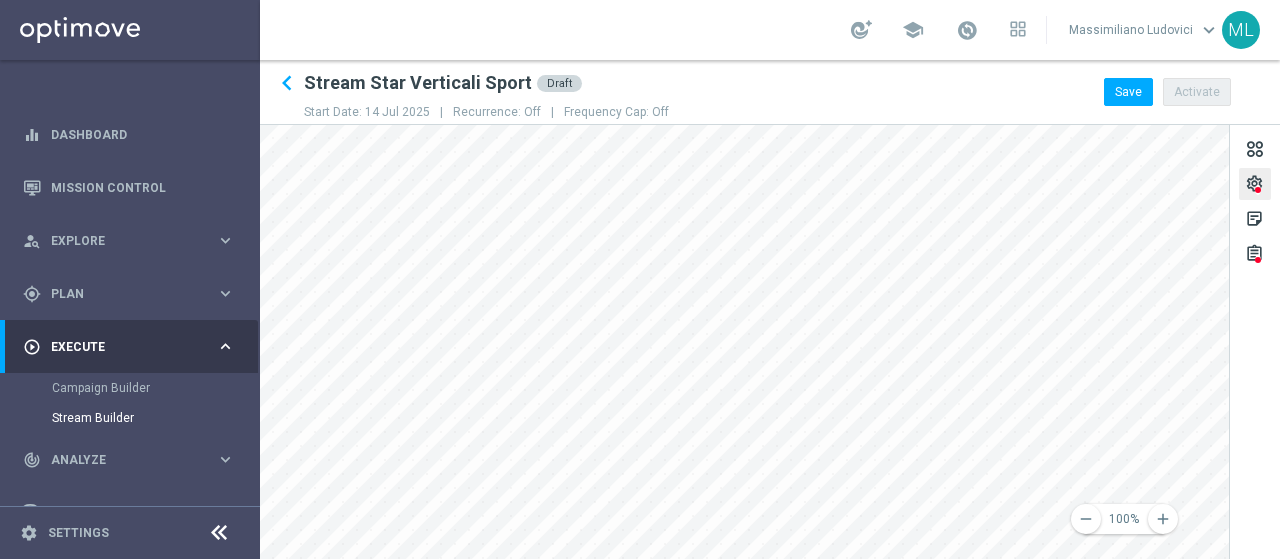 click on "settings" 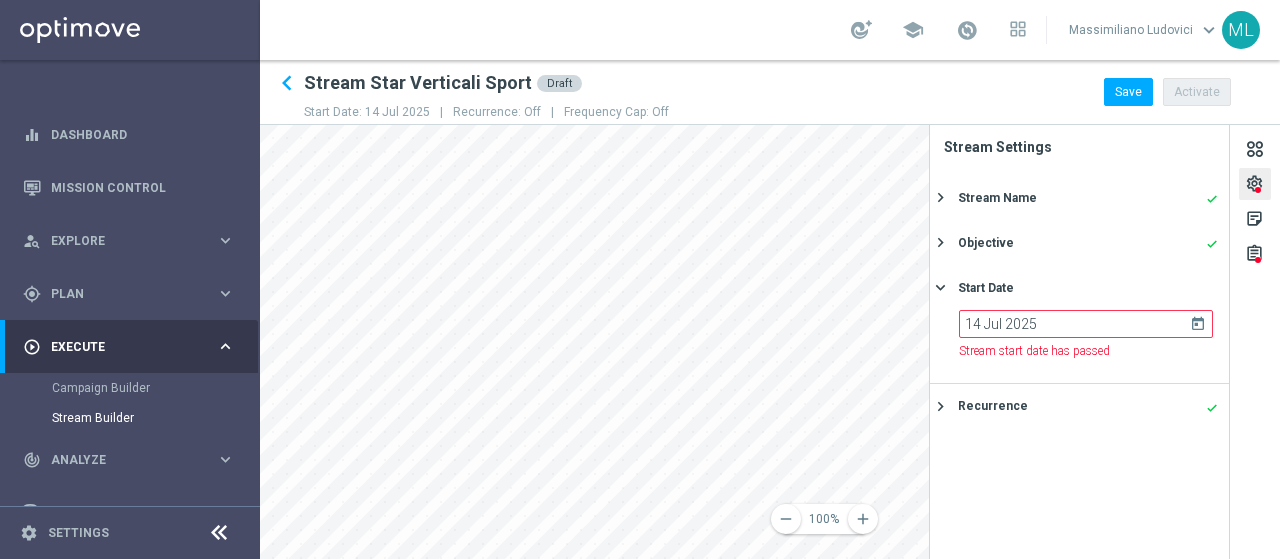 click on "today" 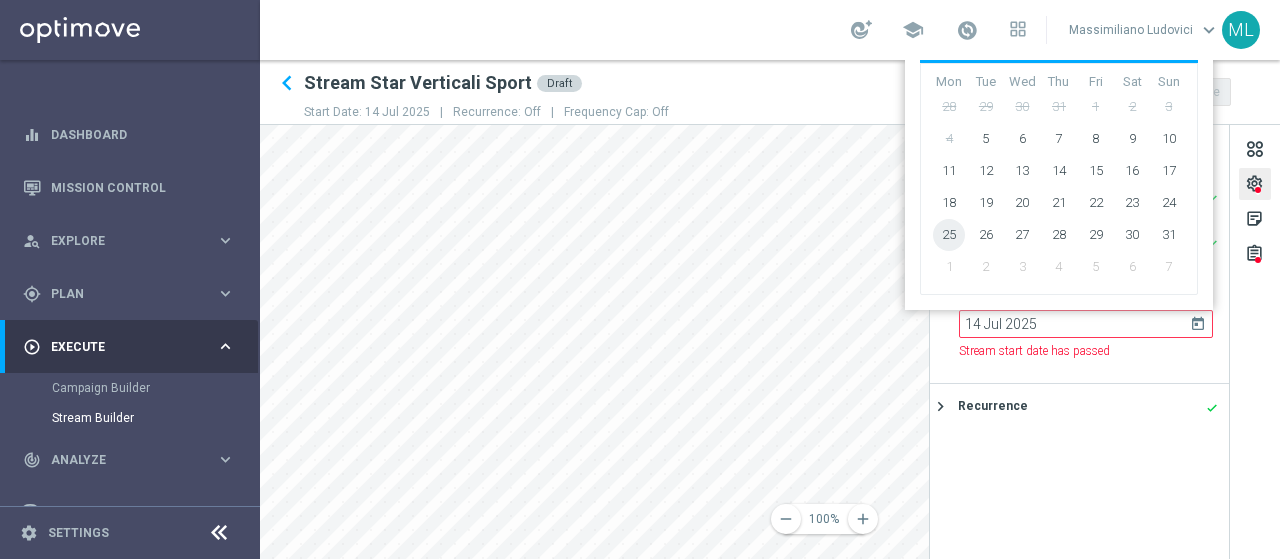 click on "25" 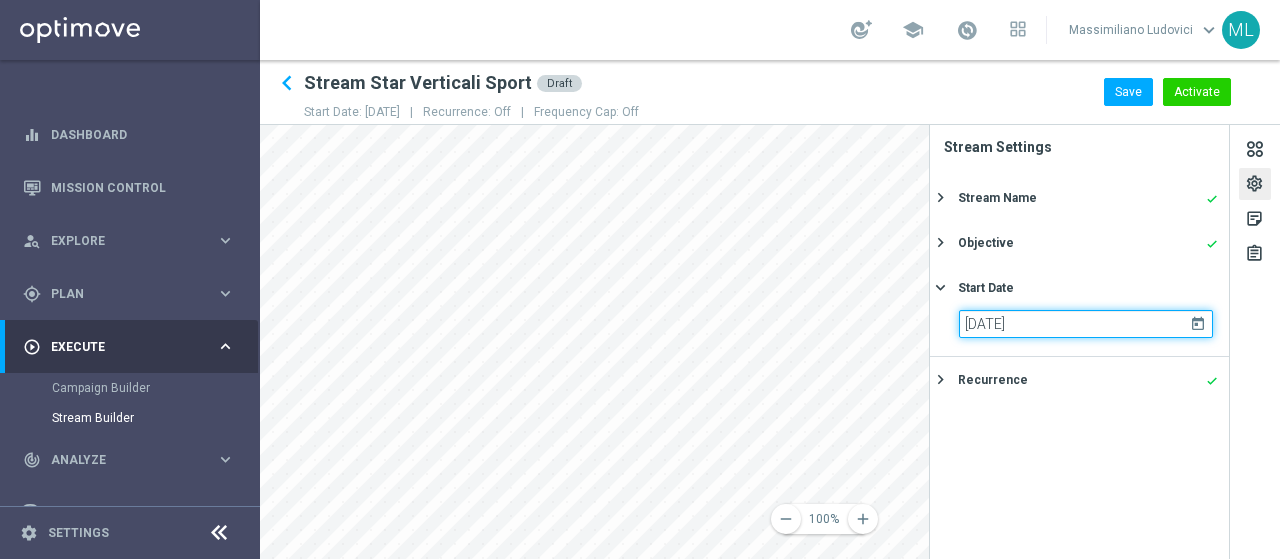 drag, startPoint x: 983, startPoint y: 329, endPoint x: 1004, endPoint y: 329, distance: 21 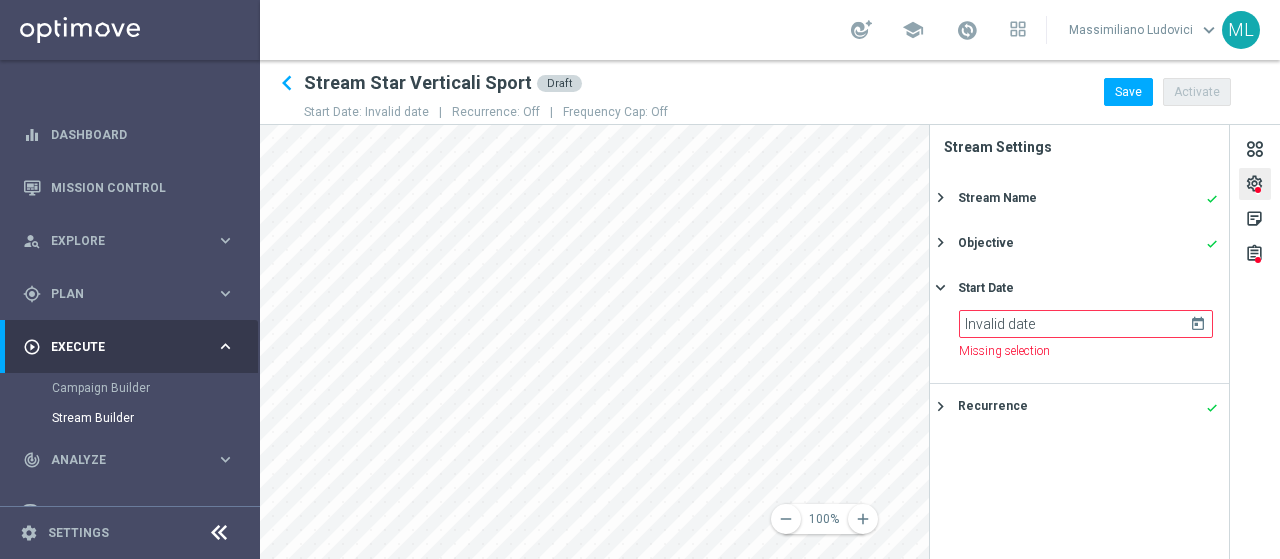 click on "today" 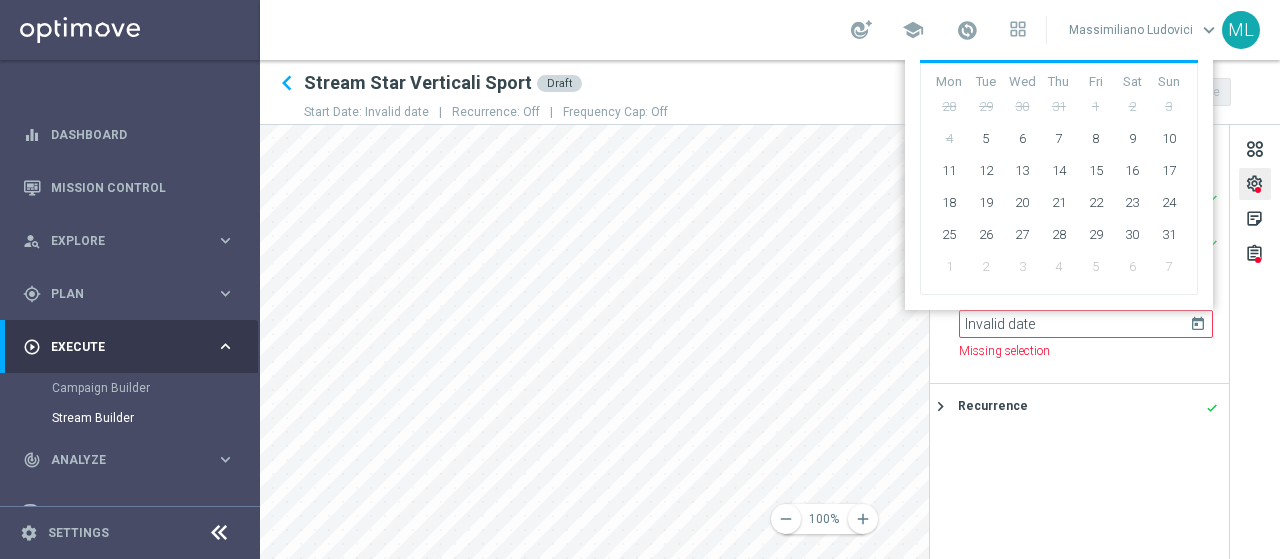 click on "3" 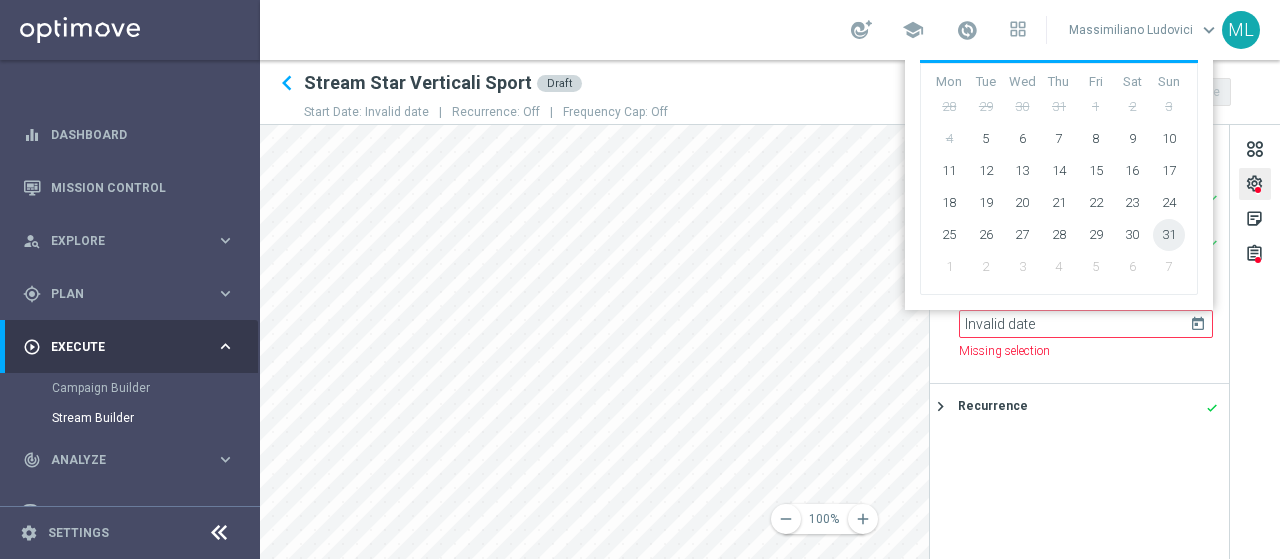 click on "31" 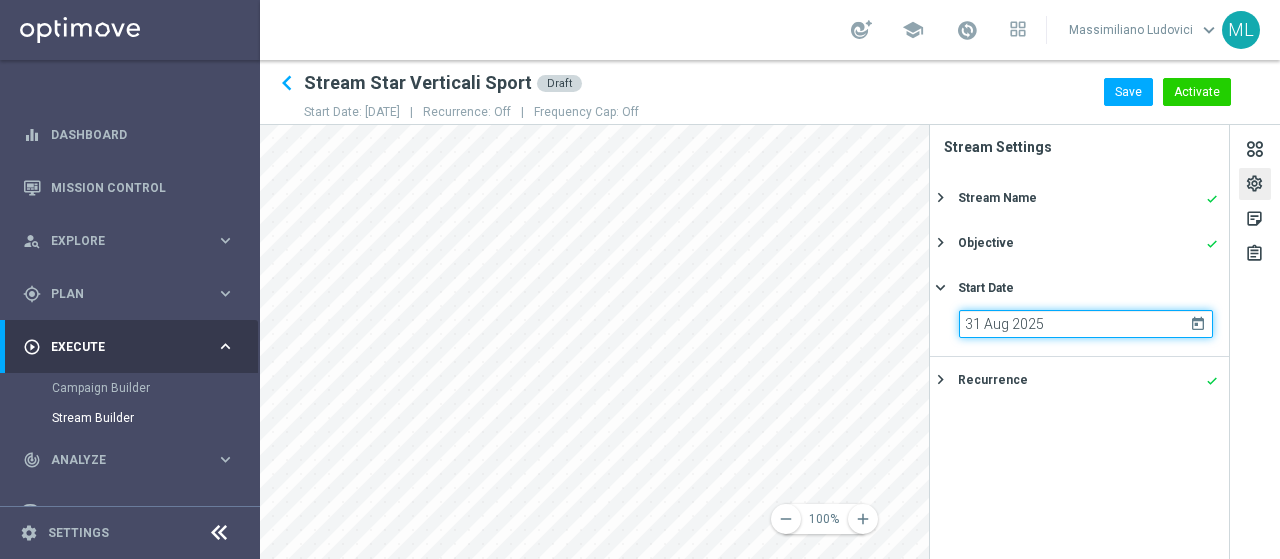 click on "31 Aug 2025" 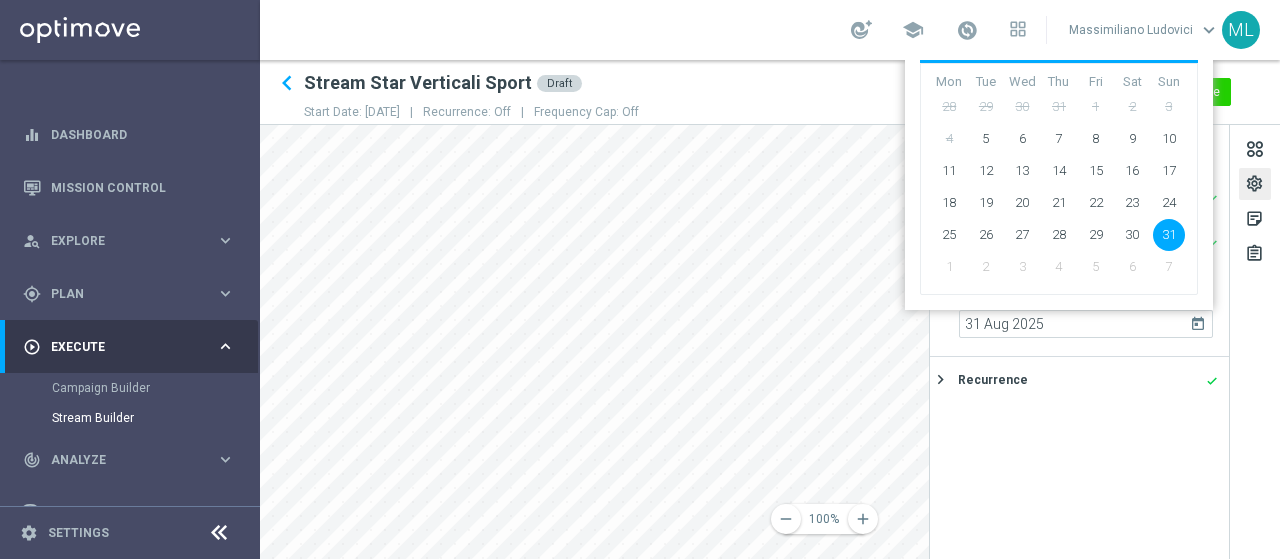 click on "3" 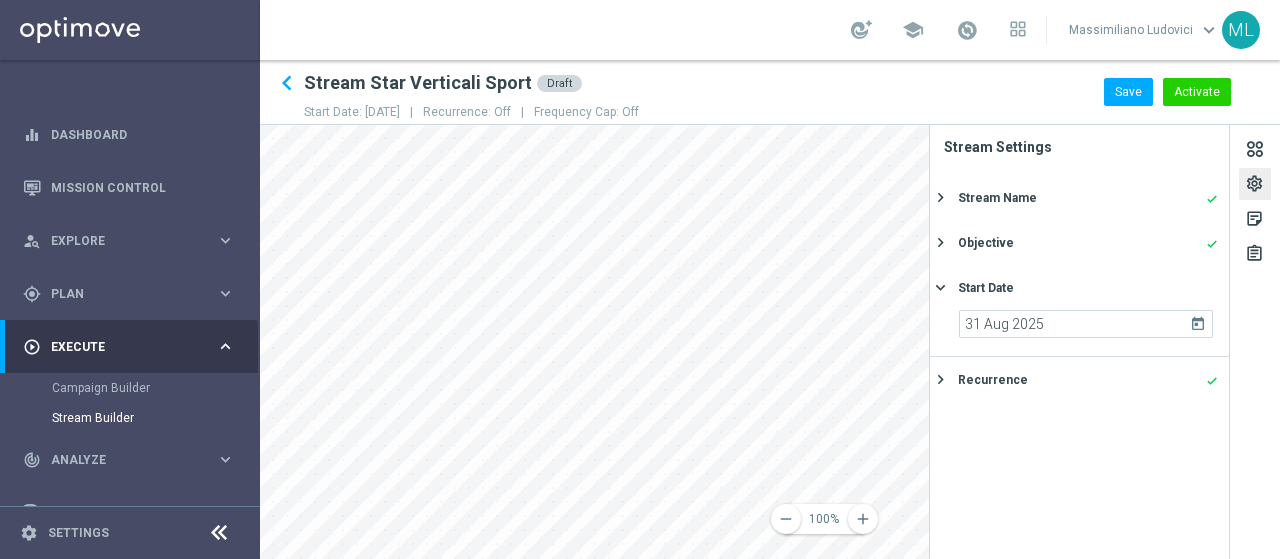 click on "settings" 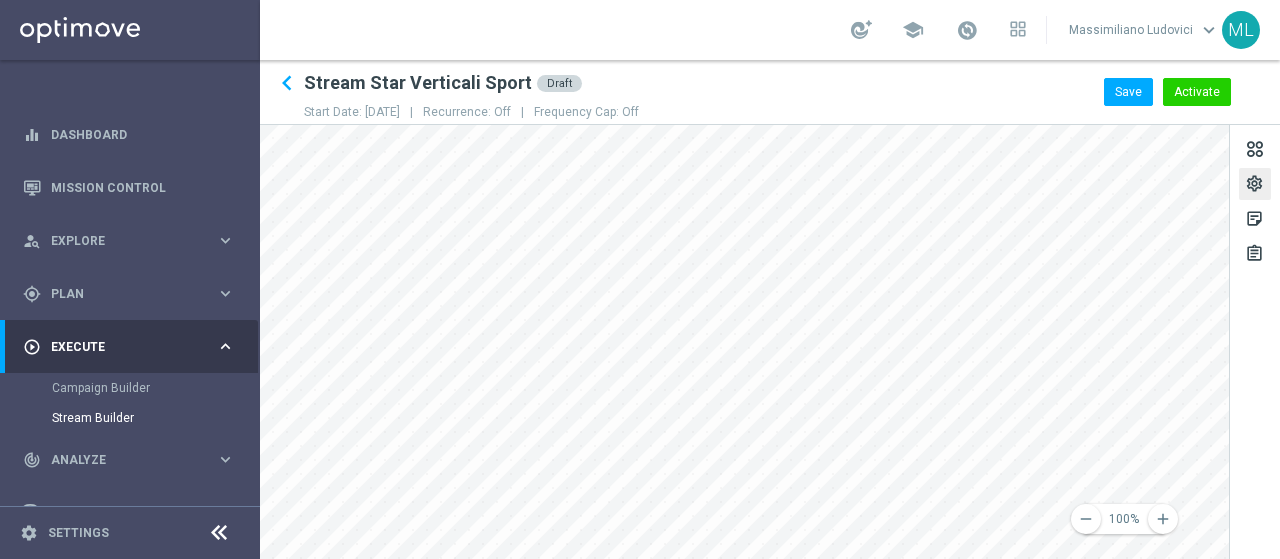 click on "settings" 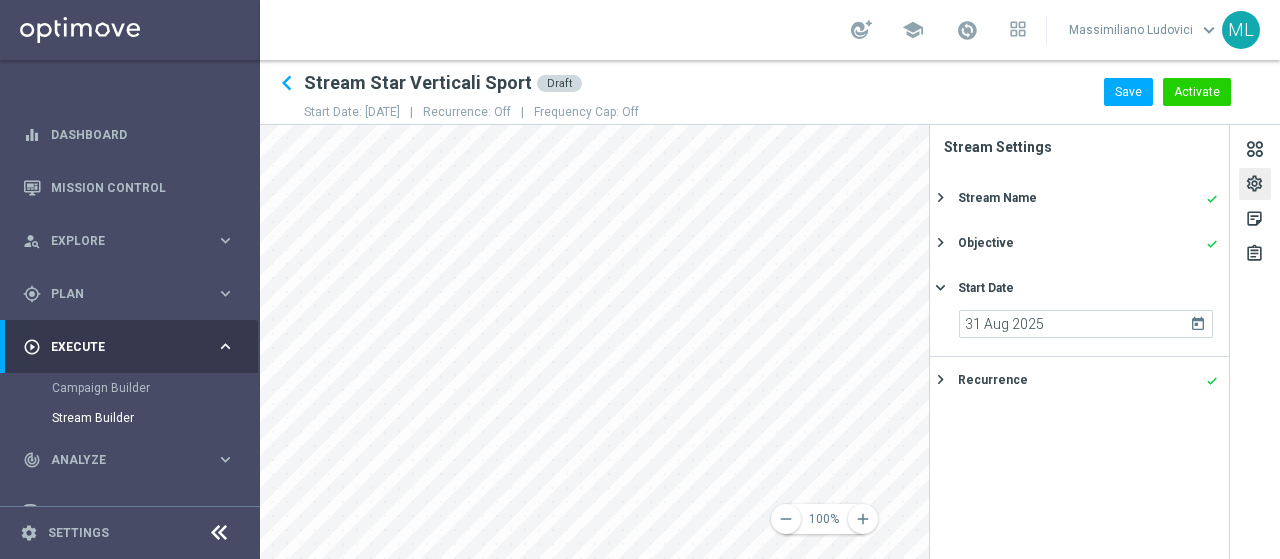 click on "settings" 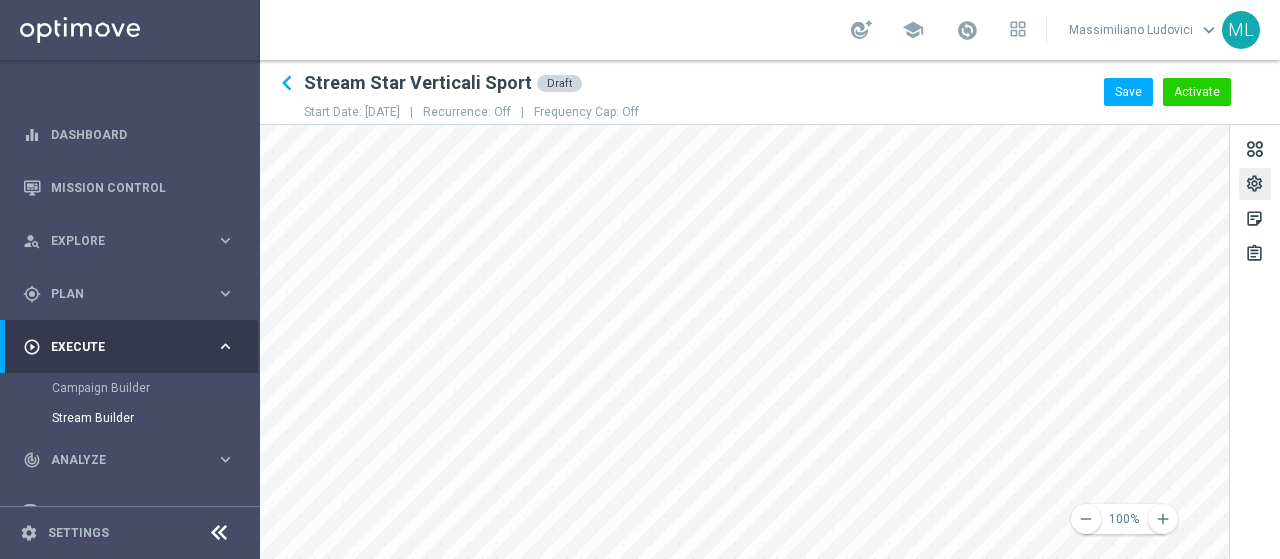 click on "settings" 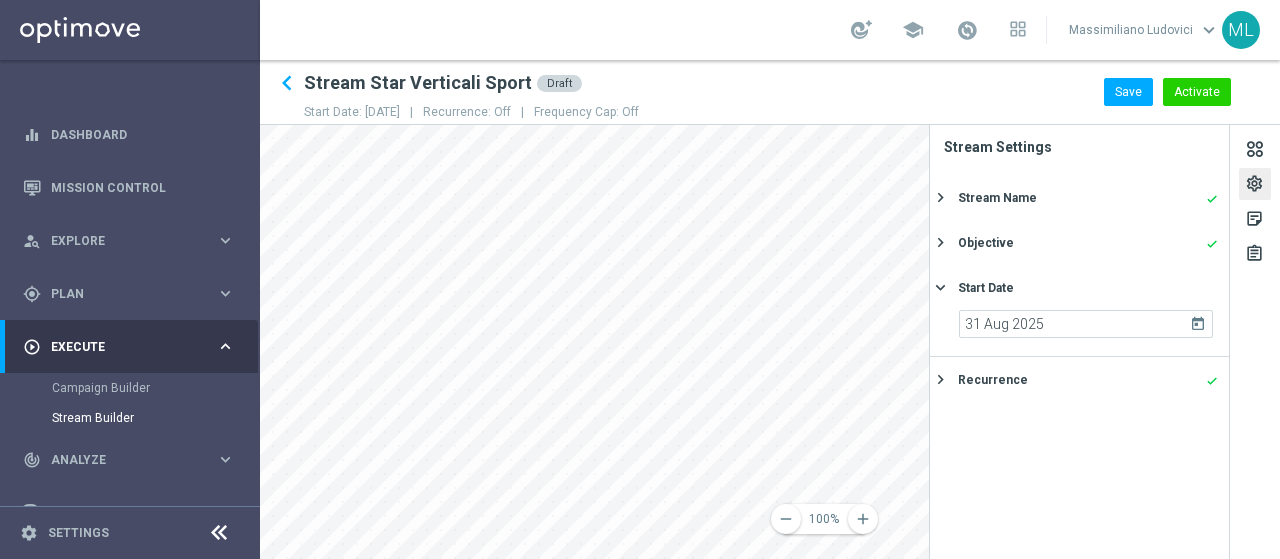 click on "today" 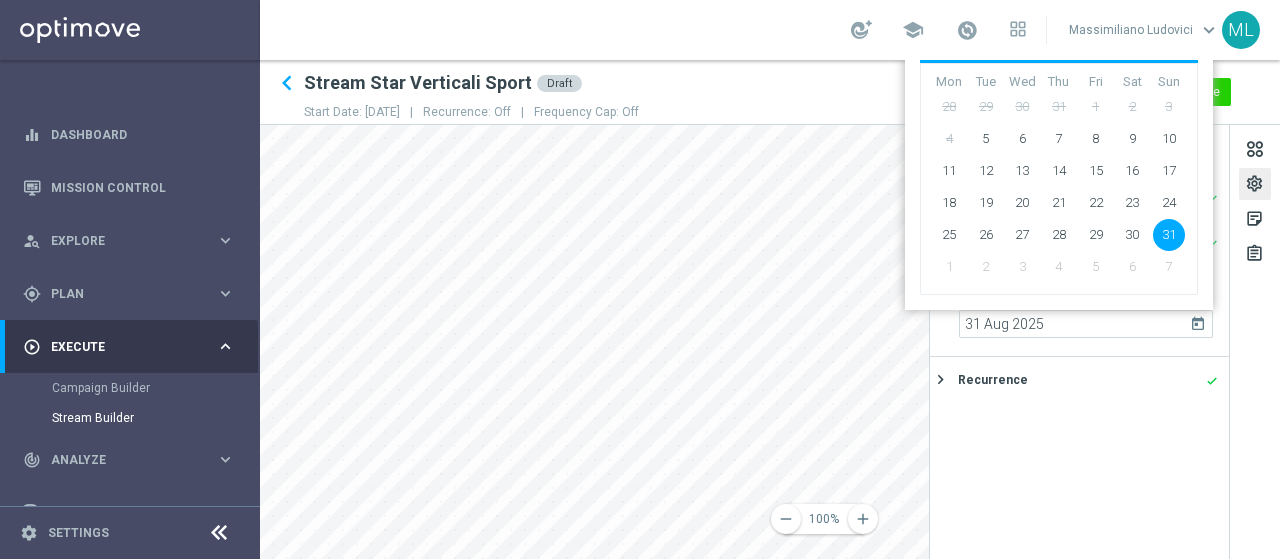 click on "2" 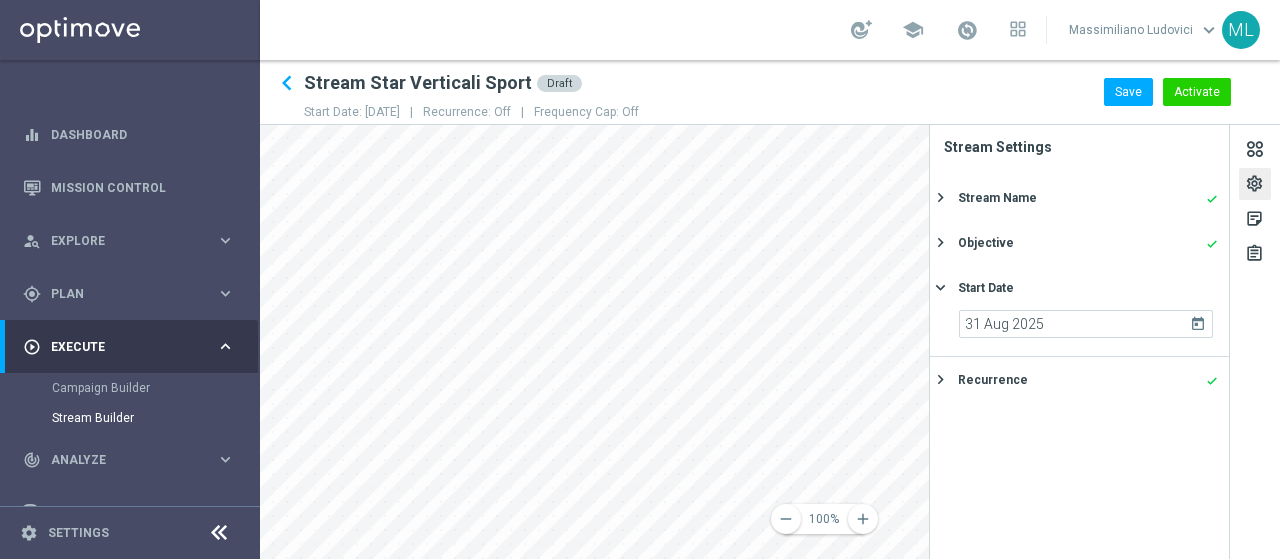 click on "today" 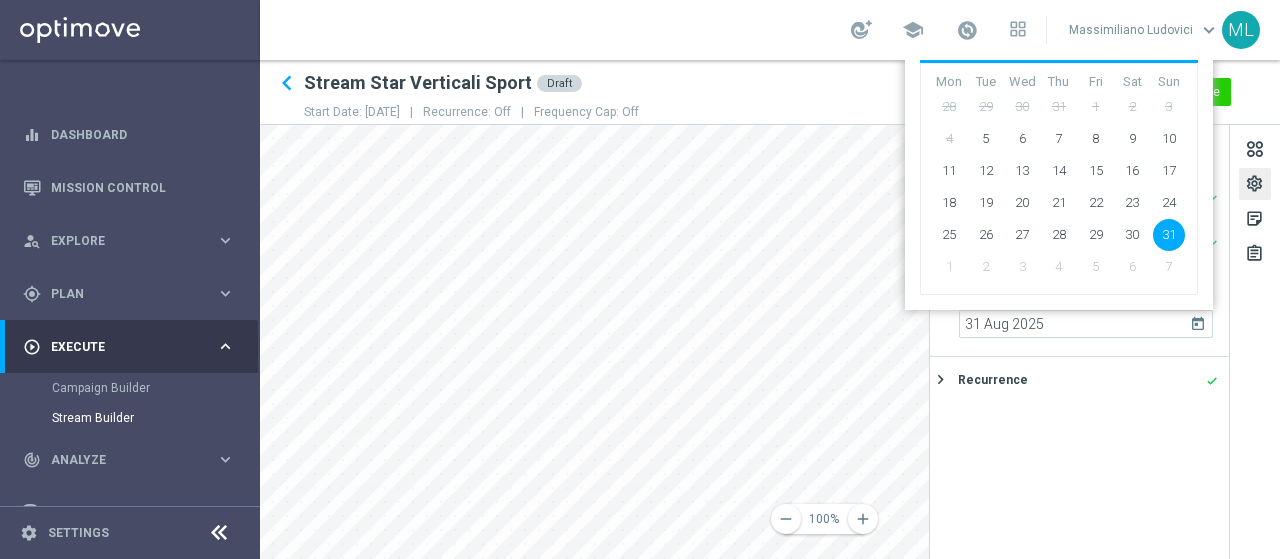 click on "Sun" 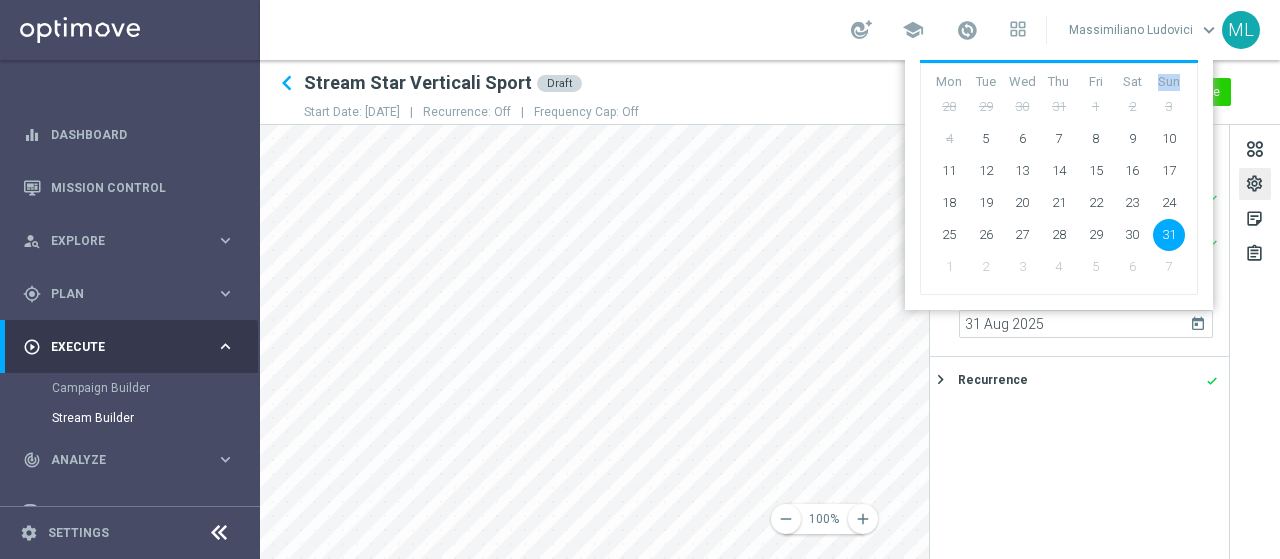 click on "Sun" 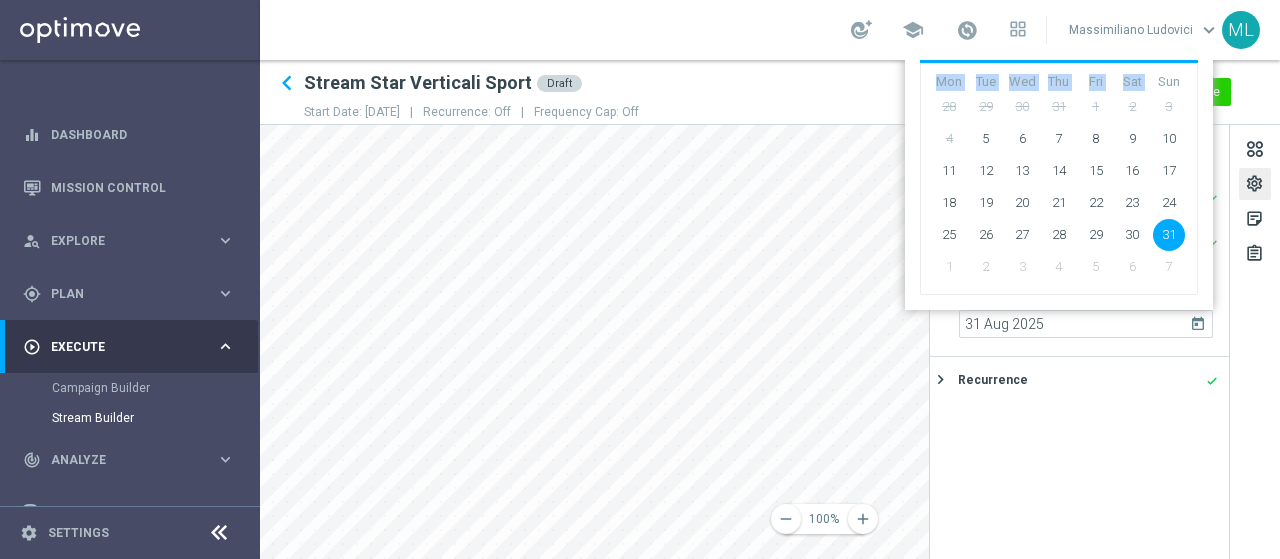 click on "Sun" 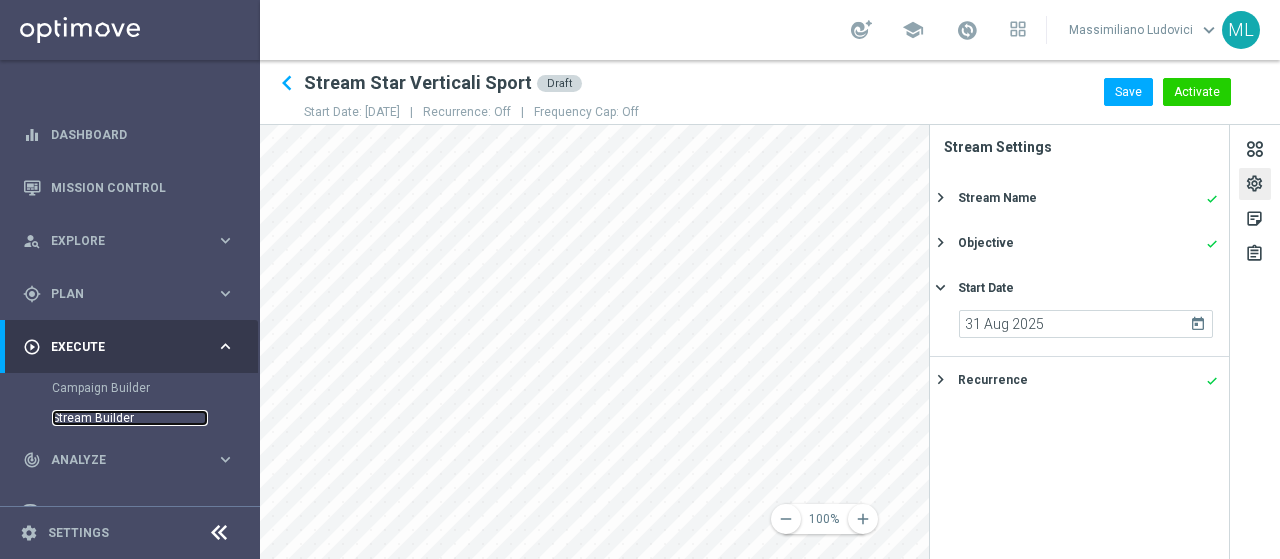 click on "Stream Builder" at bounding box center (130, 418) 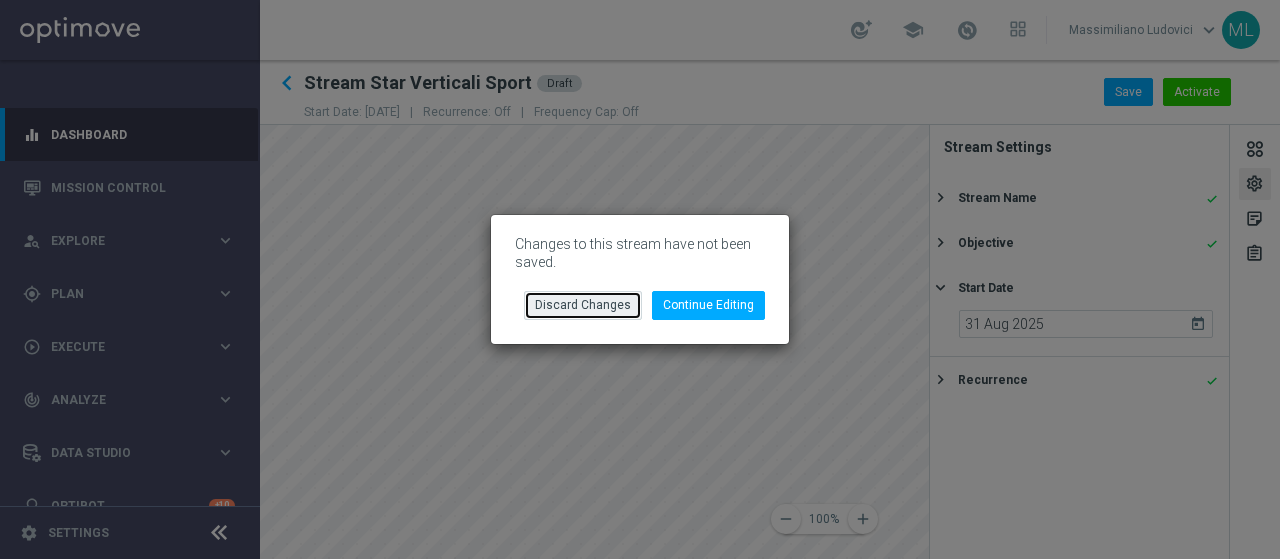 click on "Discard Changes" 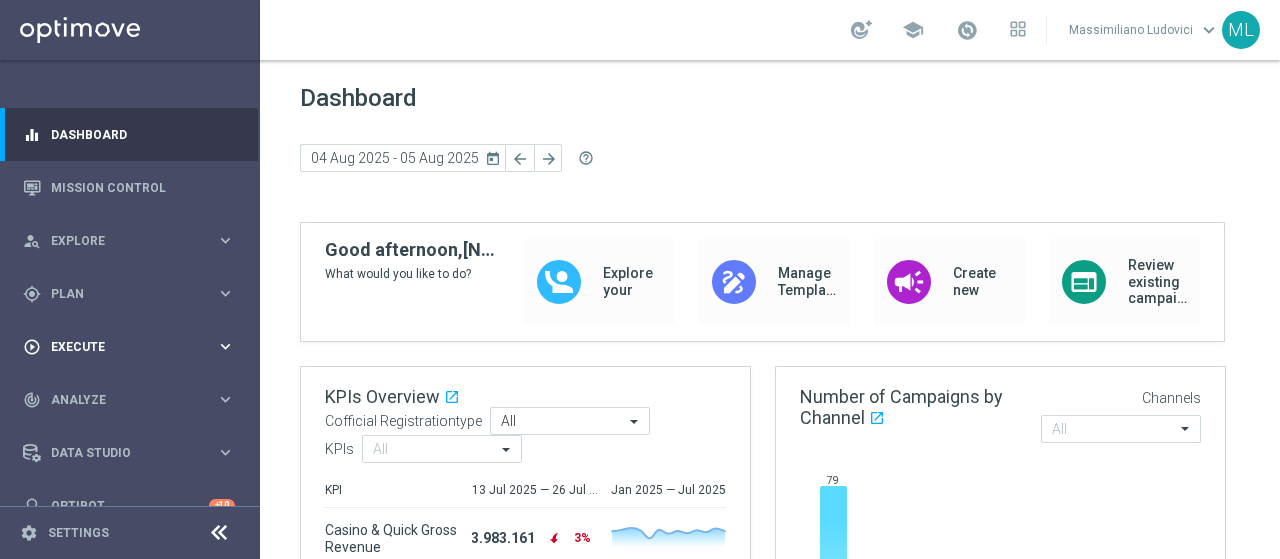 click on "Execute" at bounding box center (133, 347) 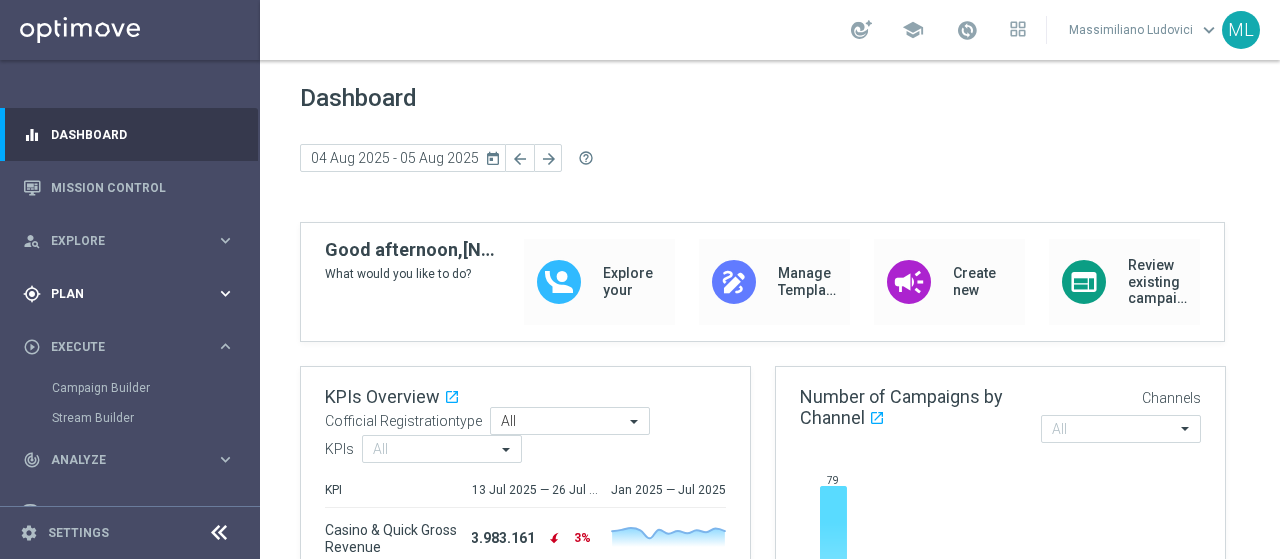 click on "Plan" at bounding box center [133, 294] 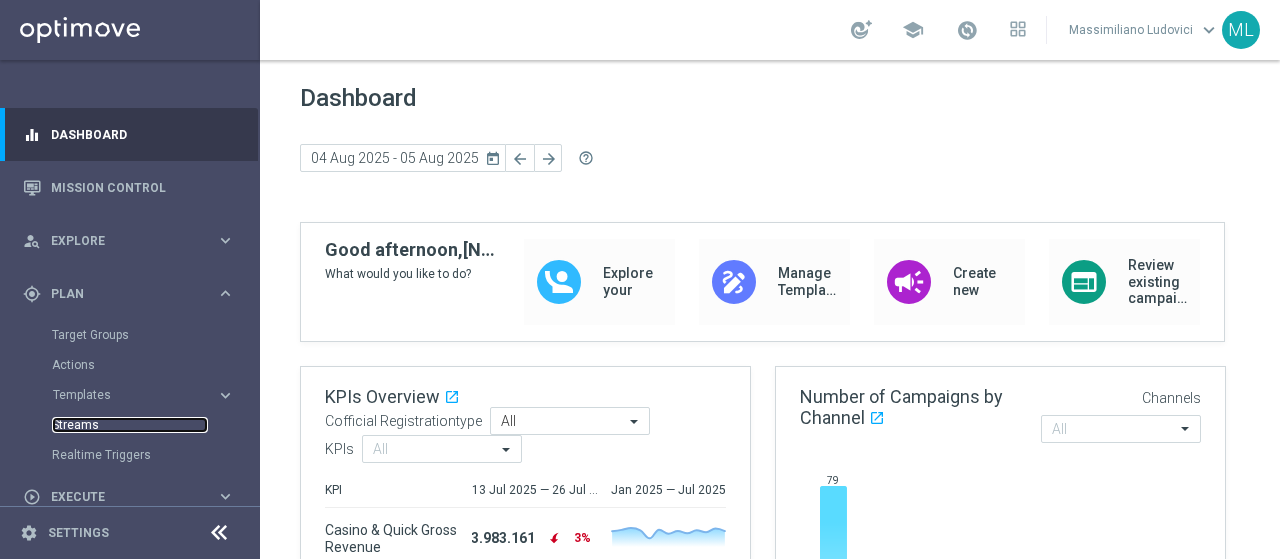 click on "Streams" at bounding box center [130, 425] 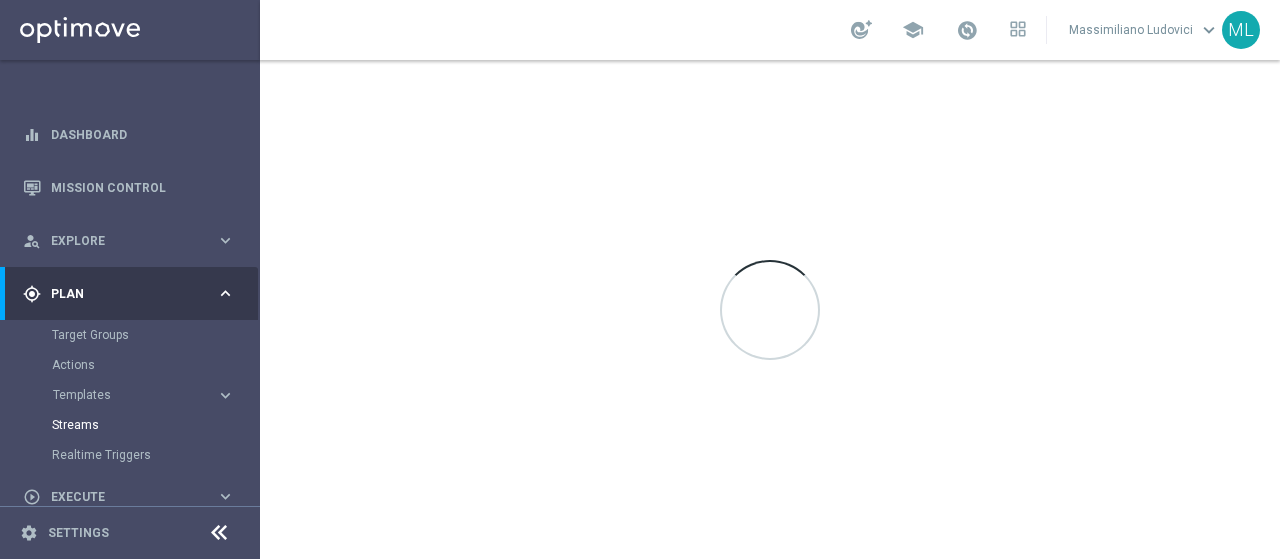 scroll, scrollTop: 0, scrollLeft: 0, axis: both 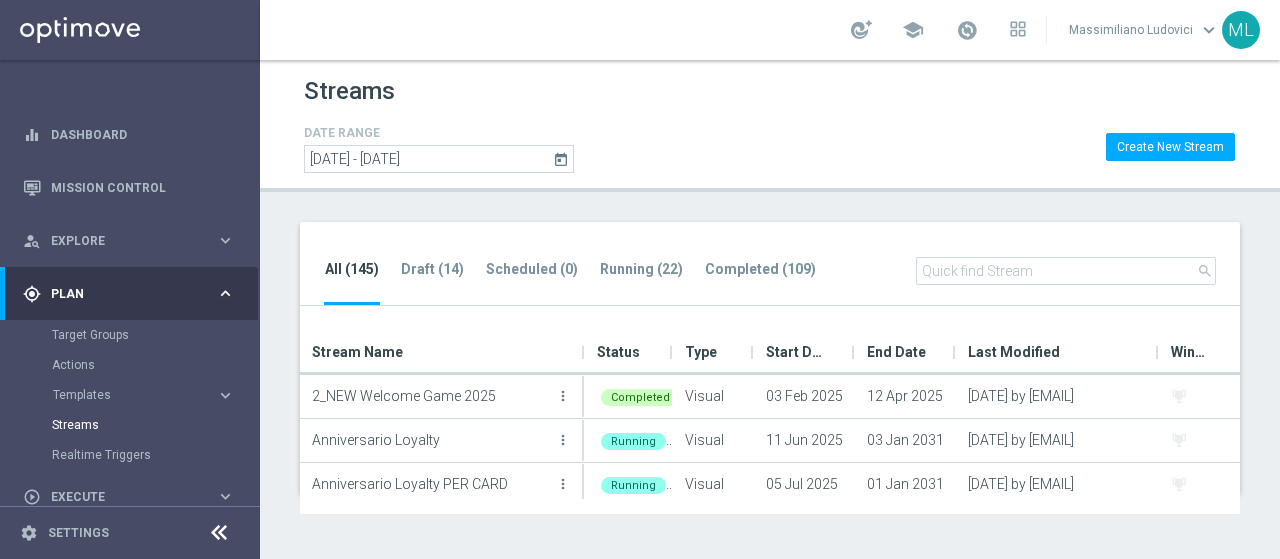 click 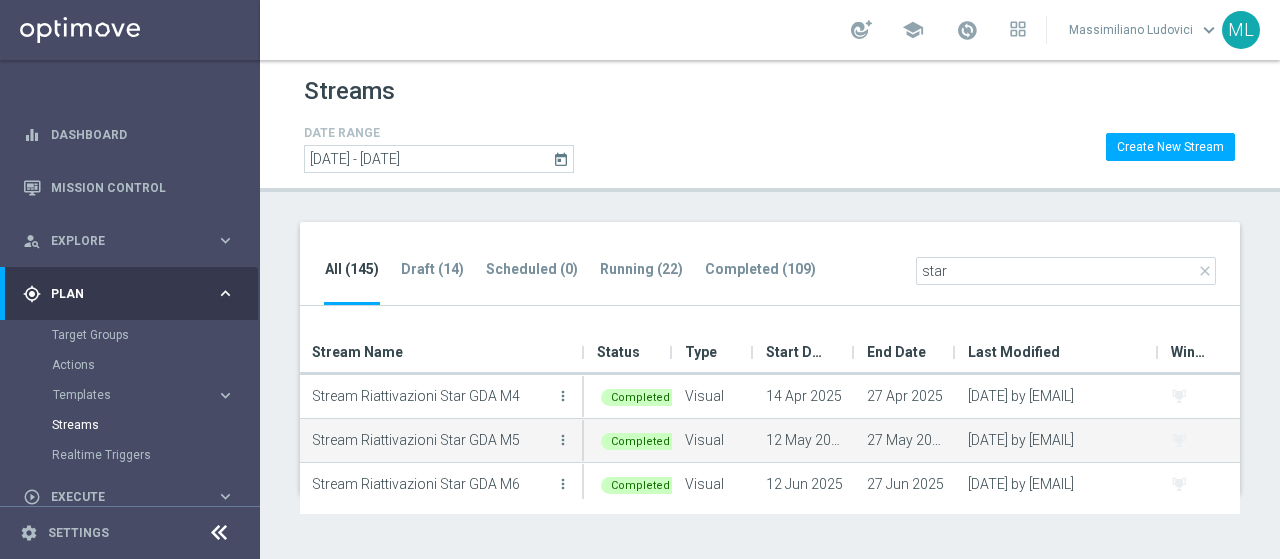 scroll, scrollTop: 95, scrollLeft: 0, axis: vertical 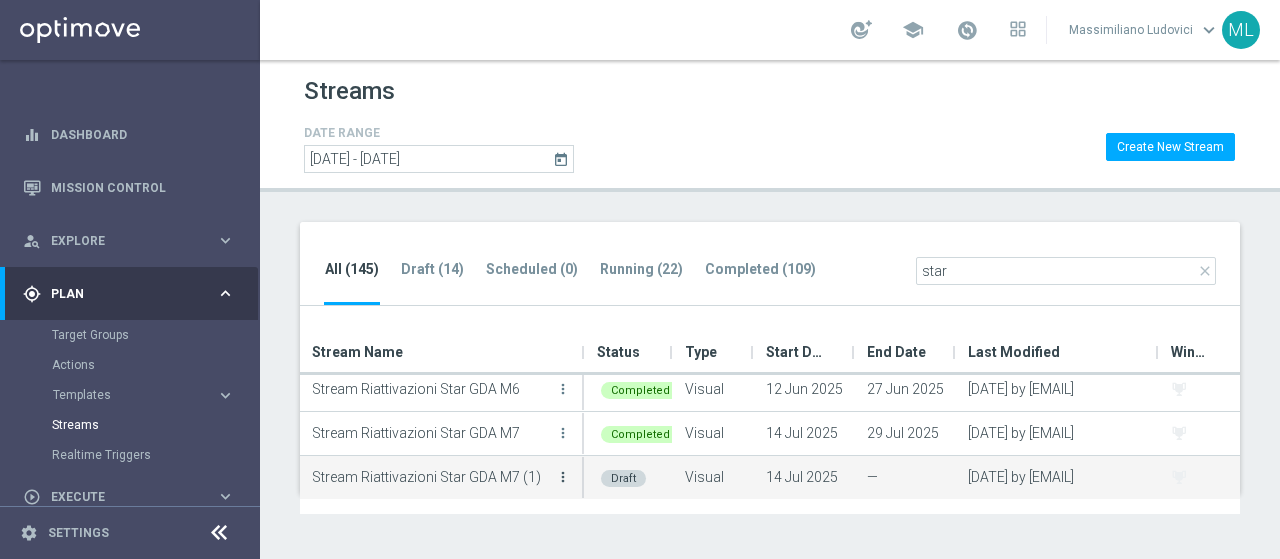 type on "star" 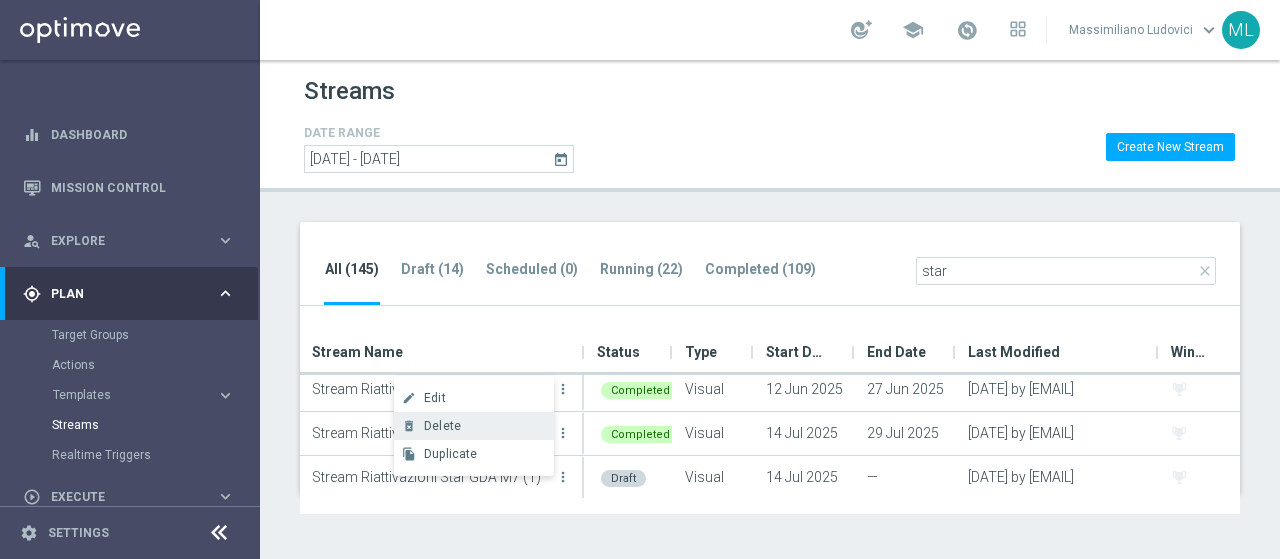 click on "Delete" at bounding box center (442, 426) 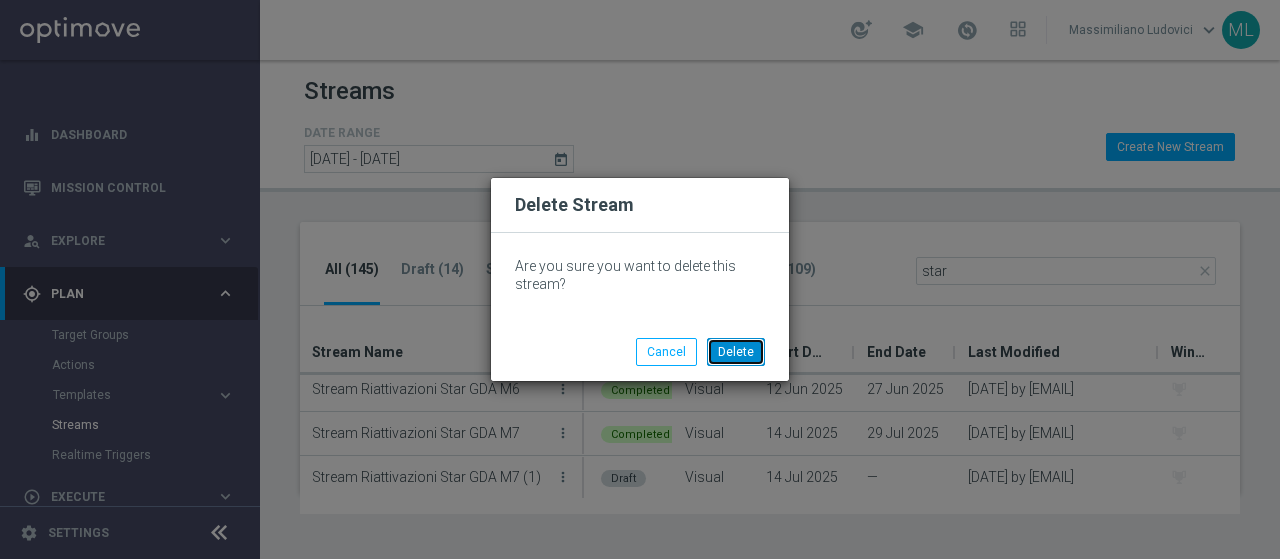 click on "Delete" 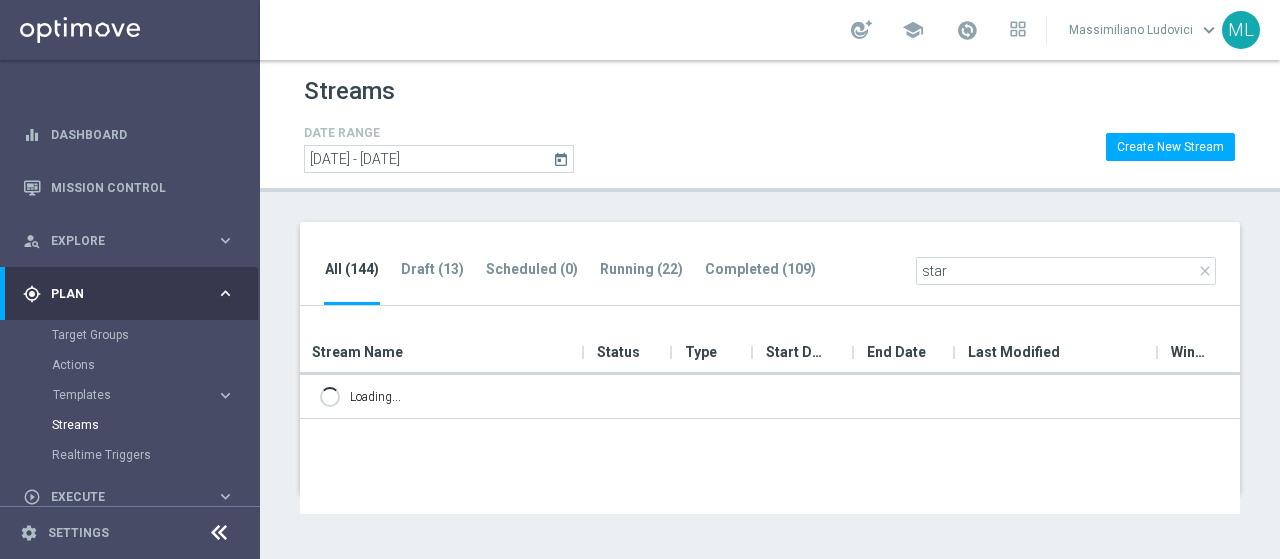 scroll, scrollTop: 0, scrollLeft: 0, axis: both 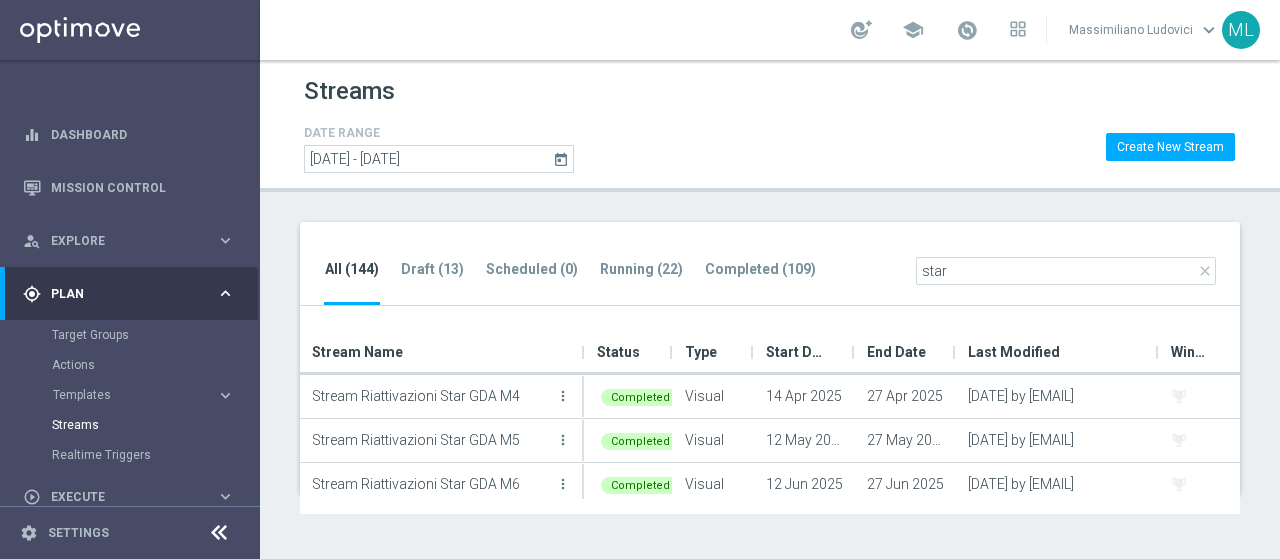 click on "gps_fixed
Plan
keyboard_arrow_right" at bounding box center [129, 293] 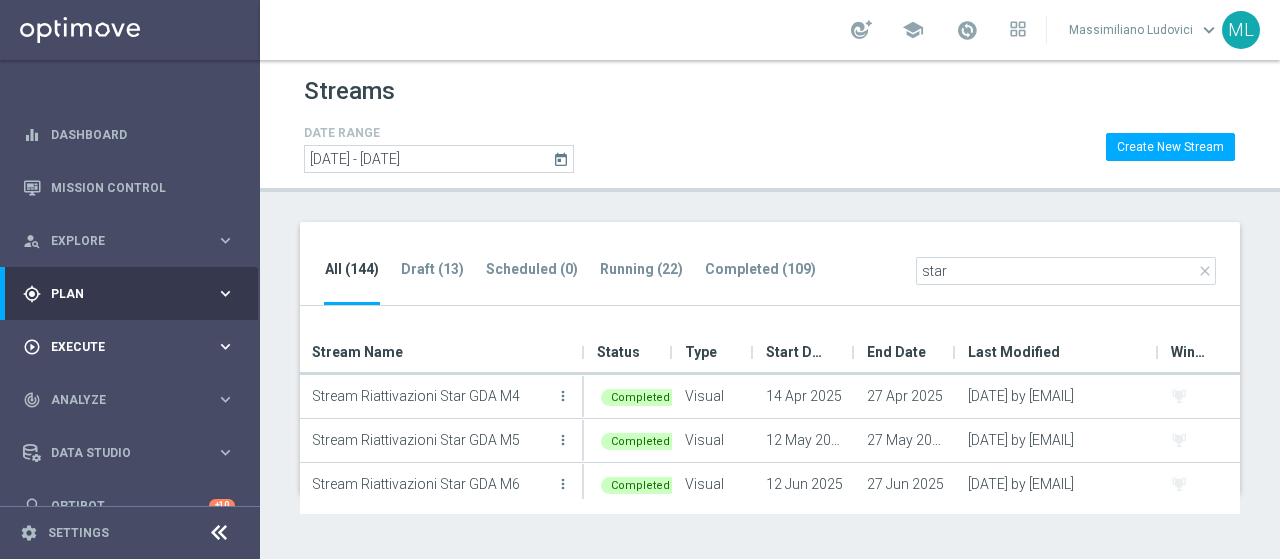 click on "play_circle_outline
Execute" at bounding box center (119, 347) 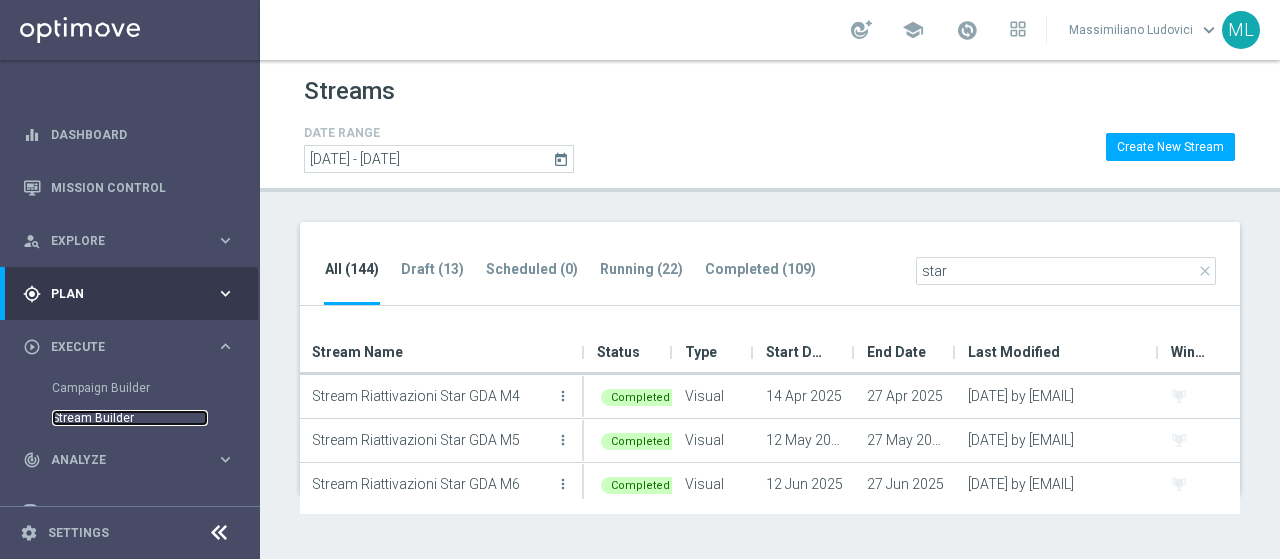 click on "Stream Builder" at bounding box center [130, 418] 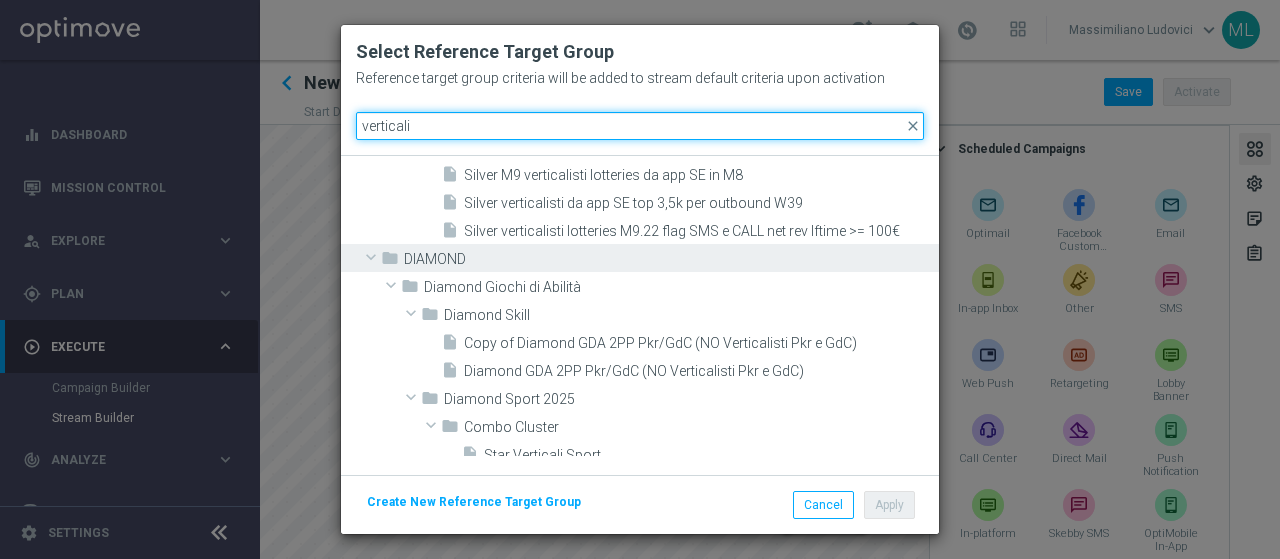 scroll, scrollTop: 200, scrollLeft: 0, axis: vertical 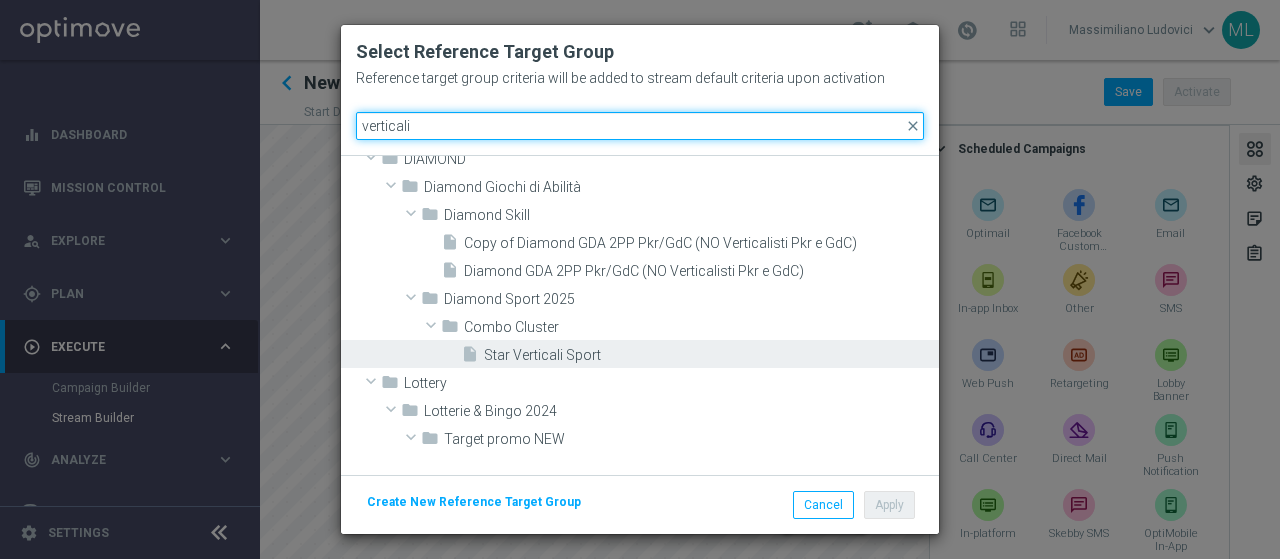 type on "verticali" 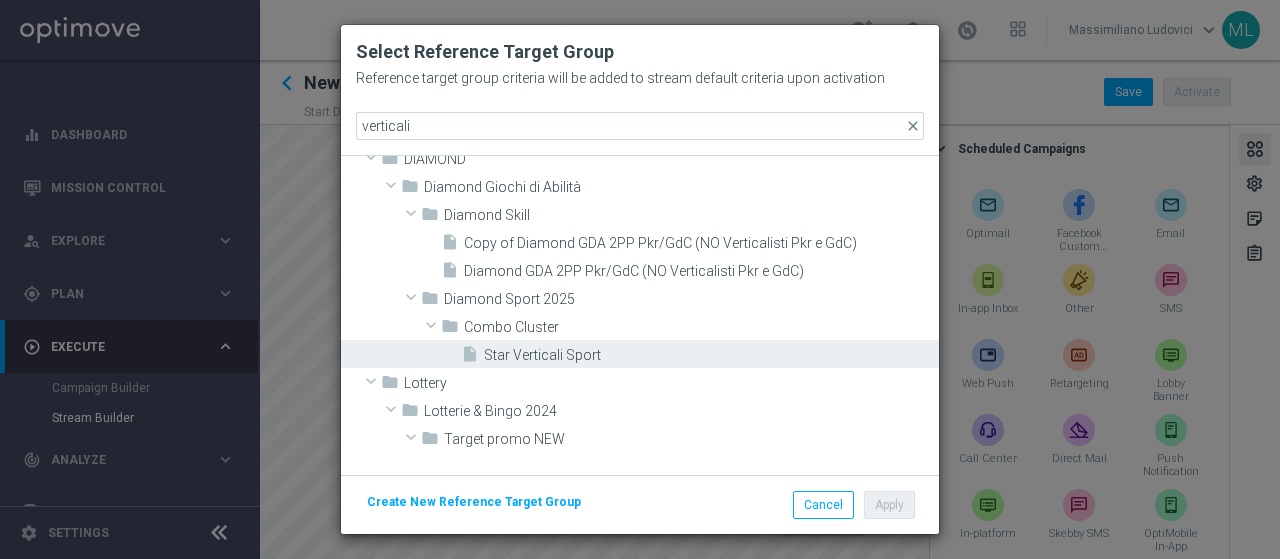 click on "Star Verticali Sport" at bounding box center [709, 355] 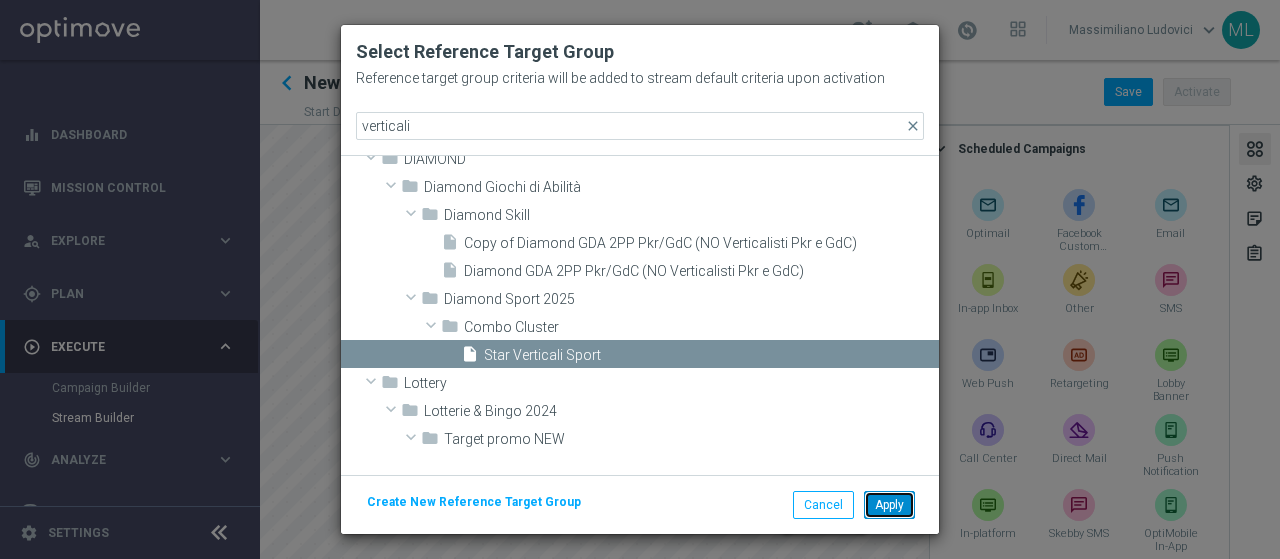 click on "Apply" 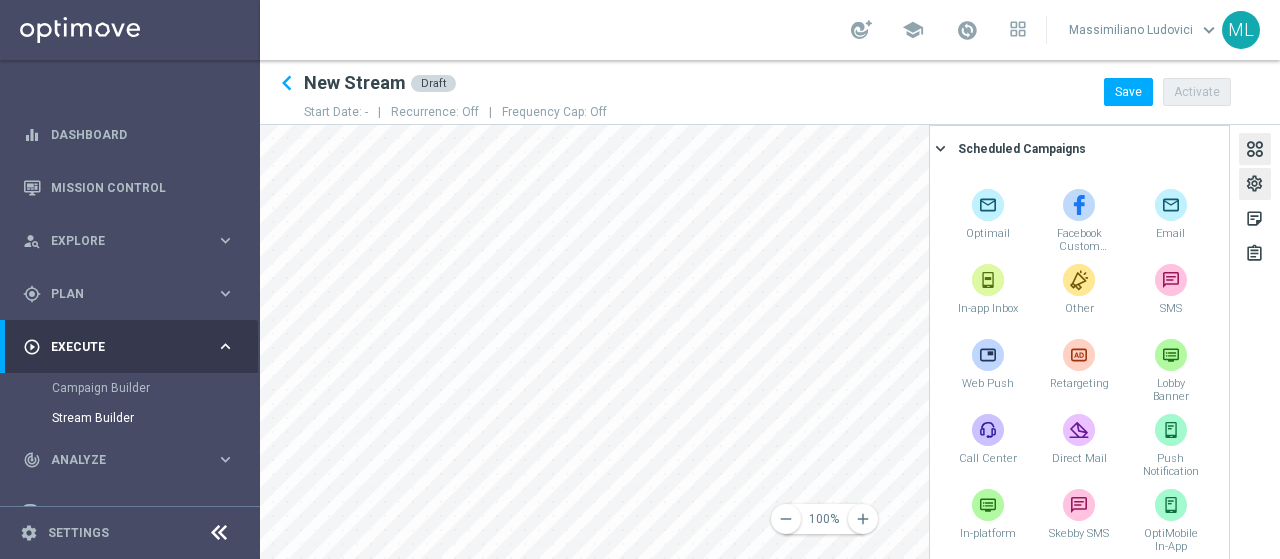 click on "settings" 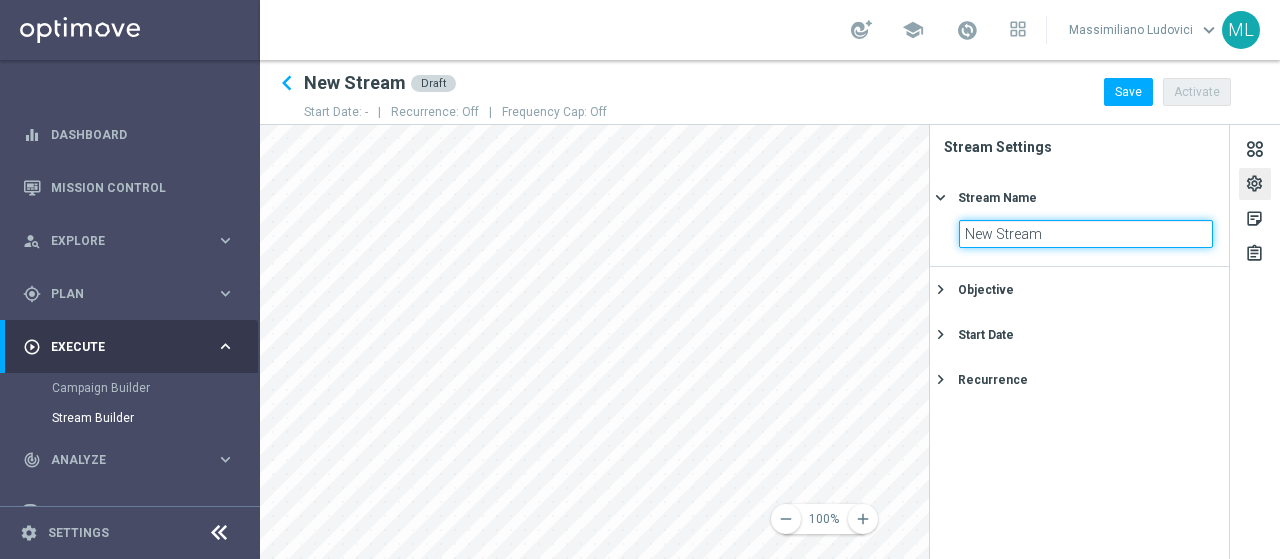 click on "remove
100%
add
settings
sticky_note_2
assignment
Stream Settings
Stream Name
keyboard_arrow_right
New Stream
Objective
keyboard_arrow_right
KPI Based" 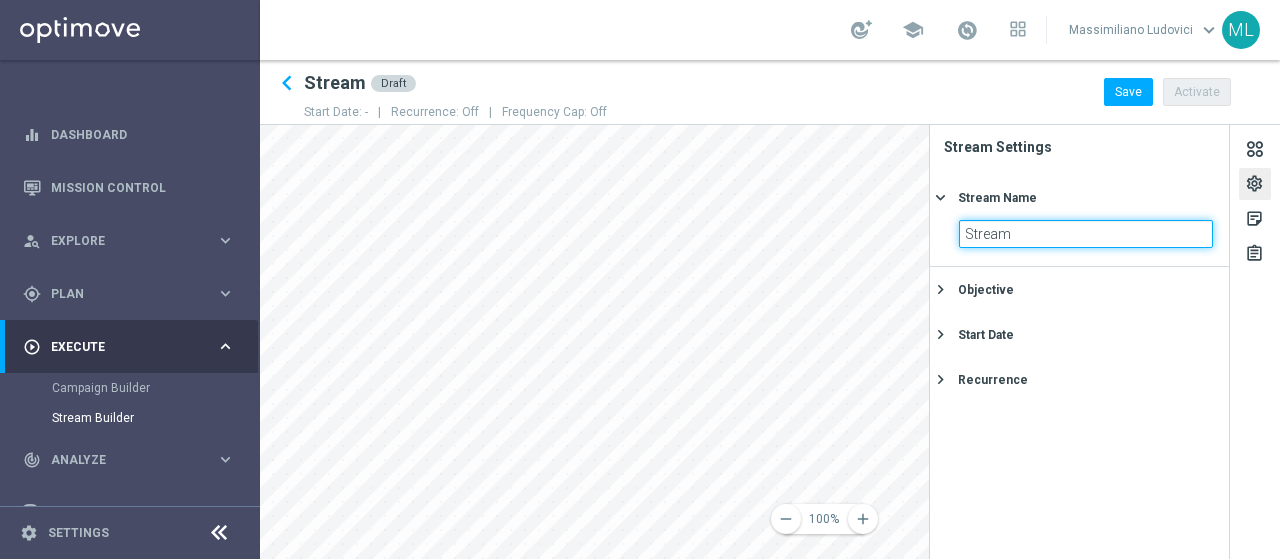 click on "Stream" 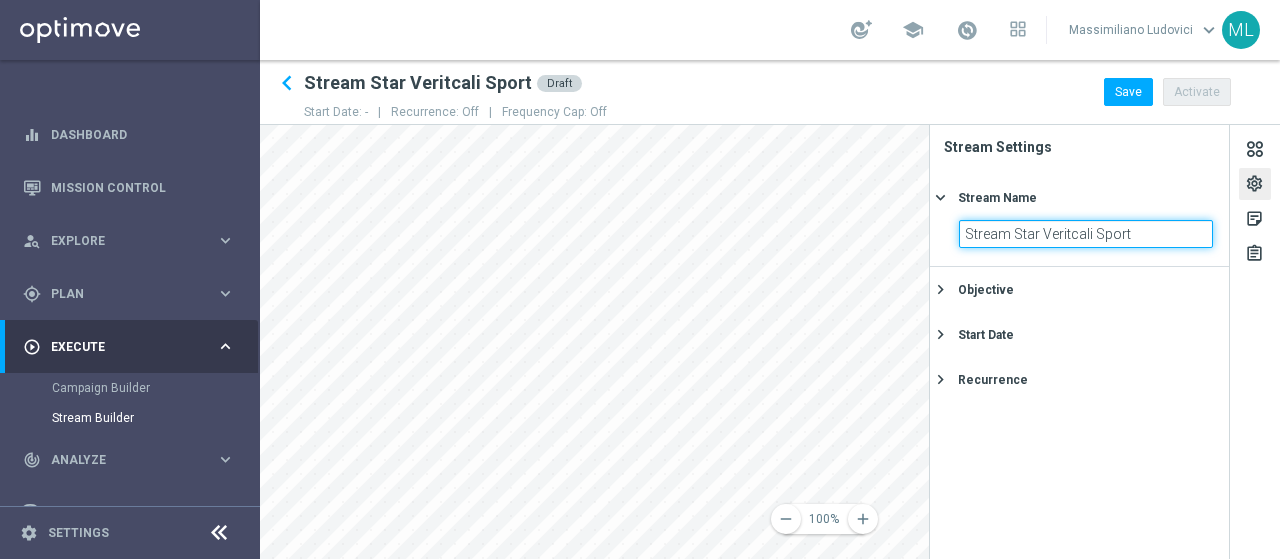 click on "Stream Star Veritcali Sport" 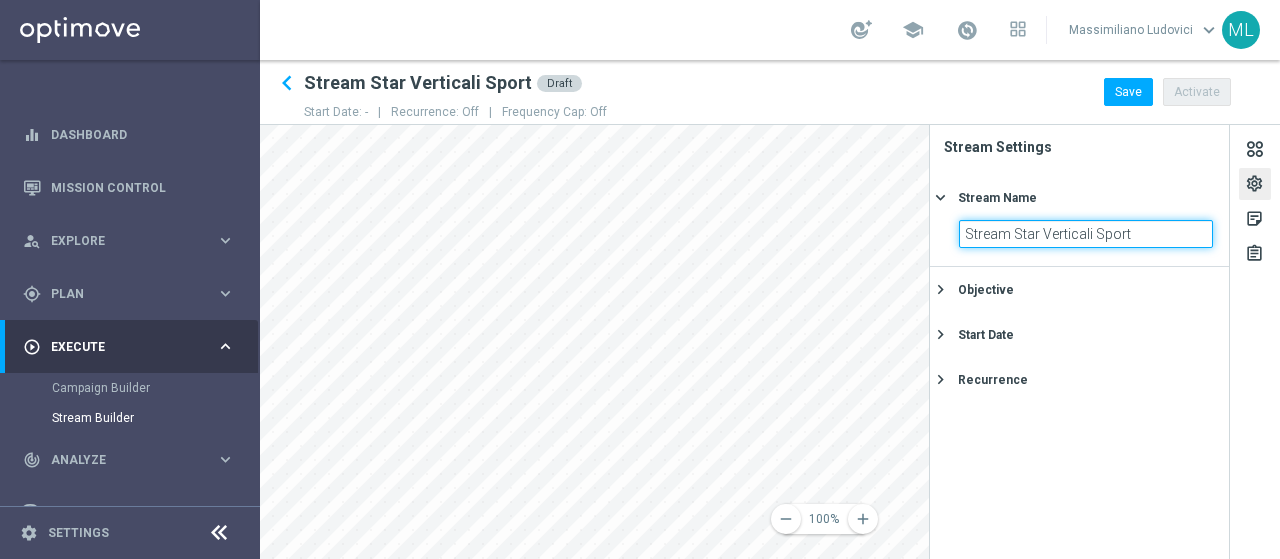 click on "Stream Star Verticali Sport" 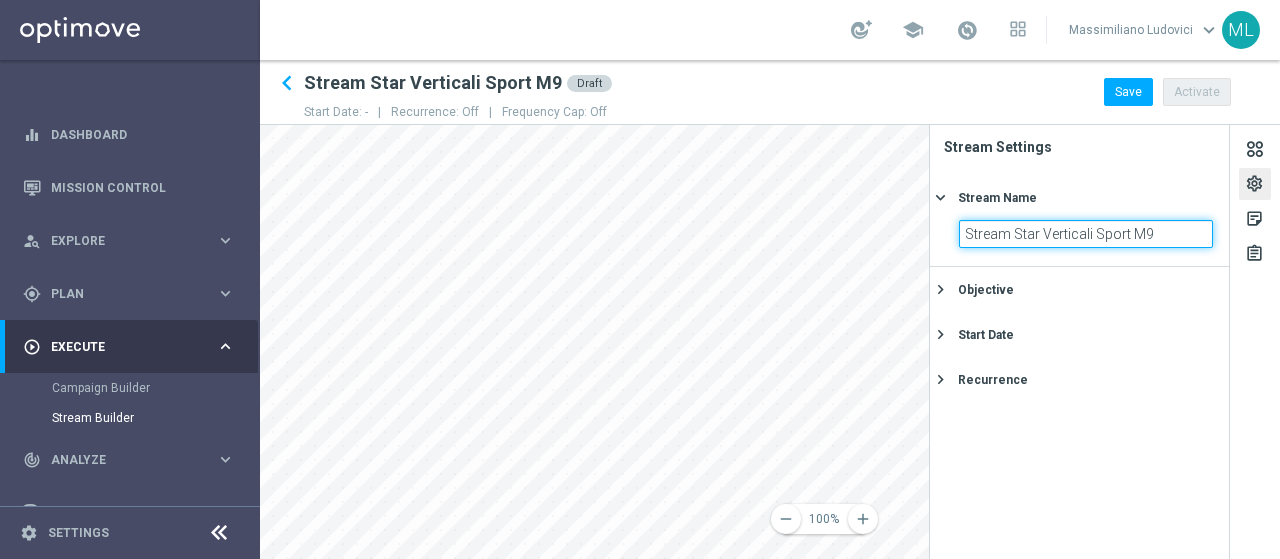click on "Stream Star Verticali Sport M9" 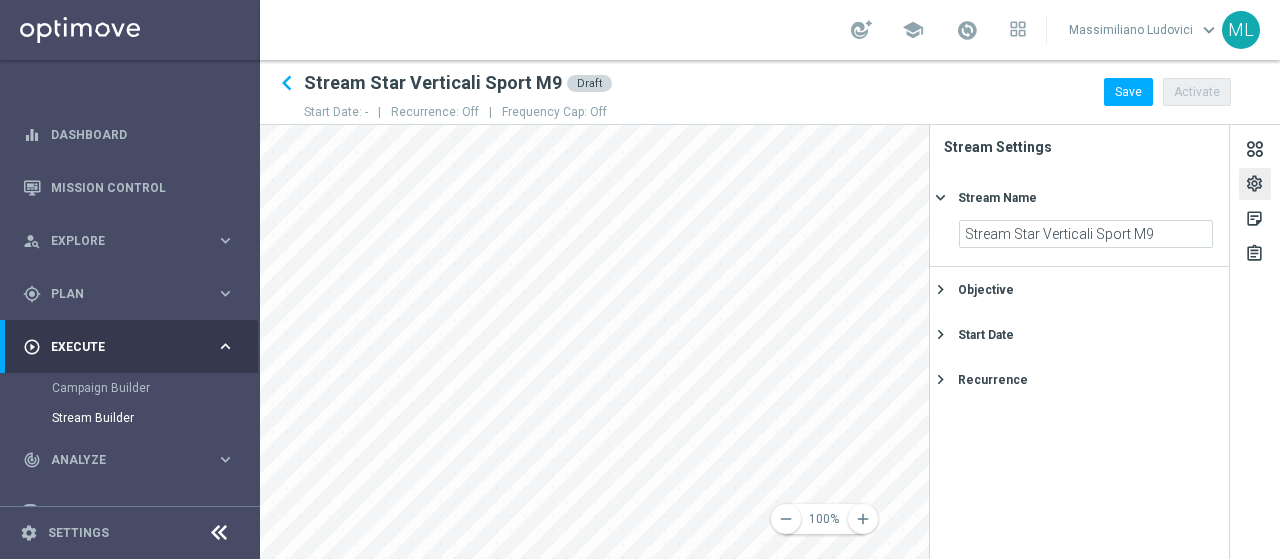 click on "settings" 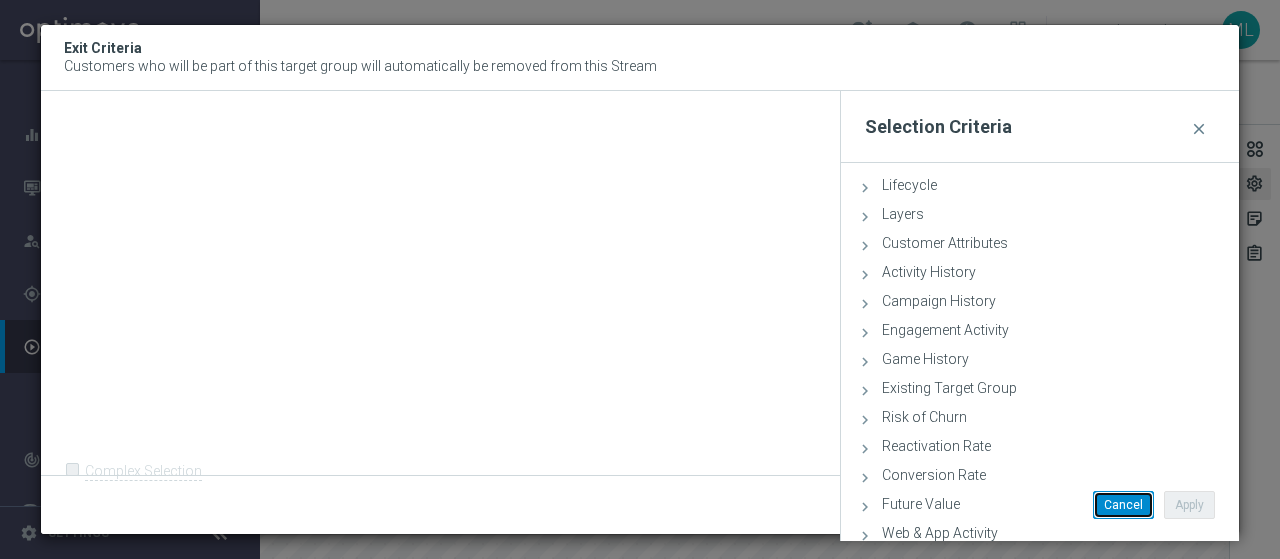 click on "Cancel" 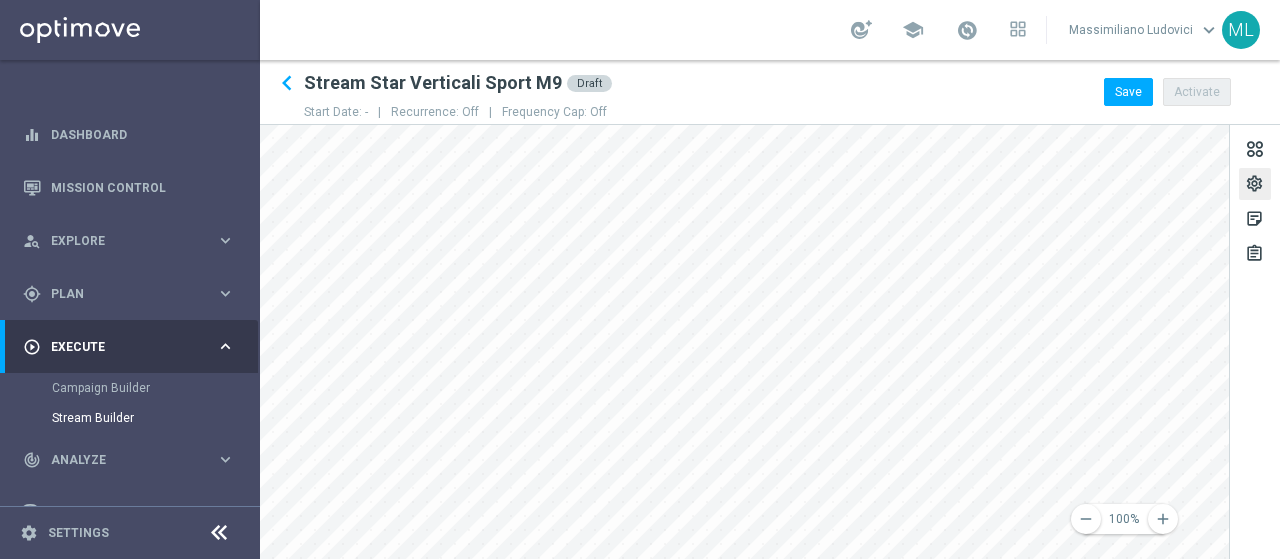 click on "settings" 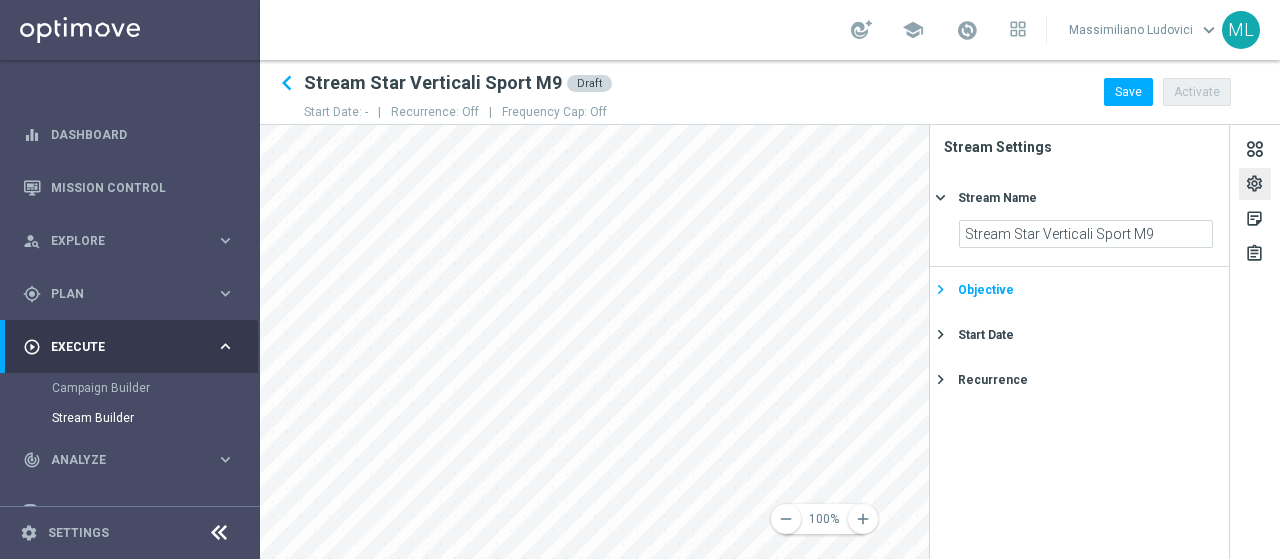 click on "Objective" 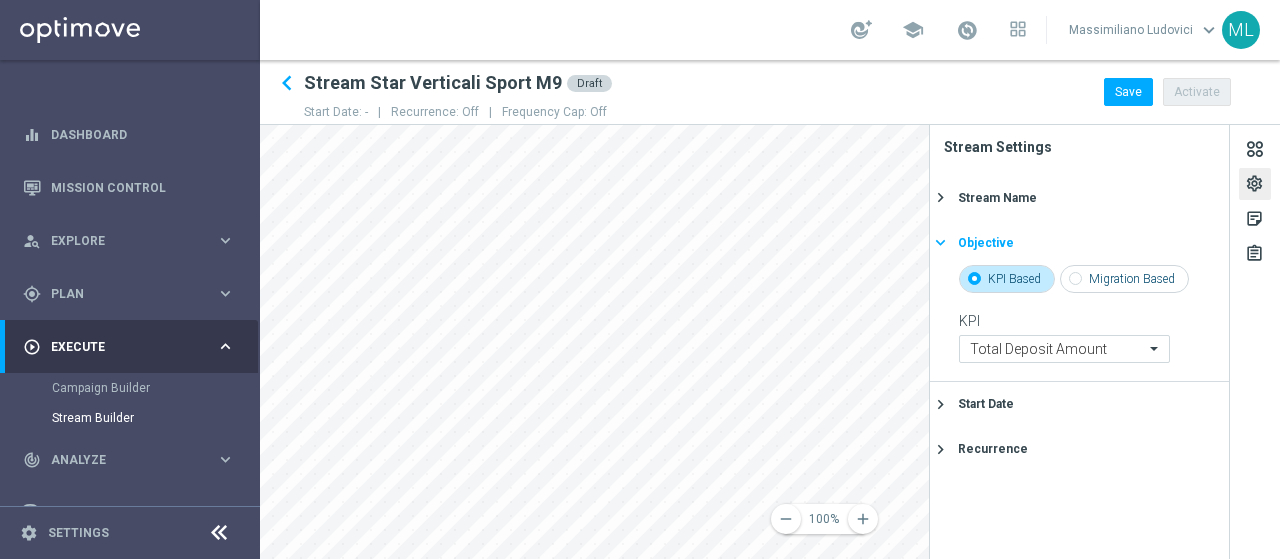 click on "keyboard_arrow_right" 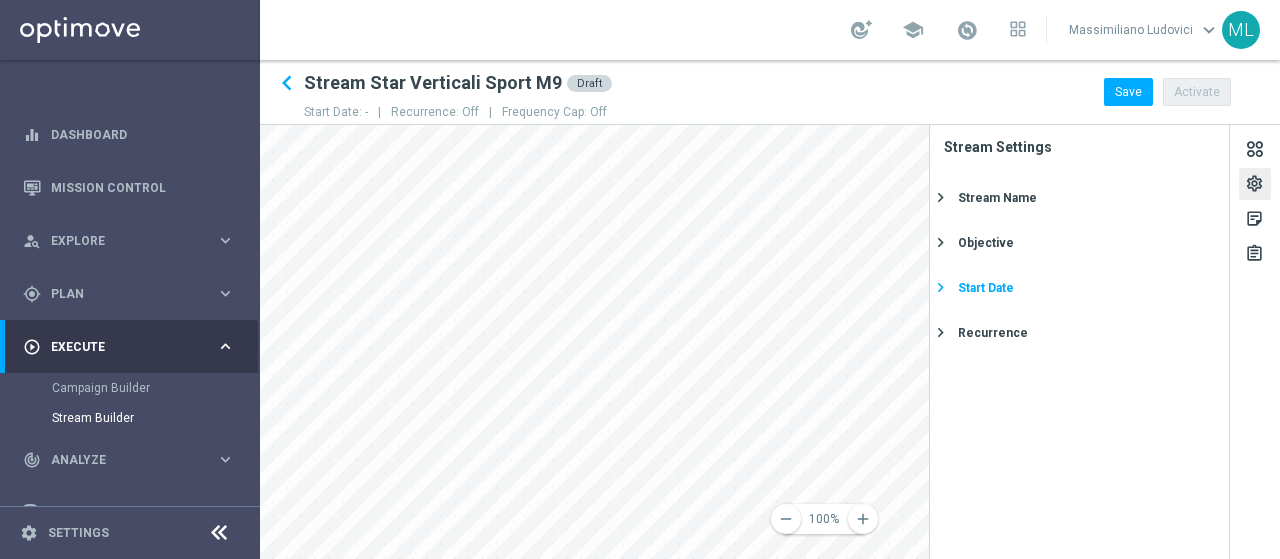 click on "Start Date" 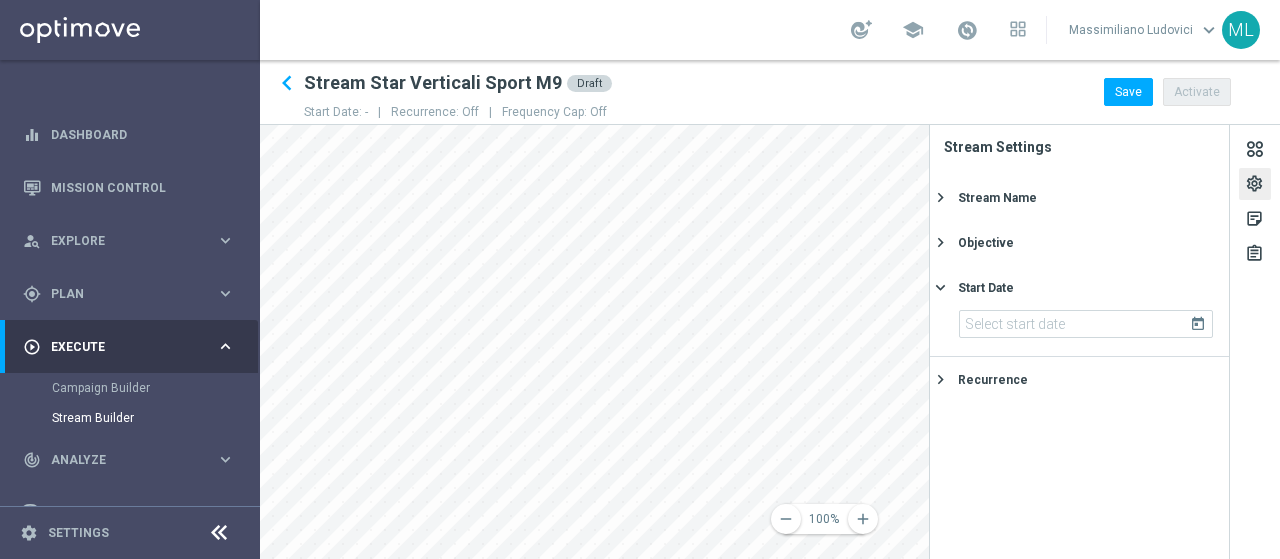 click on "today" 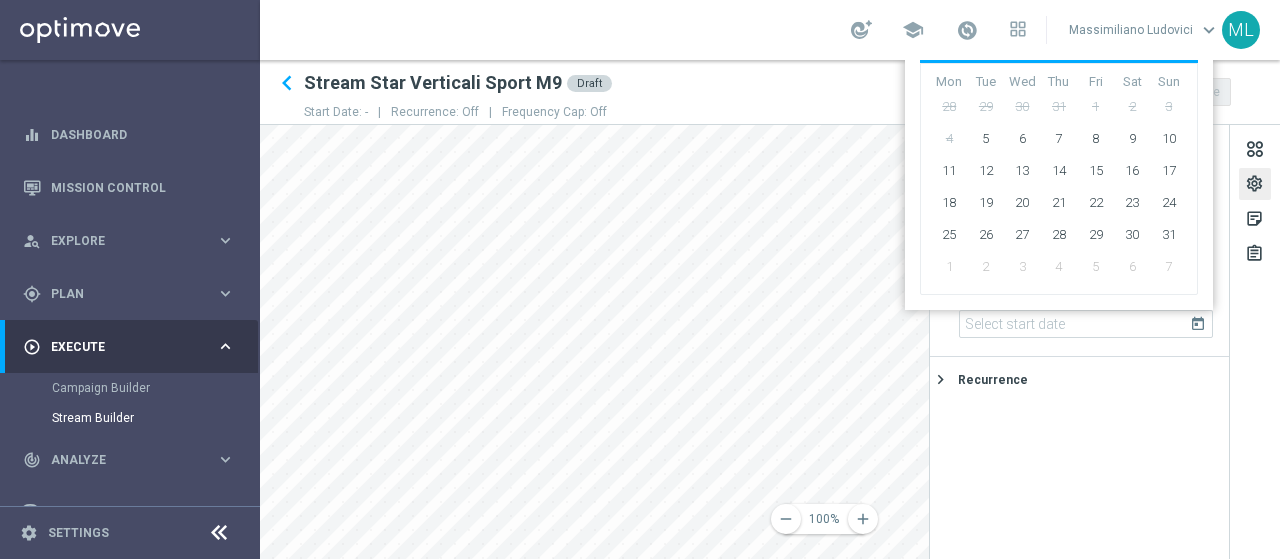 click on "3" 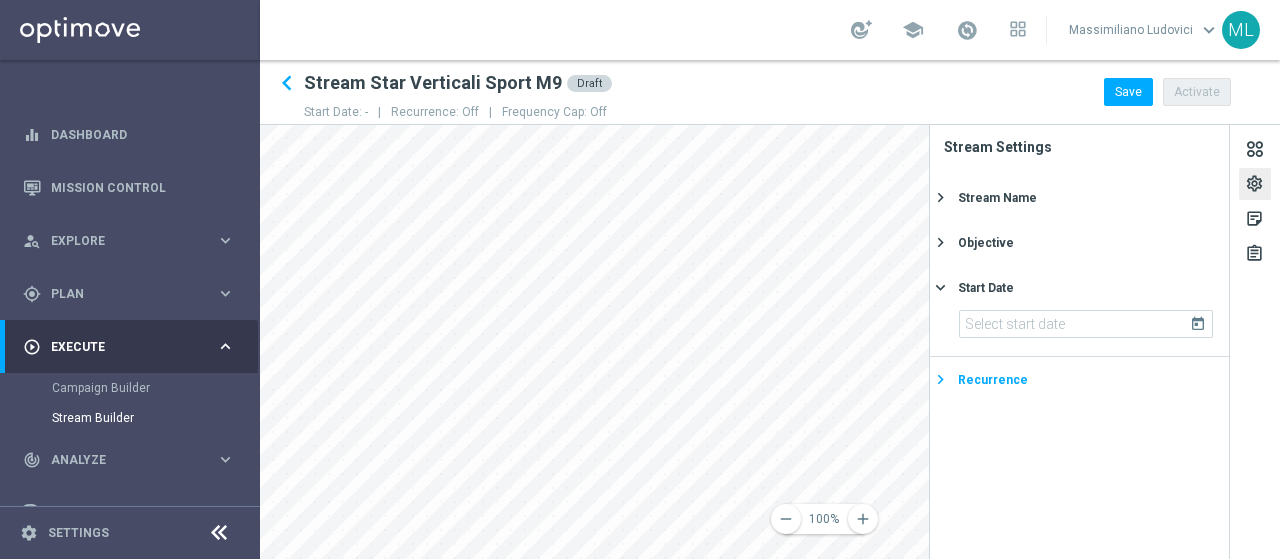 click on "keyboard_arrow_right" 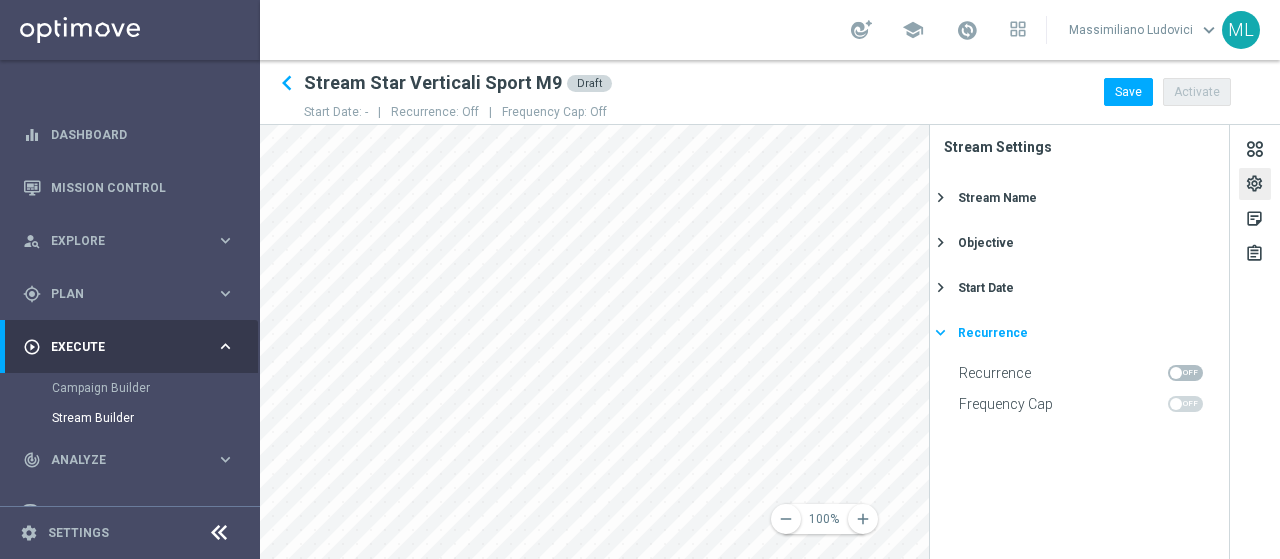 click on "keyboard_arrow_right" 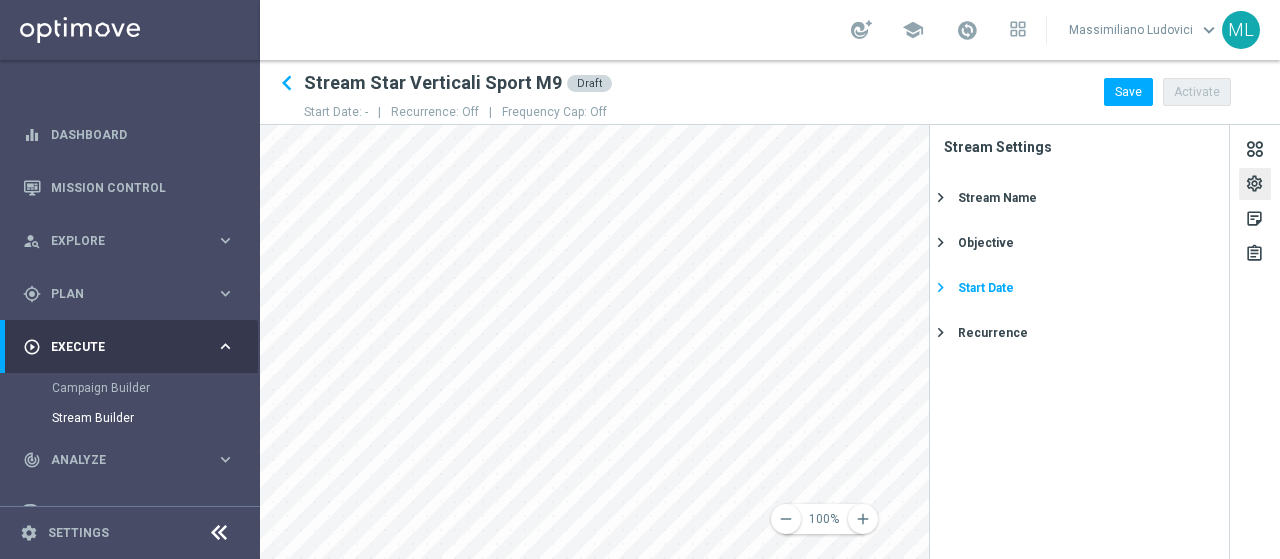 click on "keyboard_arrow_right" 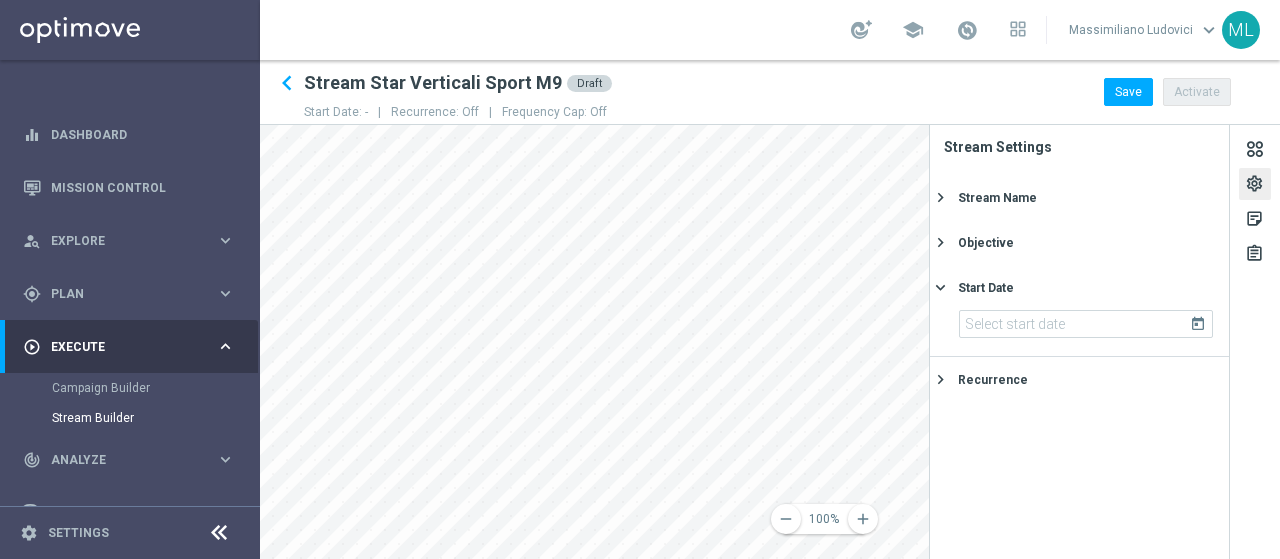 click on "today" 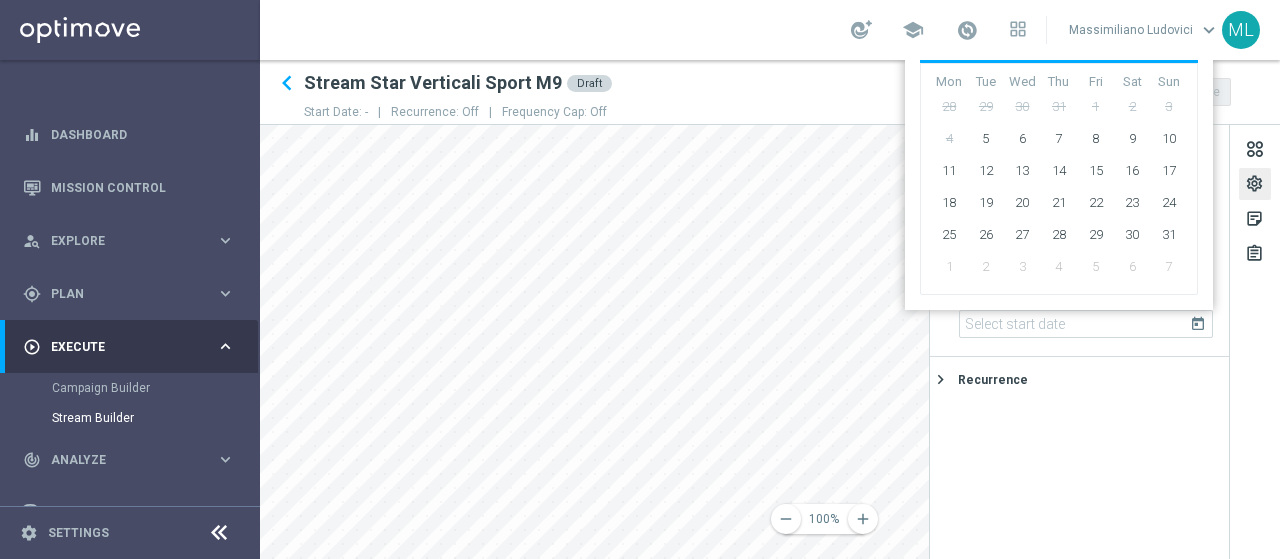 click on "today" 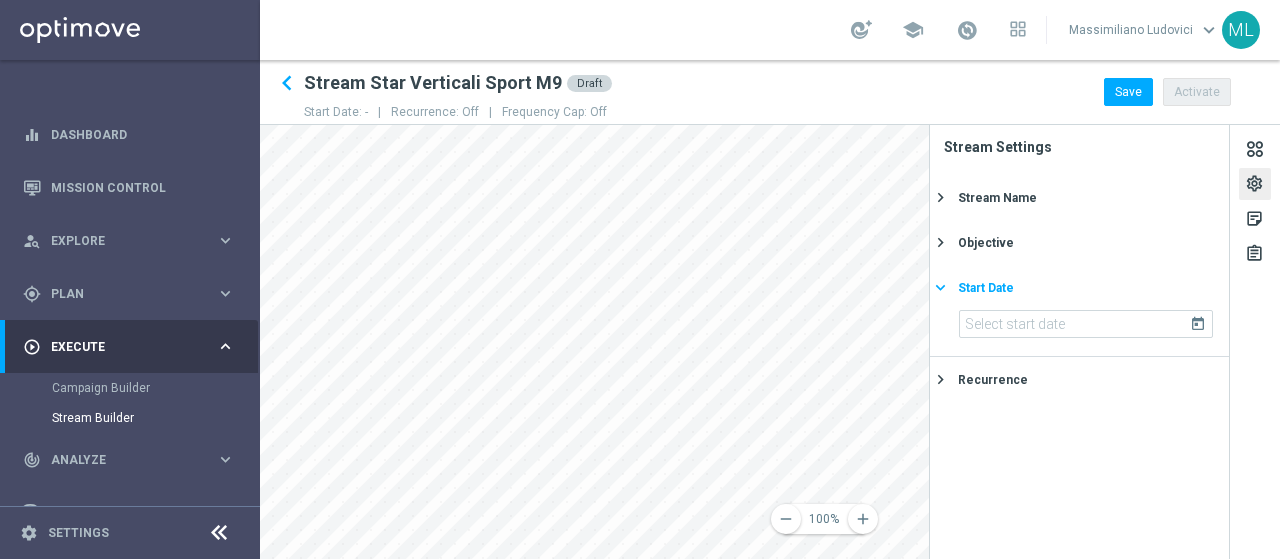 click on "keyboard_arrow_right" 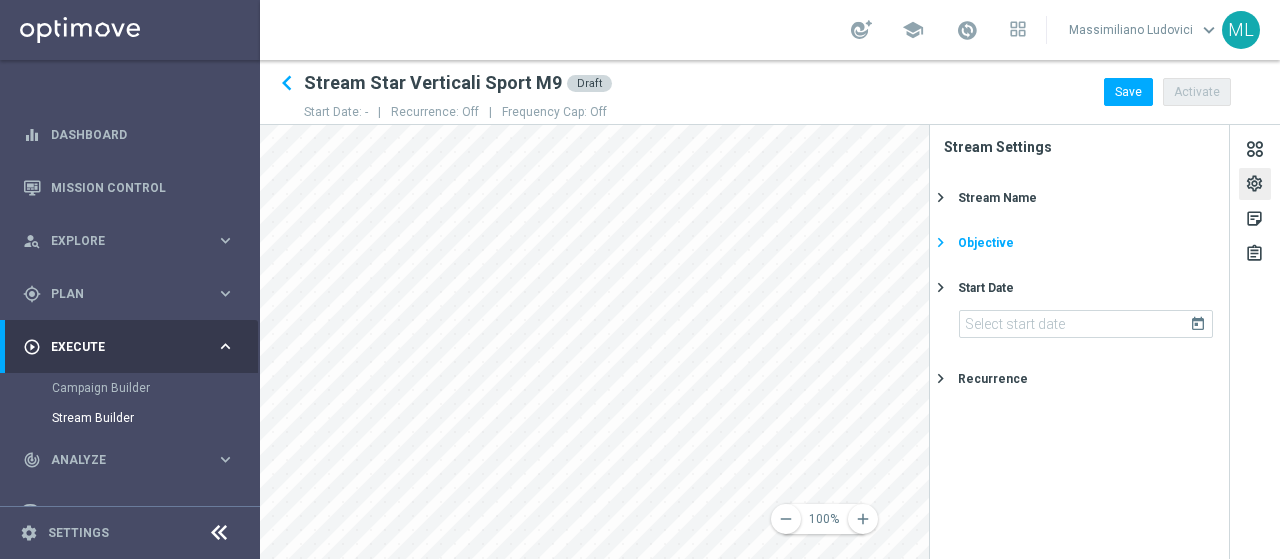 click on "keyboard_arrow_right" 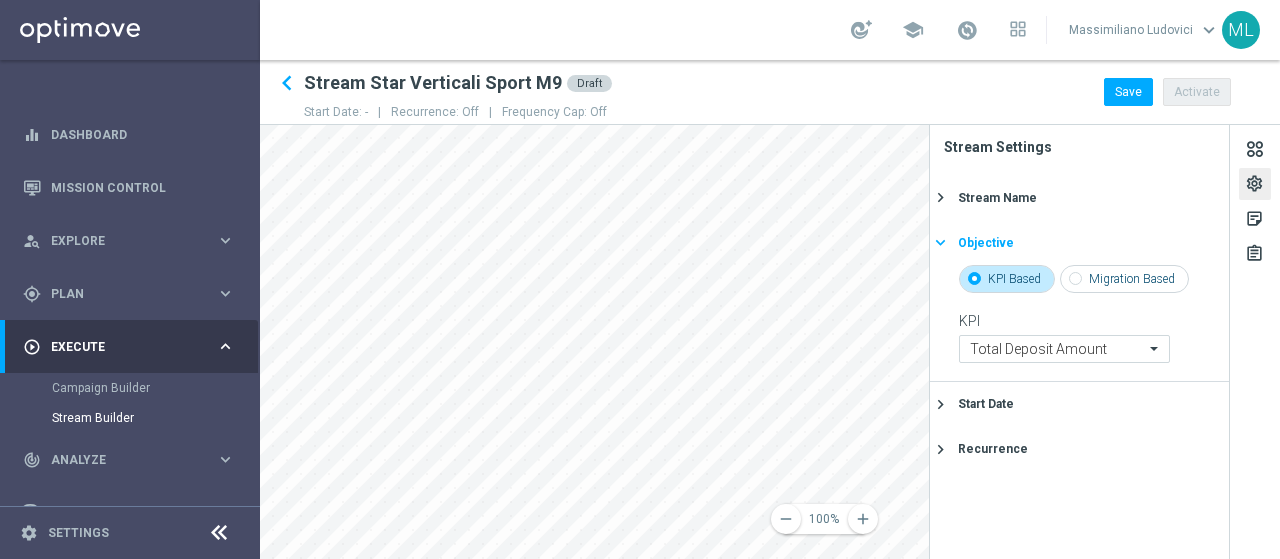 click on "keyboard_arrow_right" 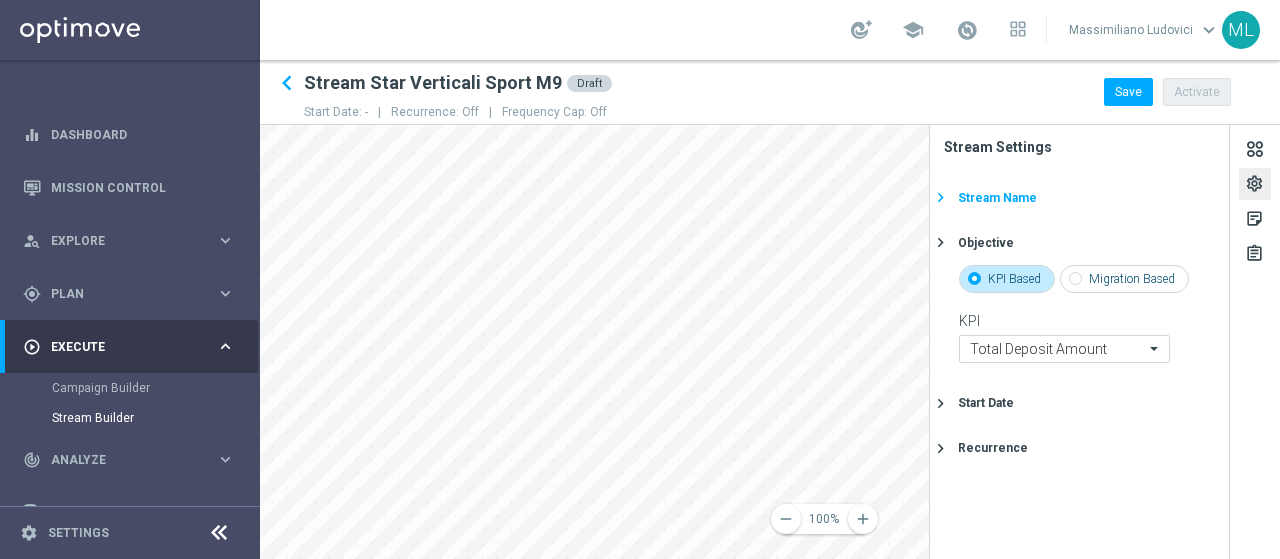 click on "keyboard_arrow_right" 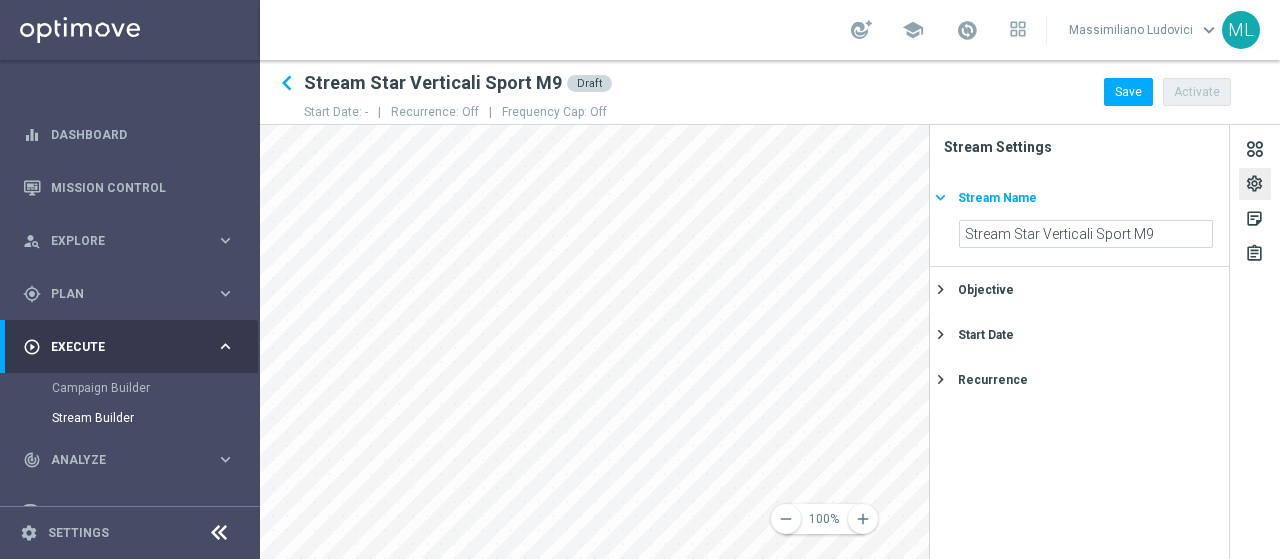 click on "keyboard_arrow_right" 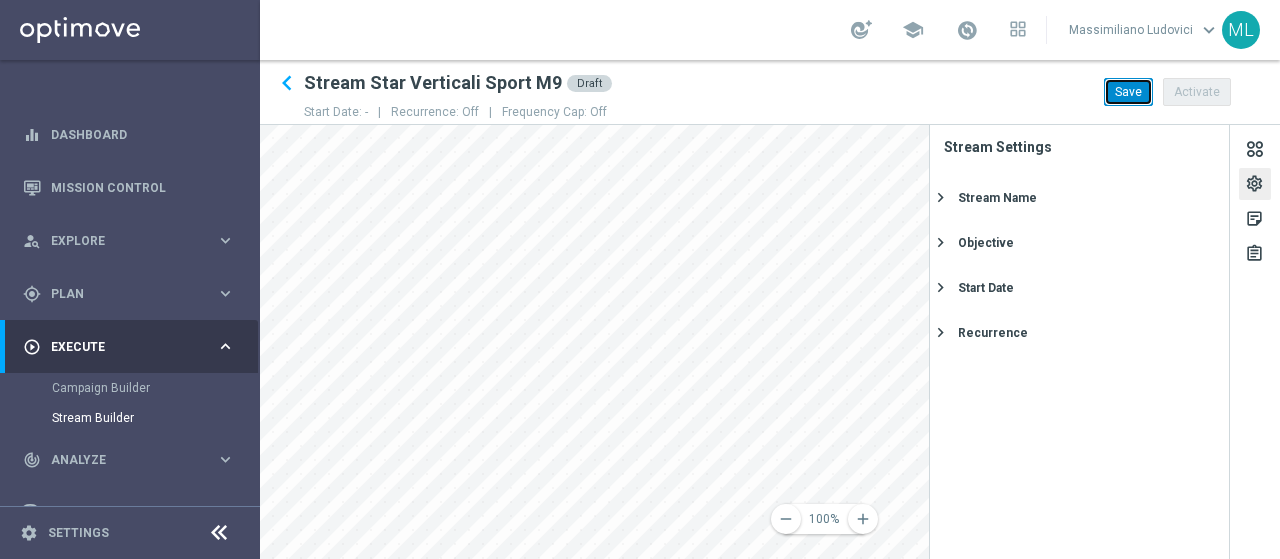 click on "Save" 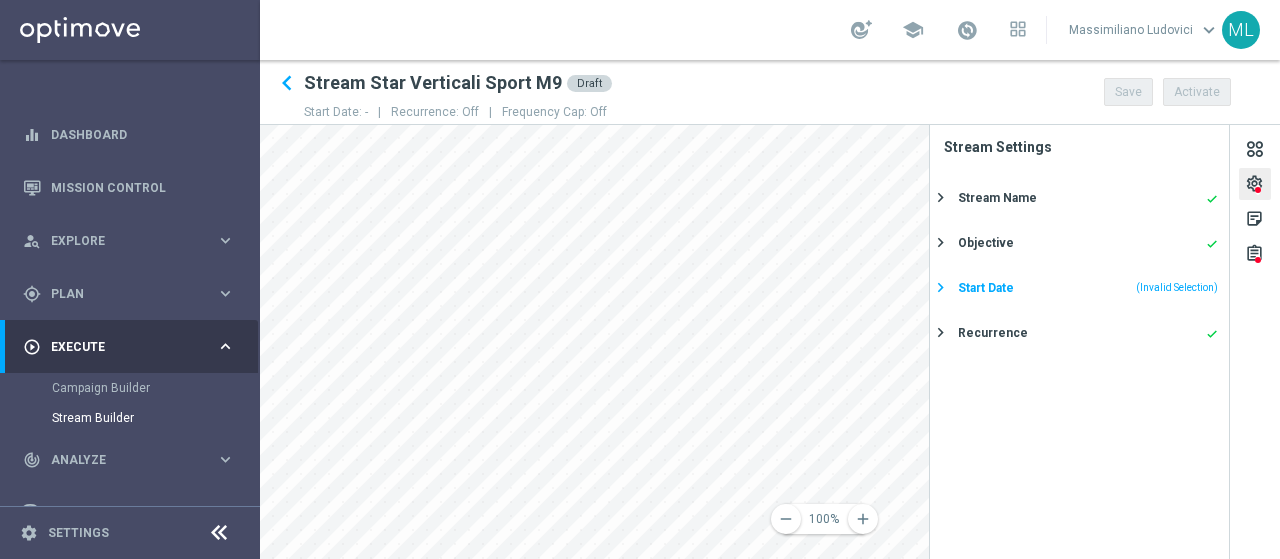 click on "(Invalid Selection)" 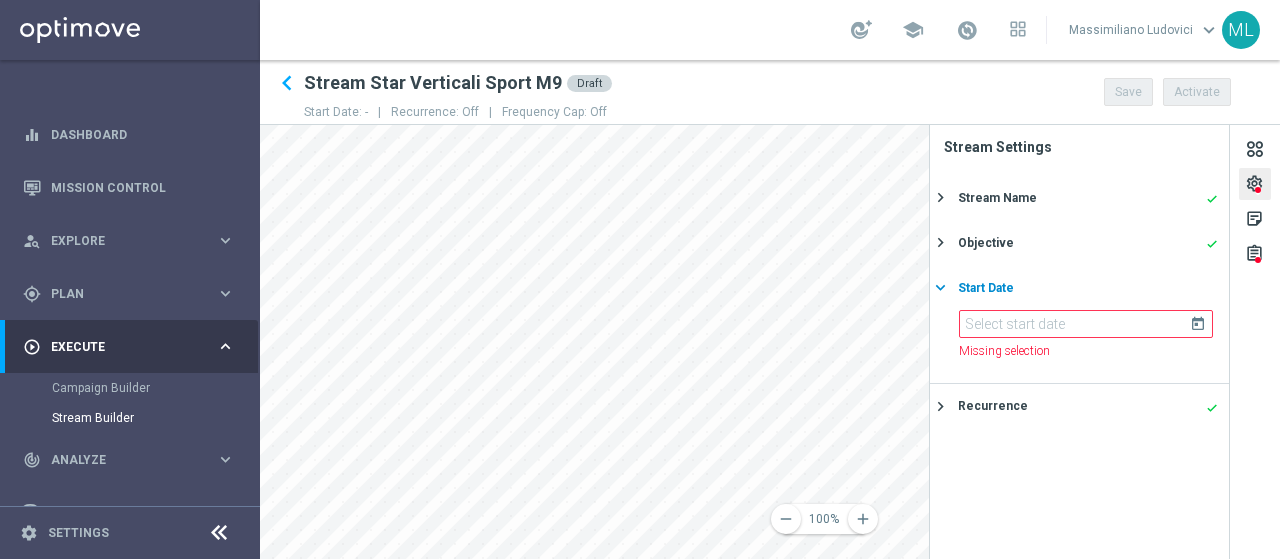 click on "today" 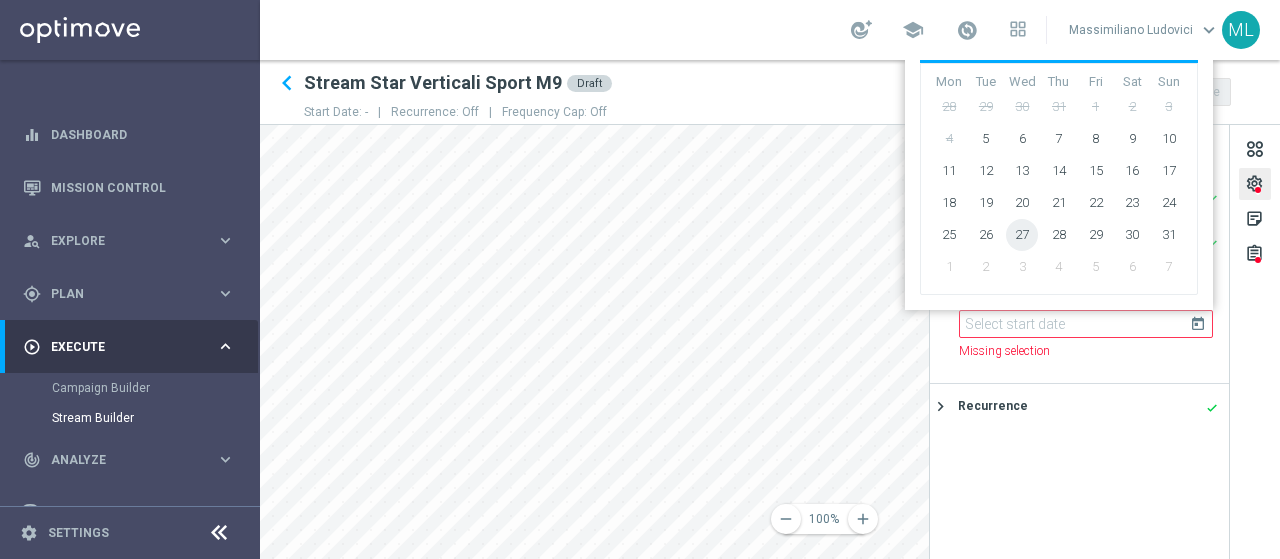 click on "27" 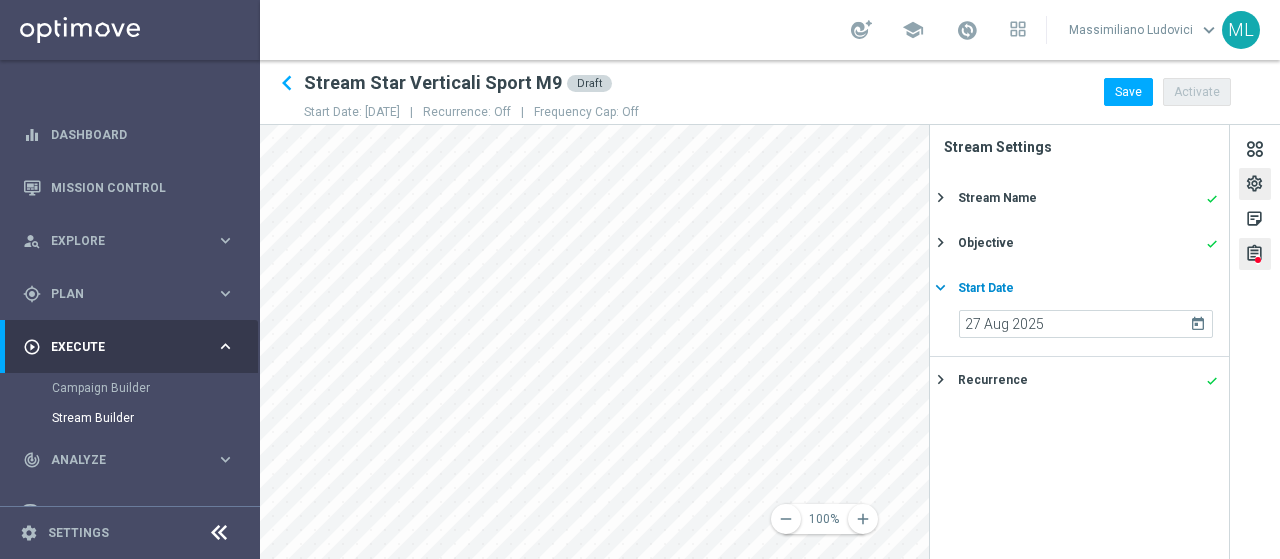 click on "assignment" 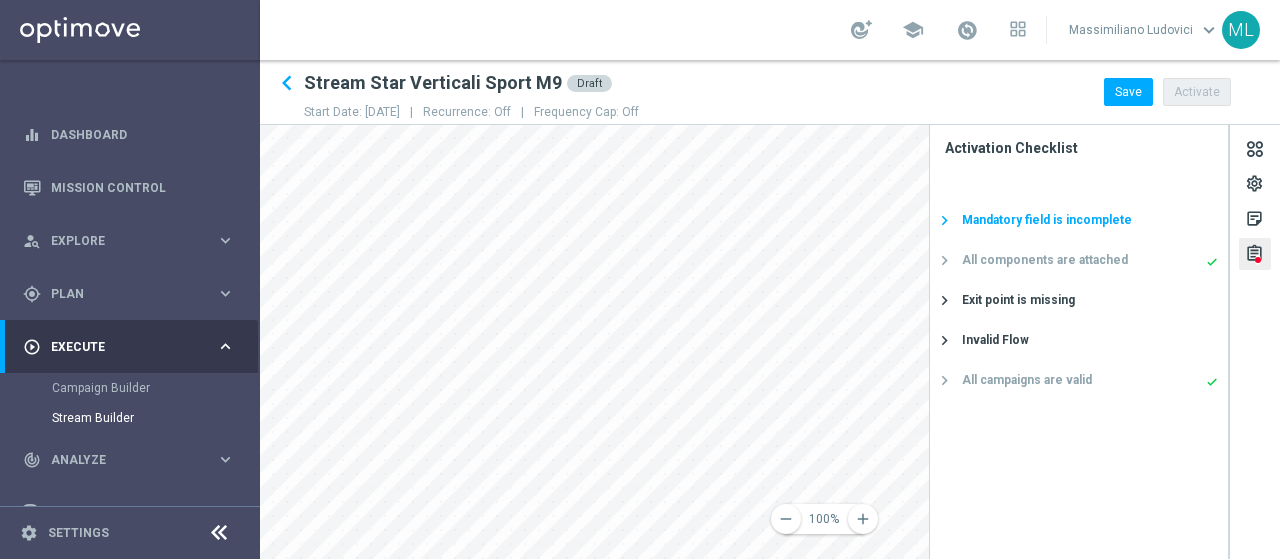 click on "Mandatory field is incomplete" 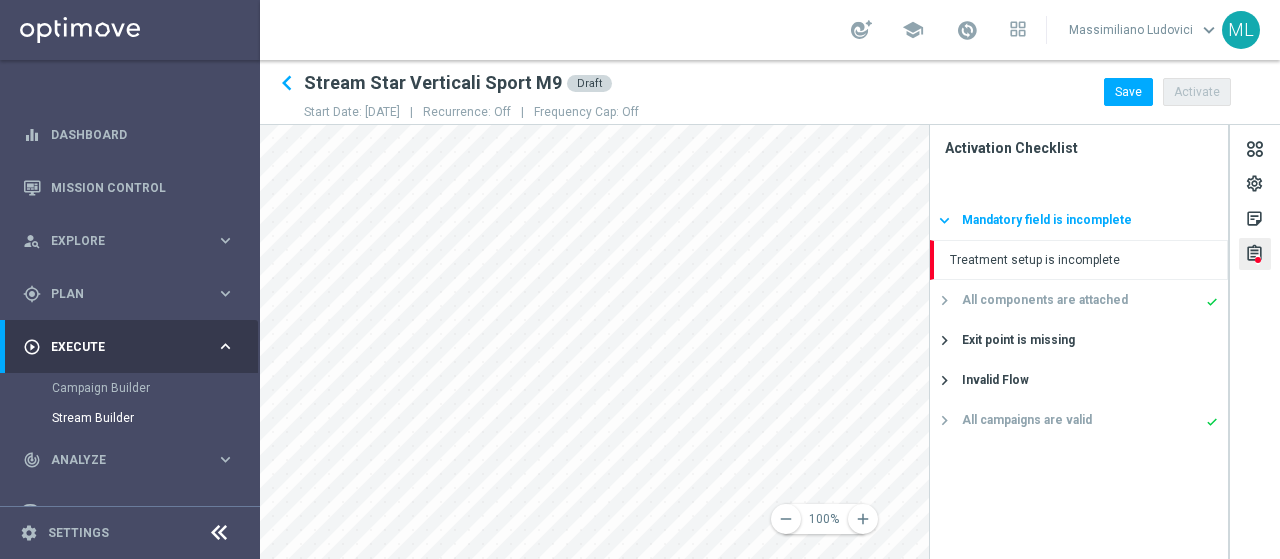 click on "Mandatory field is incomplete" 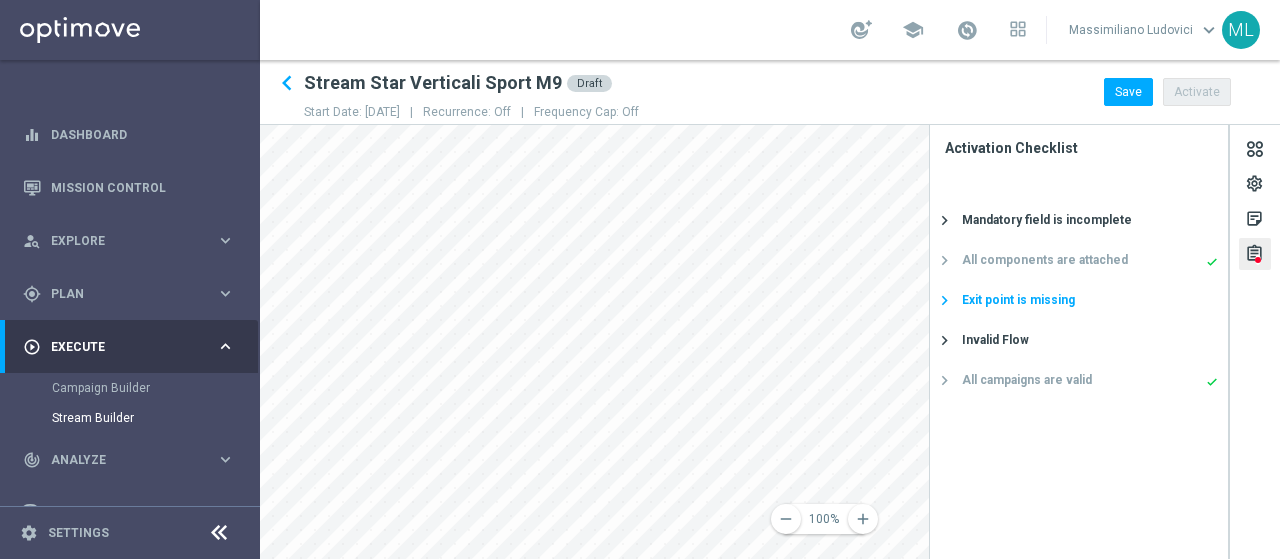 click on "Exit point is missing" 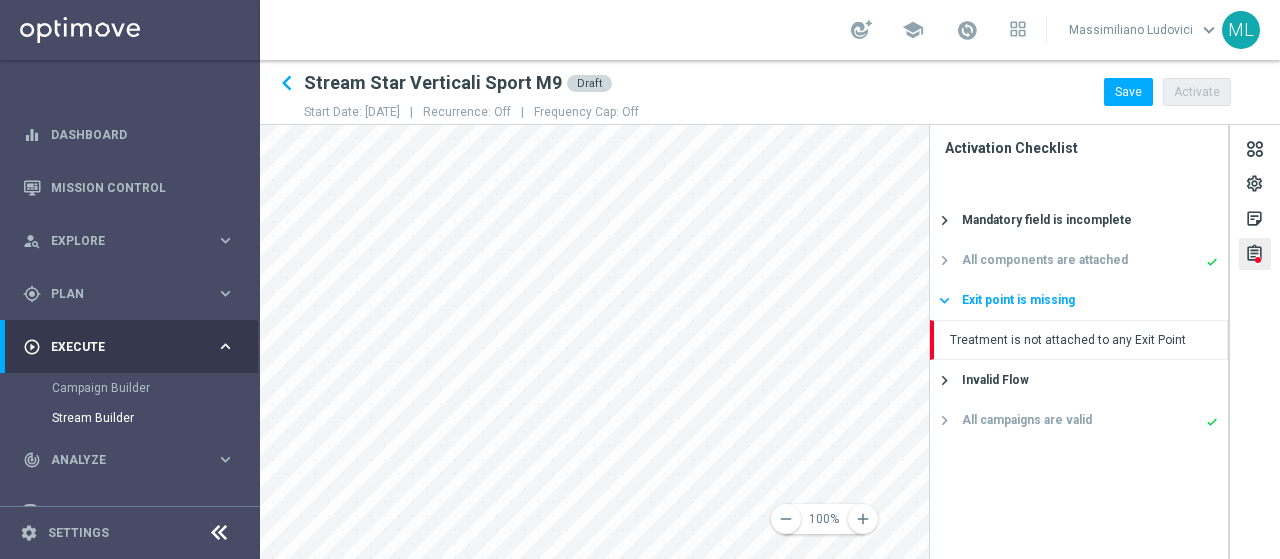 click on "Exit point is missing" 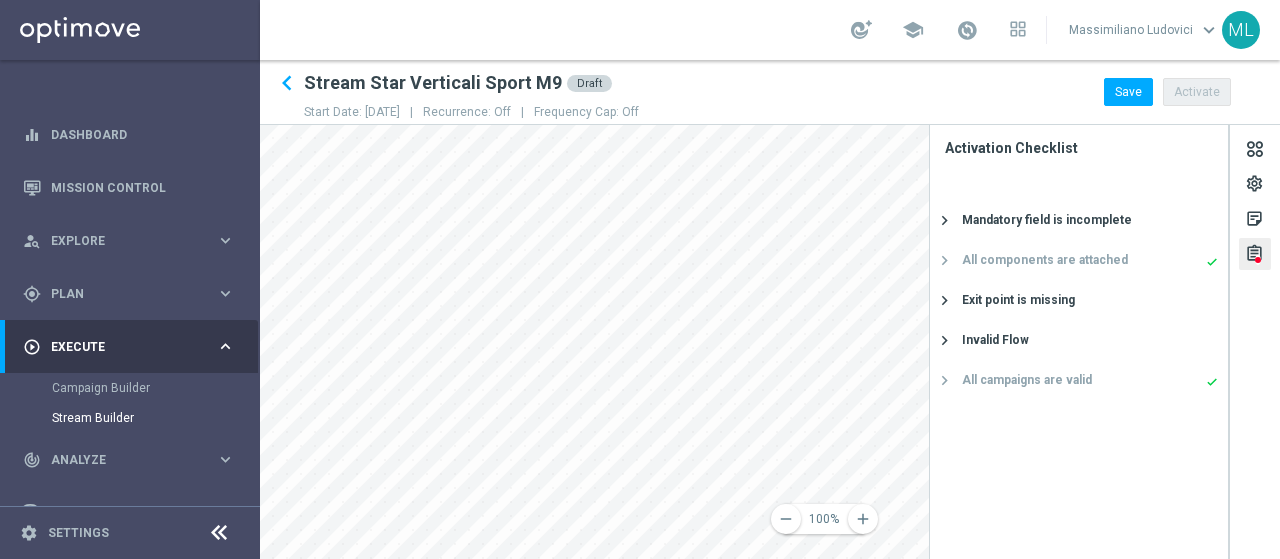 click on "All campaigns are valid" 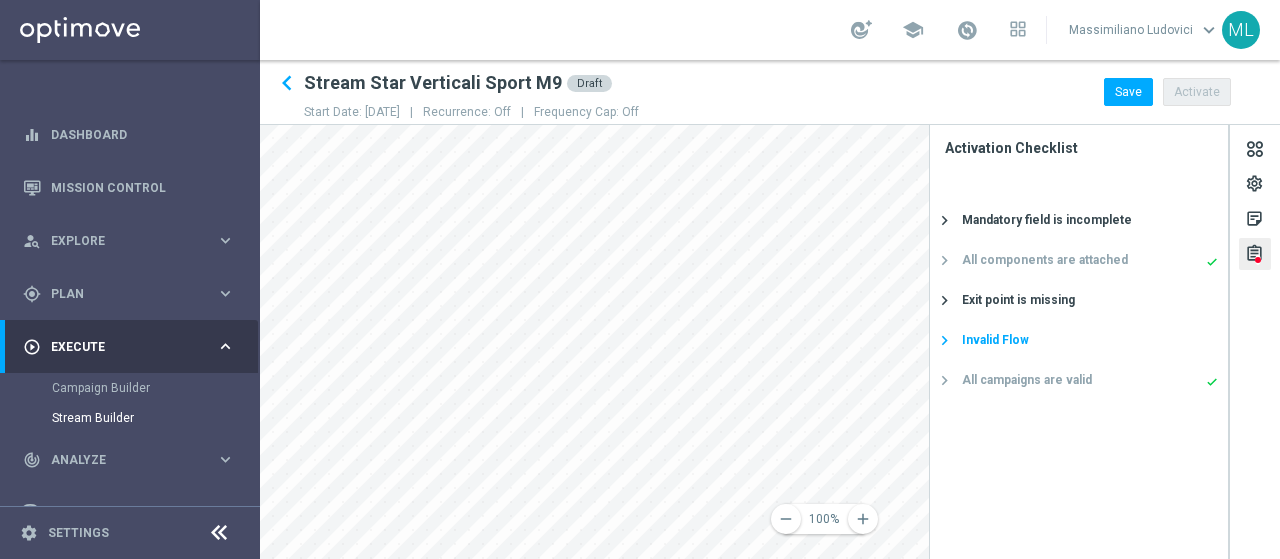 click on "Invalid Flow" 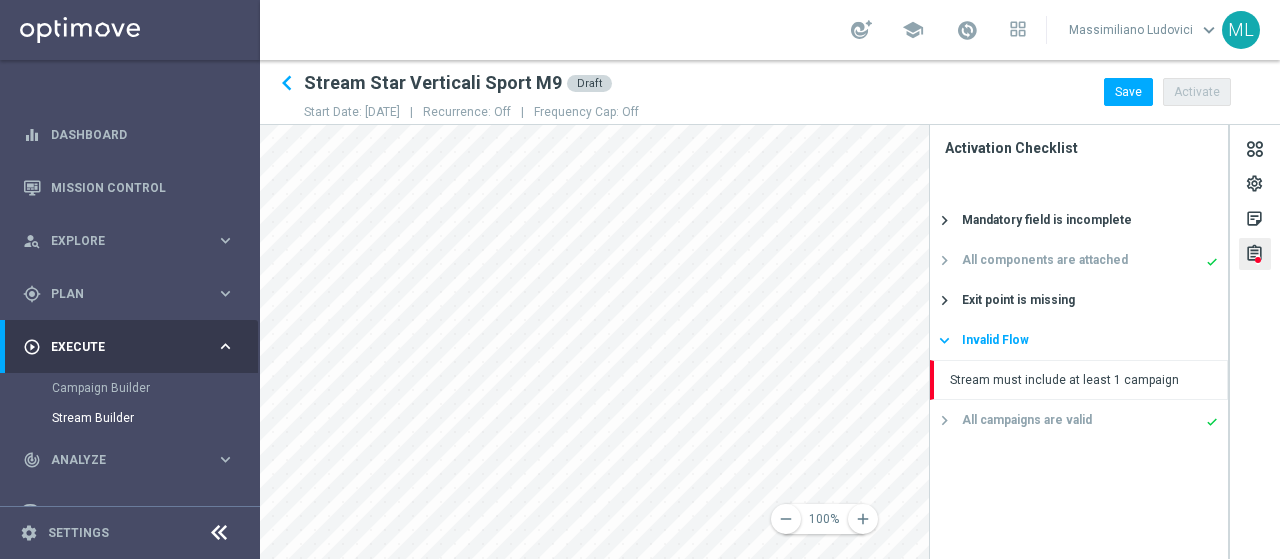 click on "Invalid Flow" 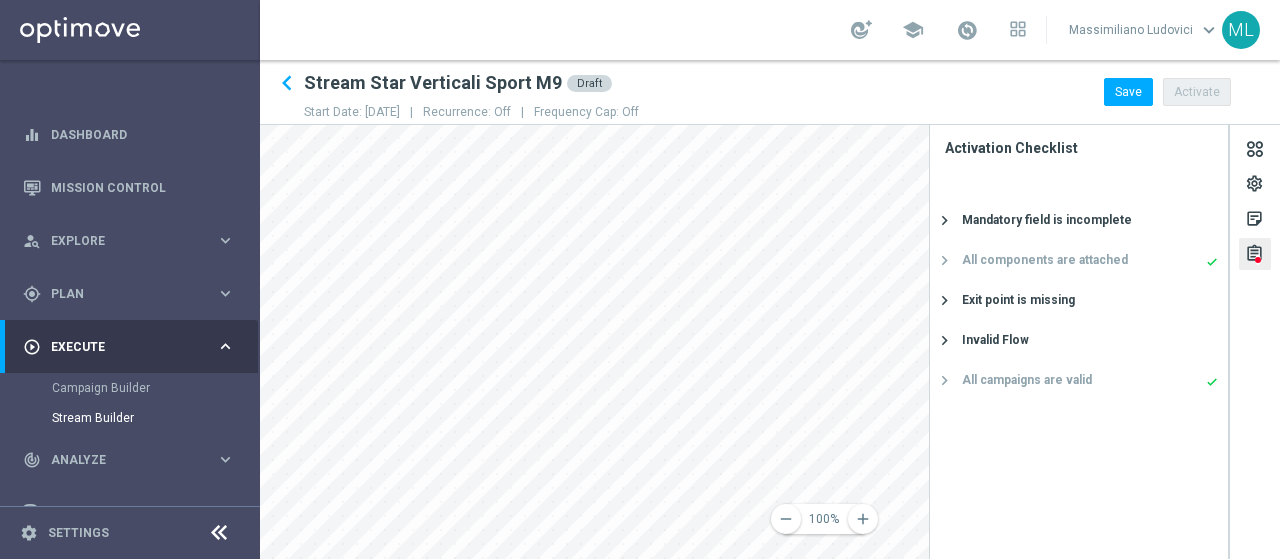 click on "assignment" 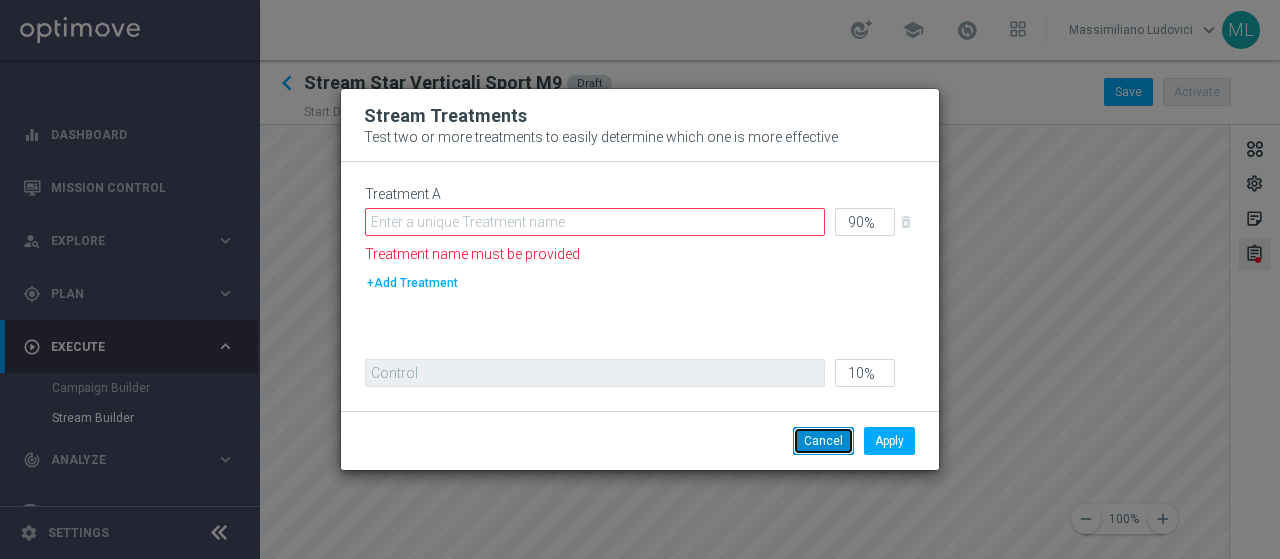 click on "Cancel" 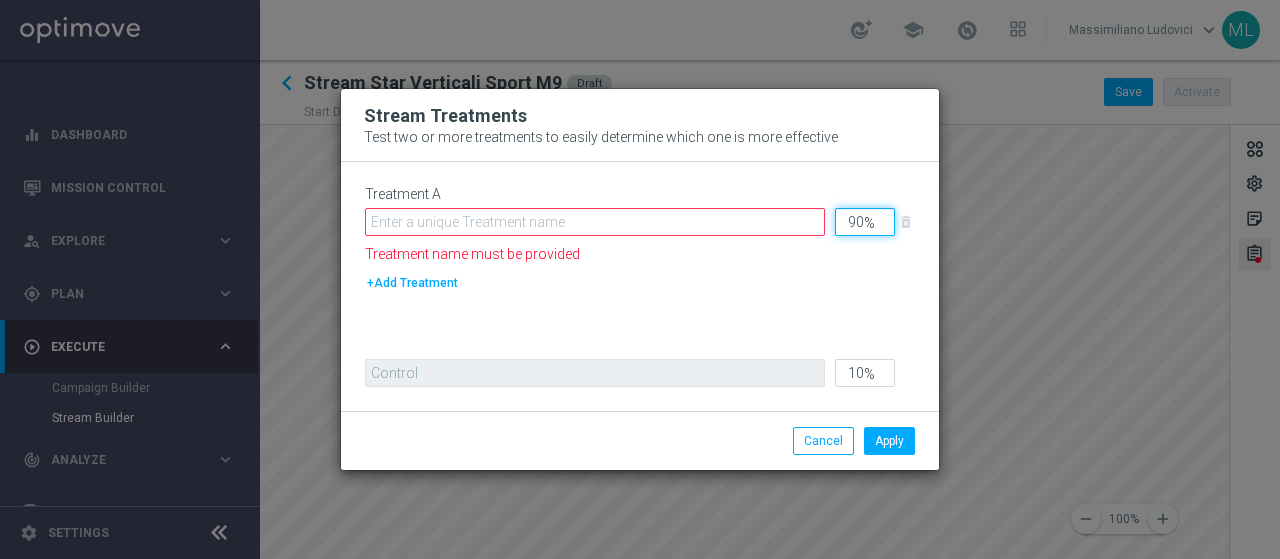 drag, startPoint x: 846, startPoint y: 224, endPoint x: 860, endPoint y: 223, distance: 14.035668 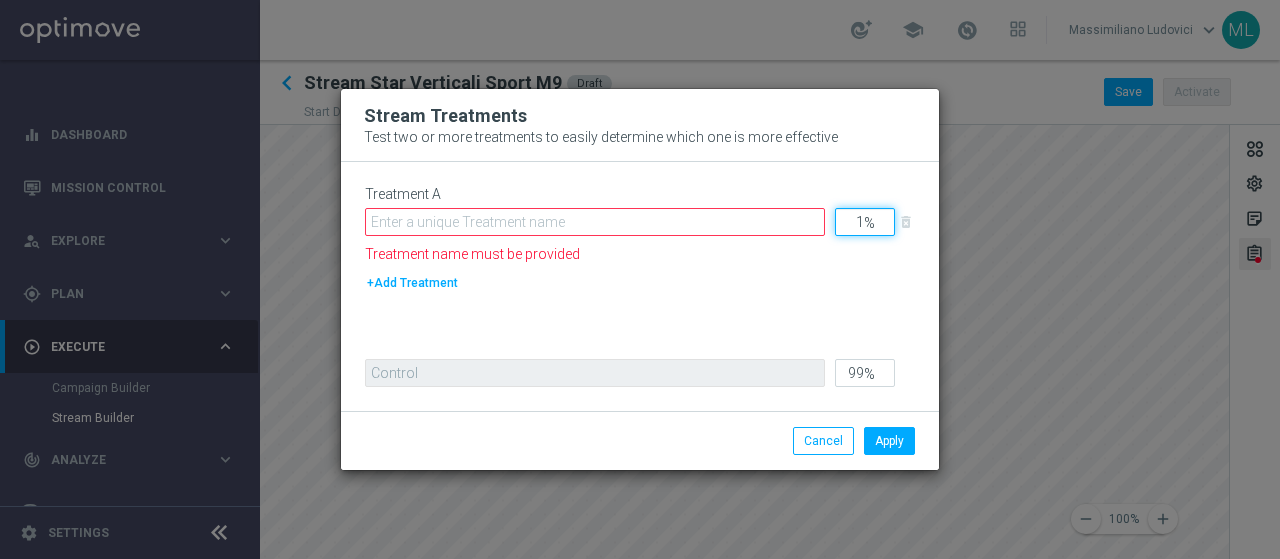 type on "10" 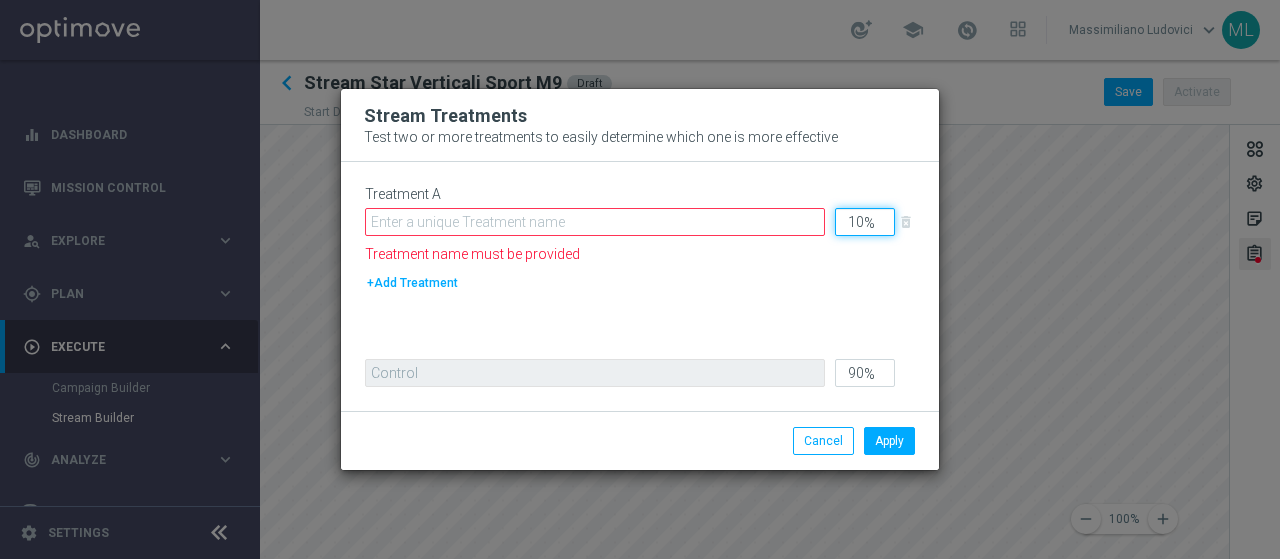 type on "100" 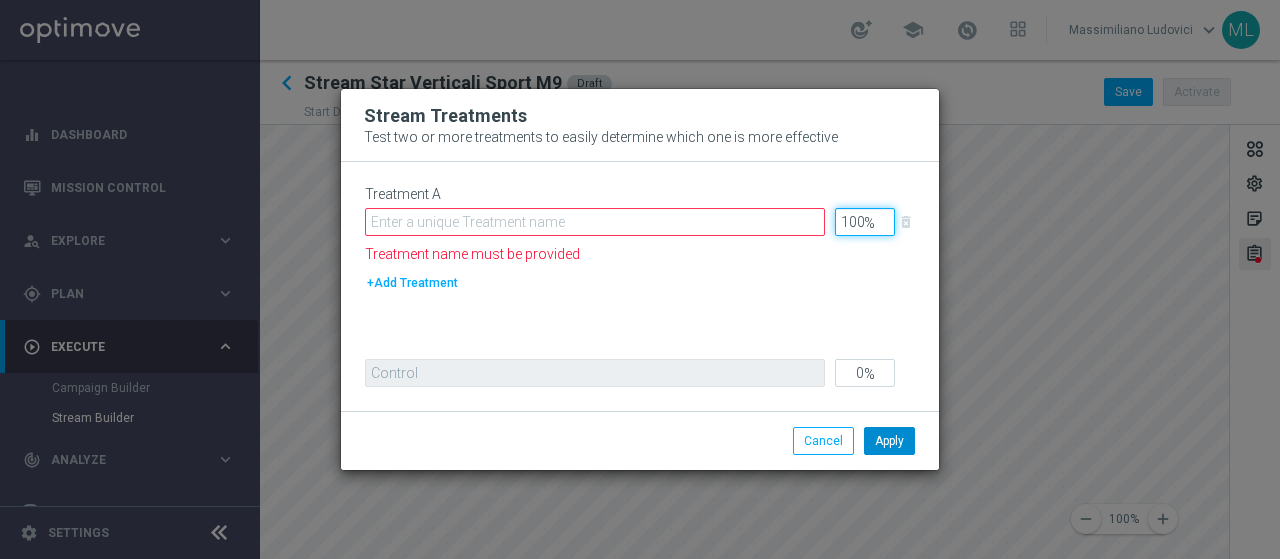 type on "100" 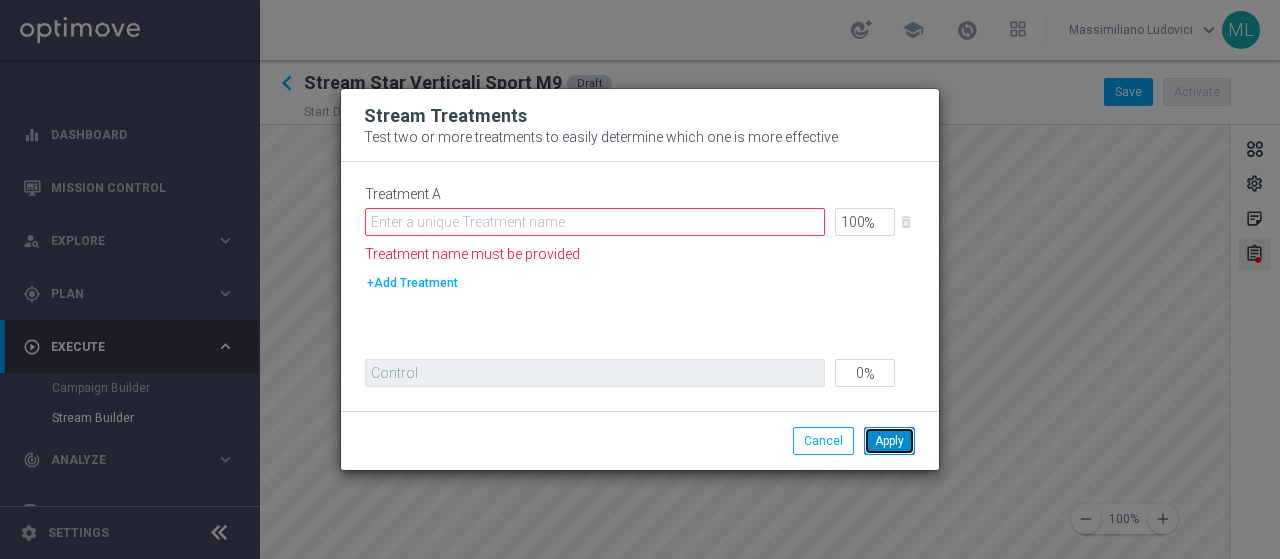 click on "Apply" 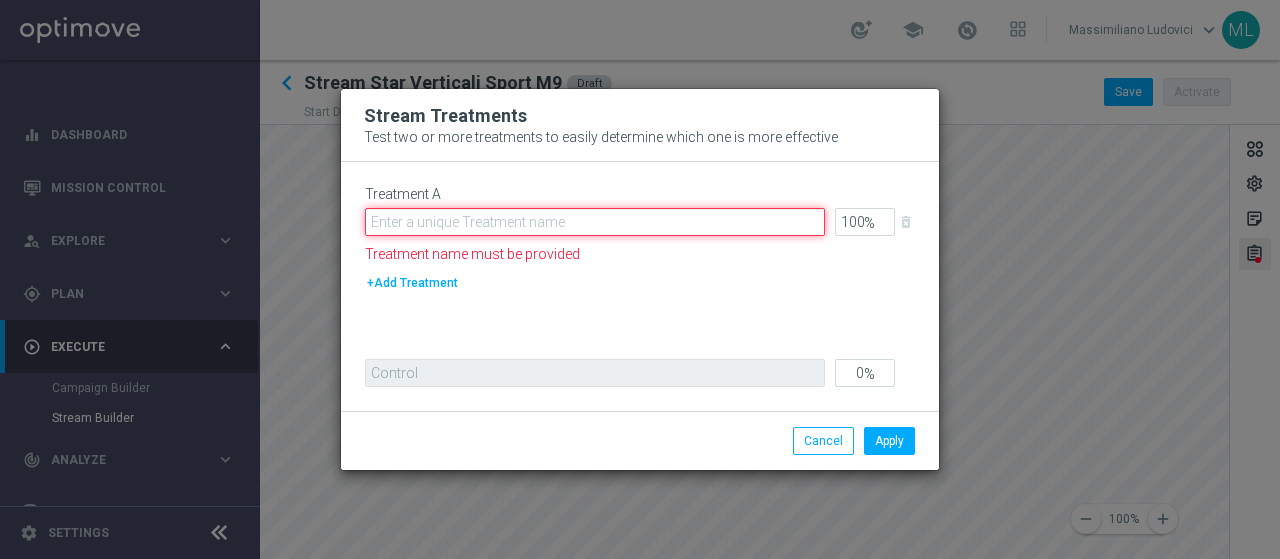 click 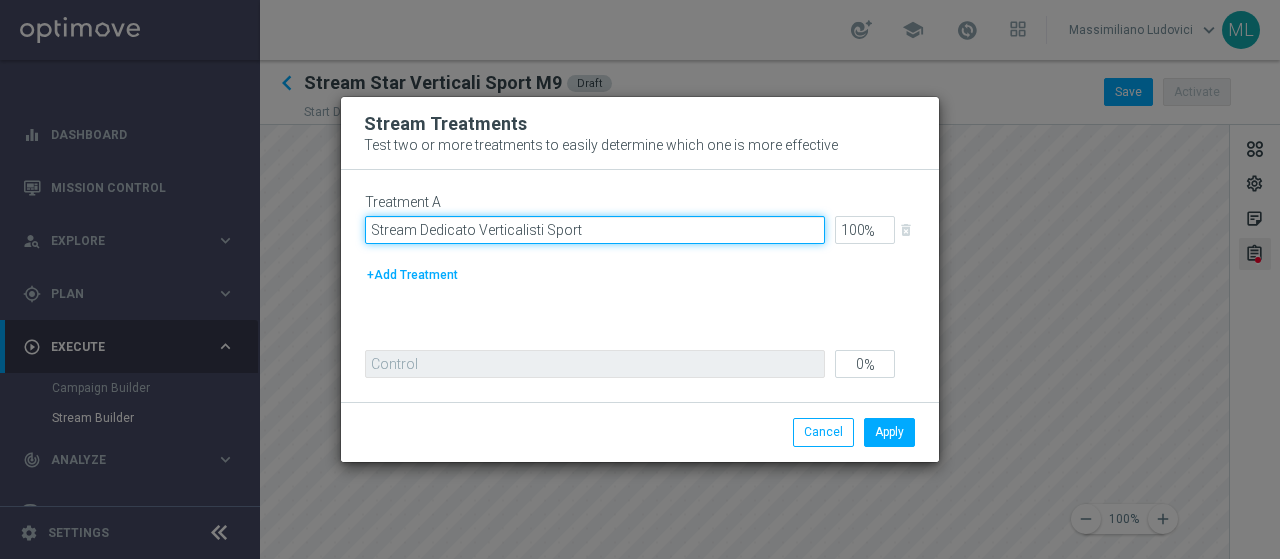 click on "Stream Dedicato Verticalisti Sport" 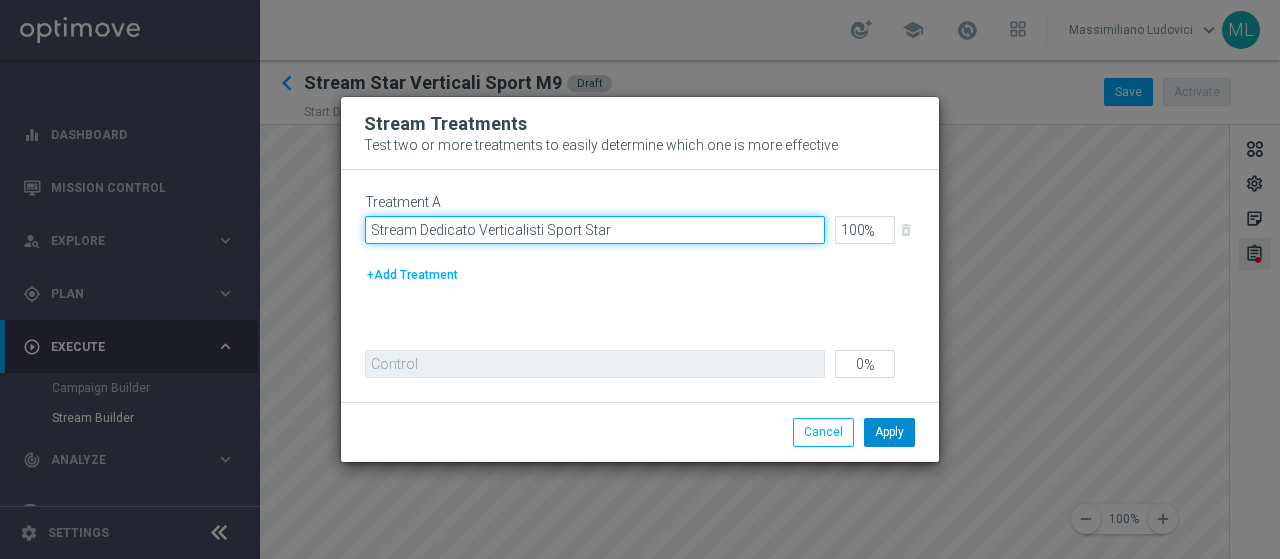 type on "Stream Dedicato Verticalisti Sport Star" 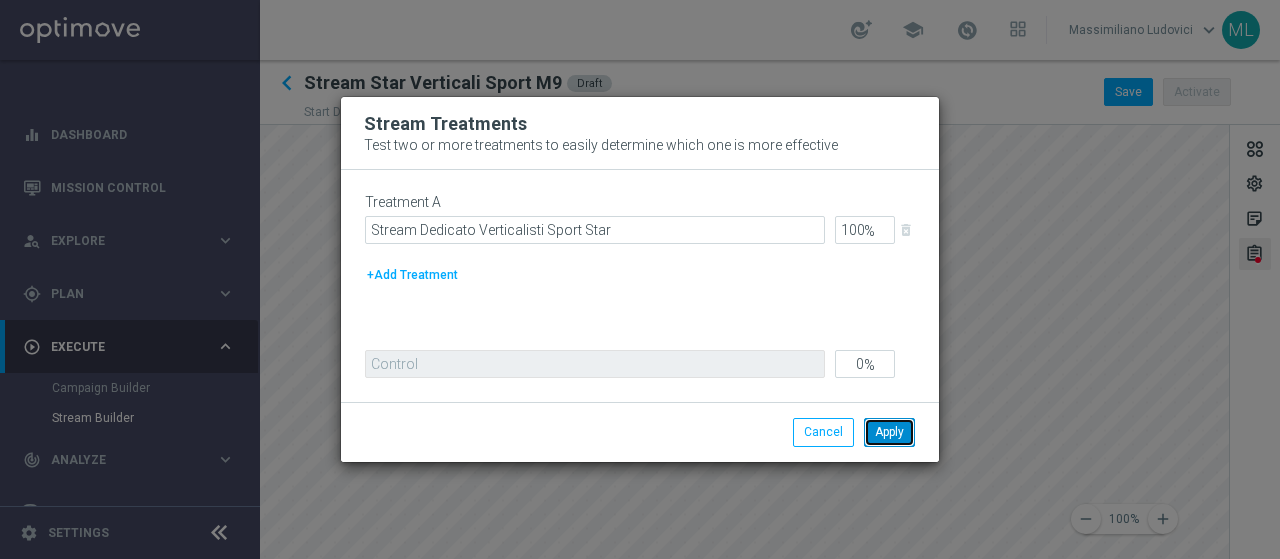 click on "Apply" 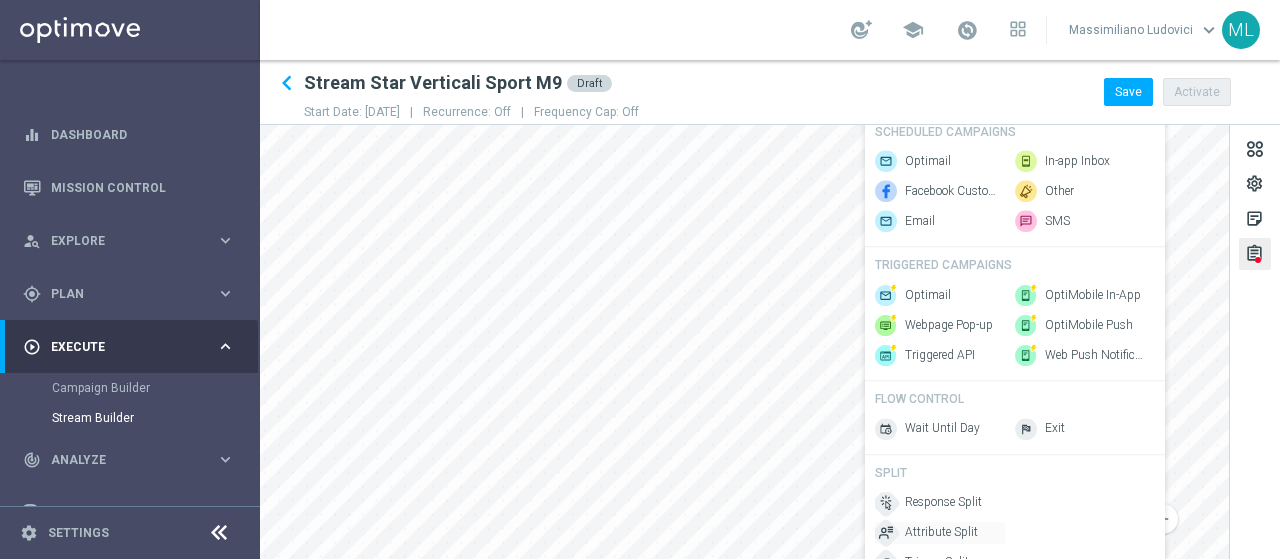 click on "Attribute Split" 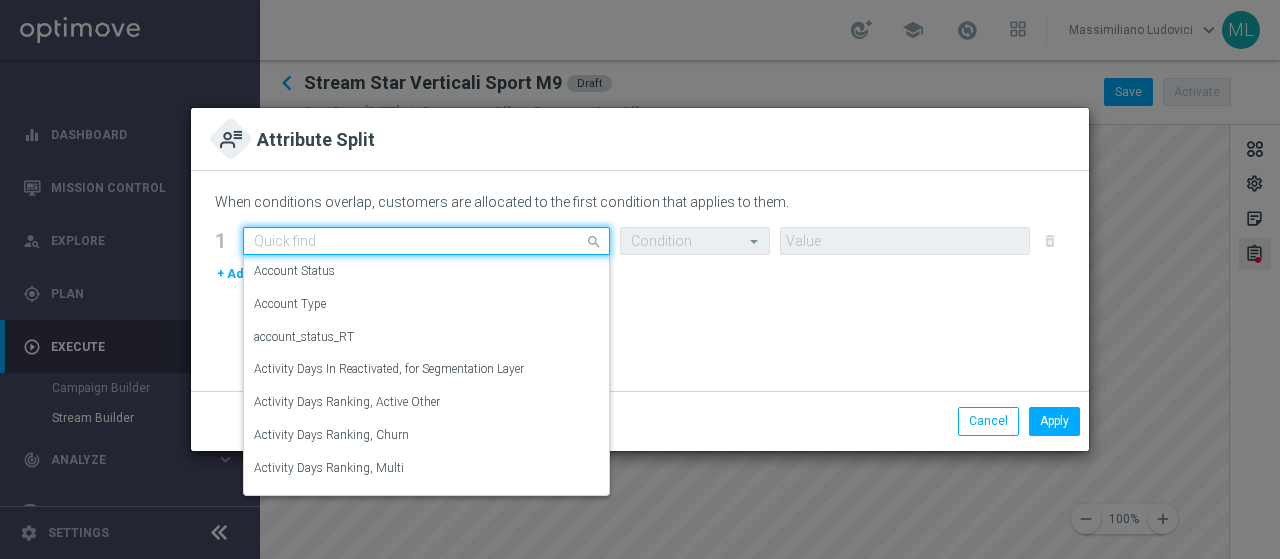click 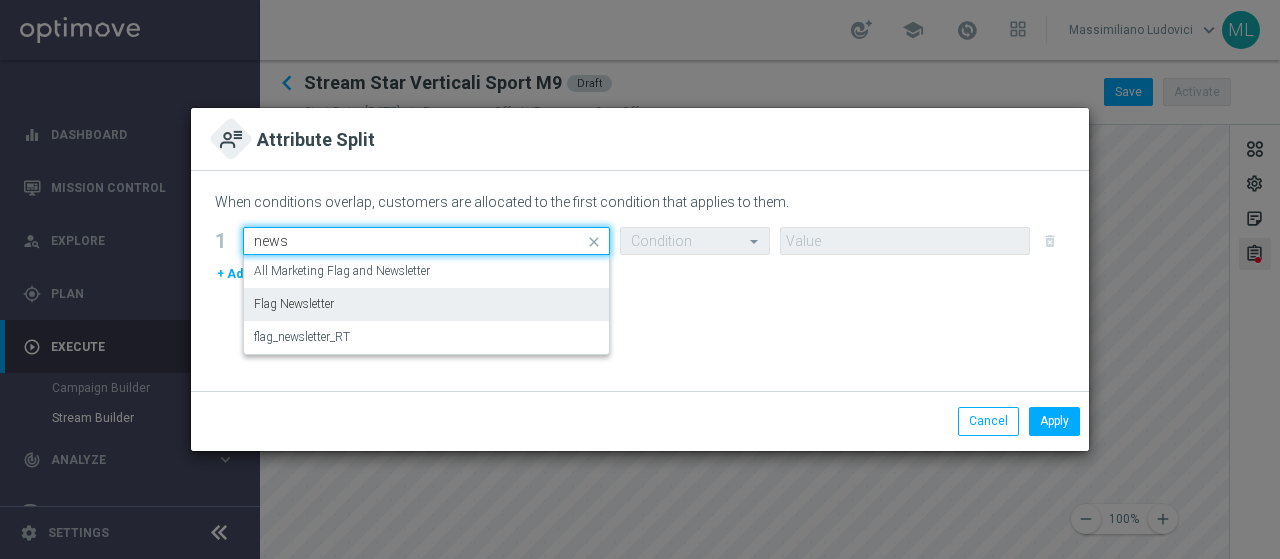 click on "Flag Newsletter" at bounding box center (294, 304) 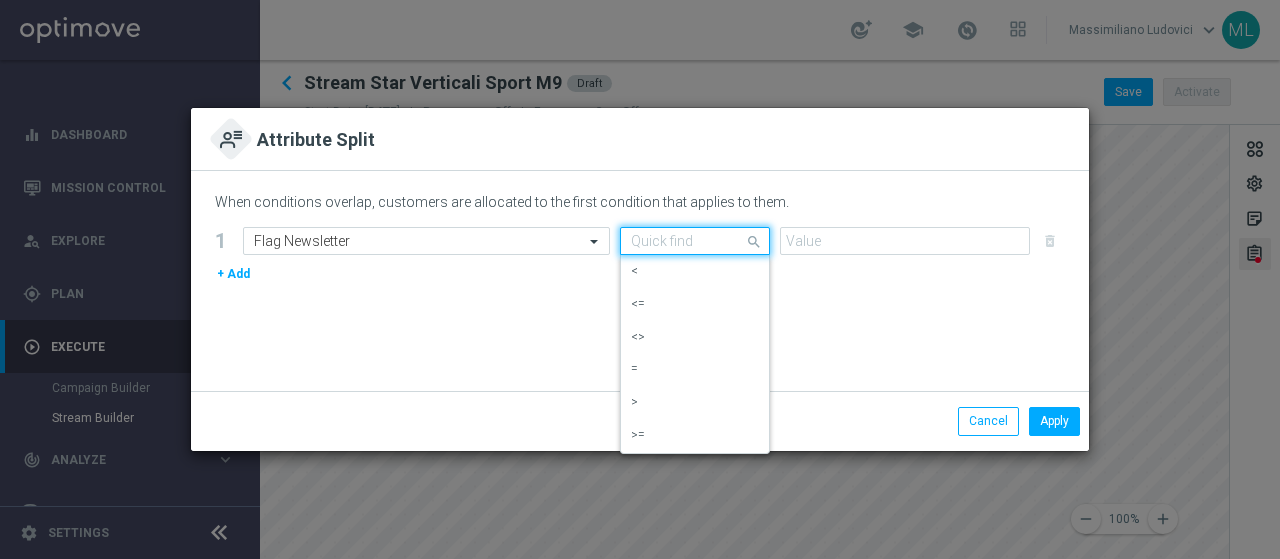click 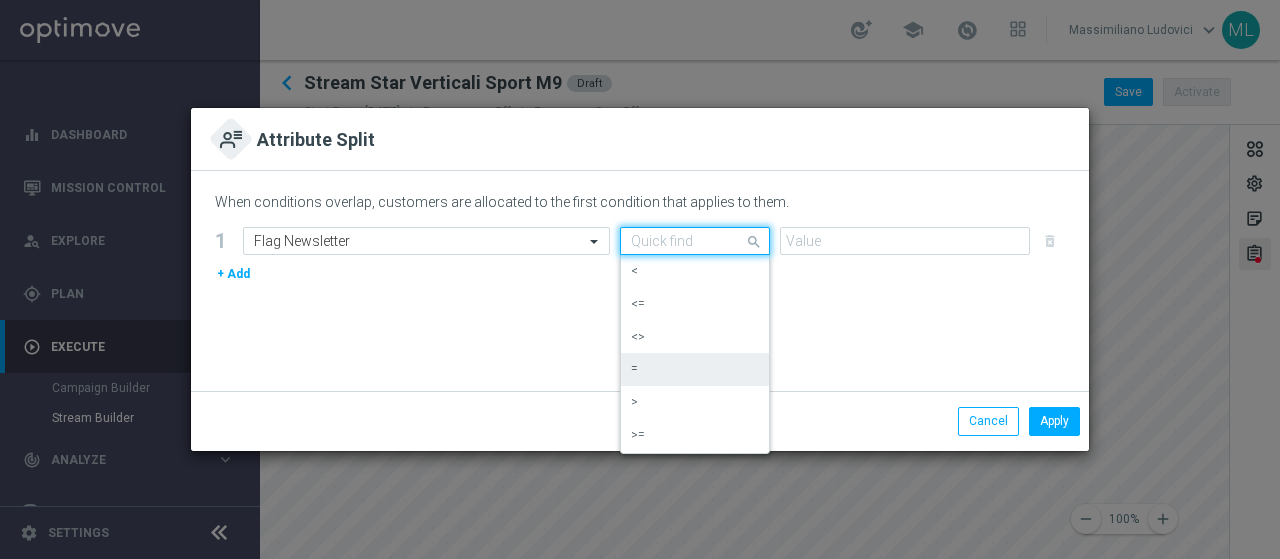 click on "=" at bounding box center [695, 369] 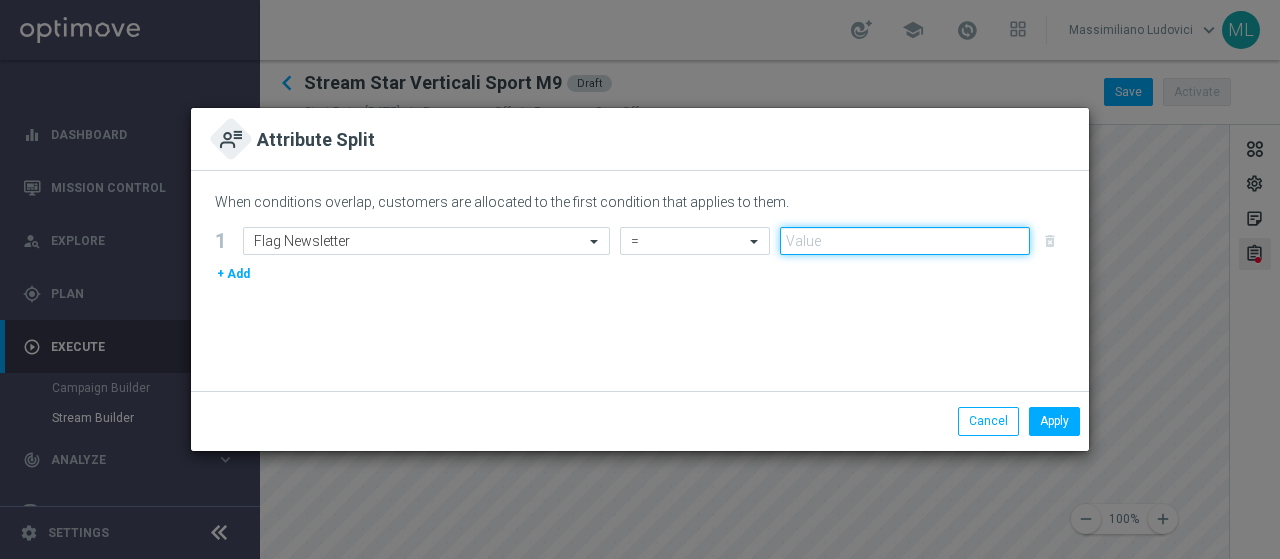 click 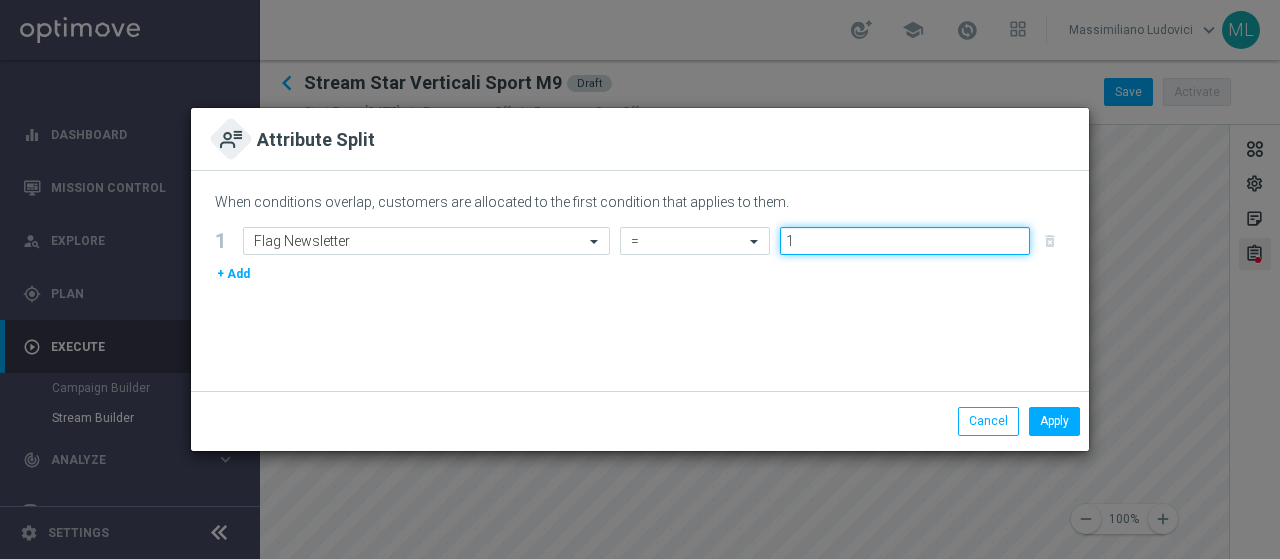click on "1" 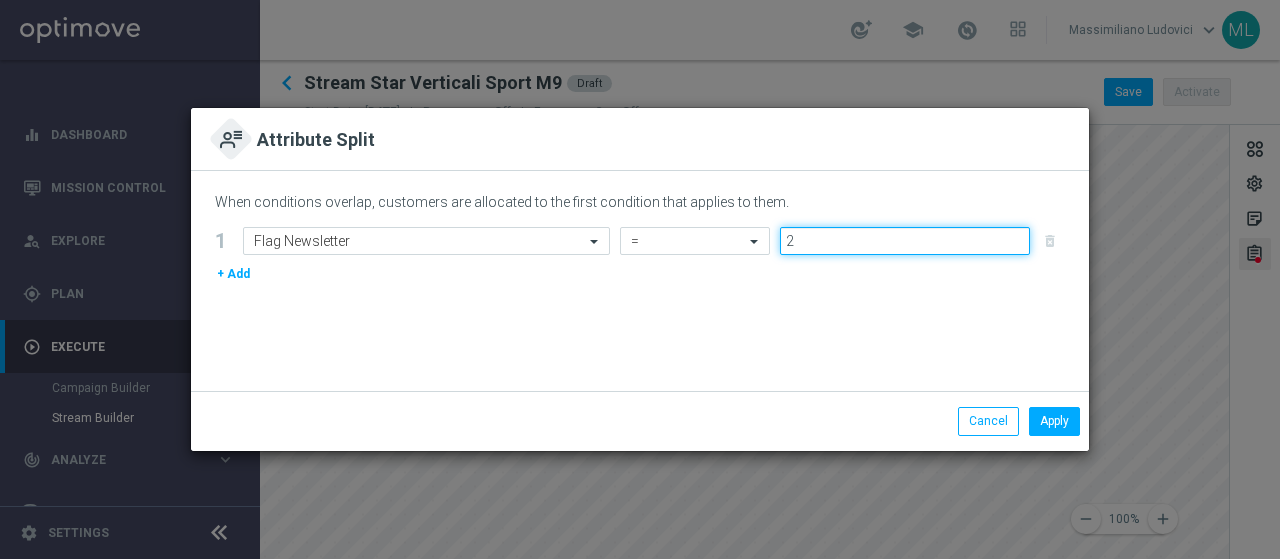 click on "2" 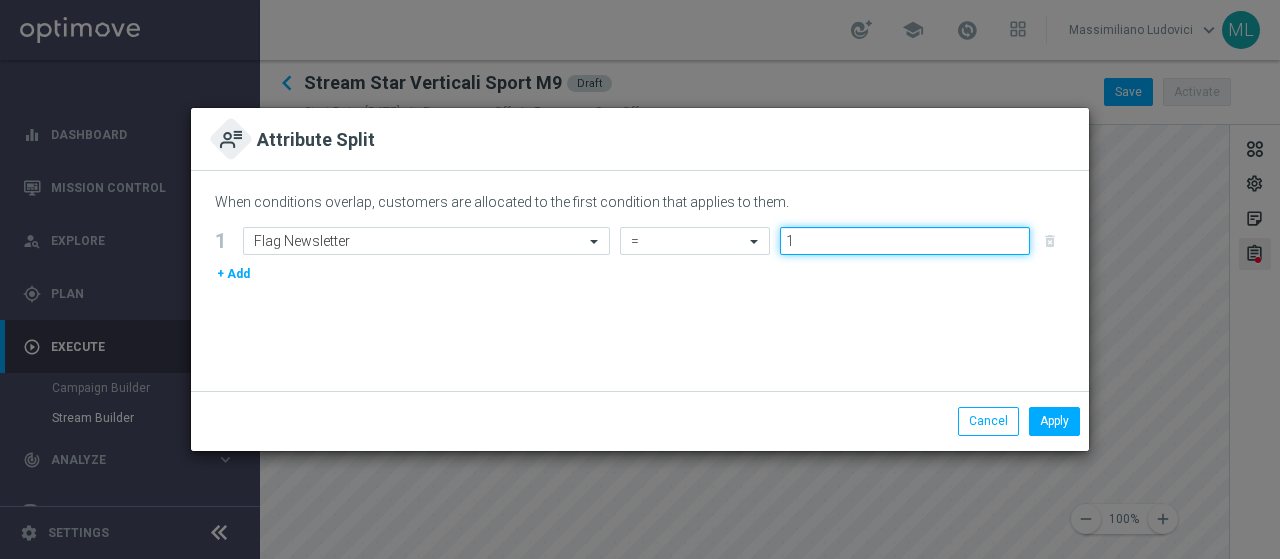 type on "1" 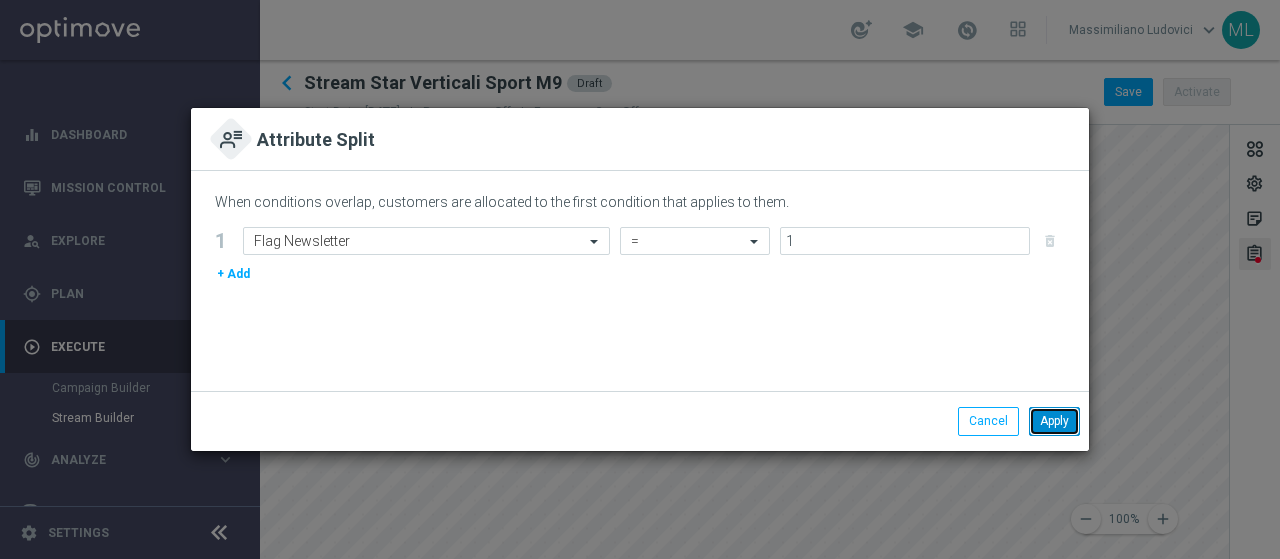 click on "Apply" 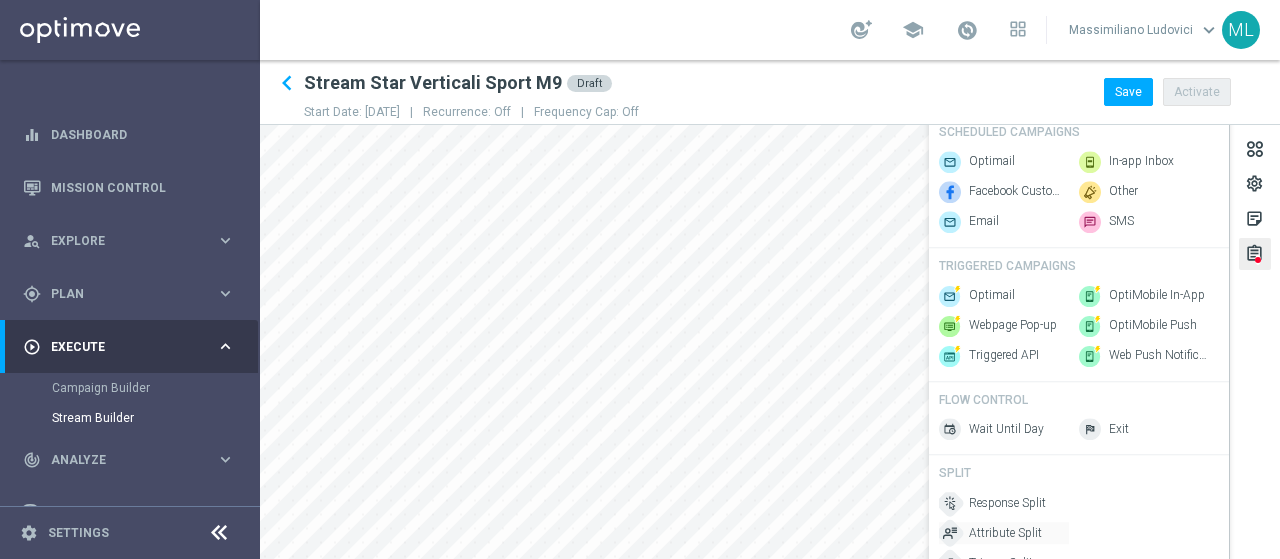 click on "Attribute Split" 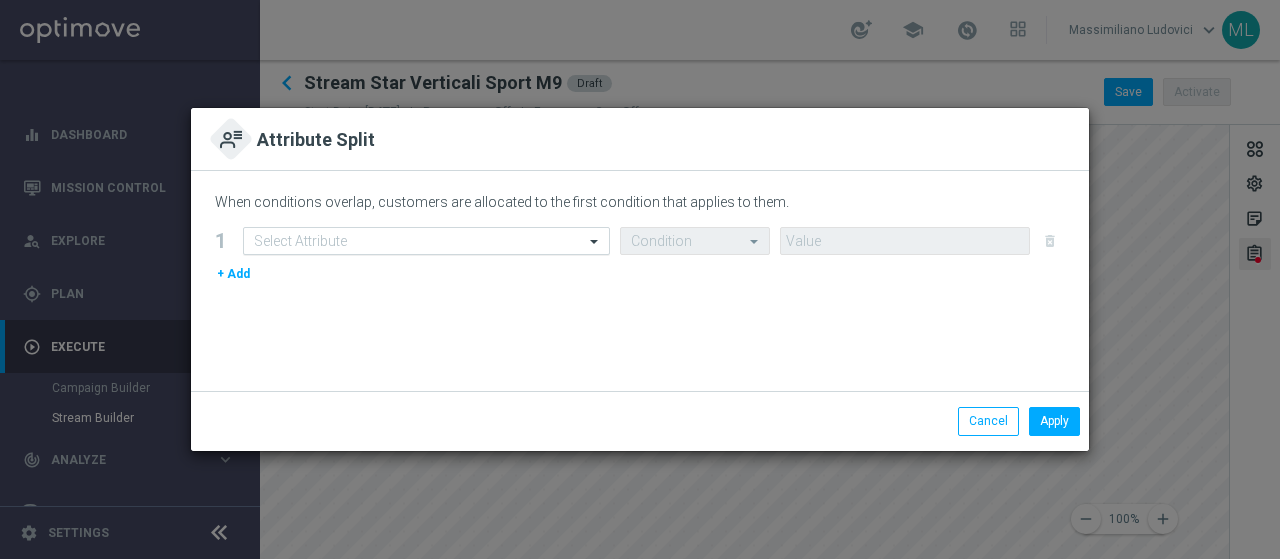 click 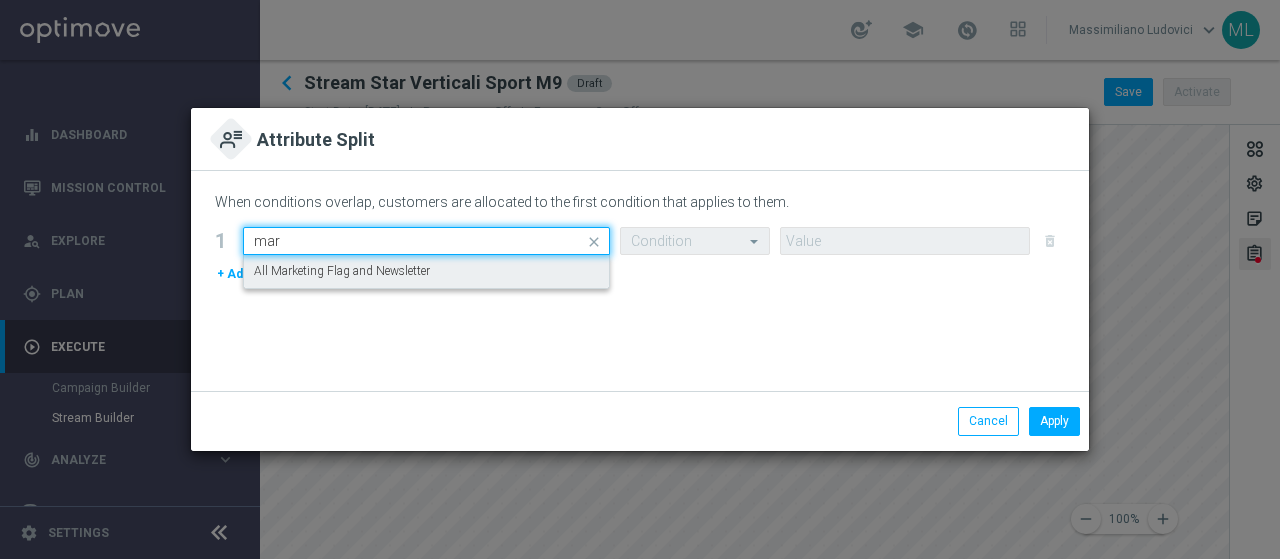 type on "mar" 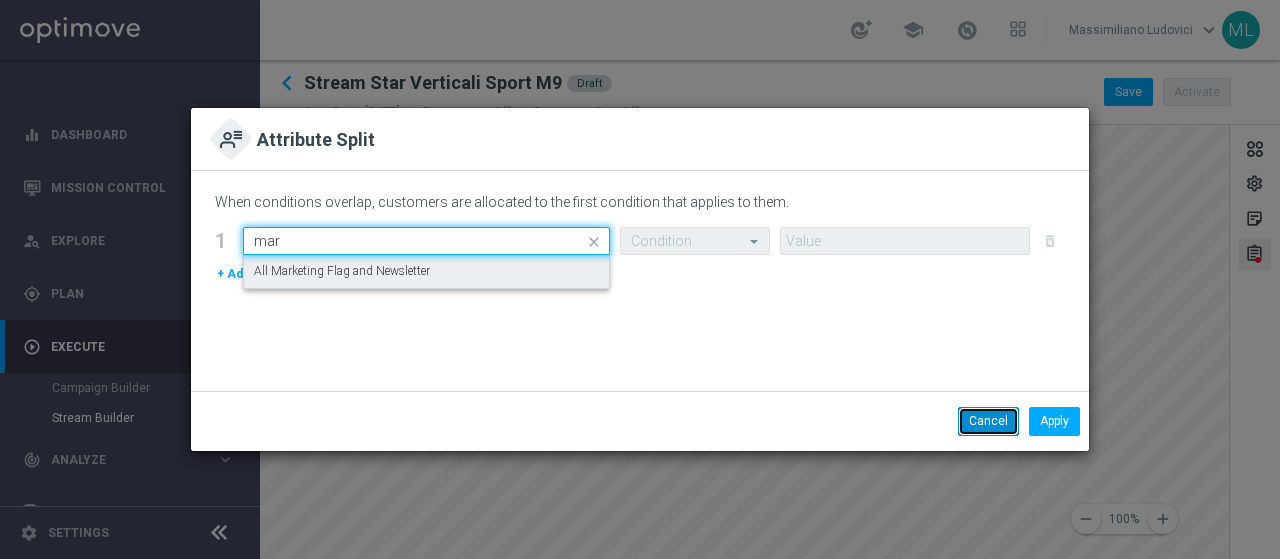 type 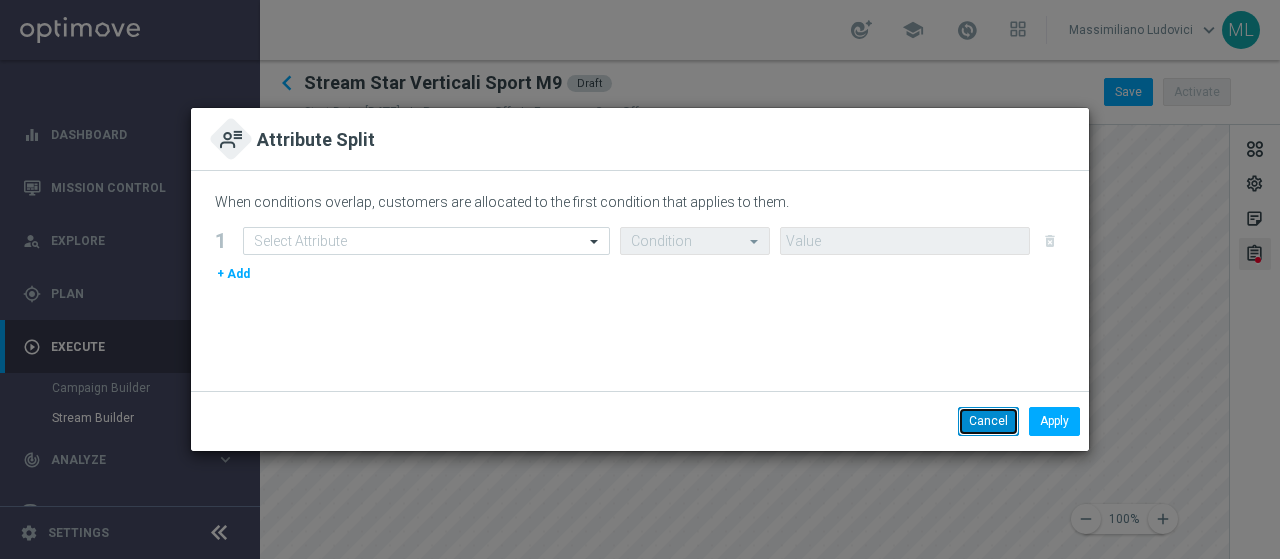 click on "Cancel" 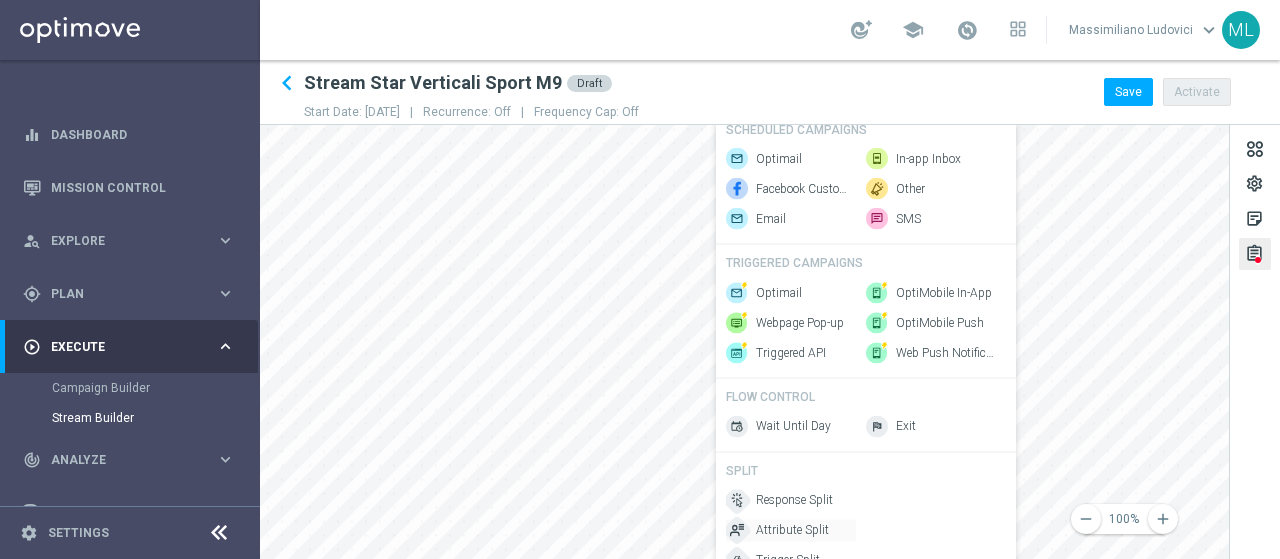 click on "Attribute Split" 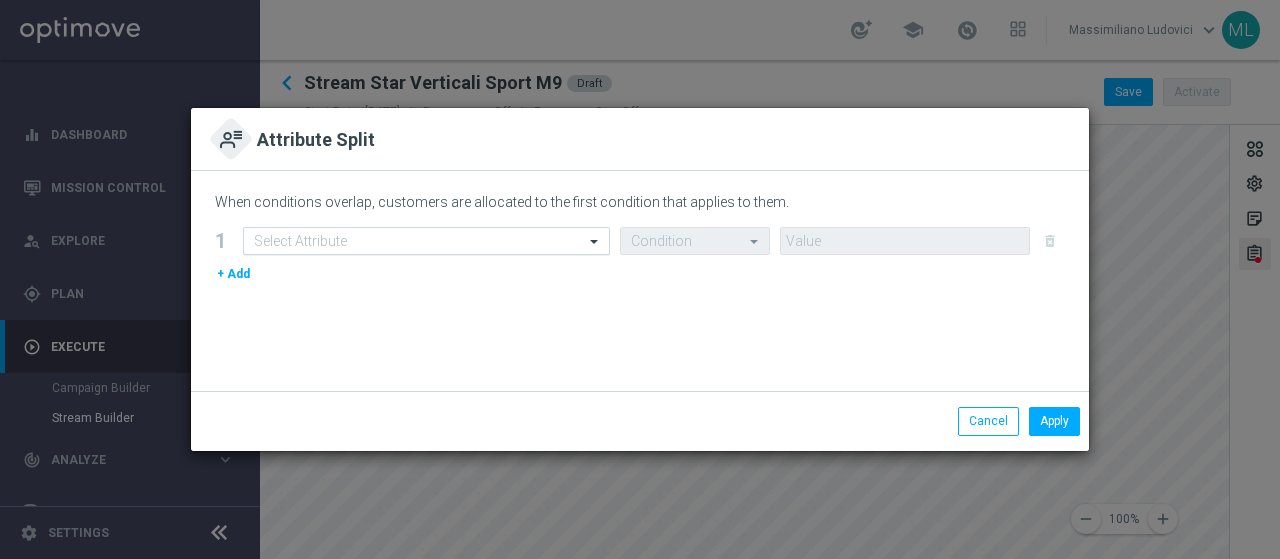 click 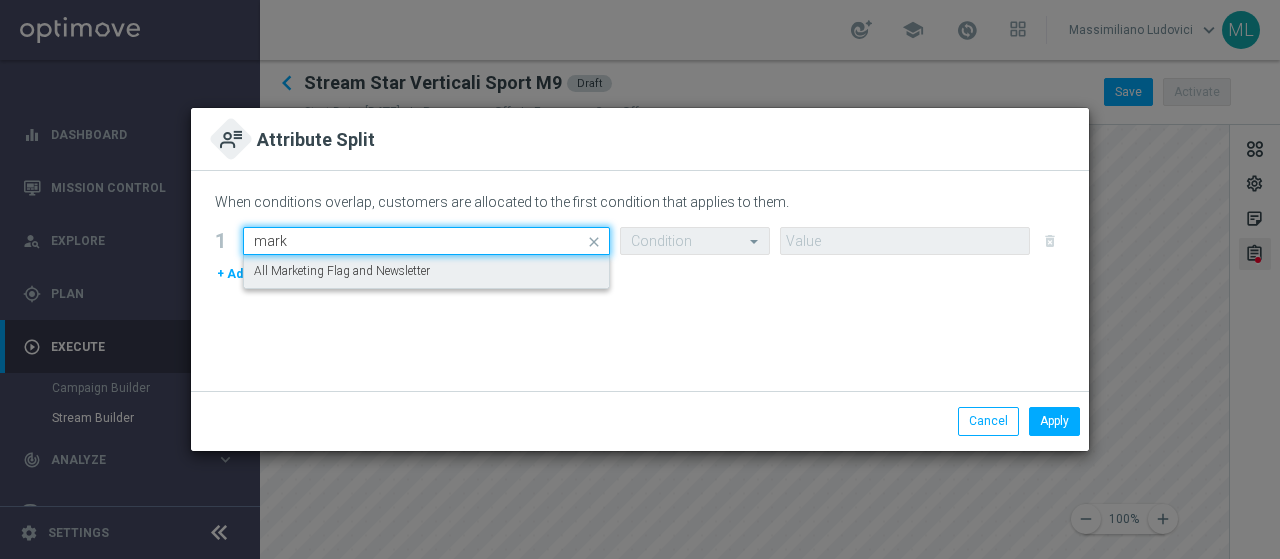 click on "All Marketing Flag and Newsletter" at bounding box center [342, 271] 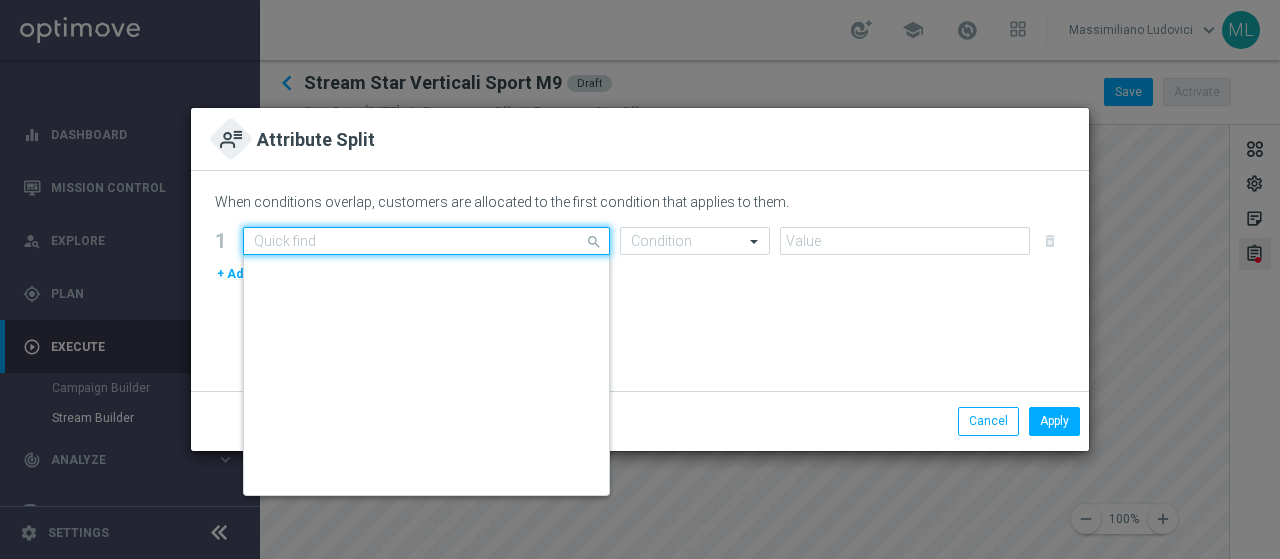 scroll, scrollTop: 363, scrollLeft: 0, axis: vertical 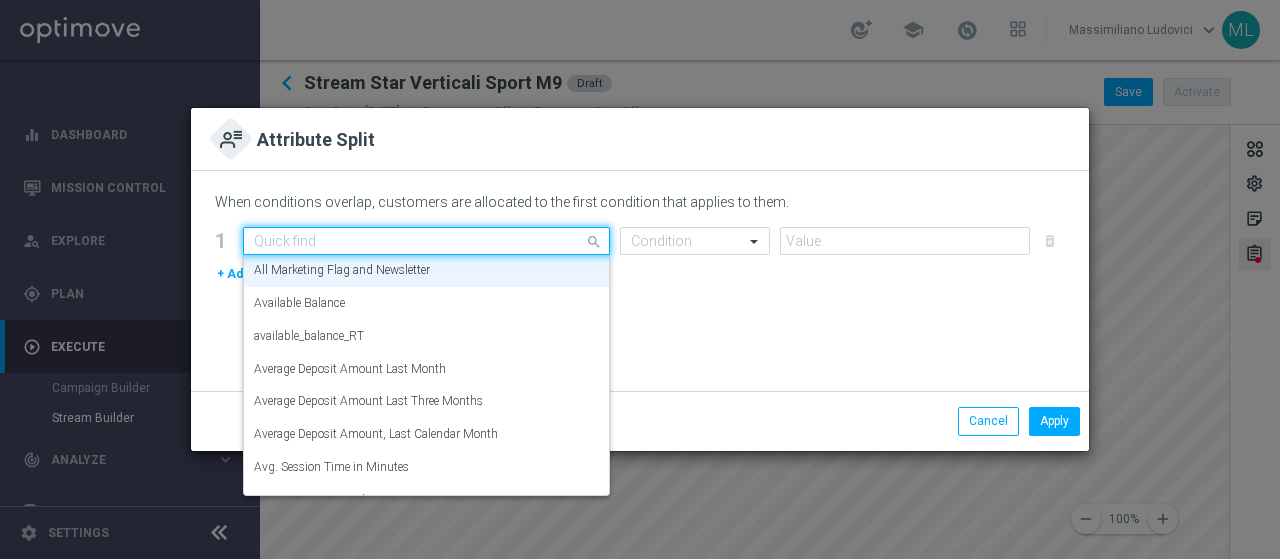 drag, startPoint x: 469, startPoint y: 236, endPoint x: 332, endPoint y: 243, distance: 137.17871 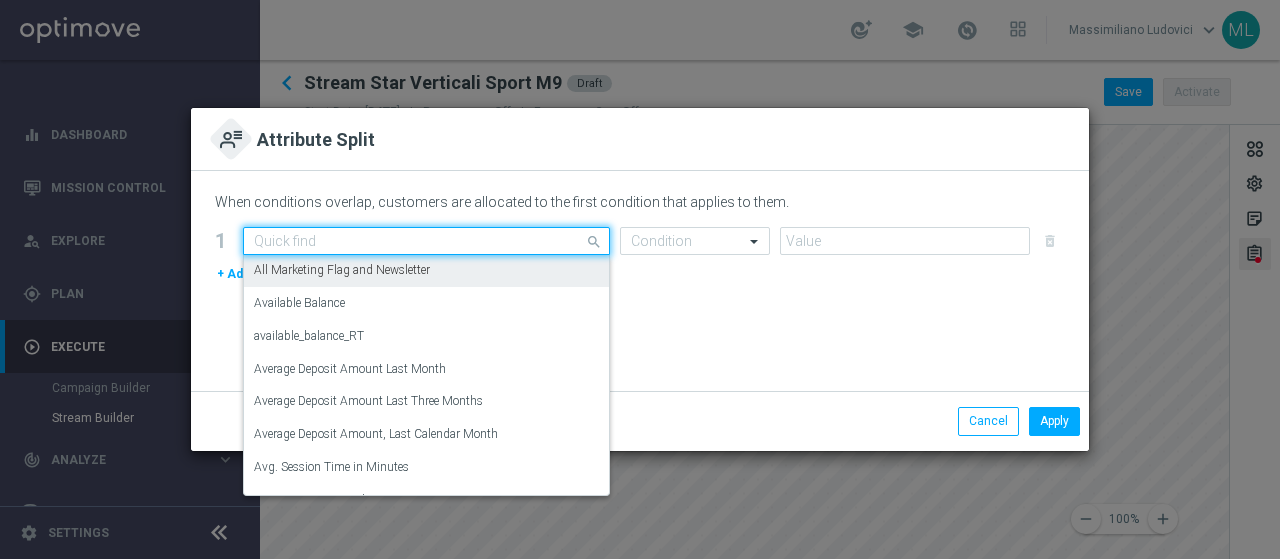 click on "All Marketing Flag and Newsletter" at bounding box center [342, 270] 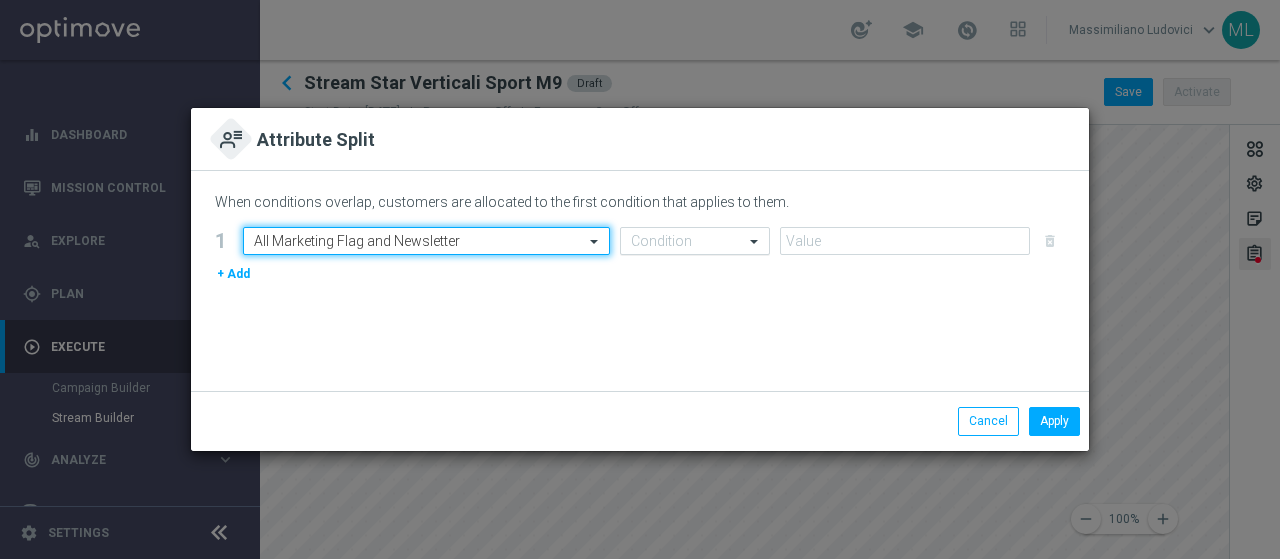 click 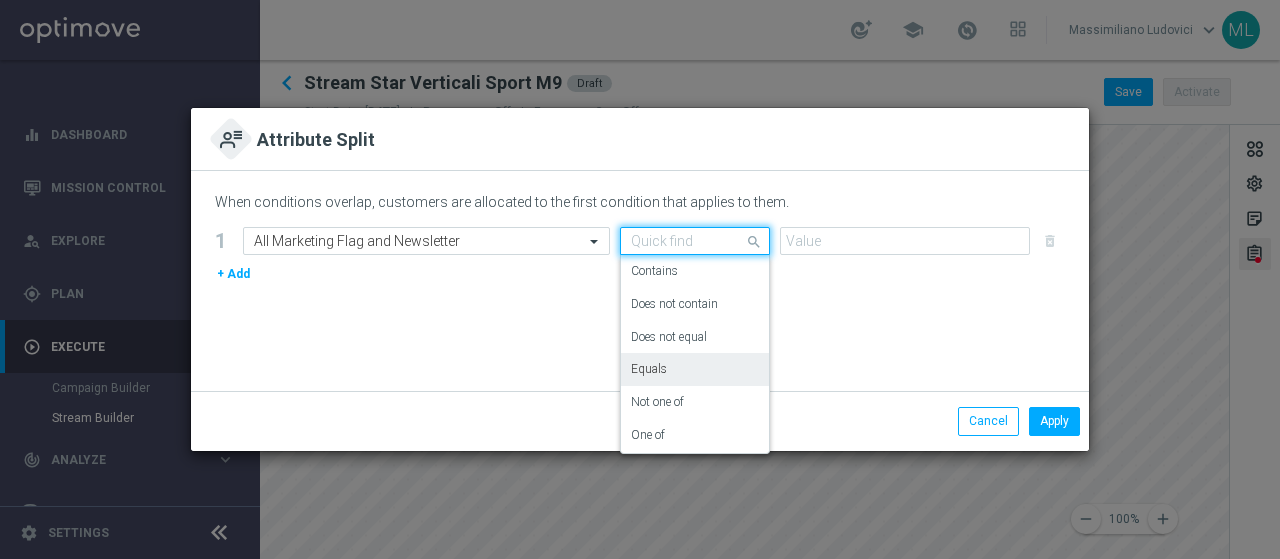 click on "Equals" at bounding box center (649, 369) 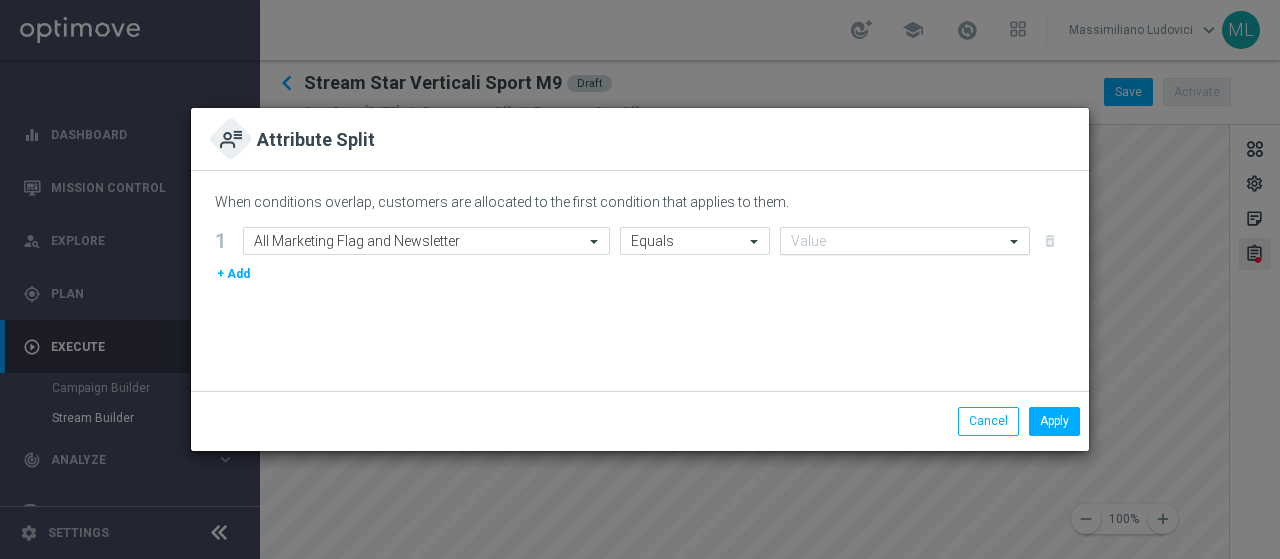 click 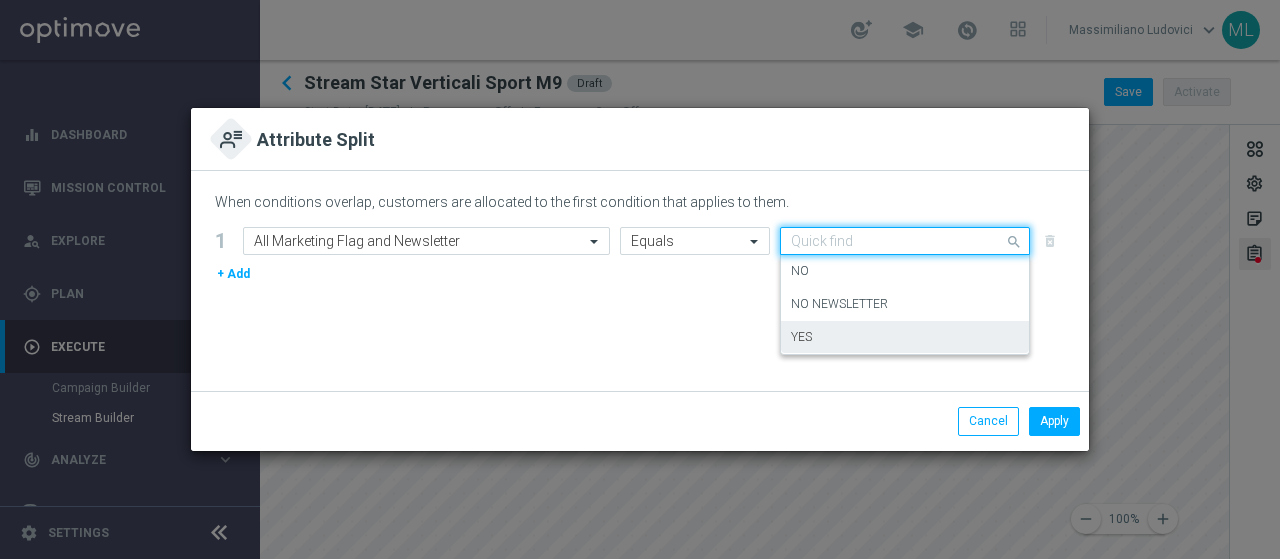 click on "YES" at bounding box center [801, 337] 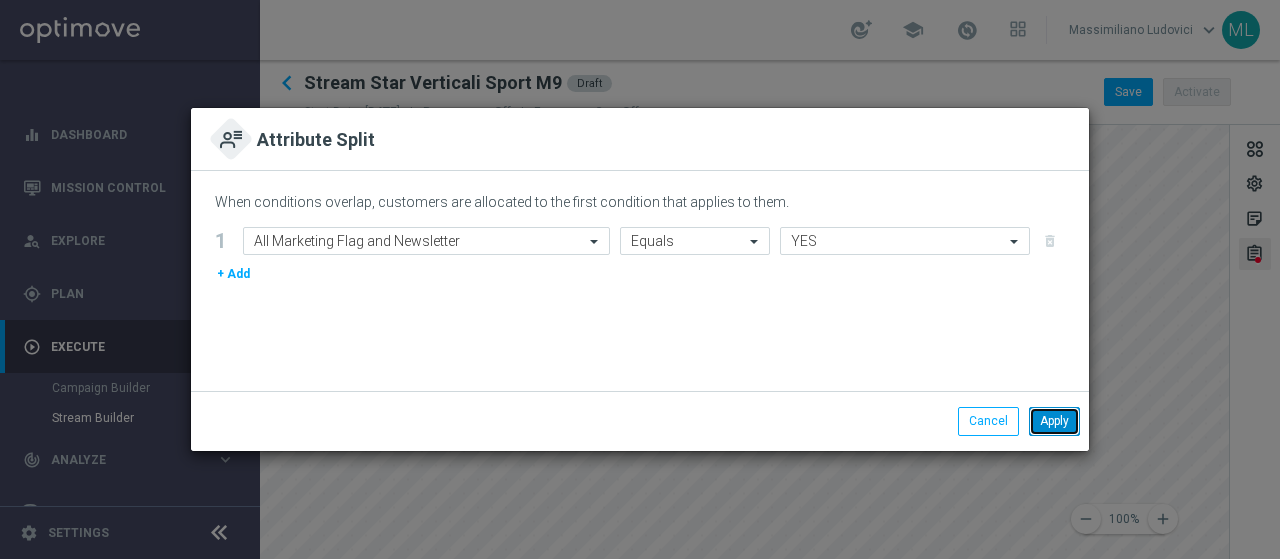 click on "Apply" 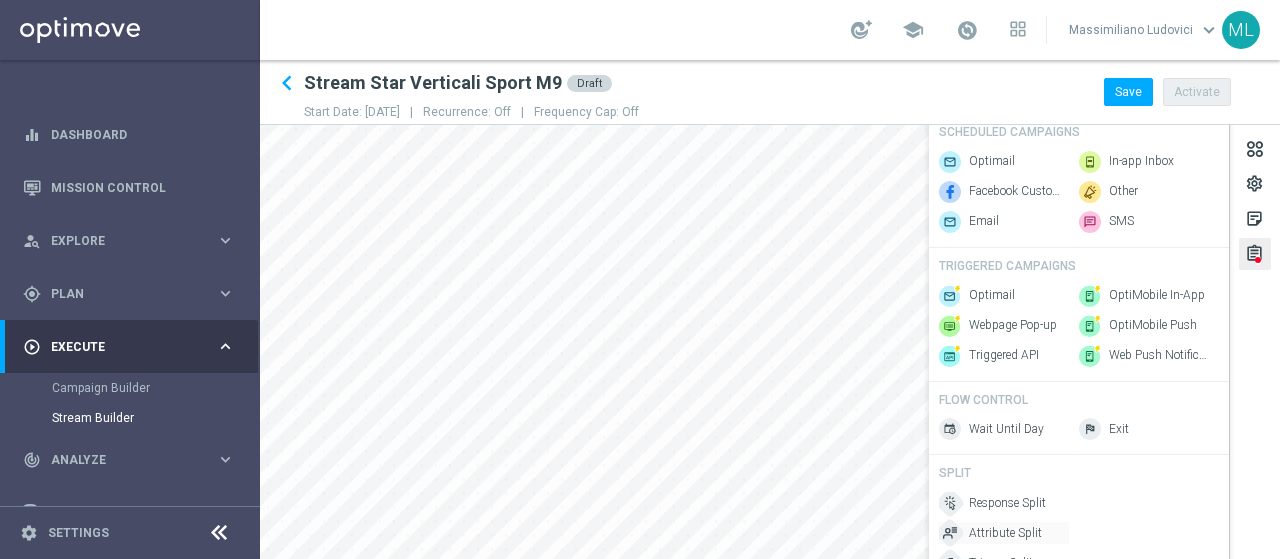 click on "Attribute Split" 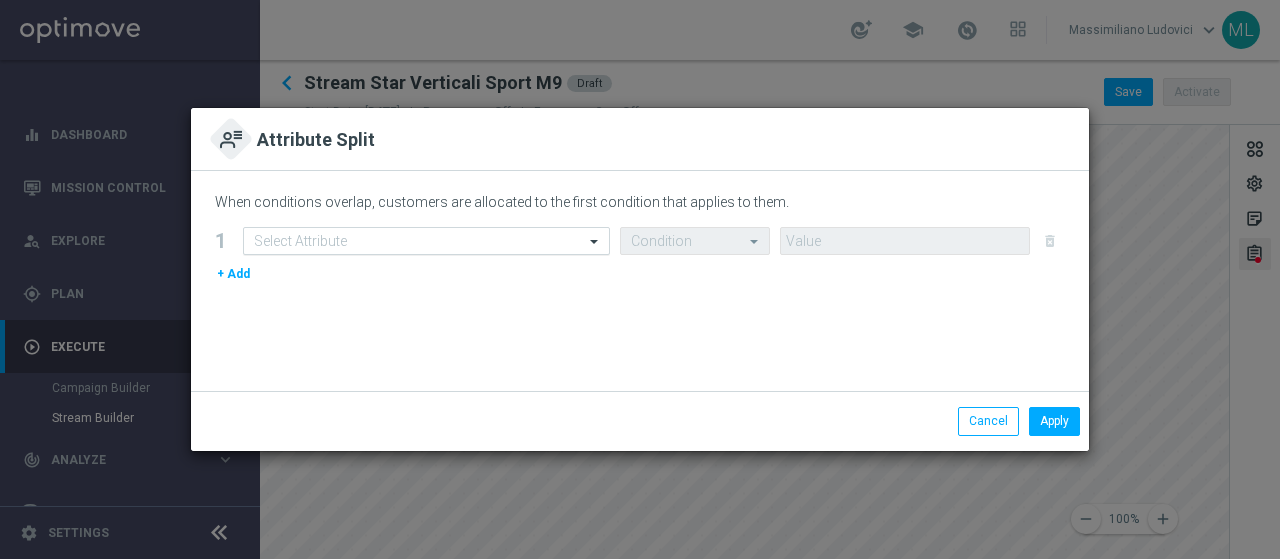 click 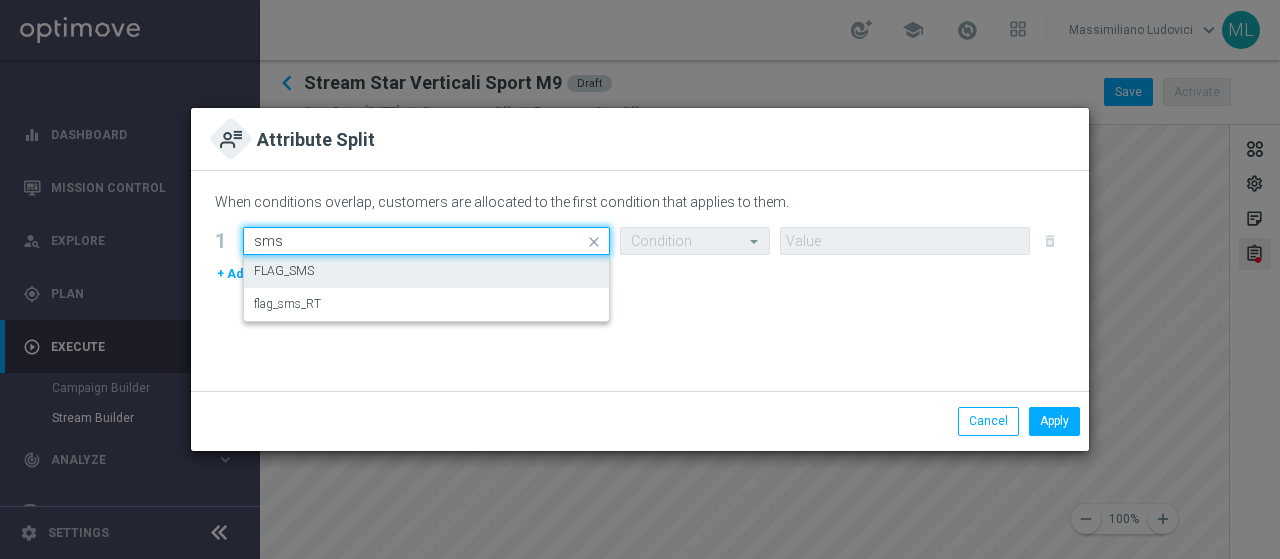 click on "FLAG_SMS" at bounding box center (284, 271) 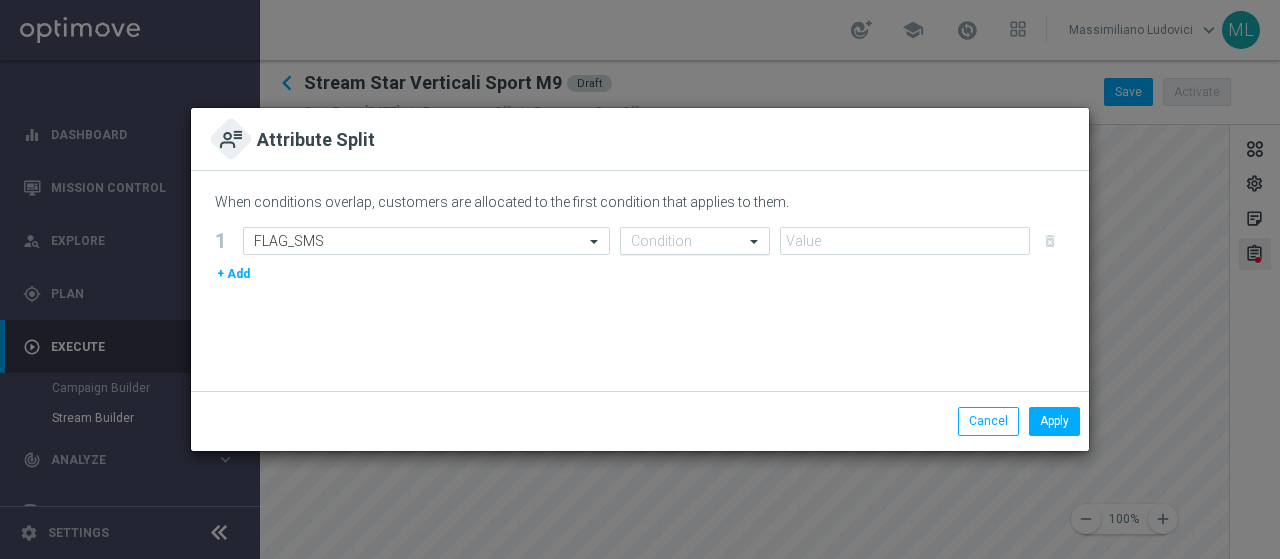 click 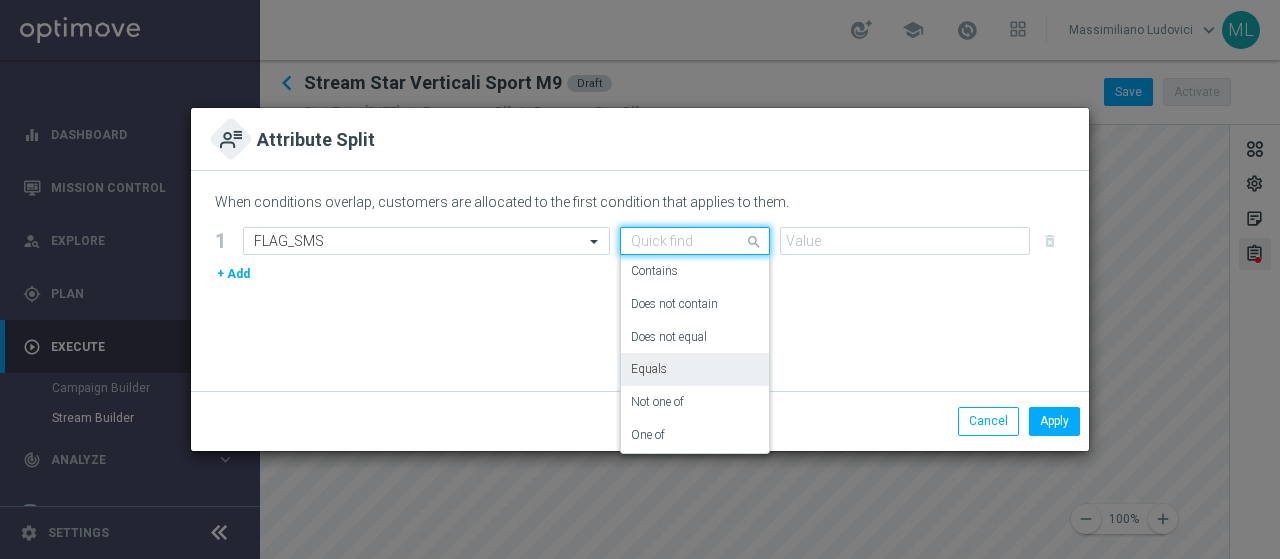click on "Equals" at bounding box center (695, 369) 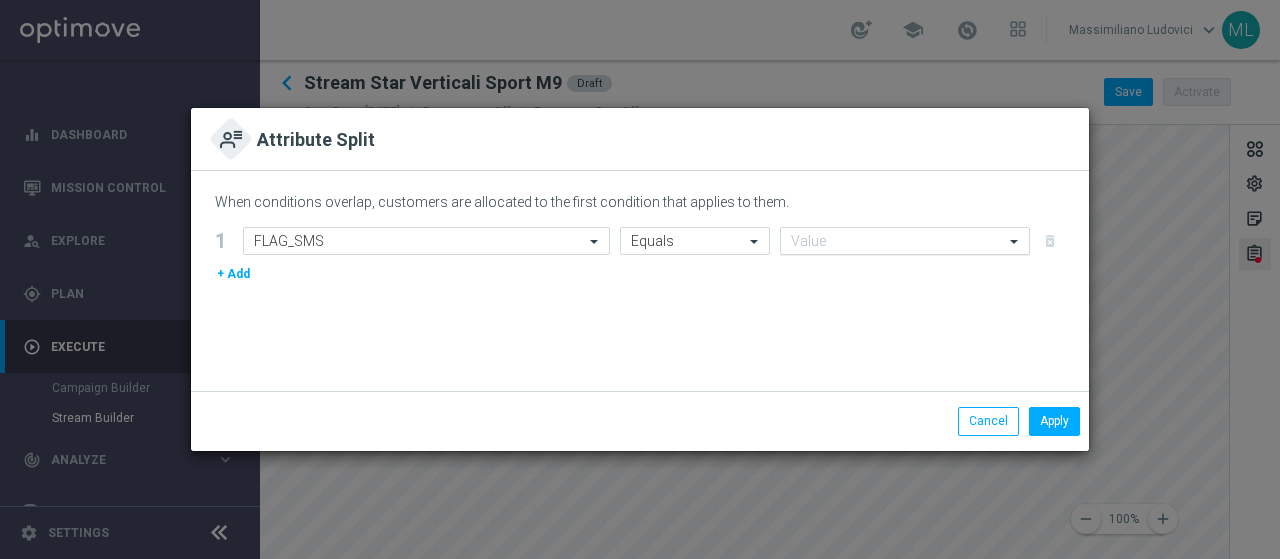 click 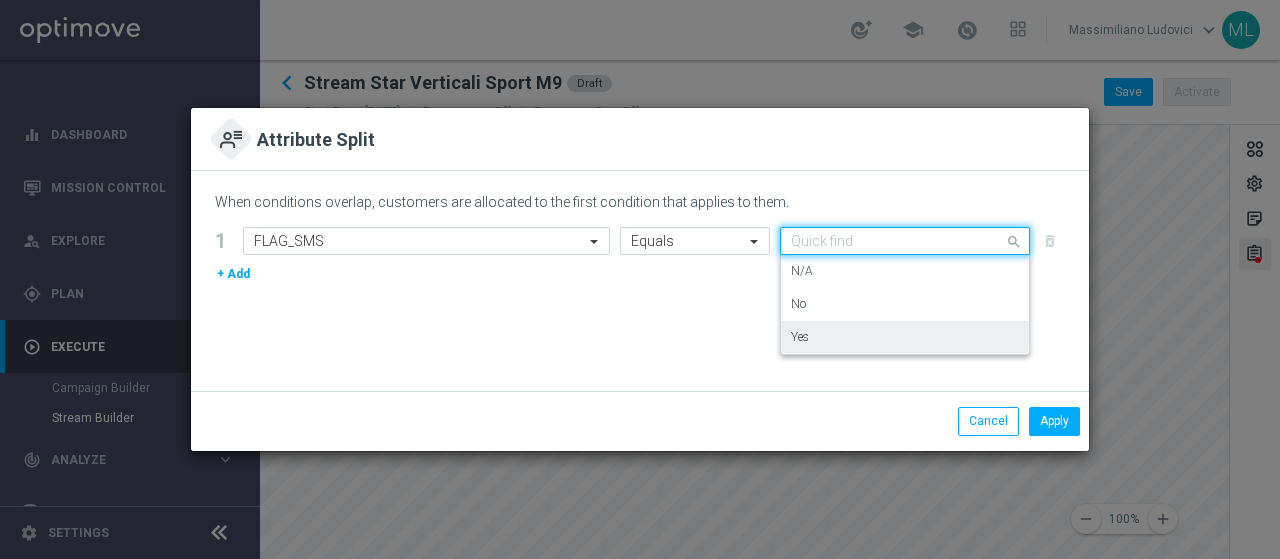 click on "Yes" at bounding box center (905, 337) 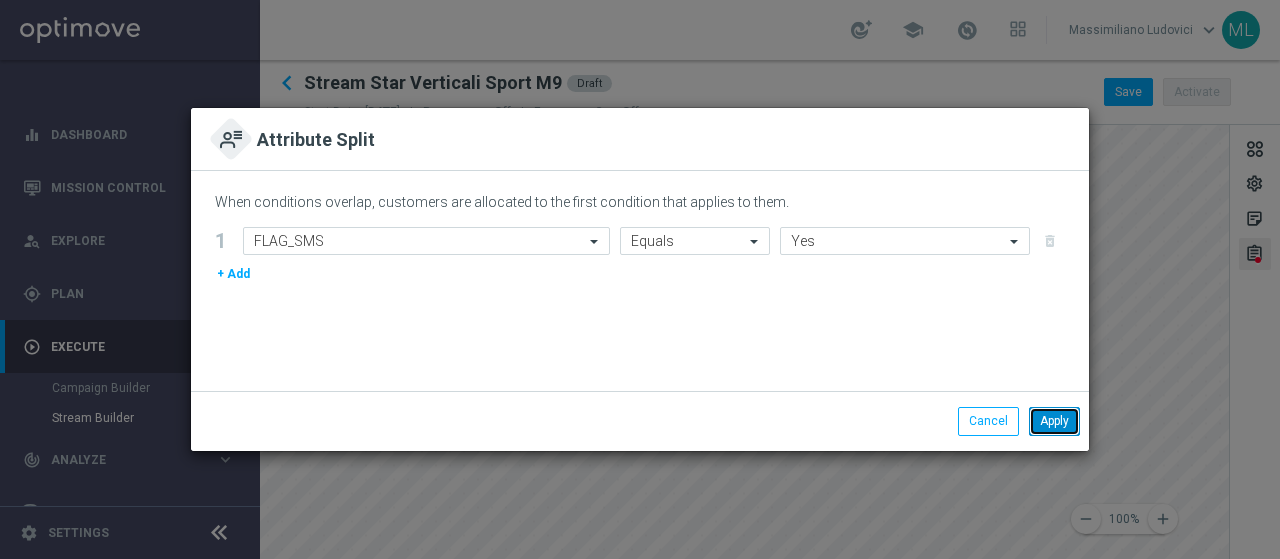 click on "Apply" 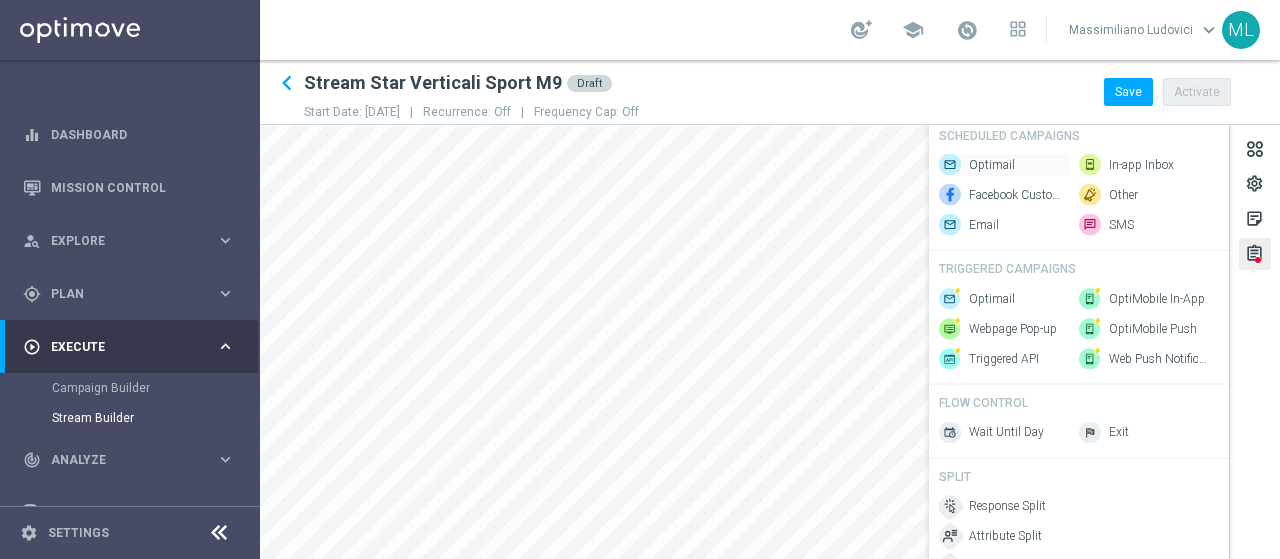 click on "Optimail" 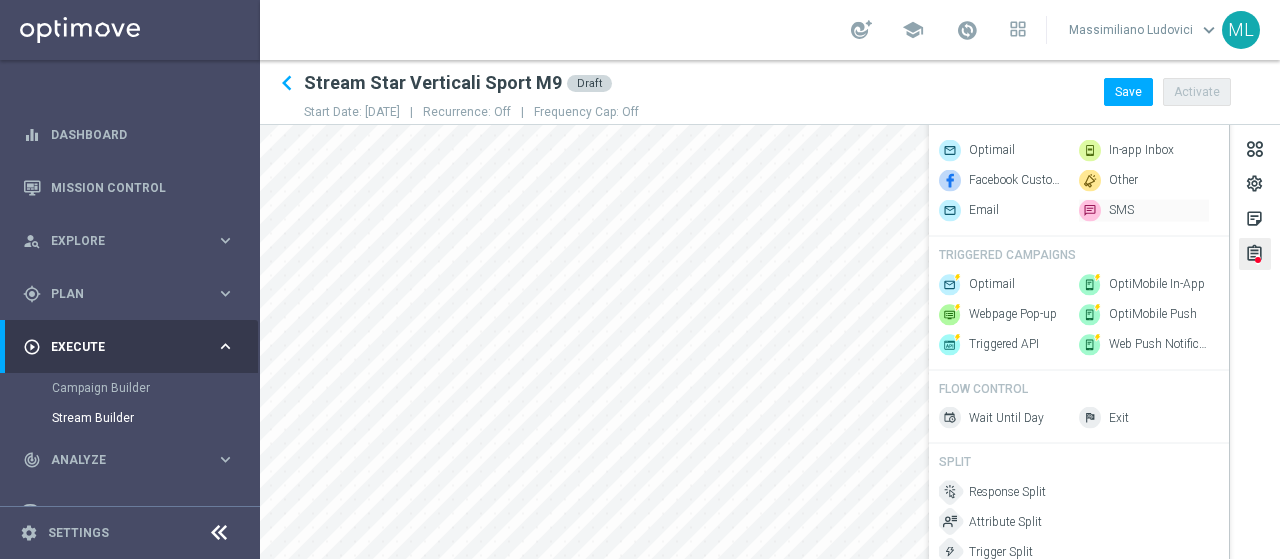 click on "SMS" 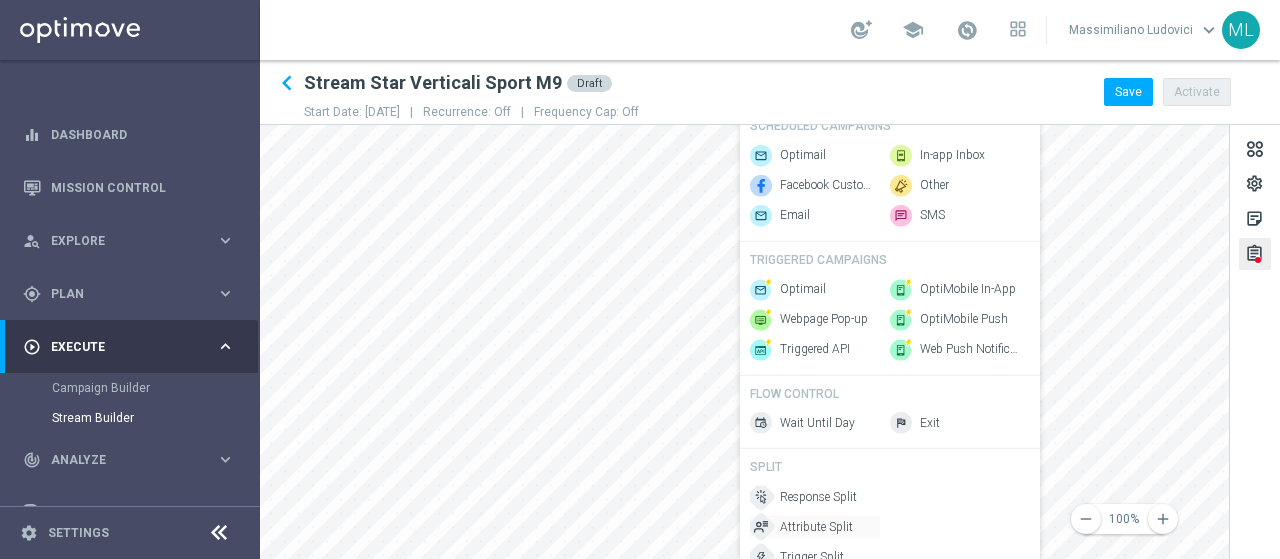 click on "Attribute Split" 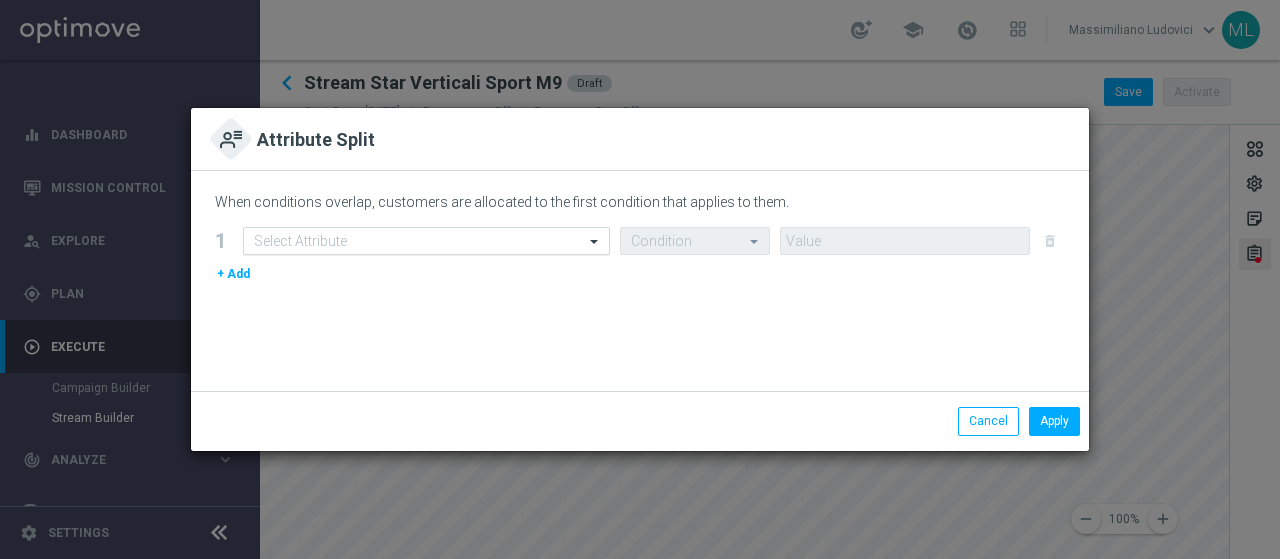 click 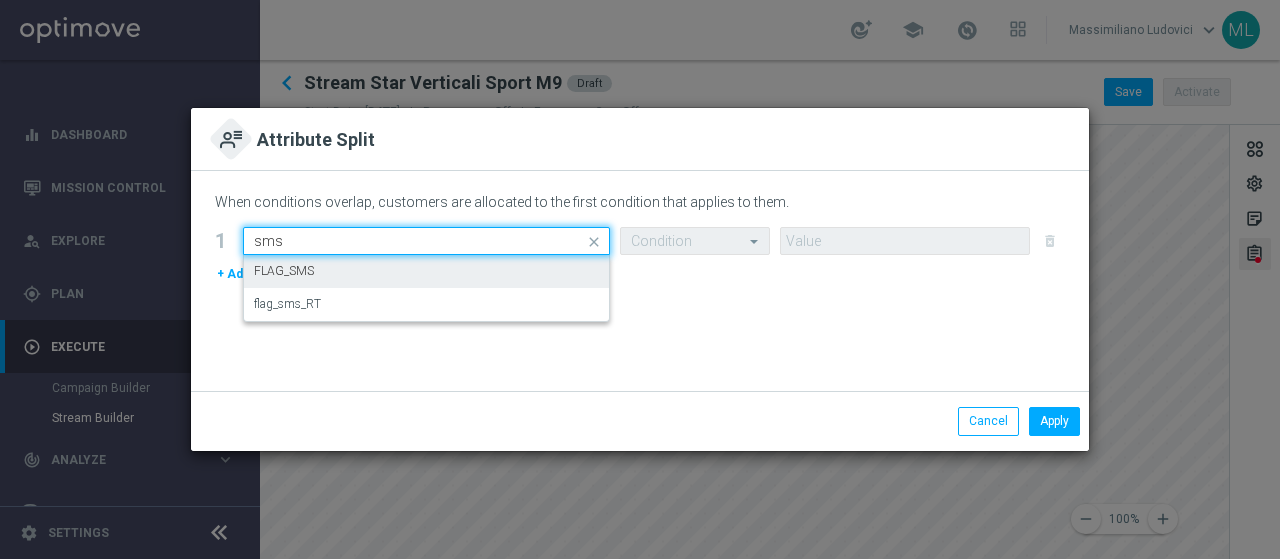 click on "FLAG_SMS" at bounding box center [284, 271] 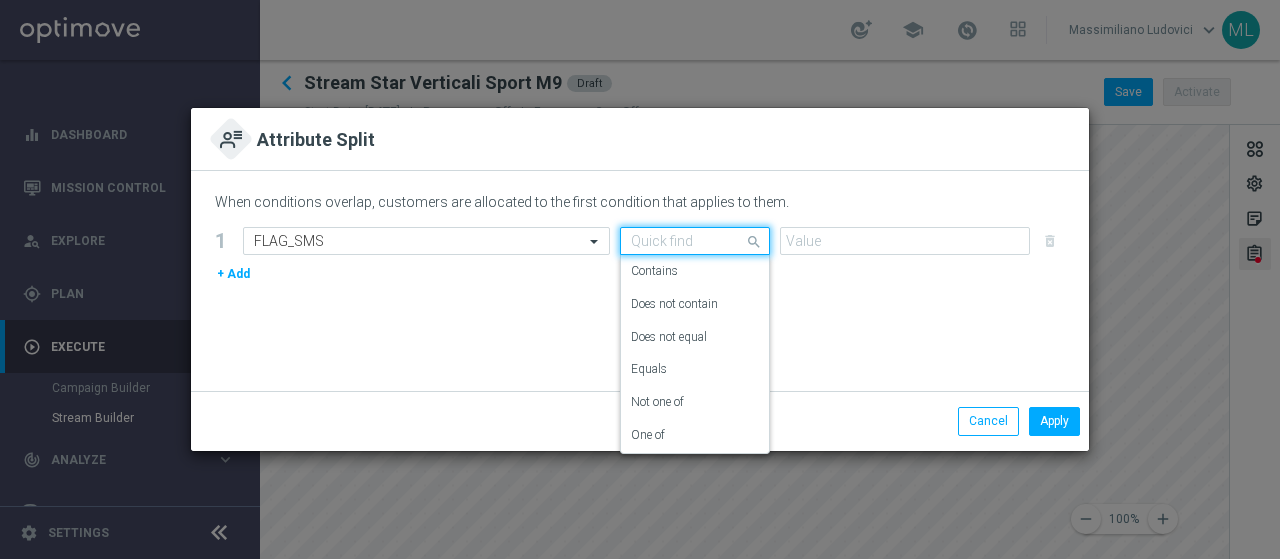 click 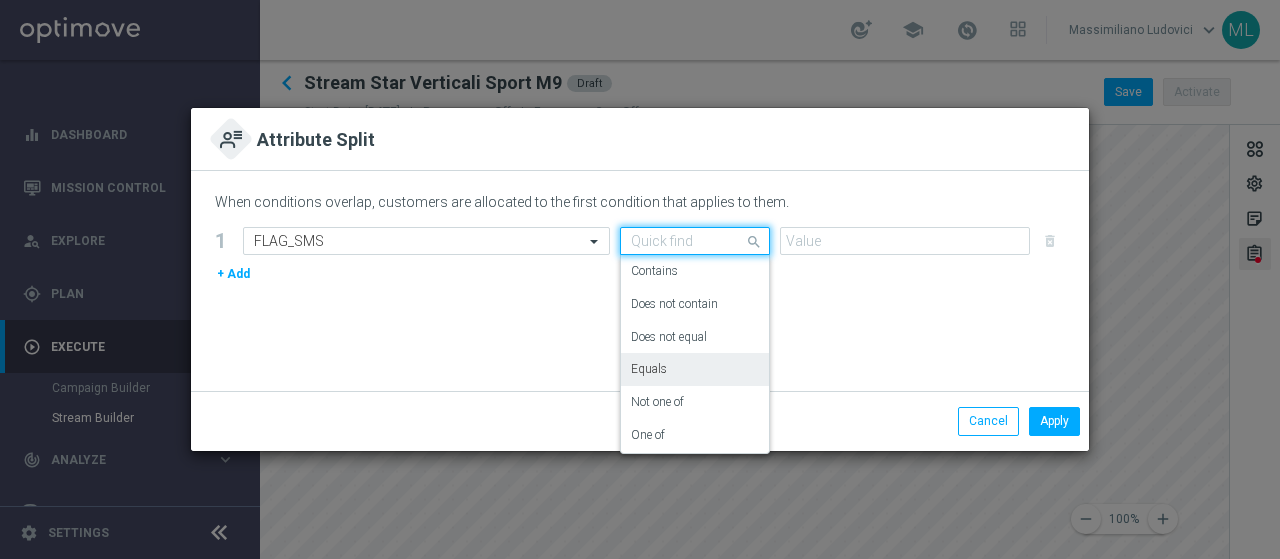 click on "Equals" at bounding box center [695, 369] 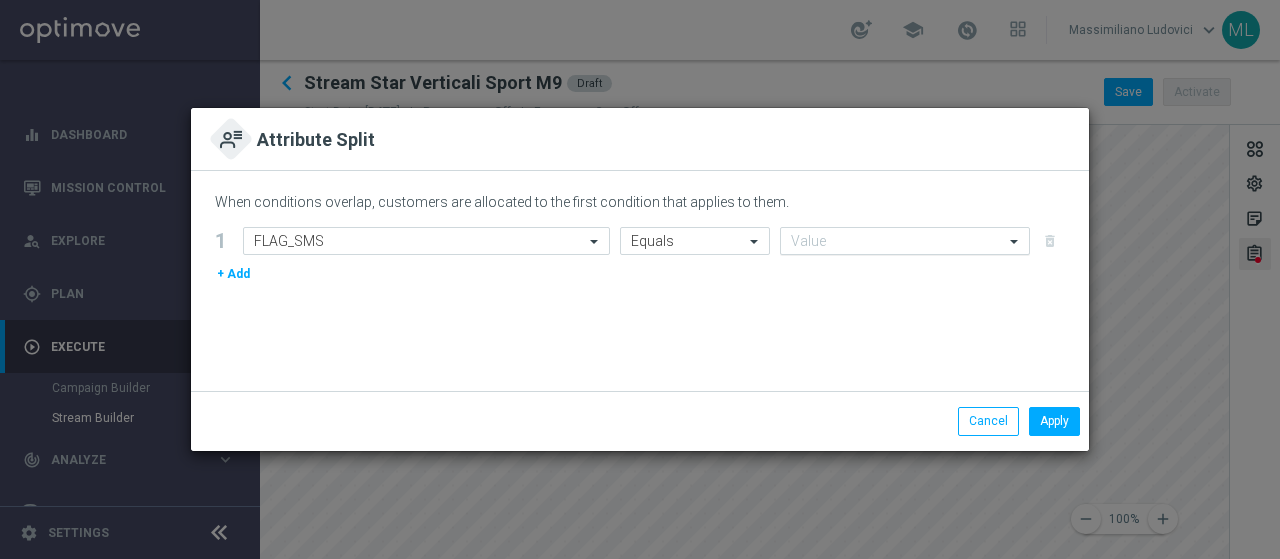 click 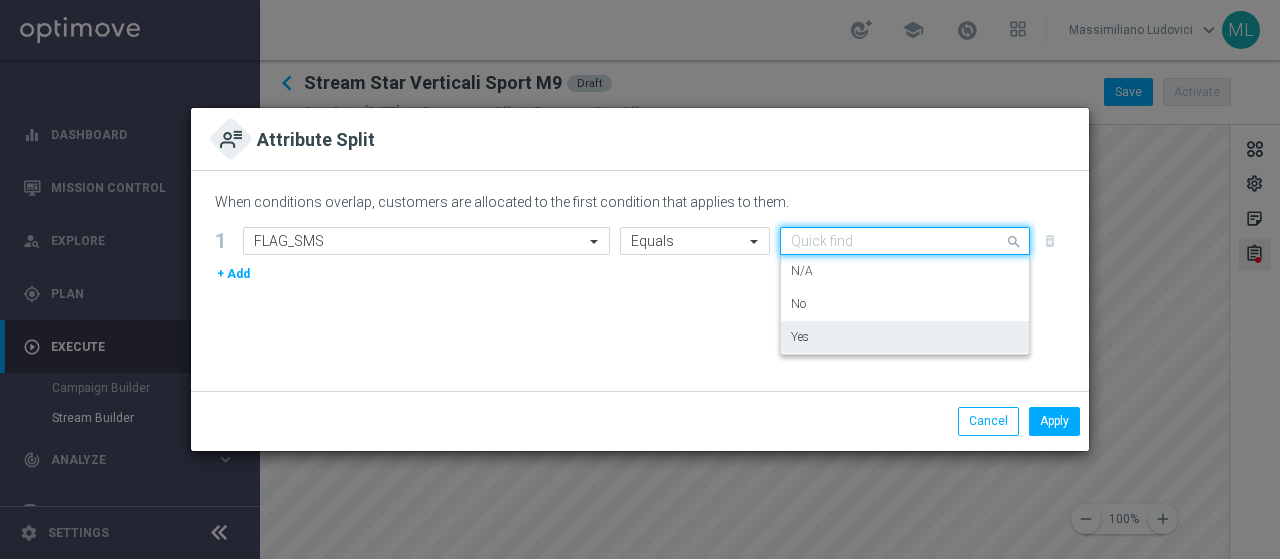 click on "Yes" at bounding box center [905, 337] 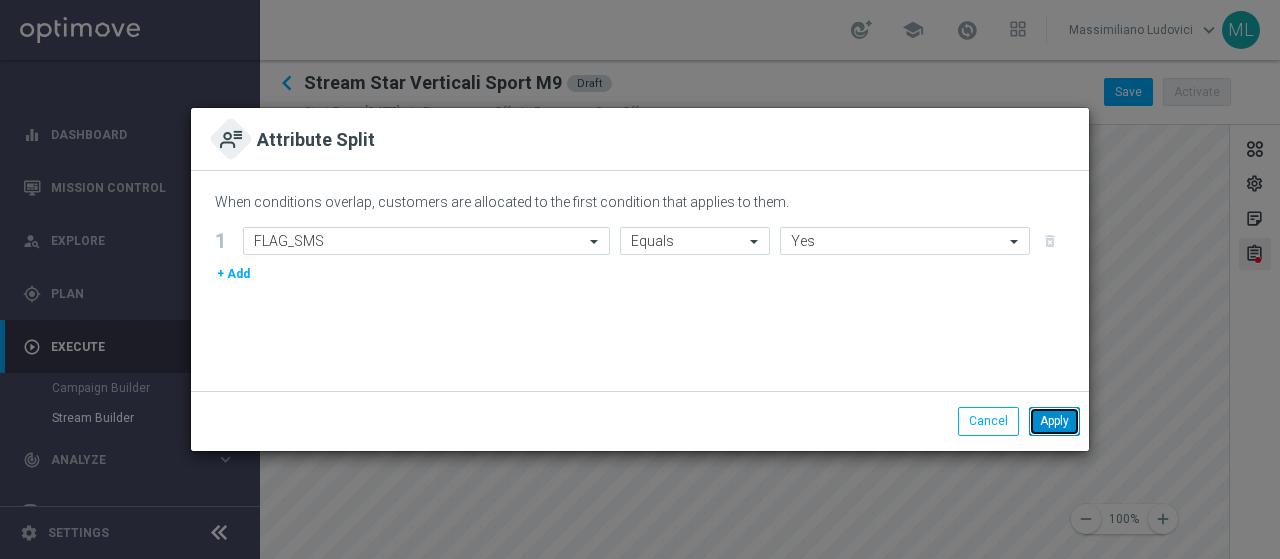 click on "Apply" 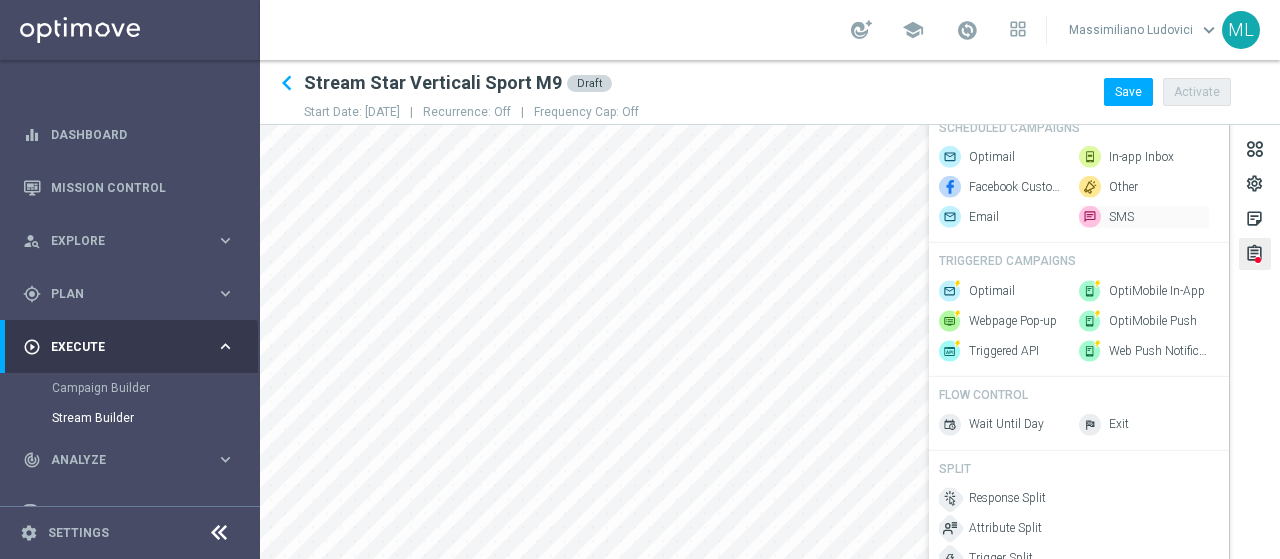 click on "SMS" 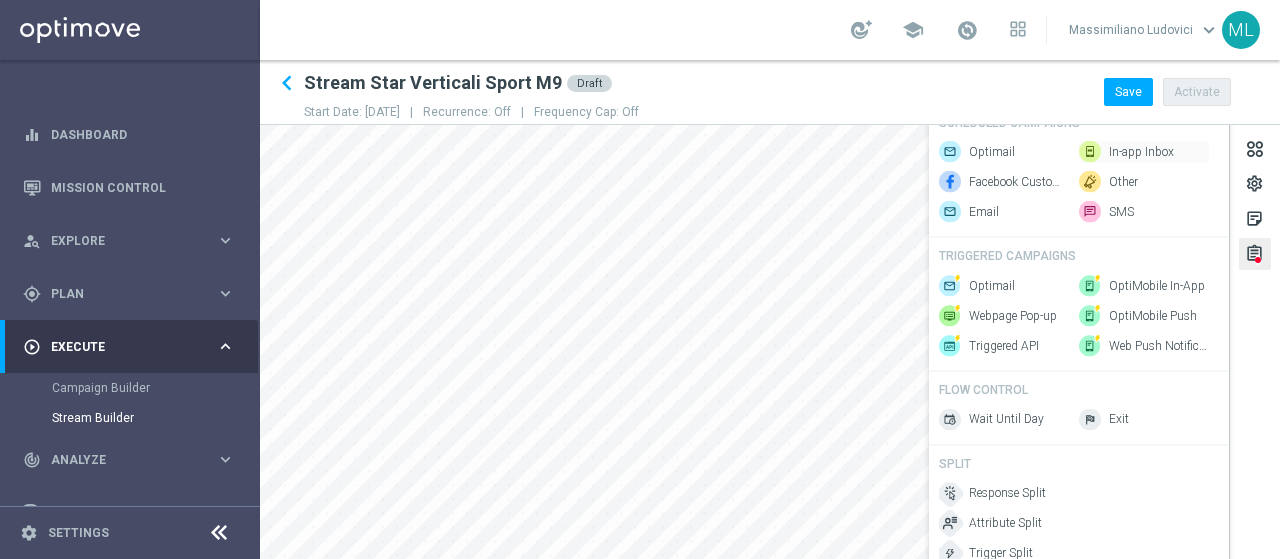 click on "In-app Inbox" 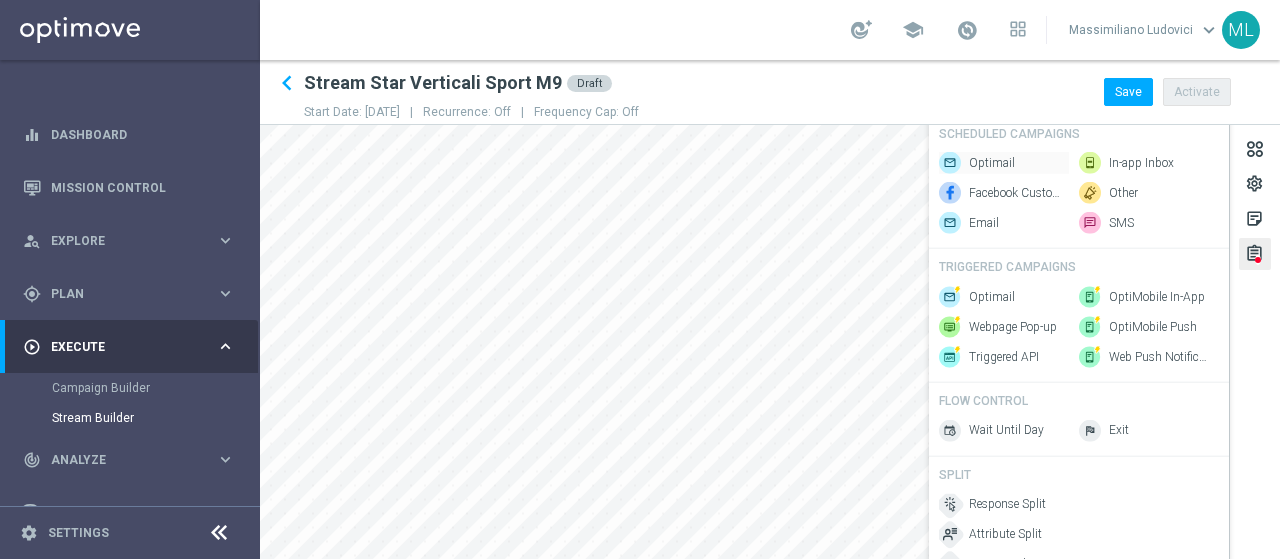 click on "Optimail" 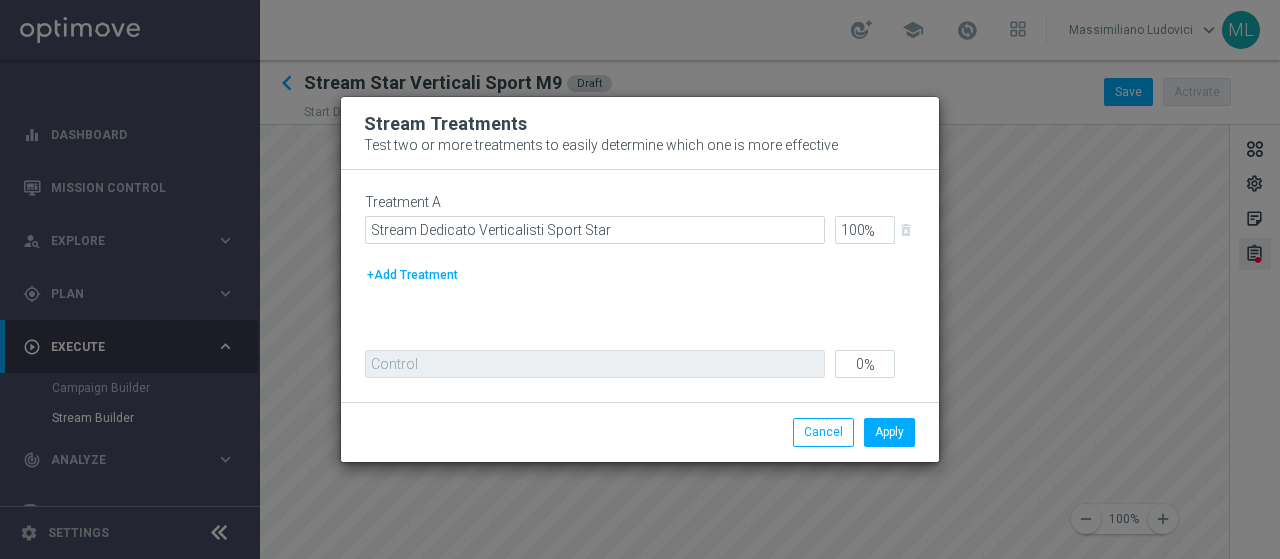 click on "Treatment A
Stream Dedicato Verticalisti Sport Star
100
%
delete_forever
+Add Treatment" 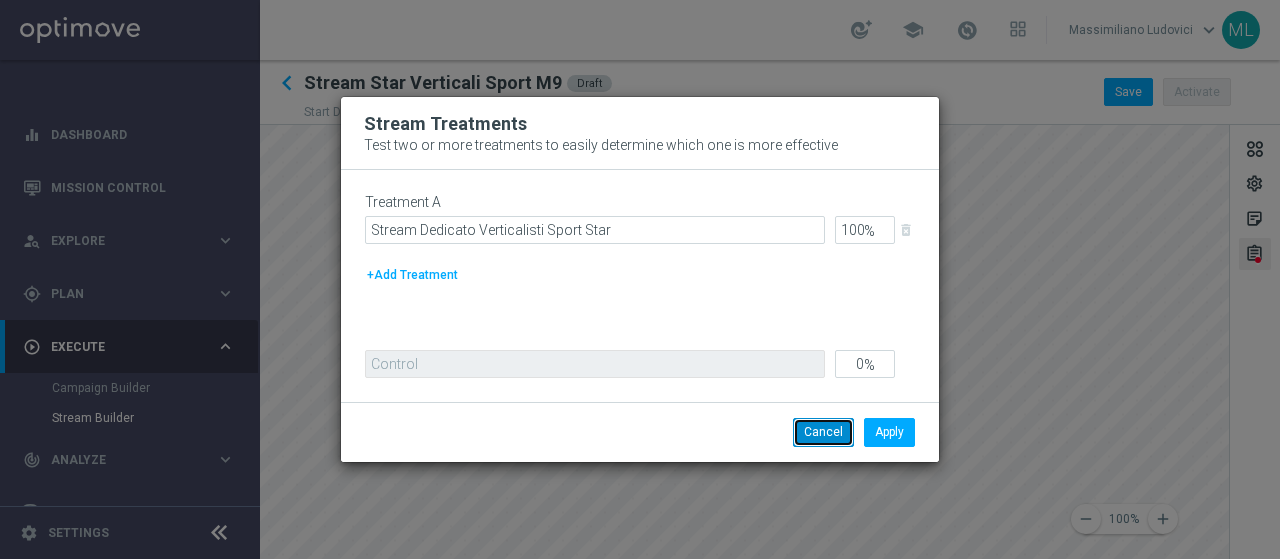click on "Cancel" 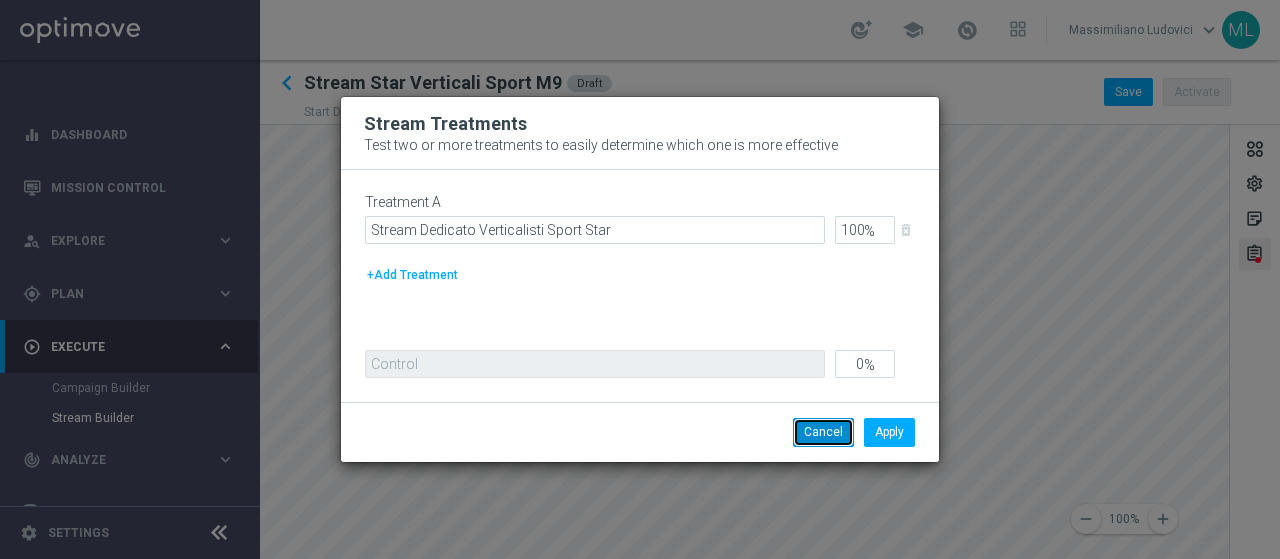 click on "Cancel" 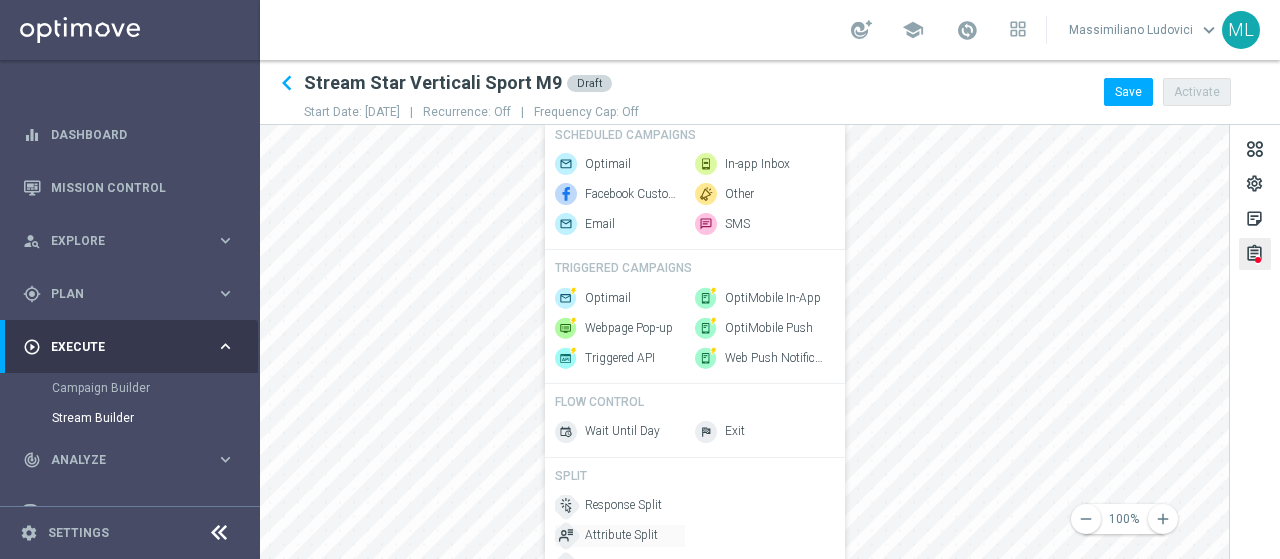 click on "Attribute Split" 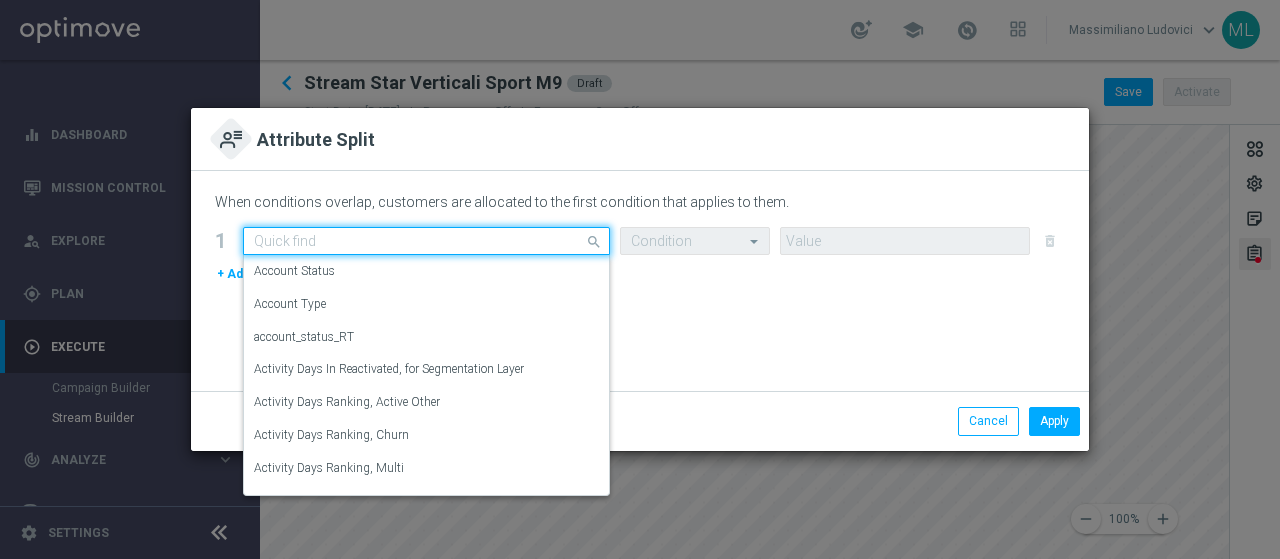 click 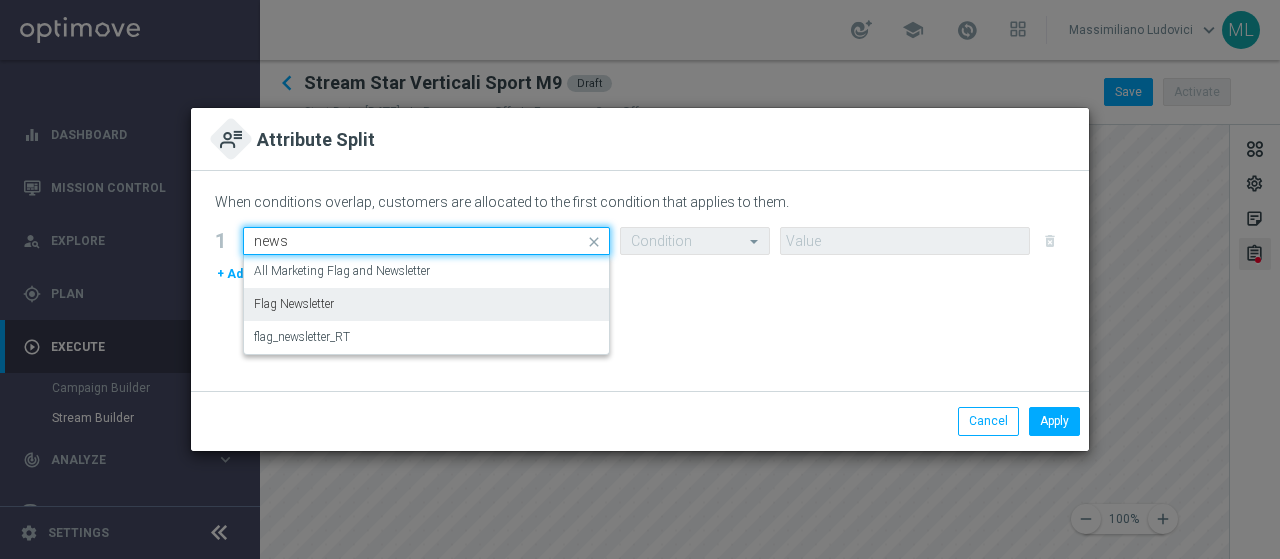 click on "Flag Newsletter" at bounding box center (294, 304) 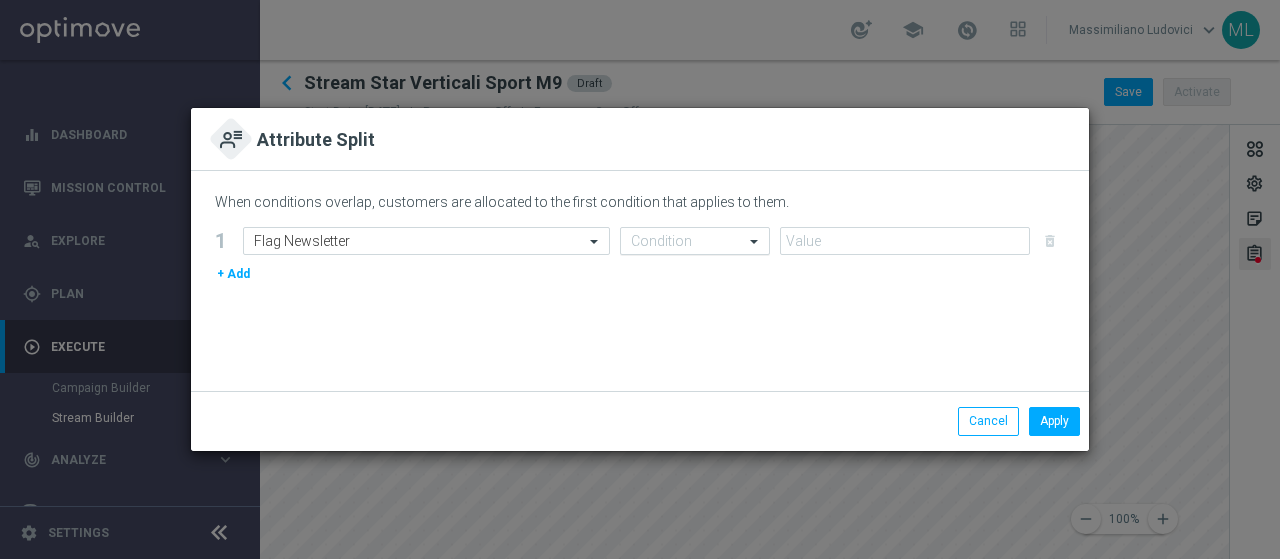 click 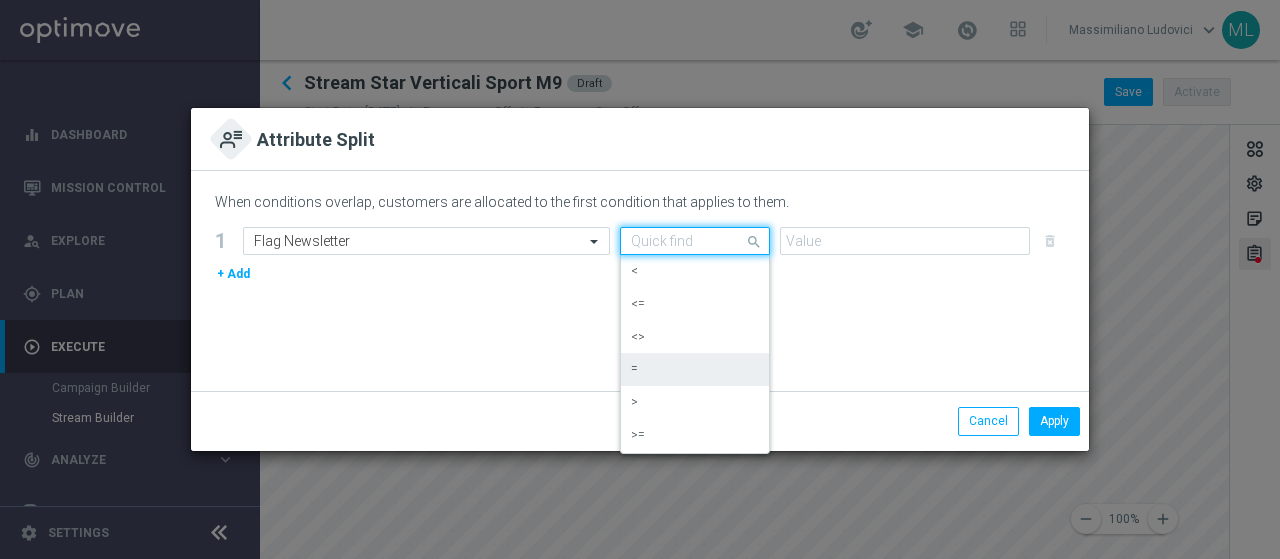 click on "=" at bounding box center [695, 369] 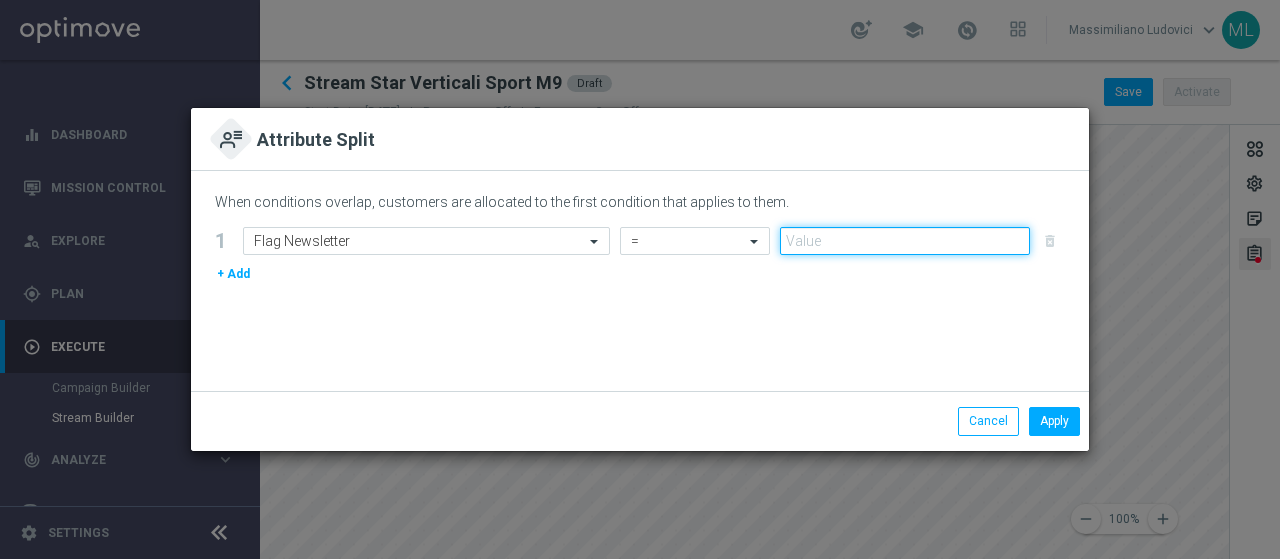click 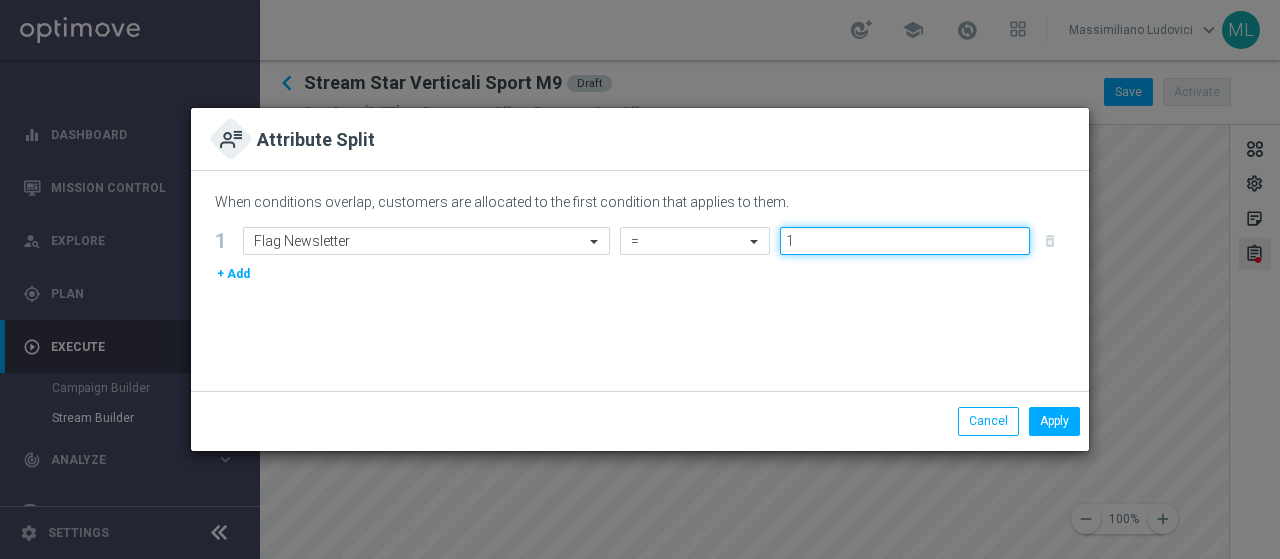type on "1" 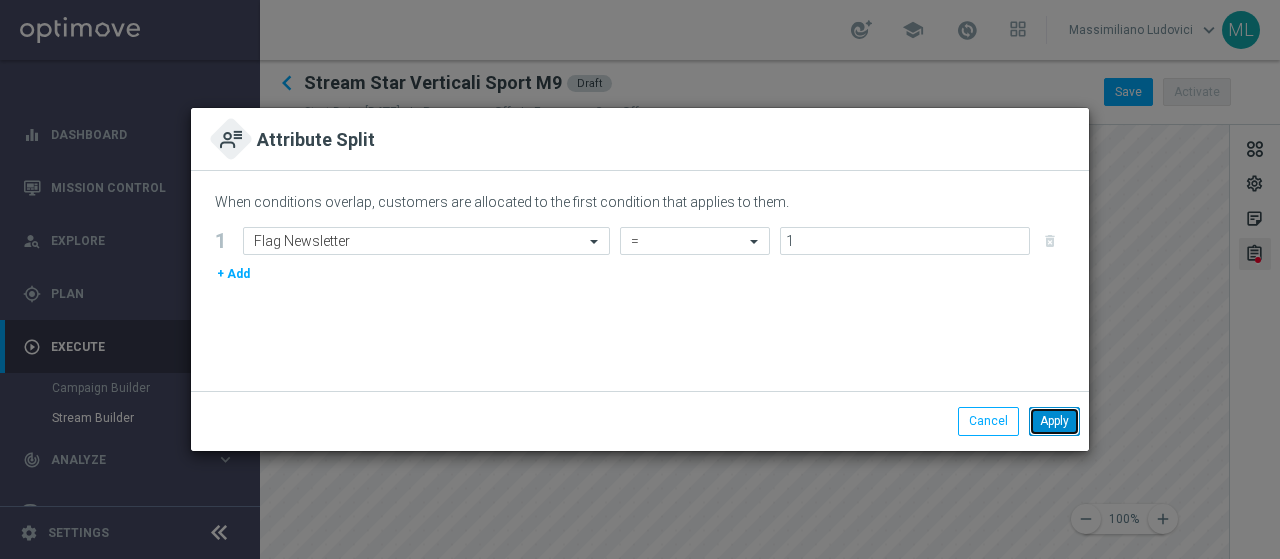 click on "Apply" 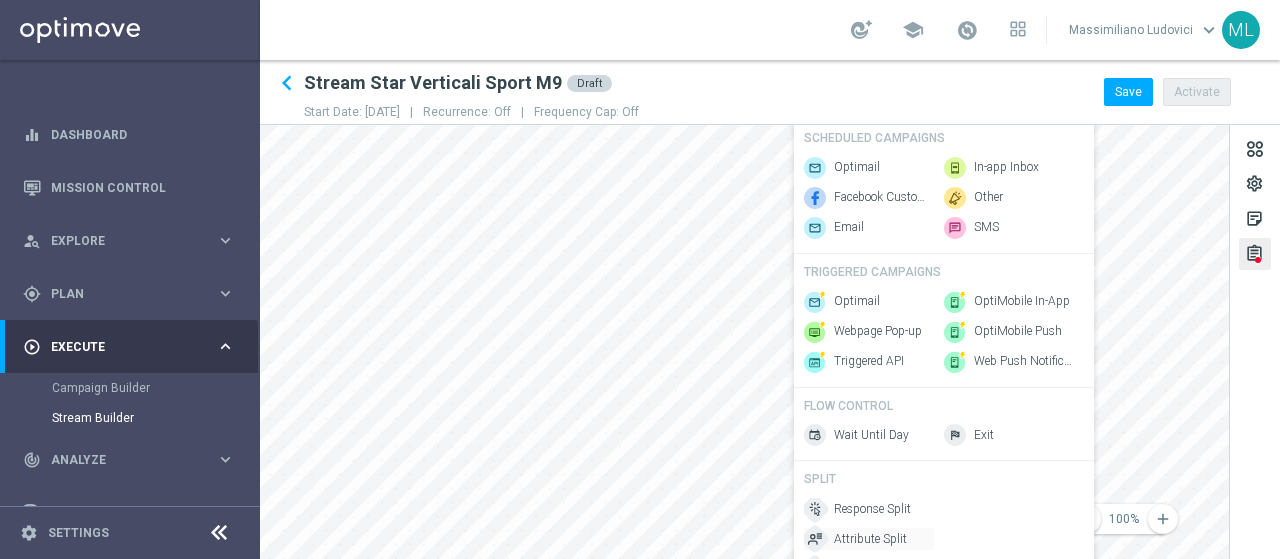 click on "Attribute Split" 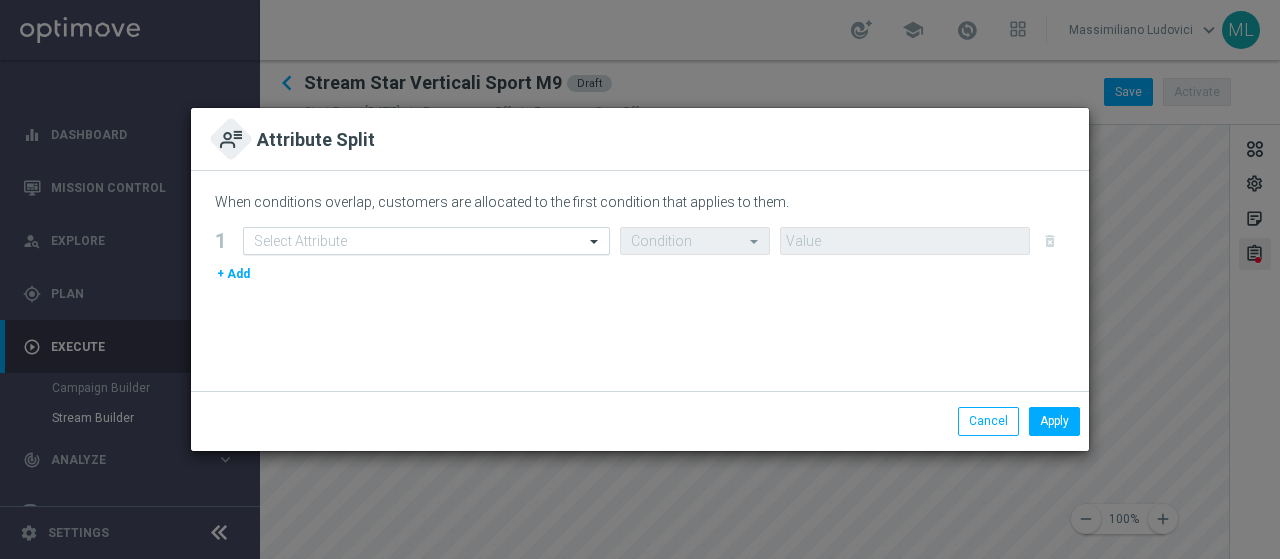 click 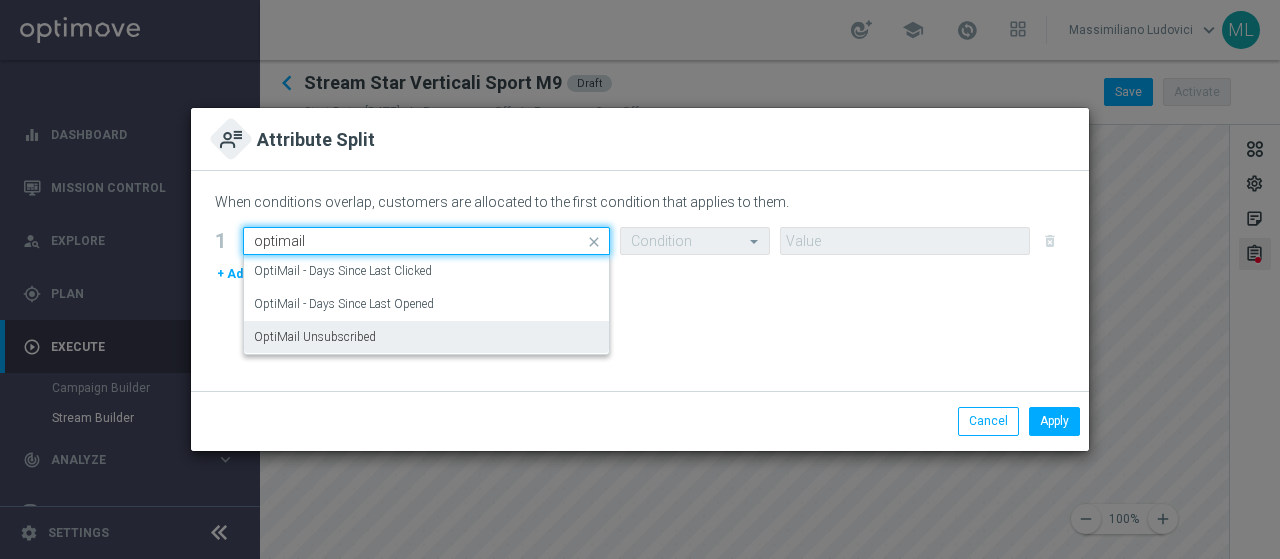 click on "OptiMail Unsubscribed" at bounding box center (315, 337) 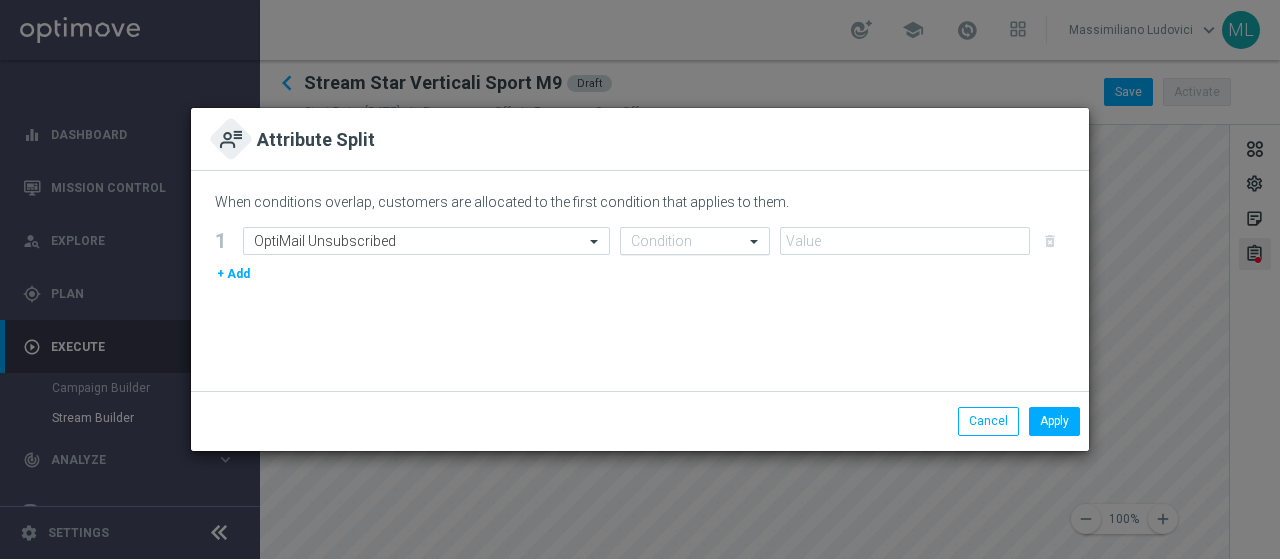 click 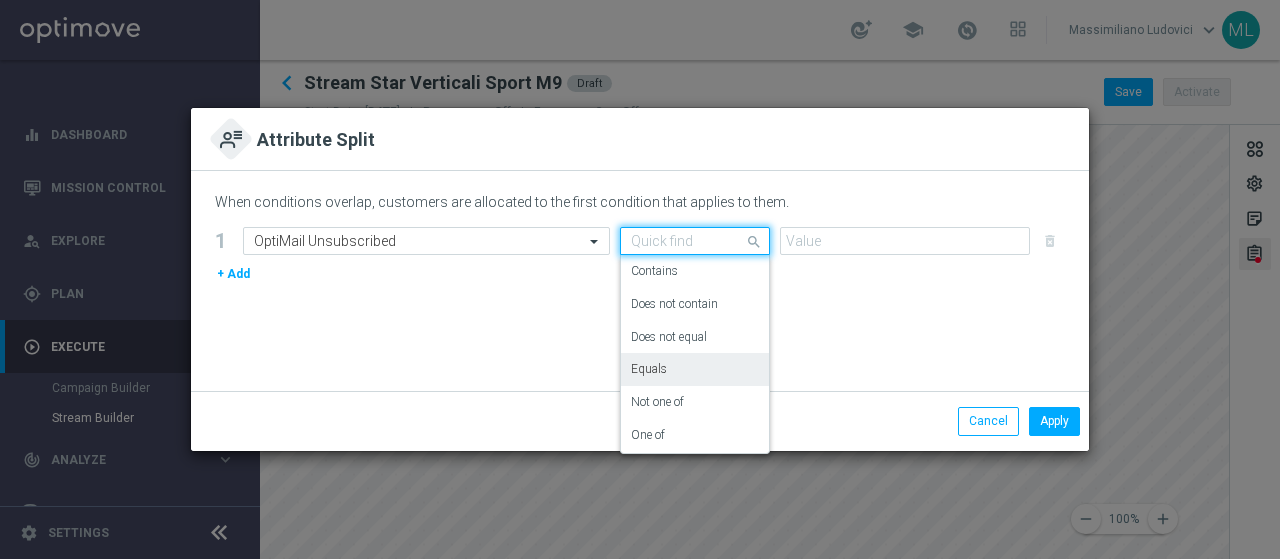 click on "Equals" at bounding box center (649, 369) 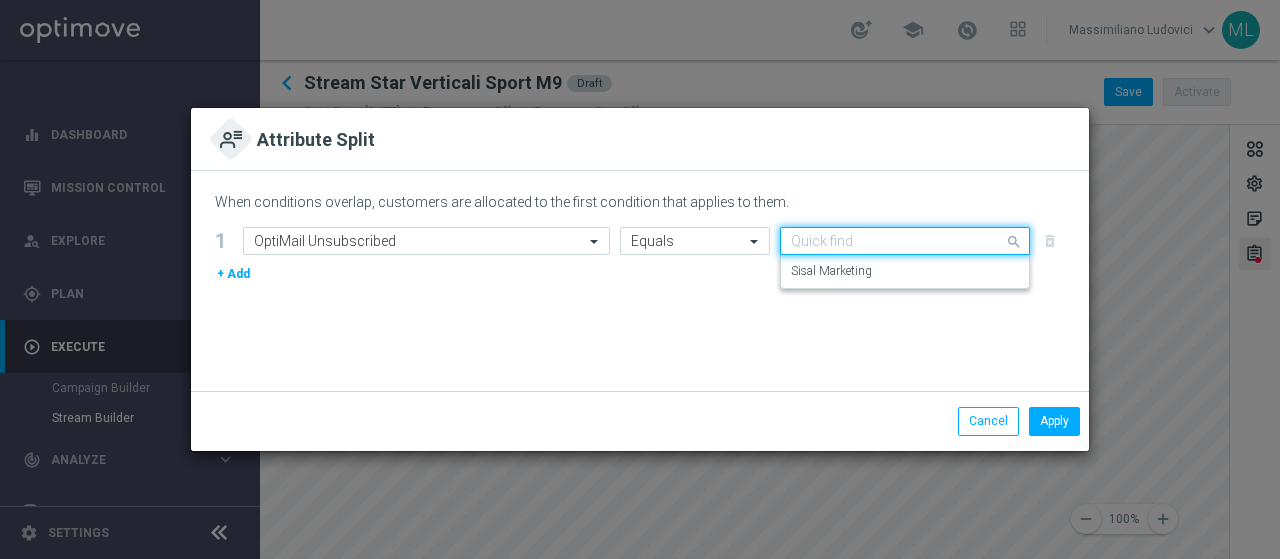 click 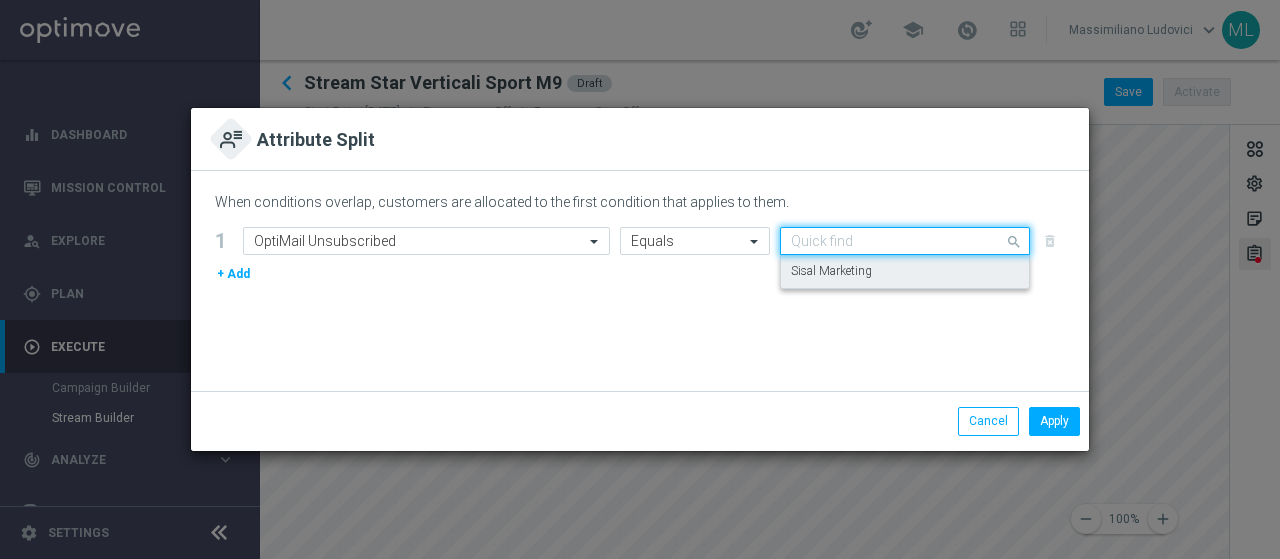 click on "Sisal Marketing" at bounding box center [831, 271] 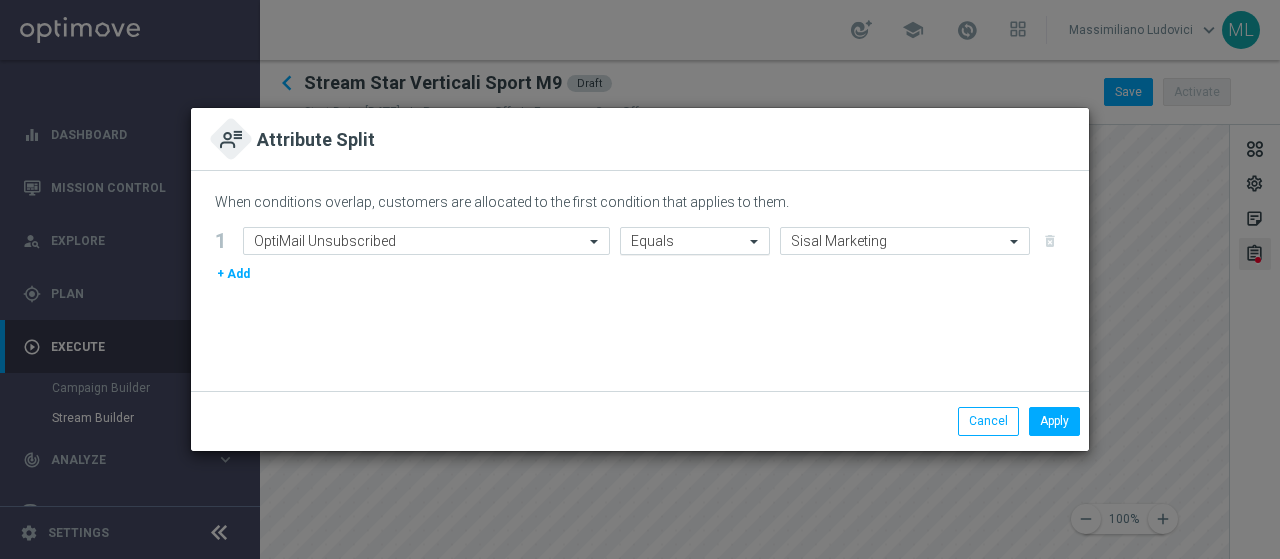 click 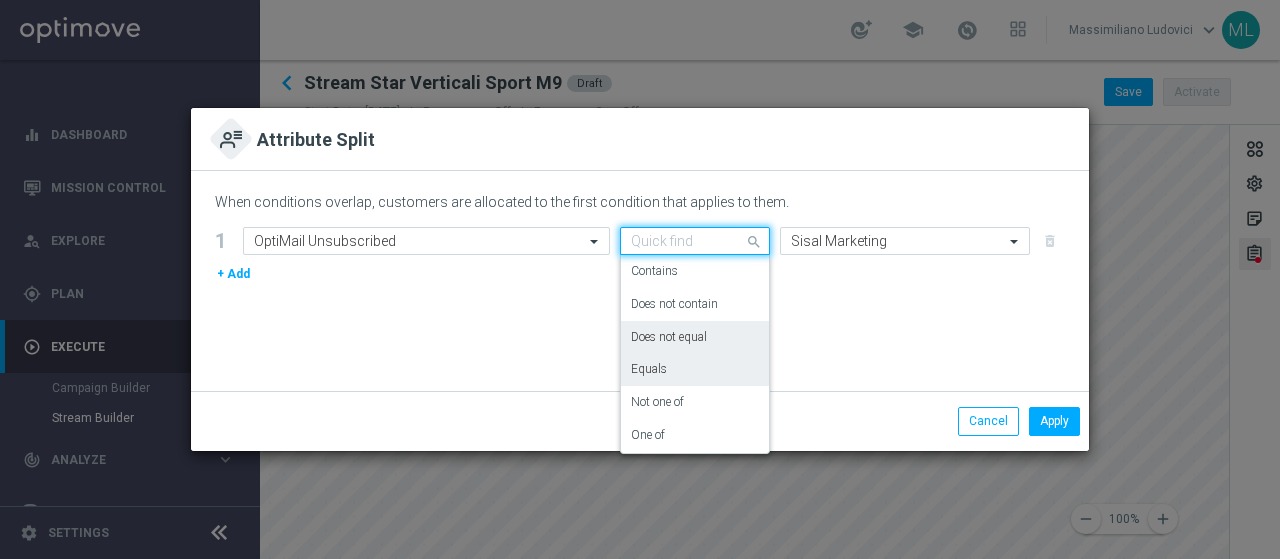 click on "Does not equal" at bounding box center [669, 337] 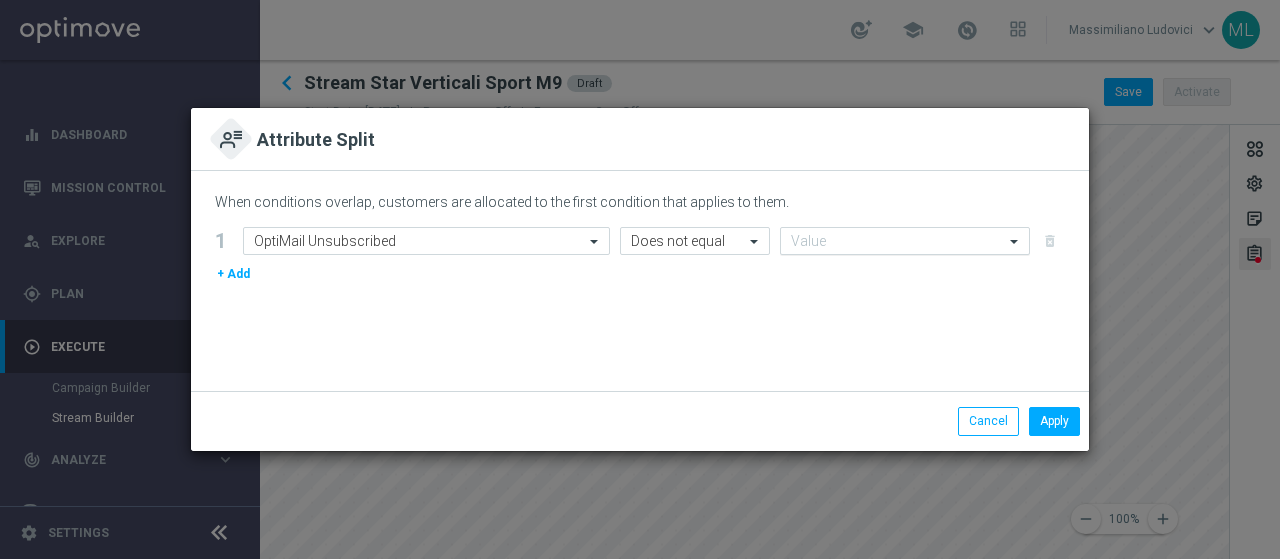 click on "Value" 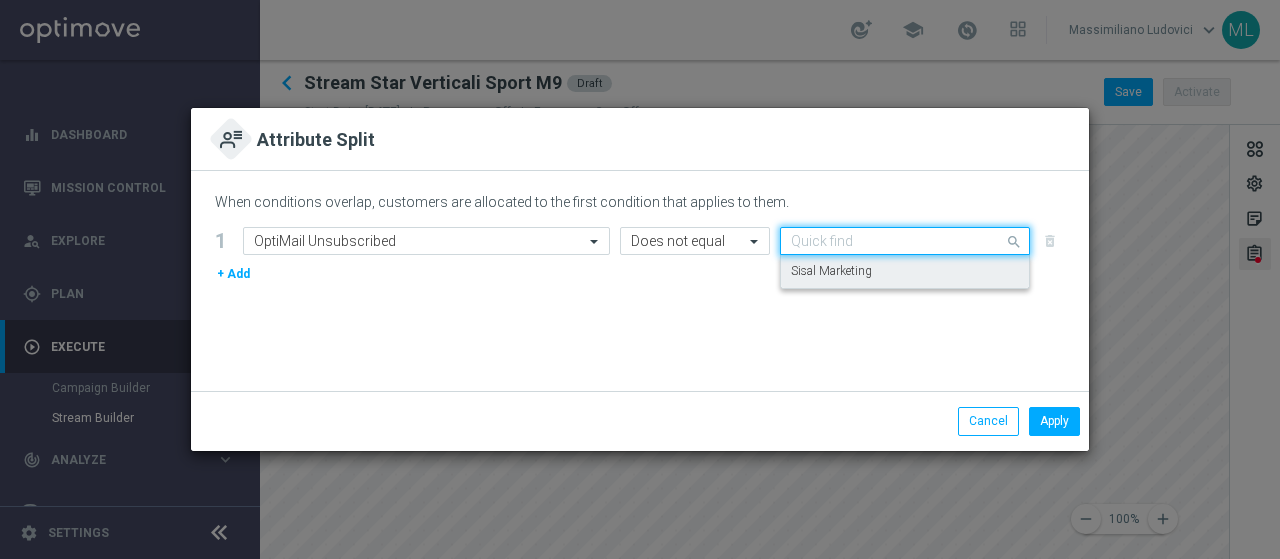 click on "Sisal Marketing" at bounding box center (831, 271) 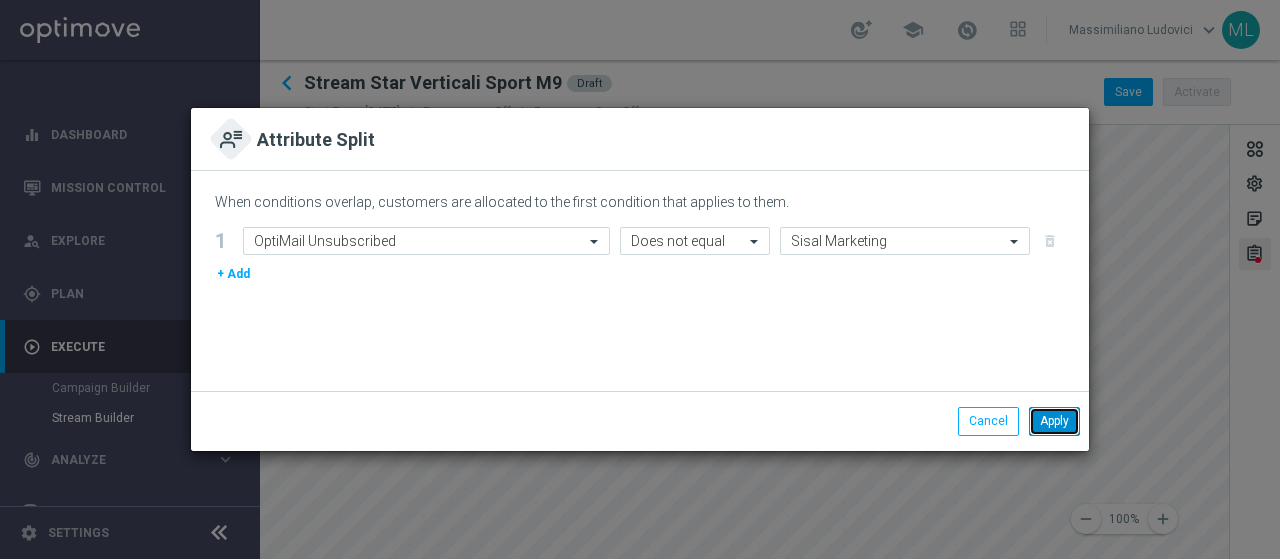click on "Apply" 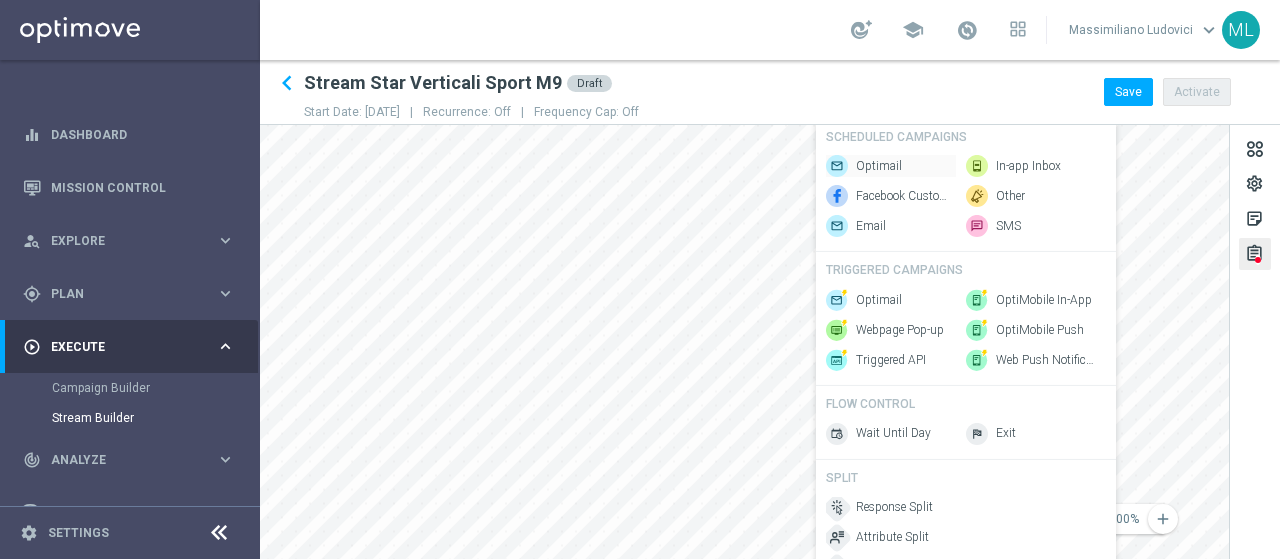 click on "Optimail" 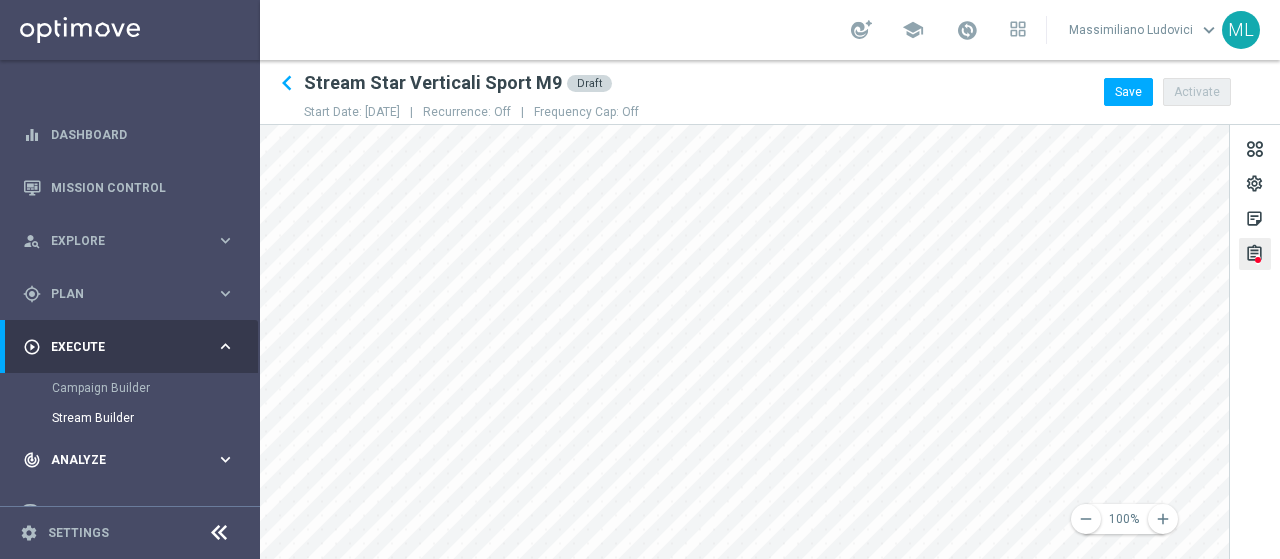 click on "equalizer
Dashboard
Mission Control" at bounding box center [640, 279] 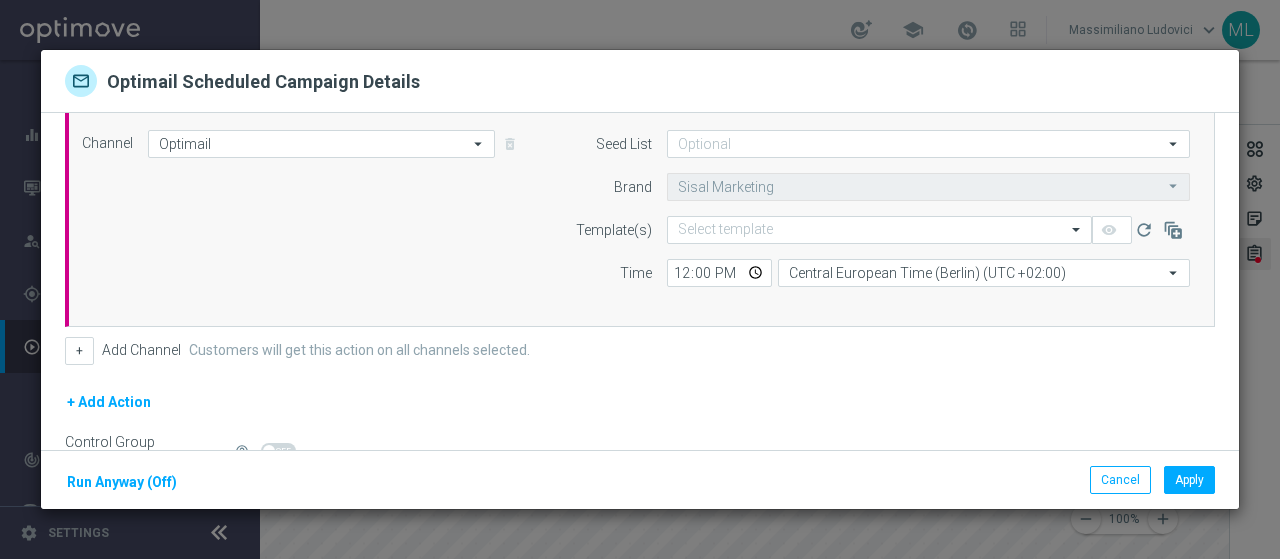 scroll, scrollTop: 100, scrollLeft: 0, axis: vertical 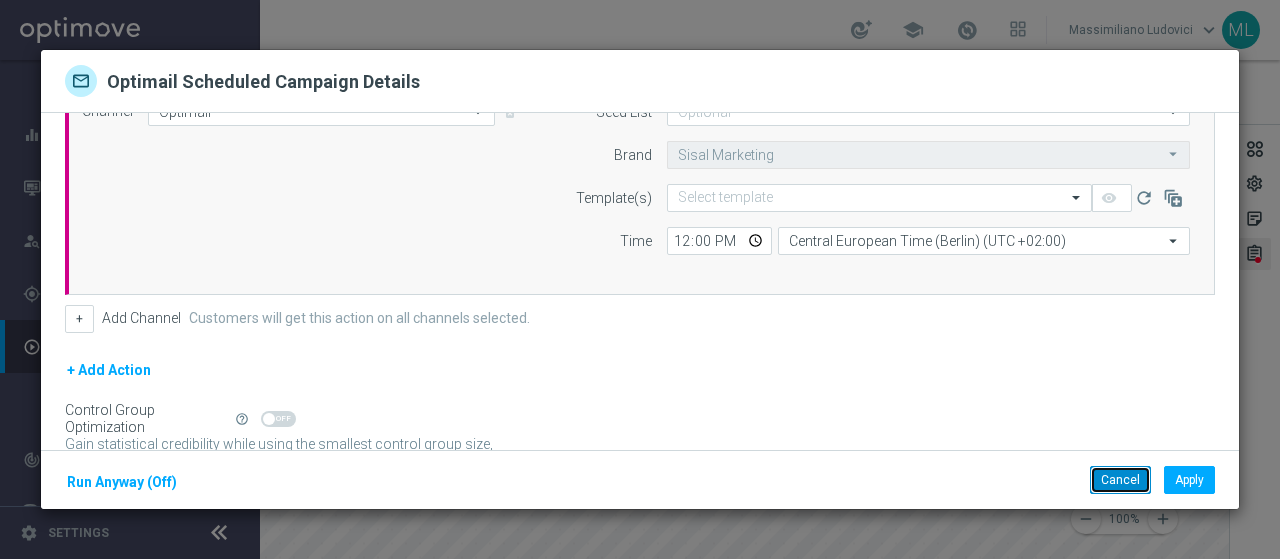 click on "Cancel" 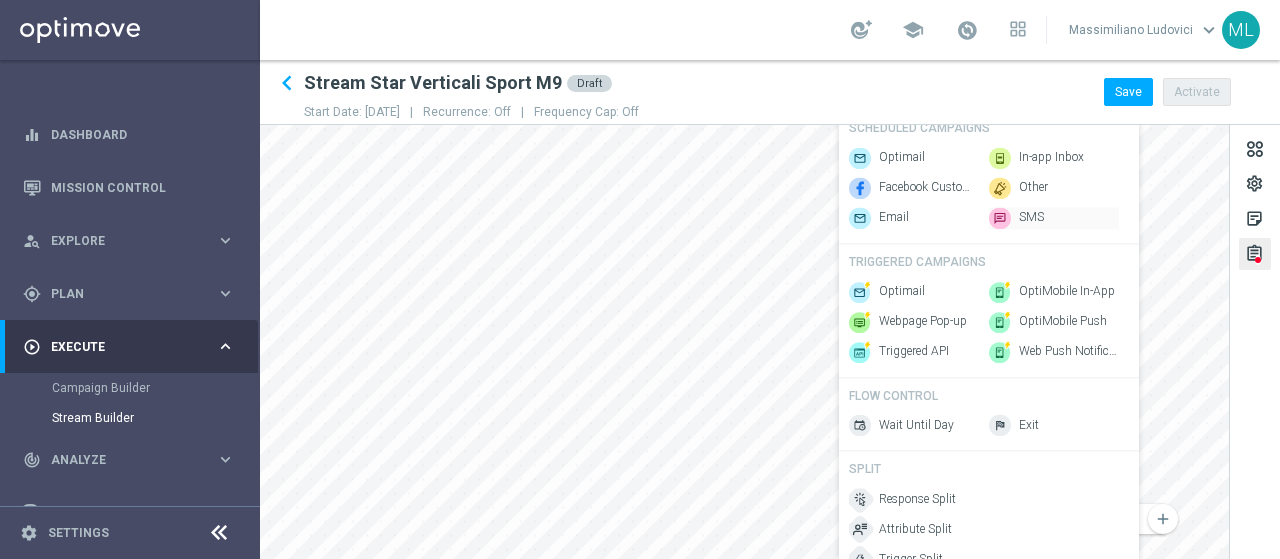 click on "SMS" 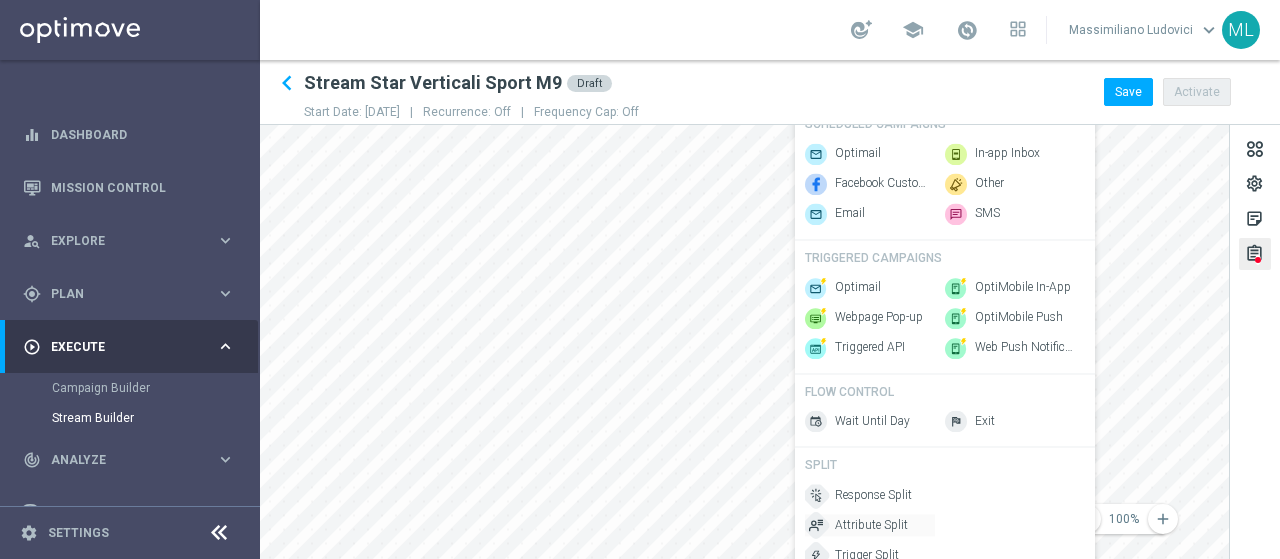 click on "Attribute Split" 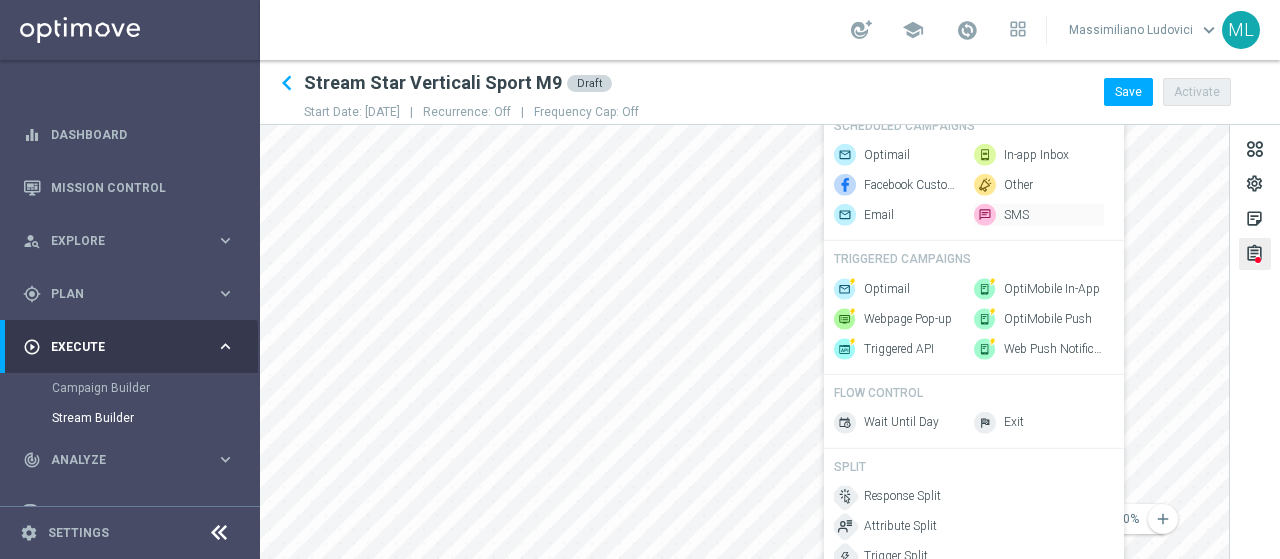 click on "SMS" 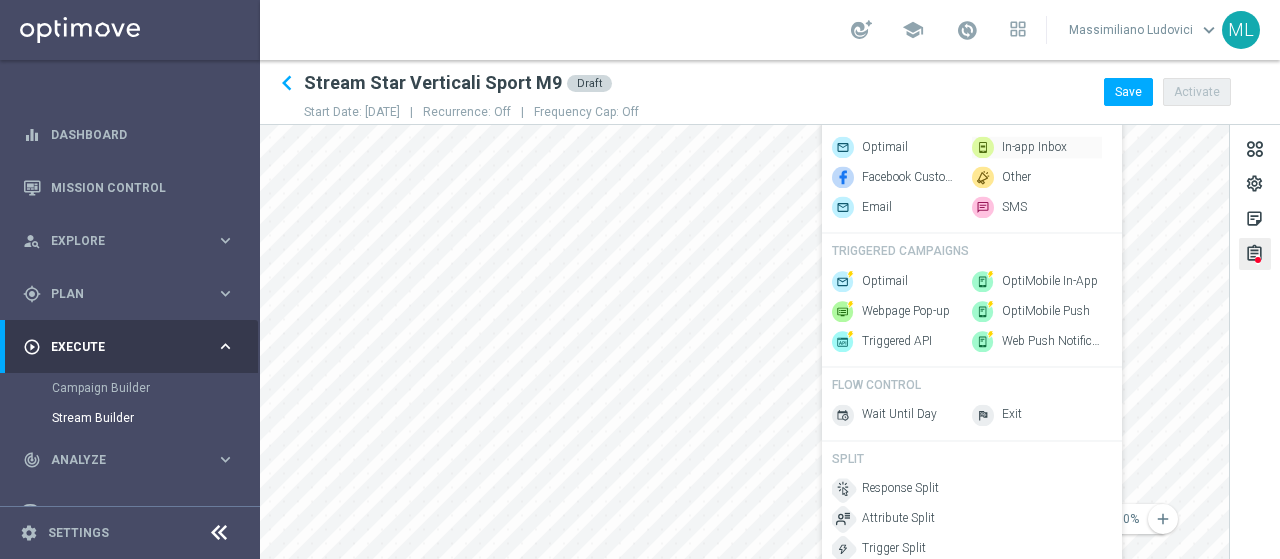 click on "In-app Inbox" 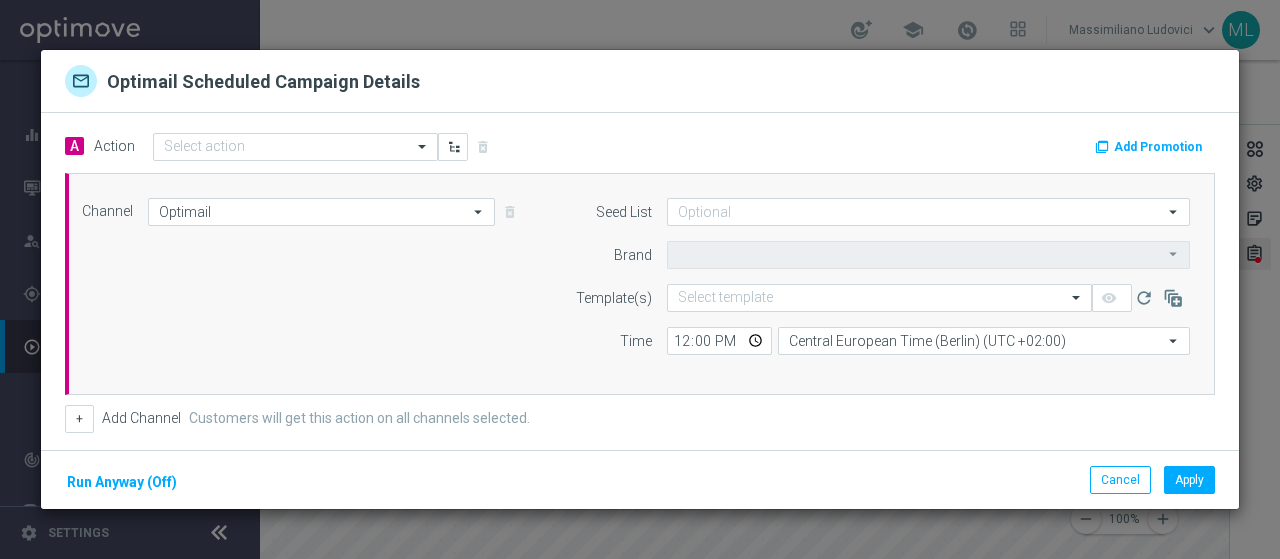 type on "Sisal Marketing" 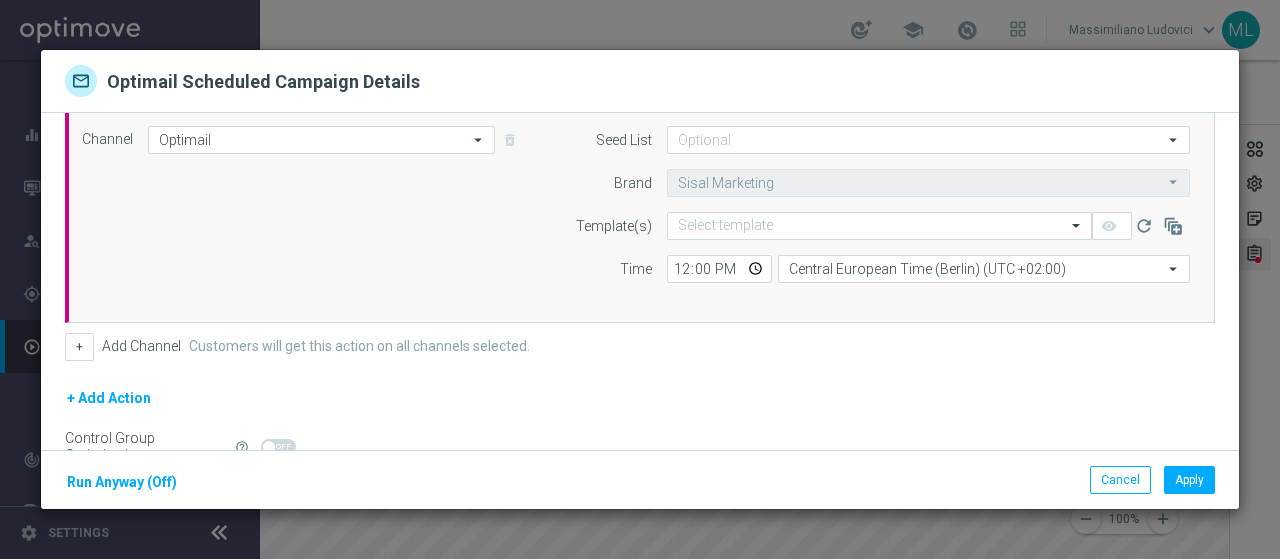 scroll, scrollTop: 100, scrollLeft: 0, axis: vertical 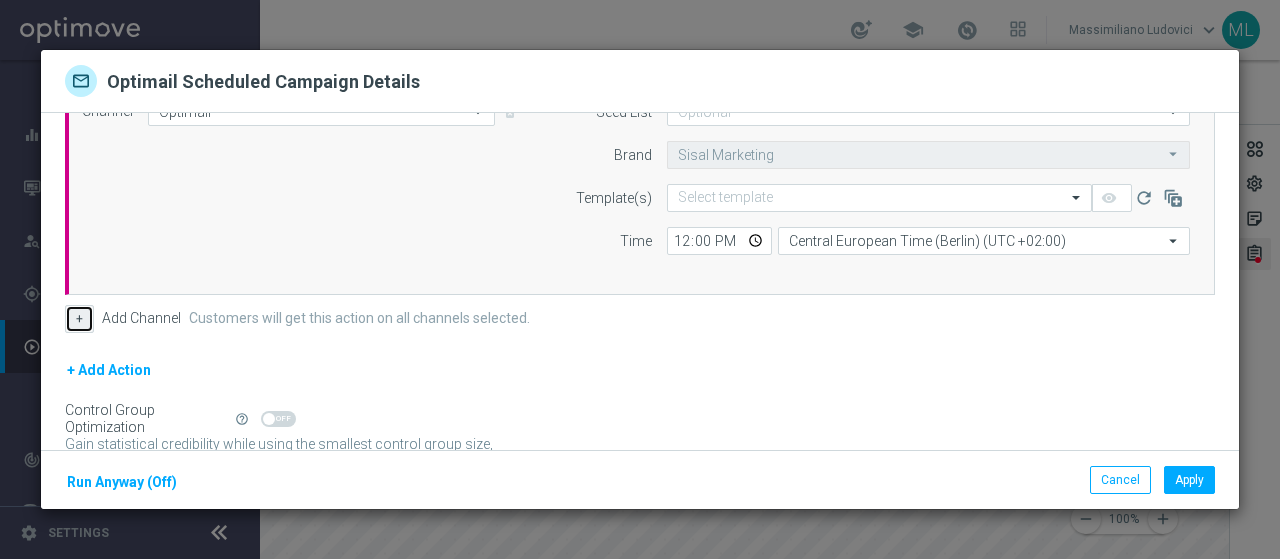 click on "+" 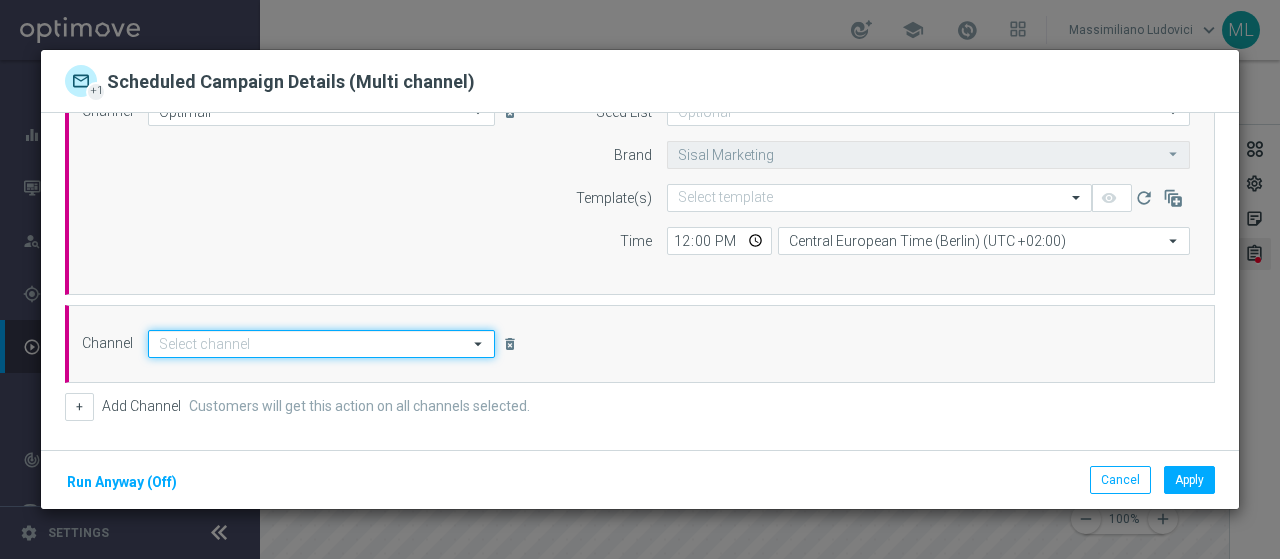 click 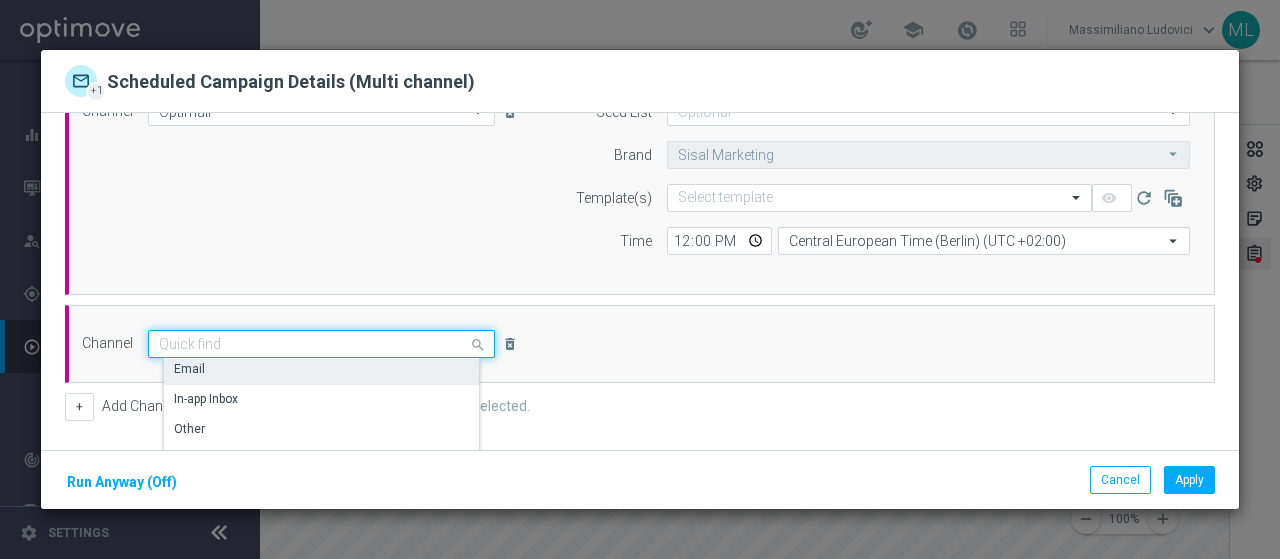 scroll, scrollTop: 100, scrollLeft: 0, axis: vertical 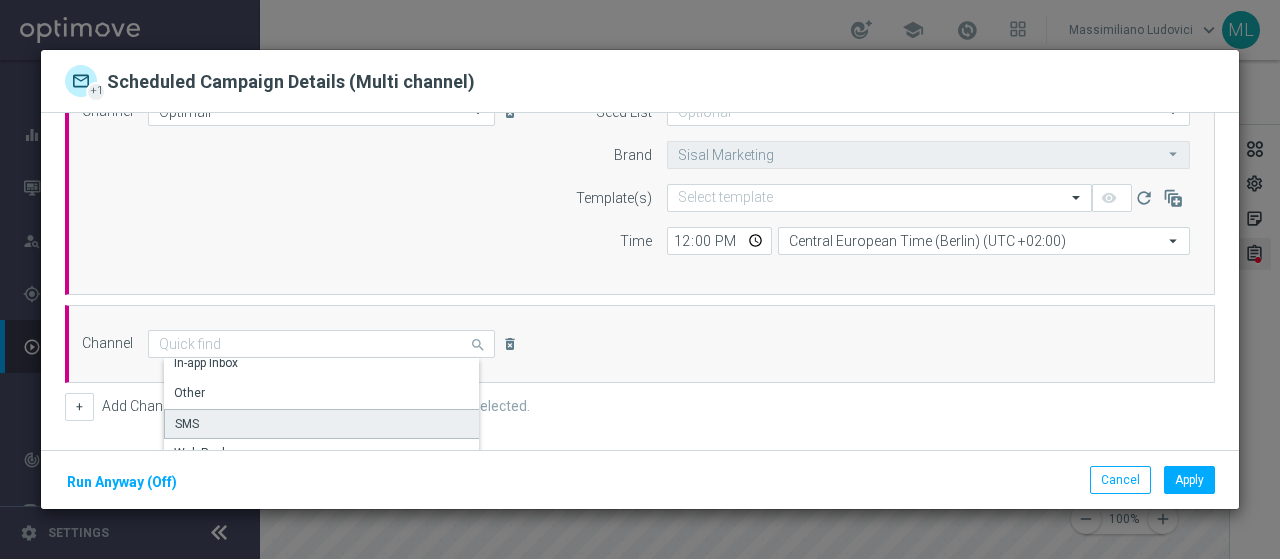click on "SMS" 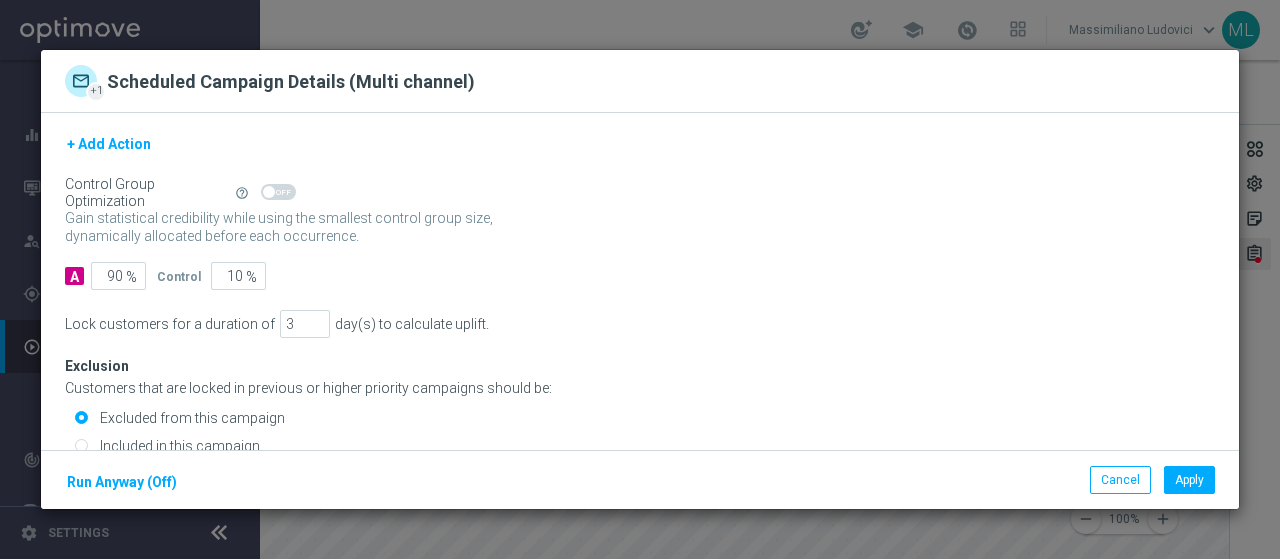 scroll, scrollTop: 506, scrollLeft: 0, axis: vertical 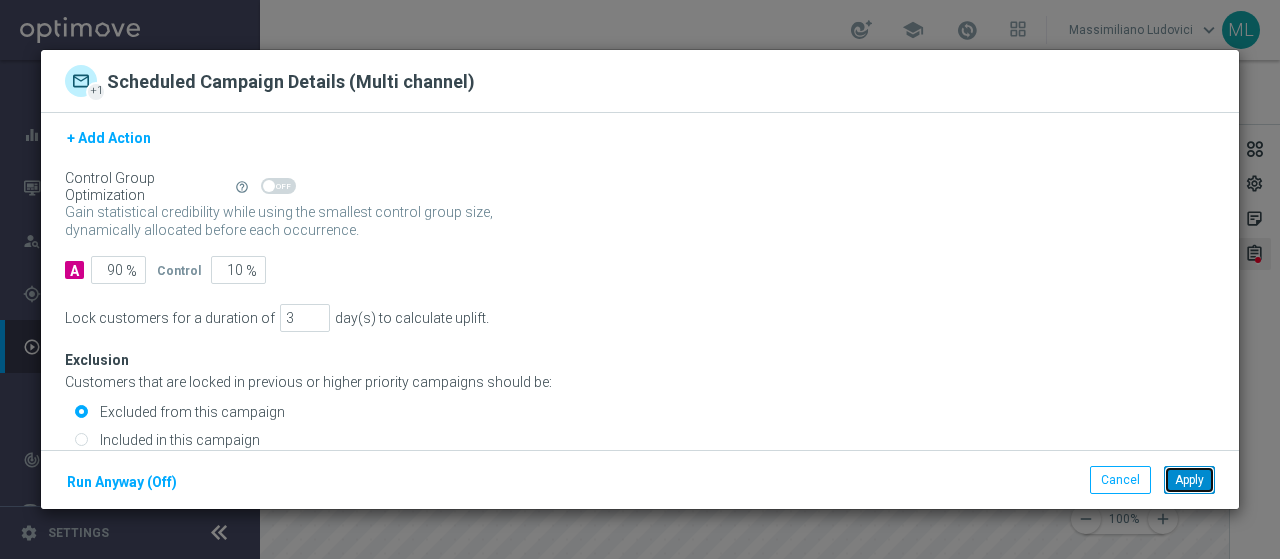 click on "Apply" 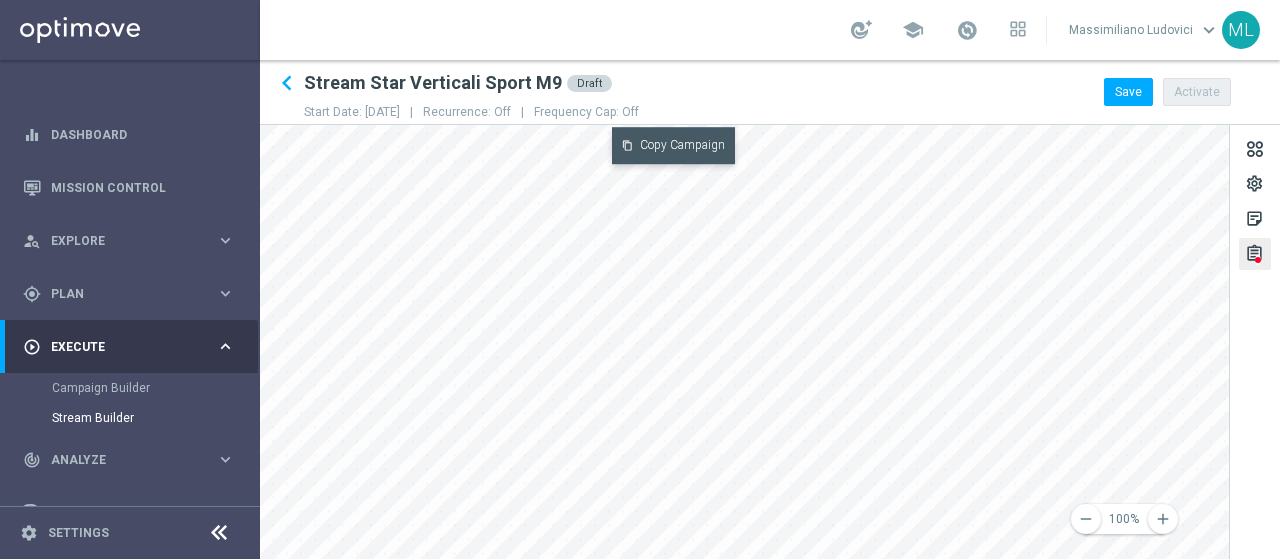 click on "content_copy
Copy Campaign" 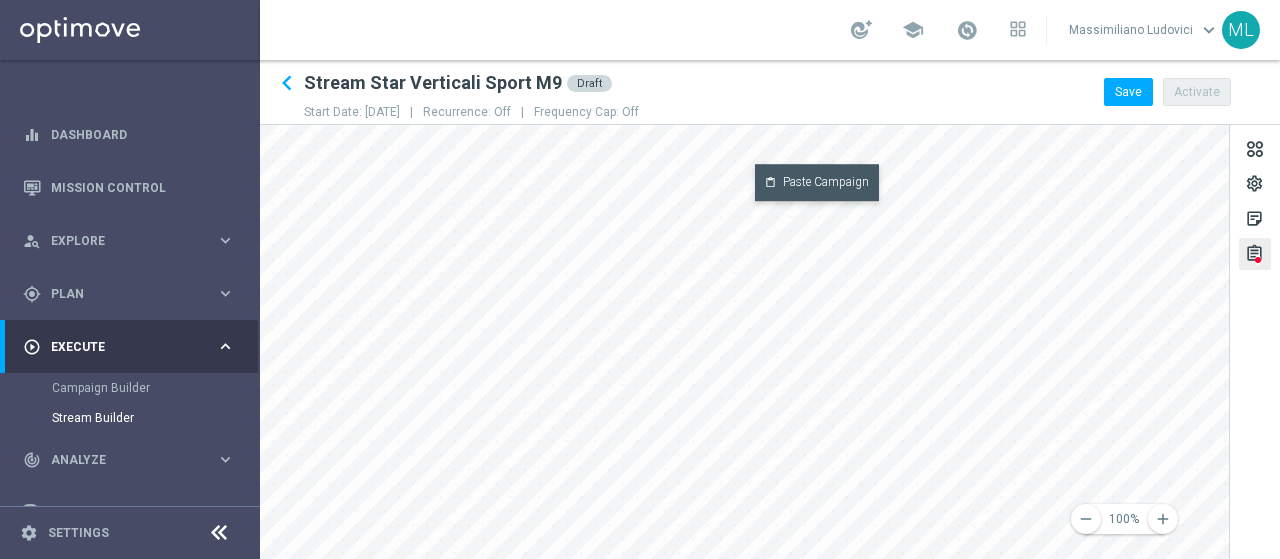 click on "content_paste
Paste Campaign" 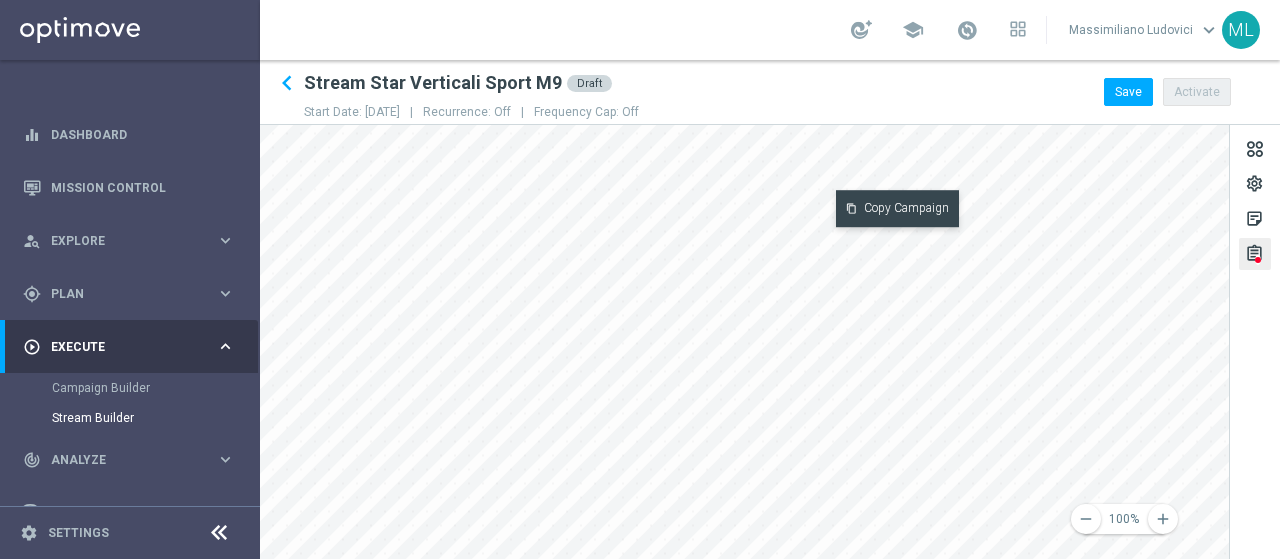 click on "content_copy
Copy Campaign" 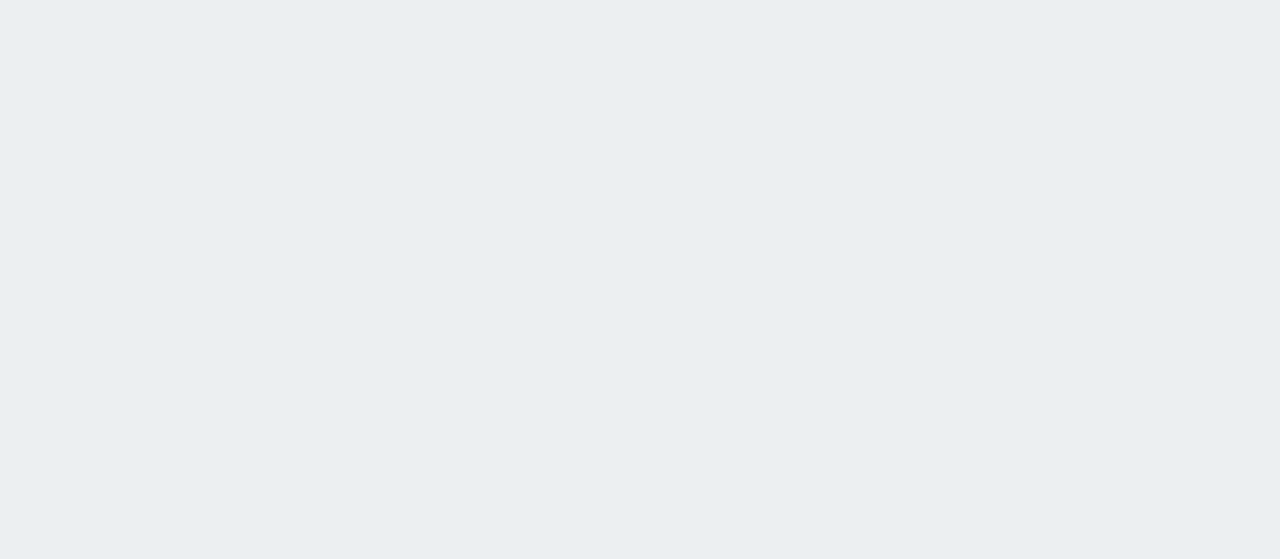 scroll, scrollTop: 0, scrollLeft: 0, axis: both 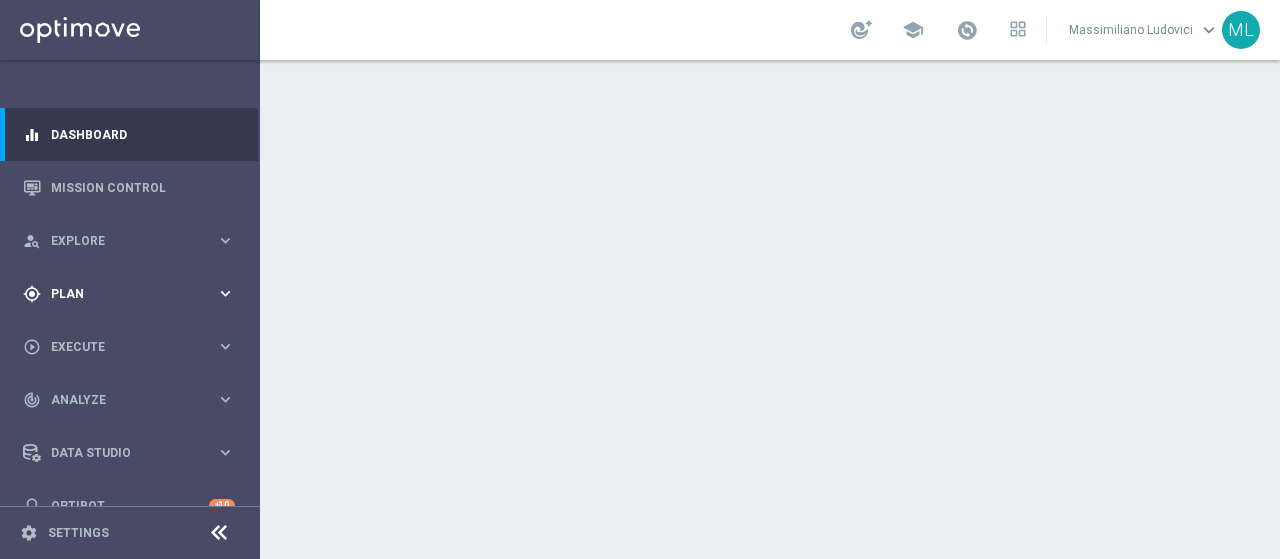 click on "gps_fixed
Plan" at bounding box center (119, 294) 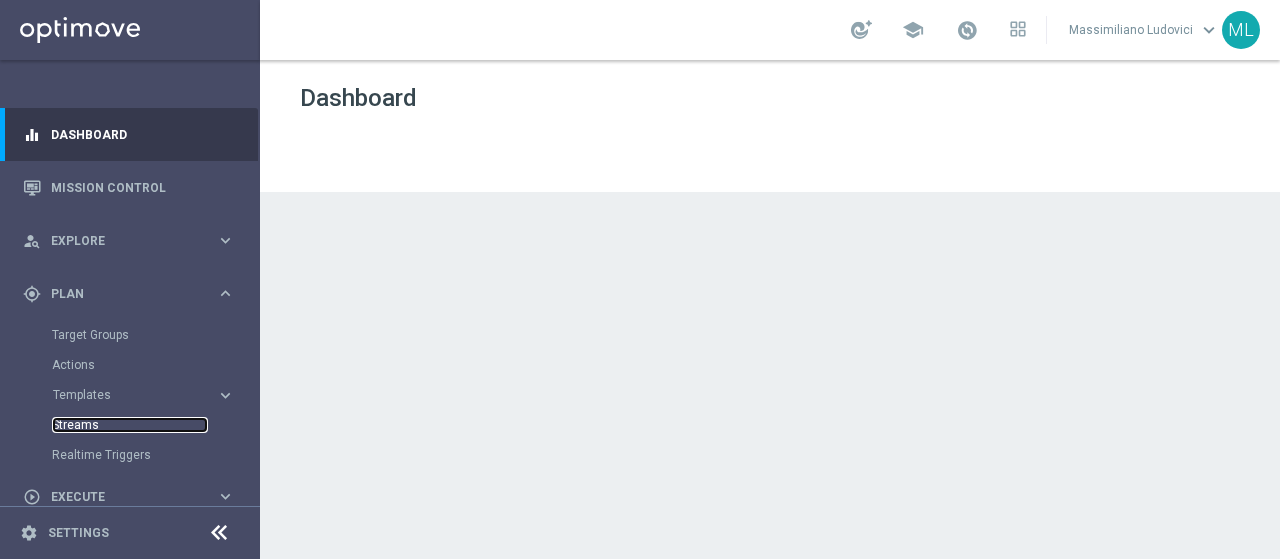 click on "Streams" at bounding box center (130, 425) 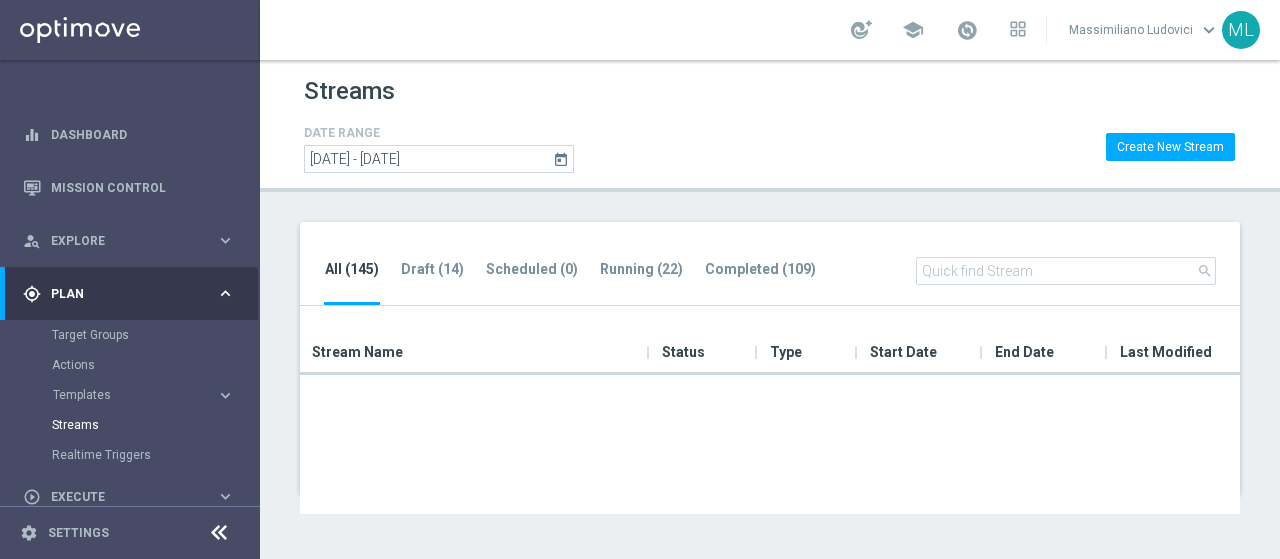 scroll, scrollTop: 0, scrollLeft: 0, axis: both 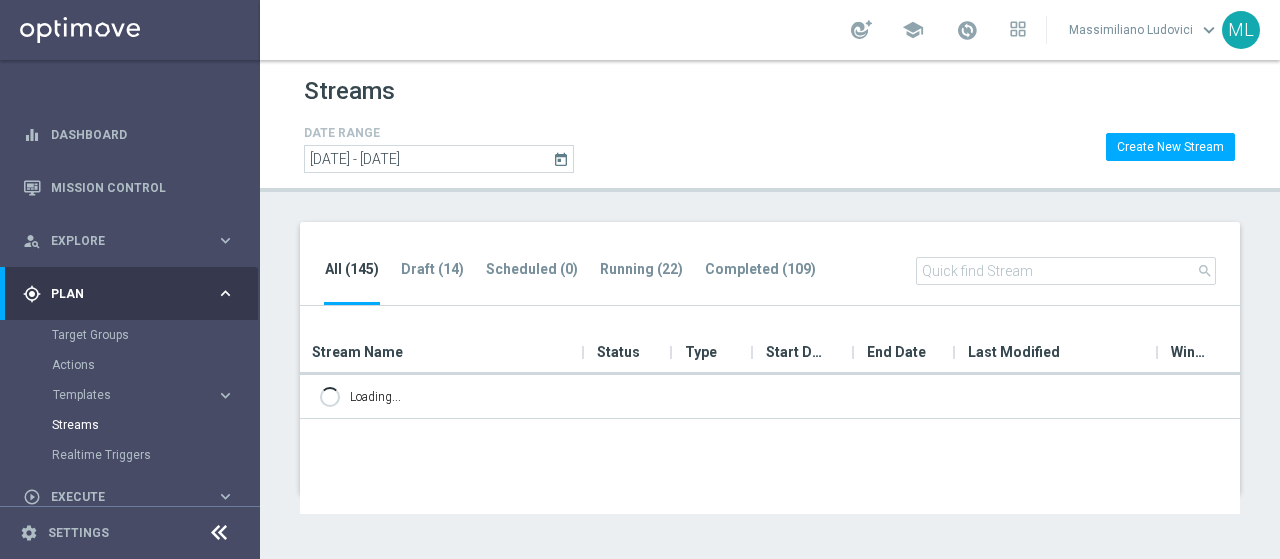 click 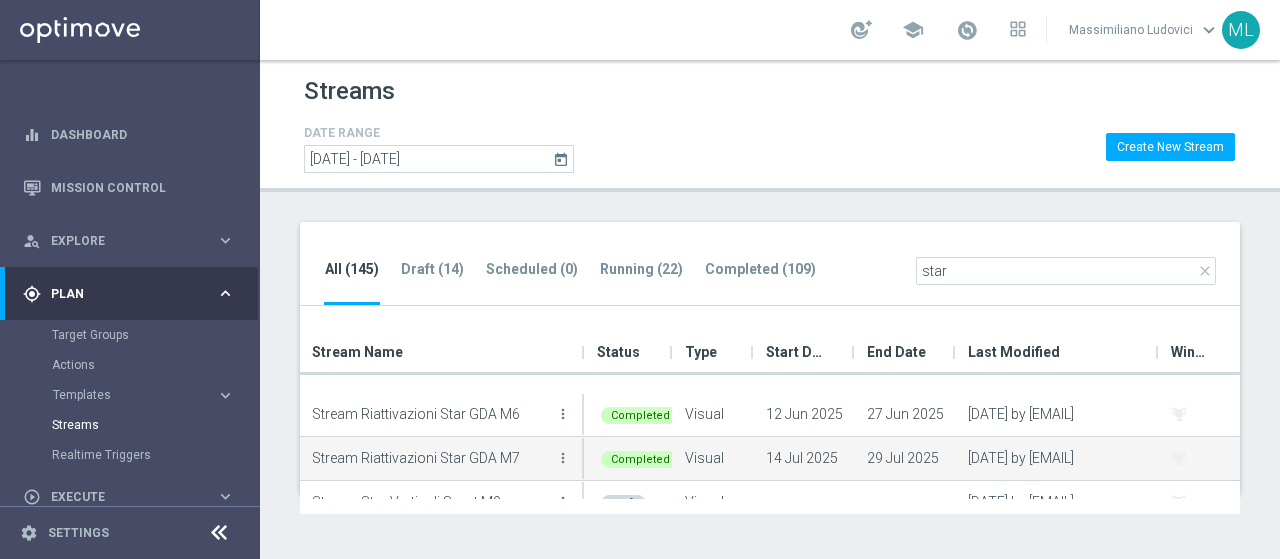 scroll, scrollTop: 95, scrollLeft: 0, axis: vertical 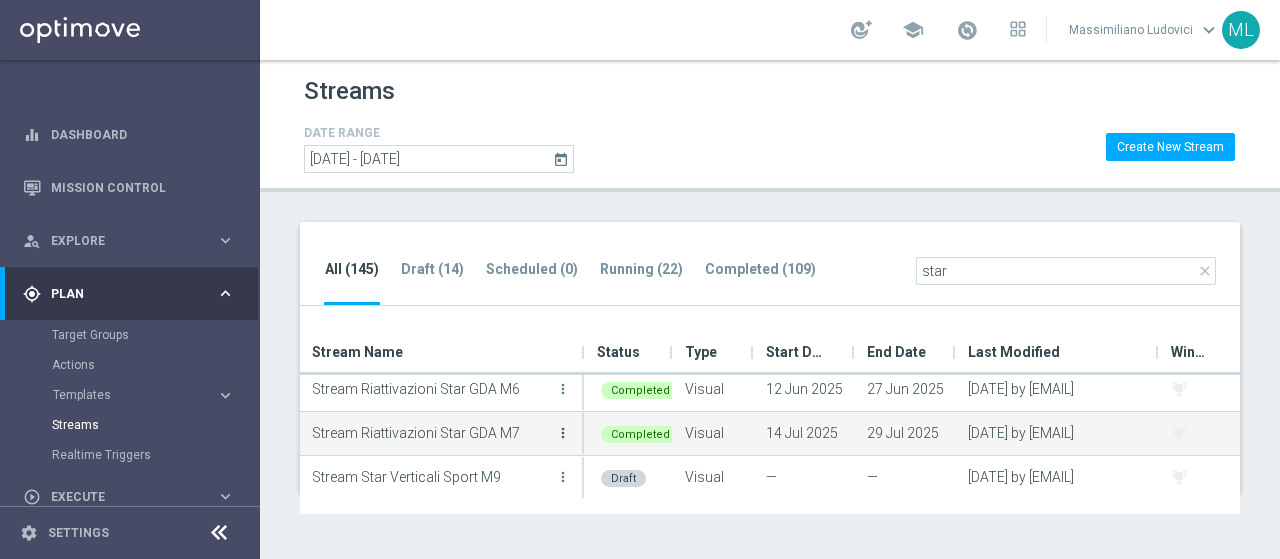 type on "star" 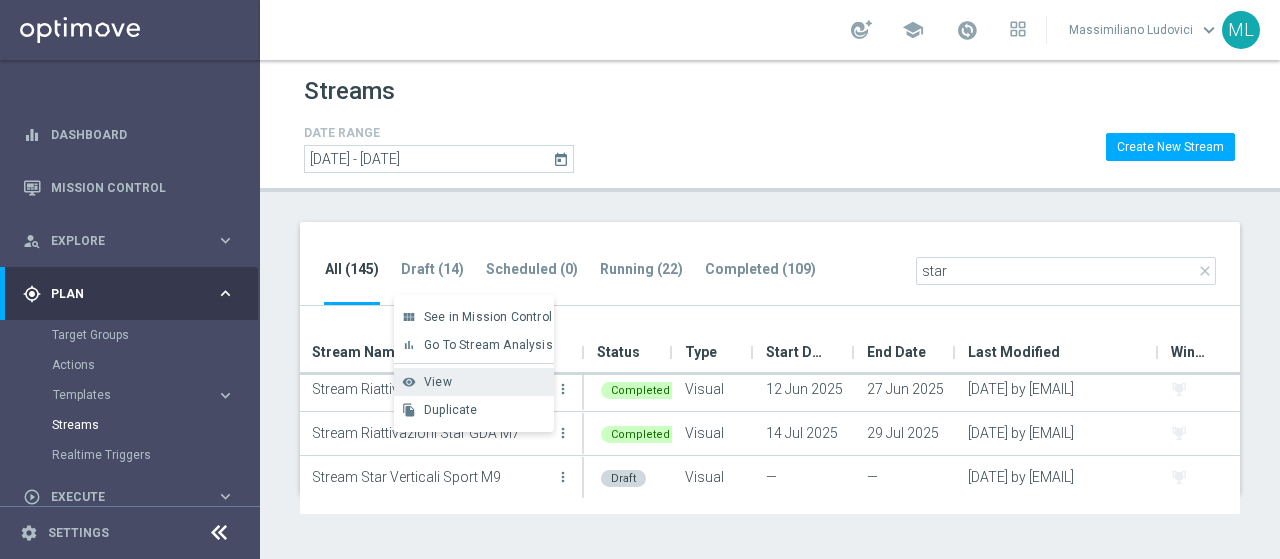 click on "View" at bounding box center [438, 382] 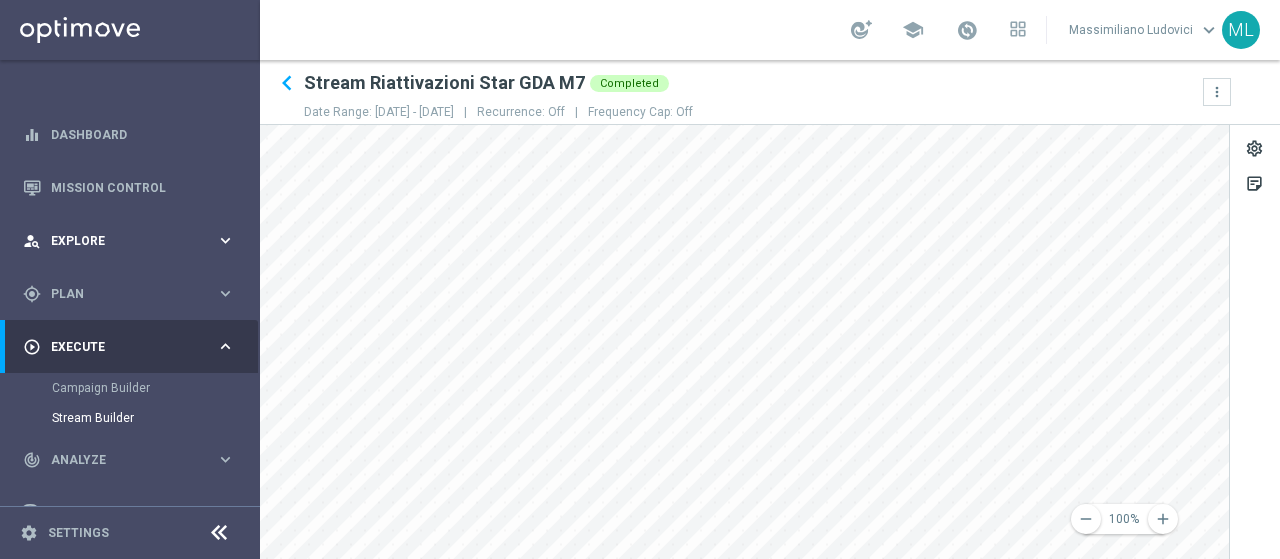 click on "Explore" at bounding box center [133, 241] 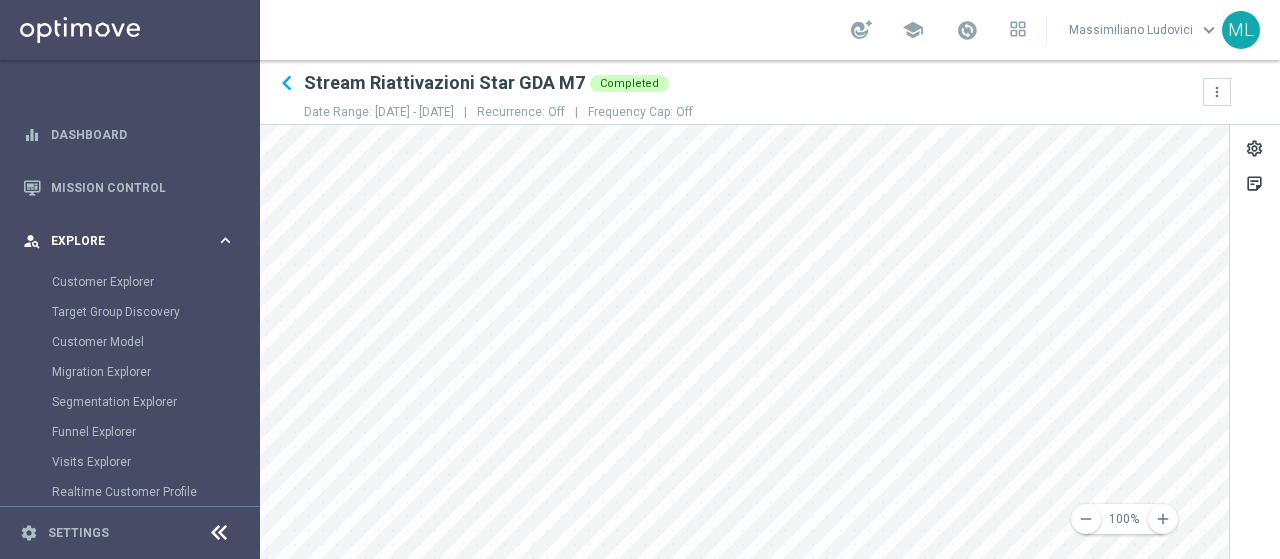 click on "Explore" at bounding box center [133, 241] 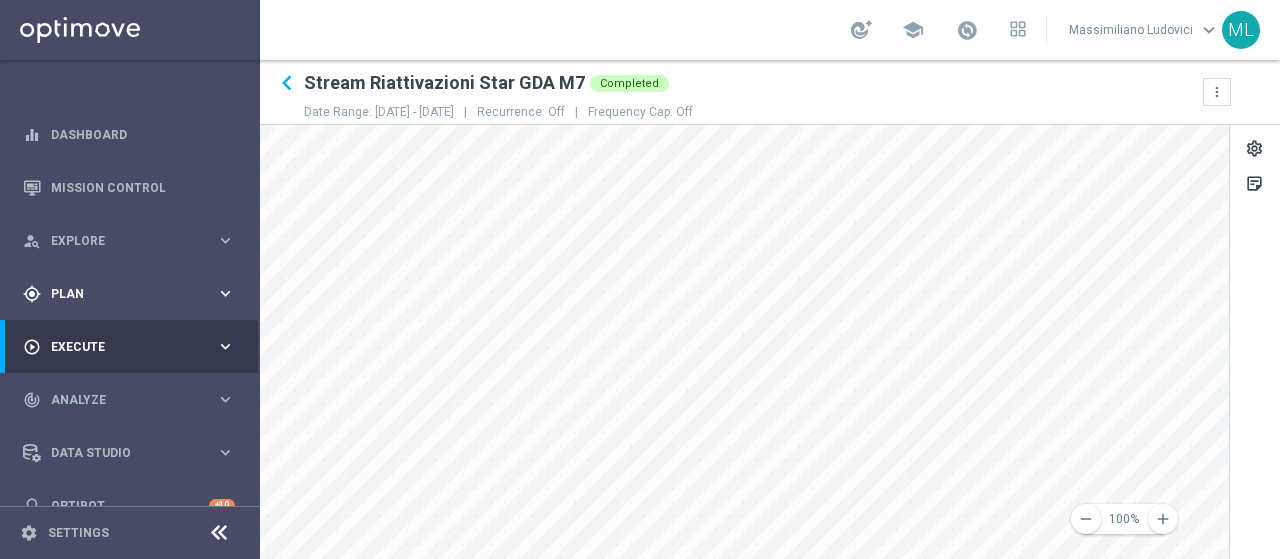 click on "Plan" at bounding box center (133, 294) 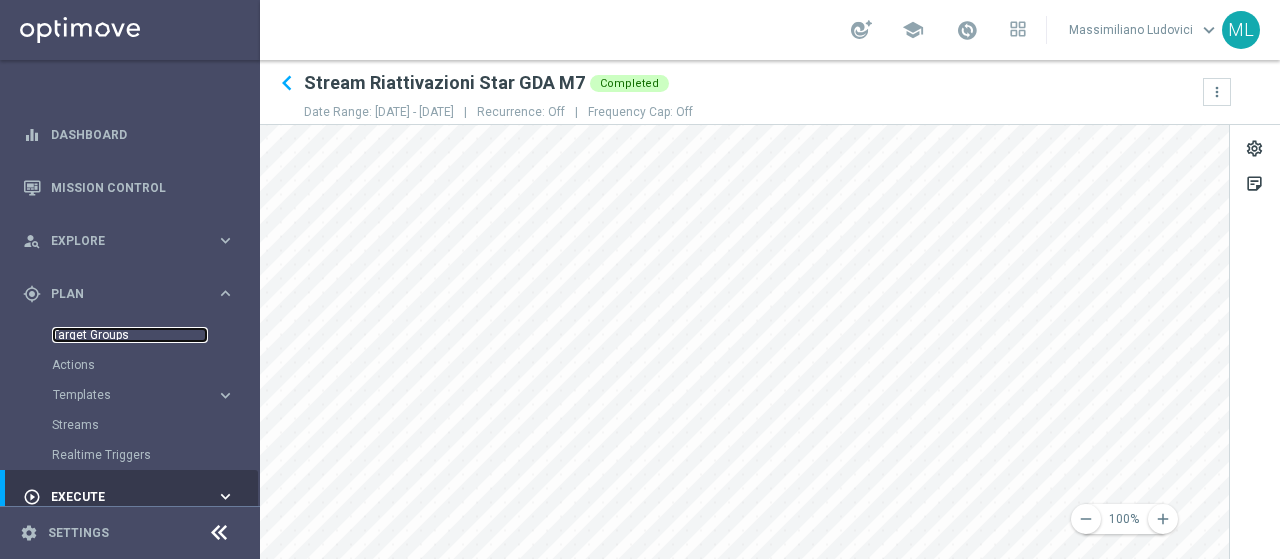 click on "Target Groups" at bounding box center (130, 335) 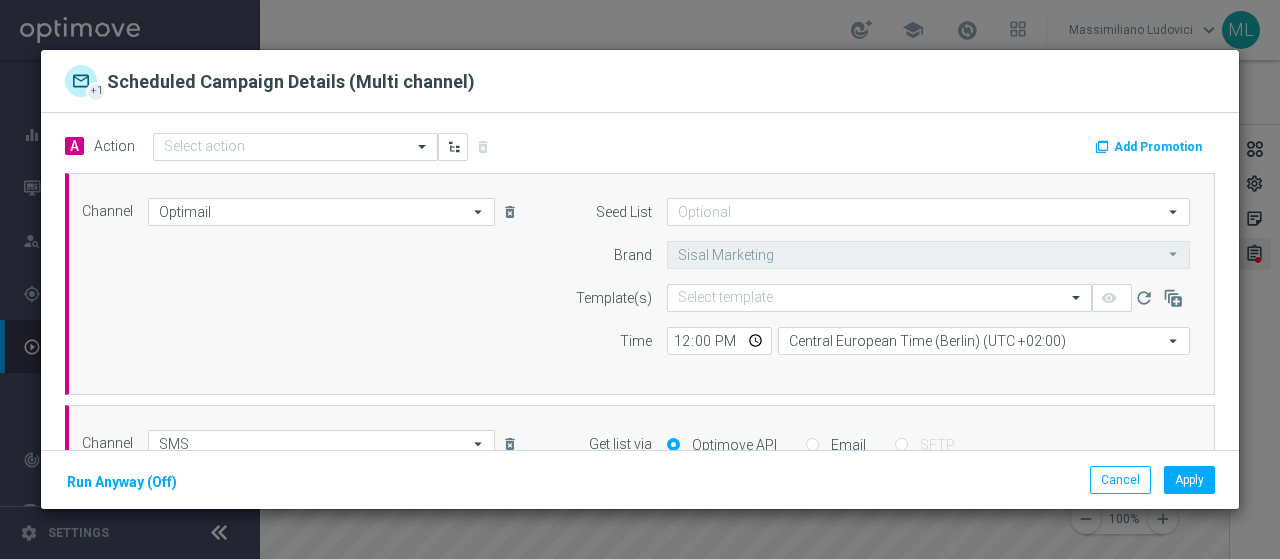 scroll, scrollTop: 0, scrollLeft: 0, axis: both 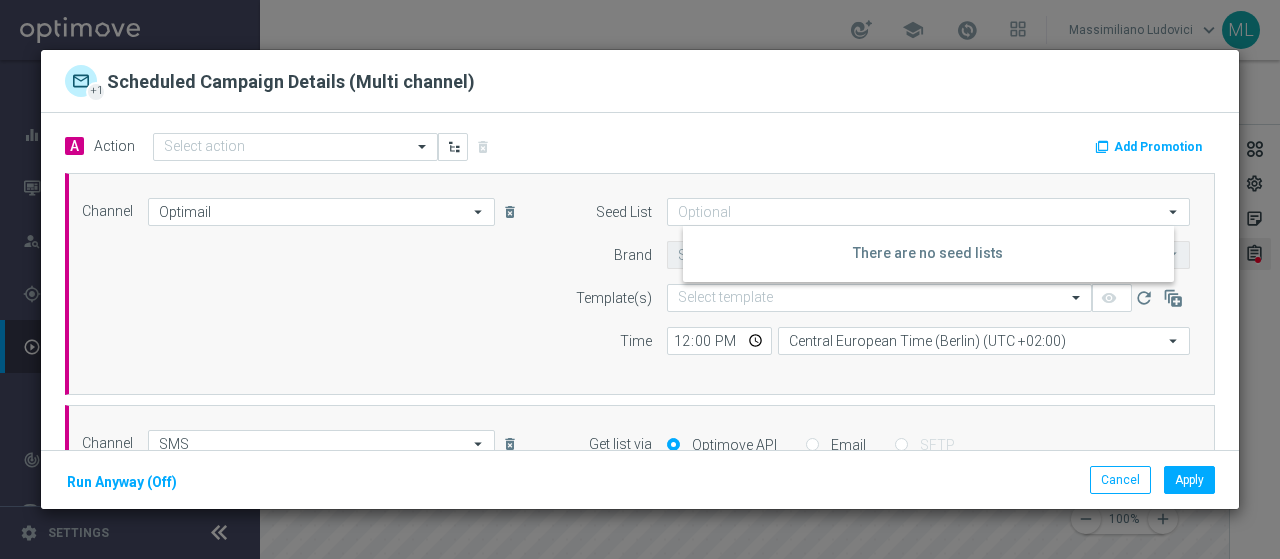 click 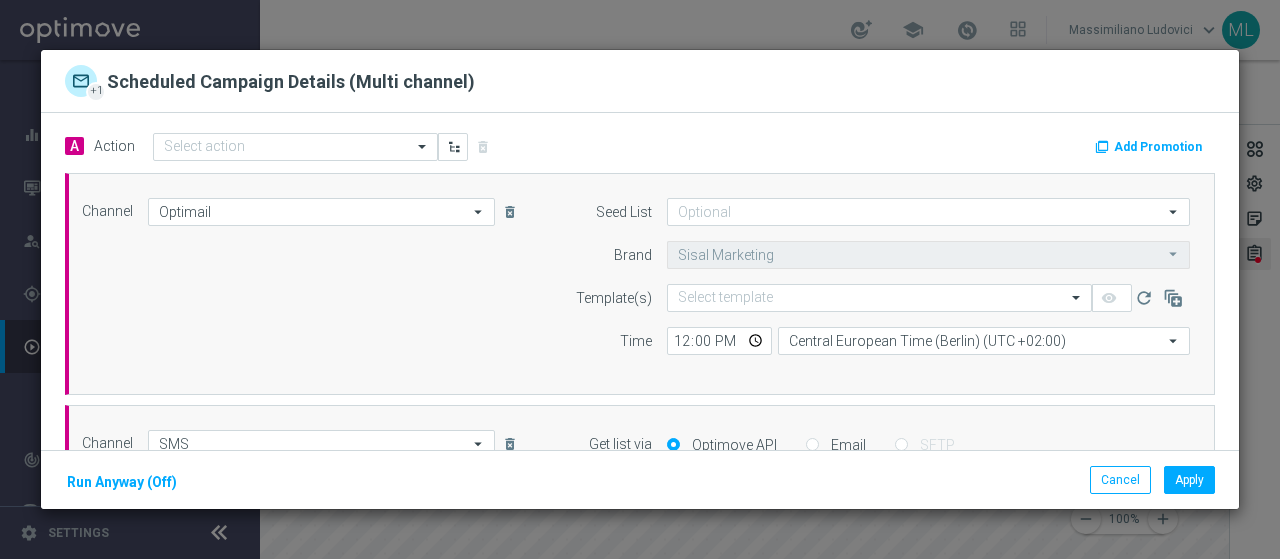 click on "arrow_drop_down" 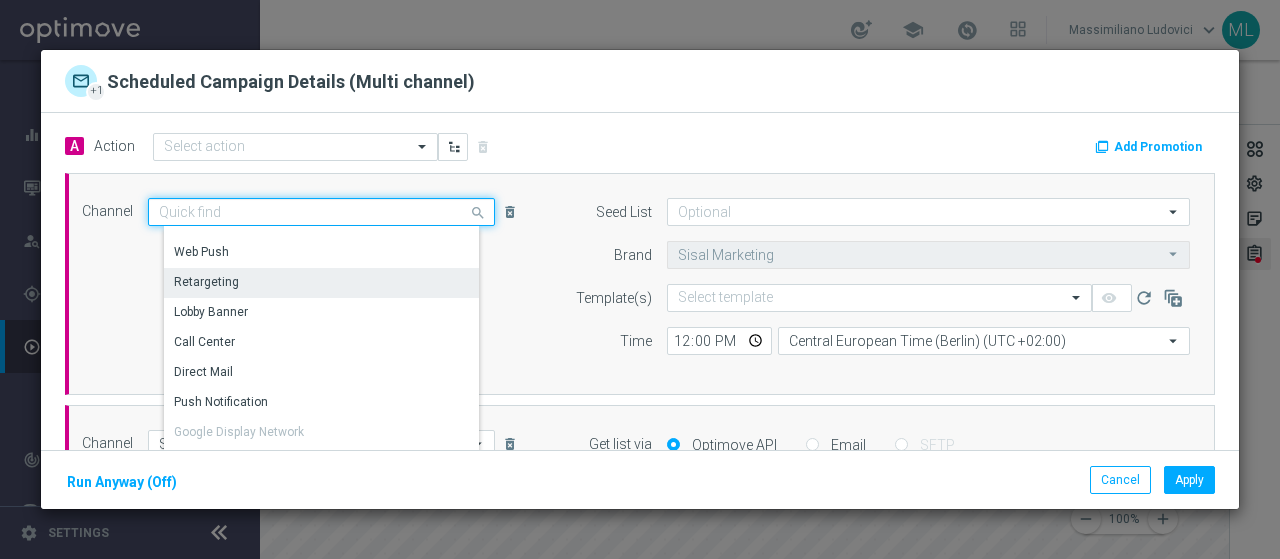 scroll, scrollTop: 200, scrollLeft: 0, axis: vertical 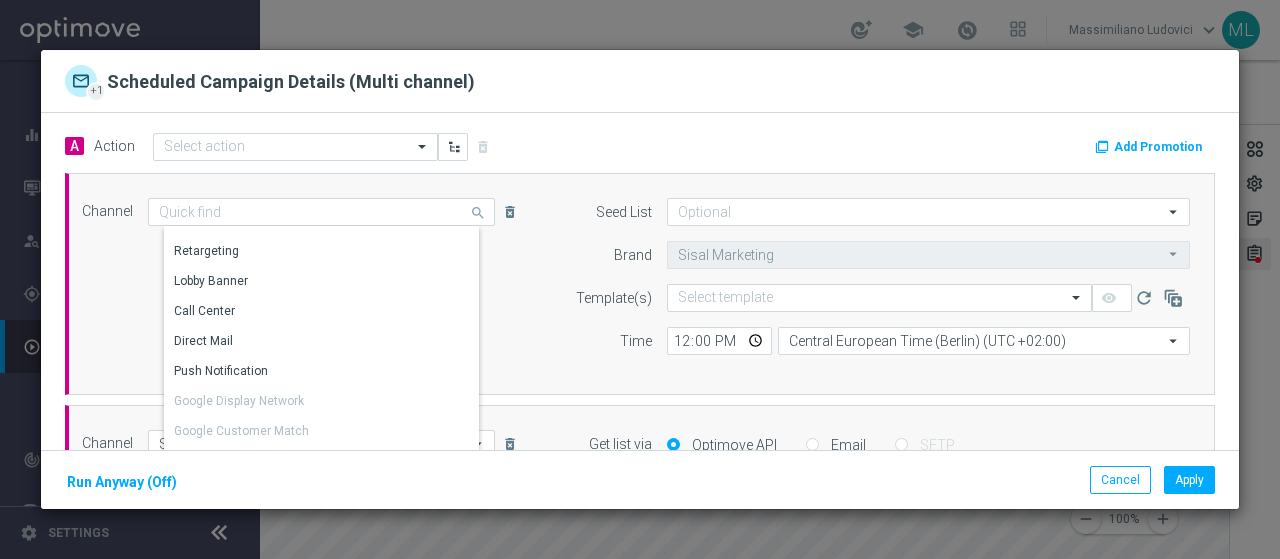 click on "Channel
Optimail
search
Drag here to set row groups Drag here to set column labels
Show Selected
1 of 20
Optimail" 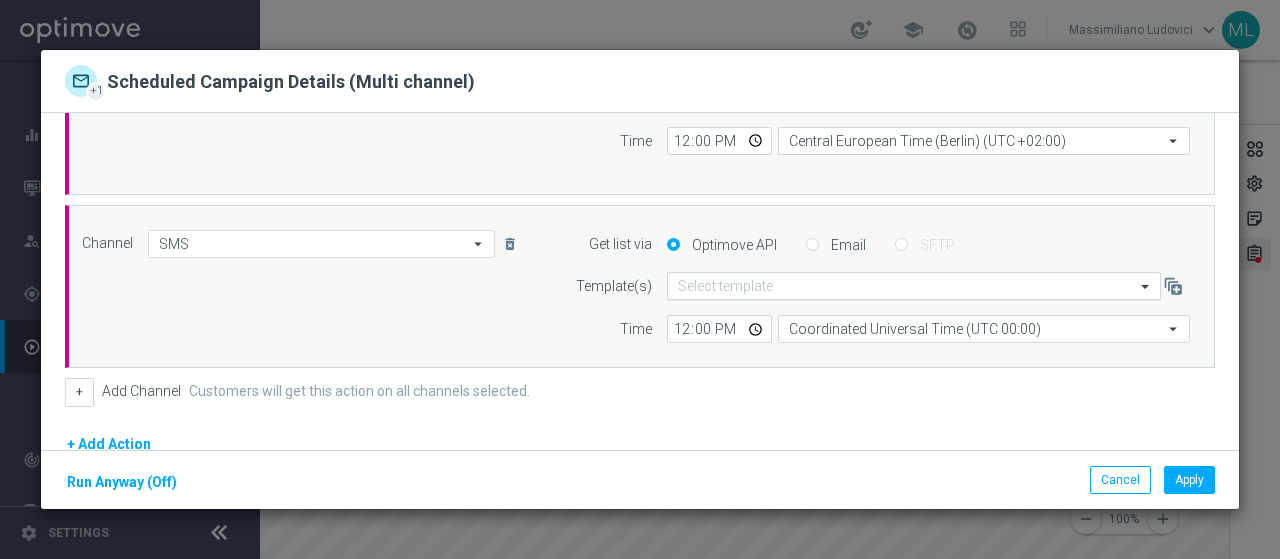 scroll, scrollTop: 0, scrollLeft: 0, axis: both 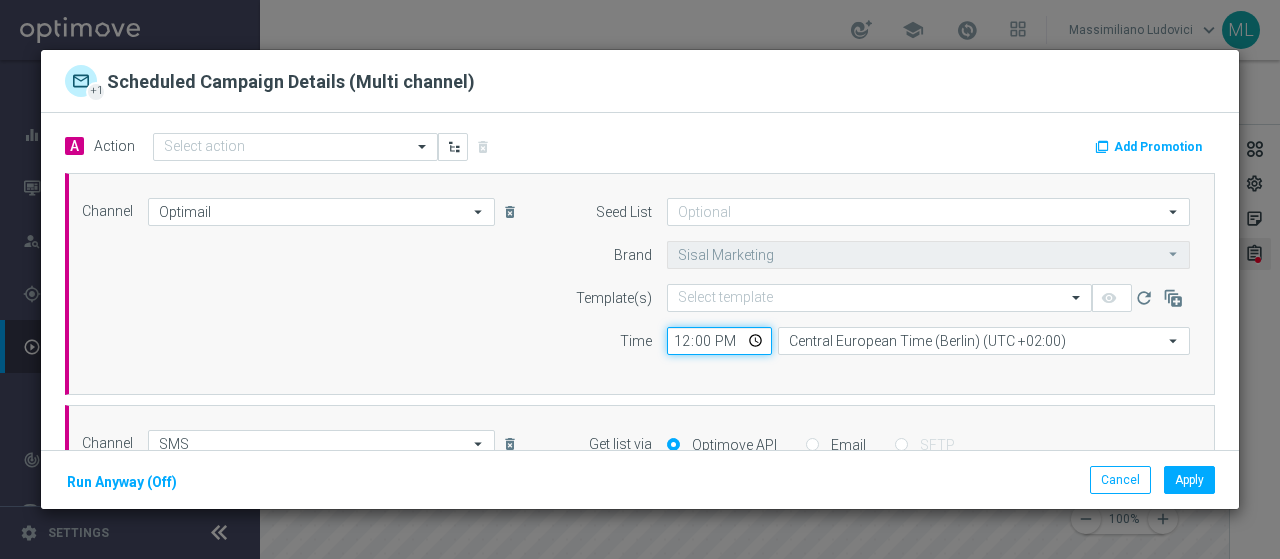 click on "12:00" 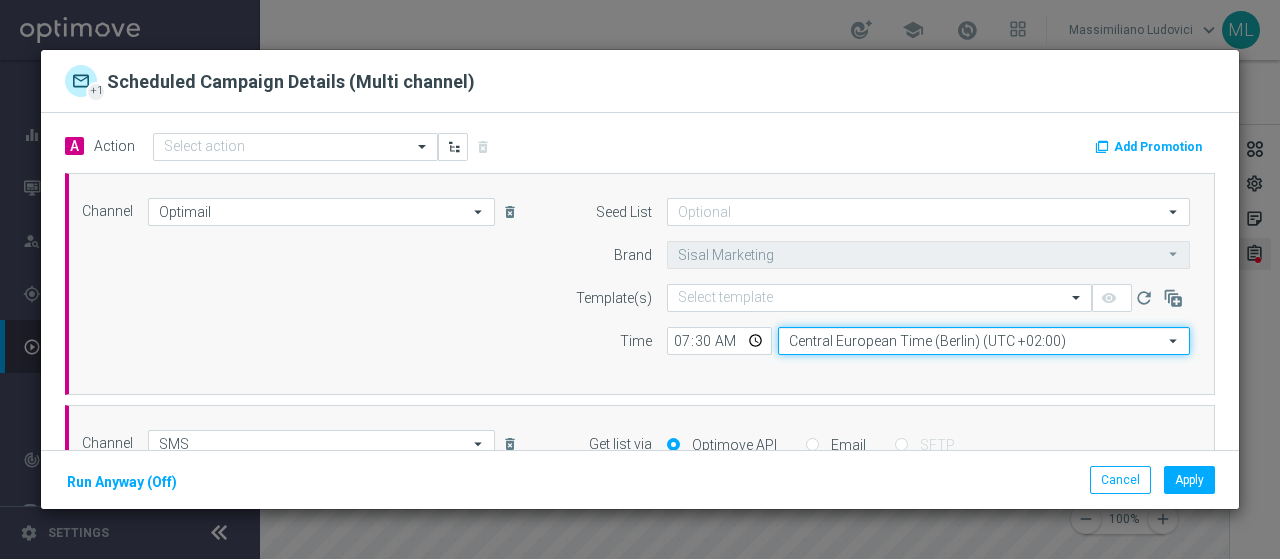click on "Central European Time (Berlin) (UTC +02:00)" 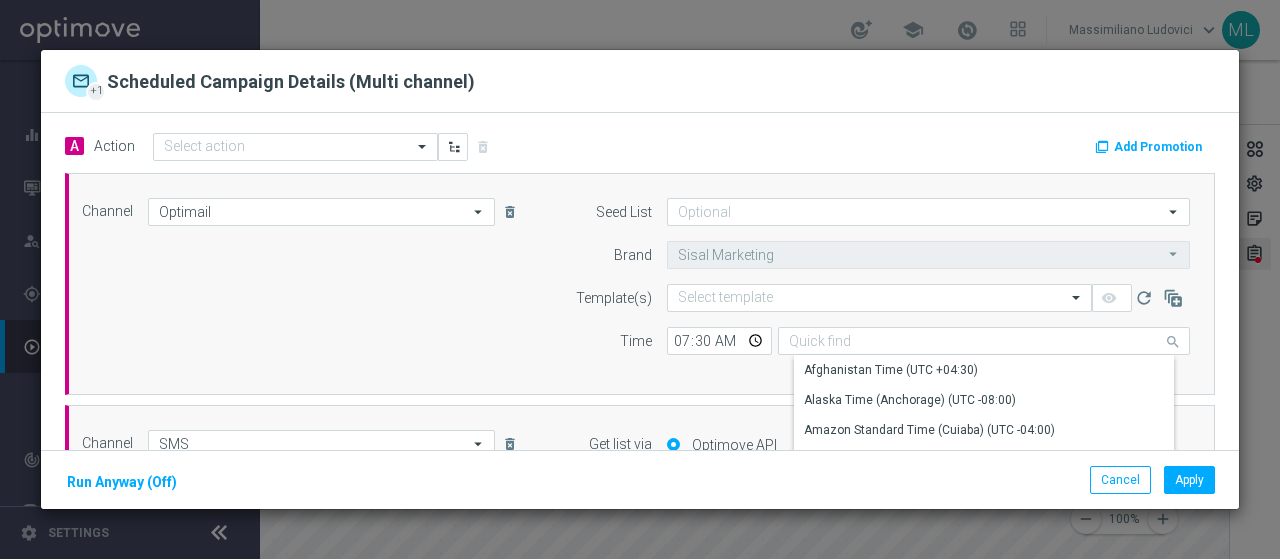 click on "Channel
Optimail
Optimail
arrow_drop_down
Drag here to set row groups Drag here to set column labels
Show Selected
1 of 20
Optimail" 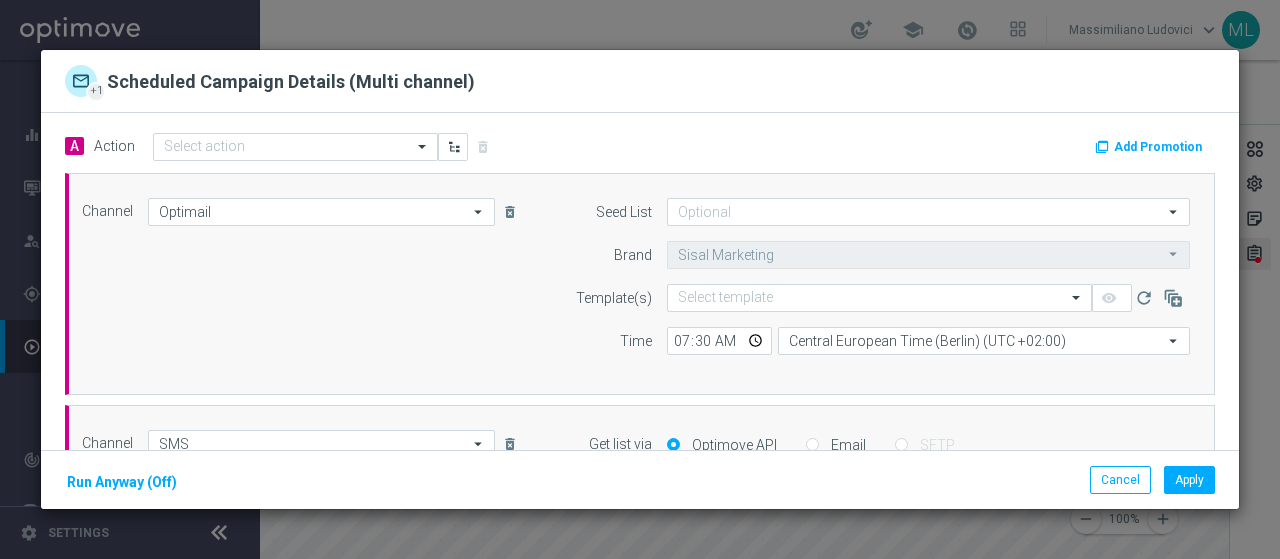 scroll, scrollTop: 200, scrollLeft: 0, axis: vertical 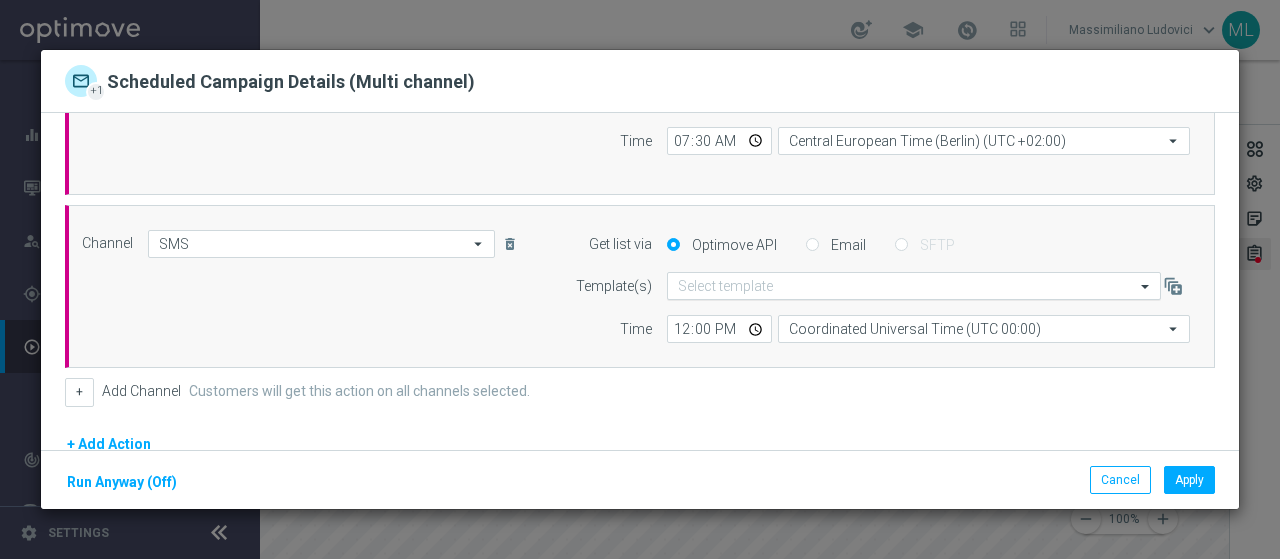 click 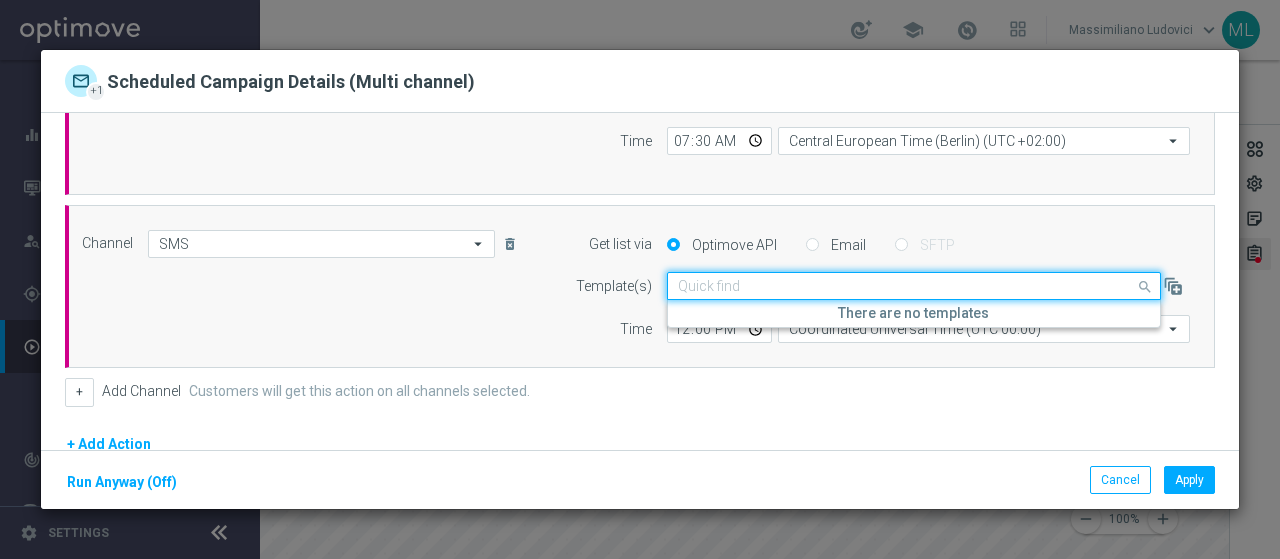 click on "Channel
Optimail
arrow_drop_down
Drag here to set row groups Drag here to set column labels
Show Selected
1 of 20
Optimail" 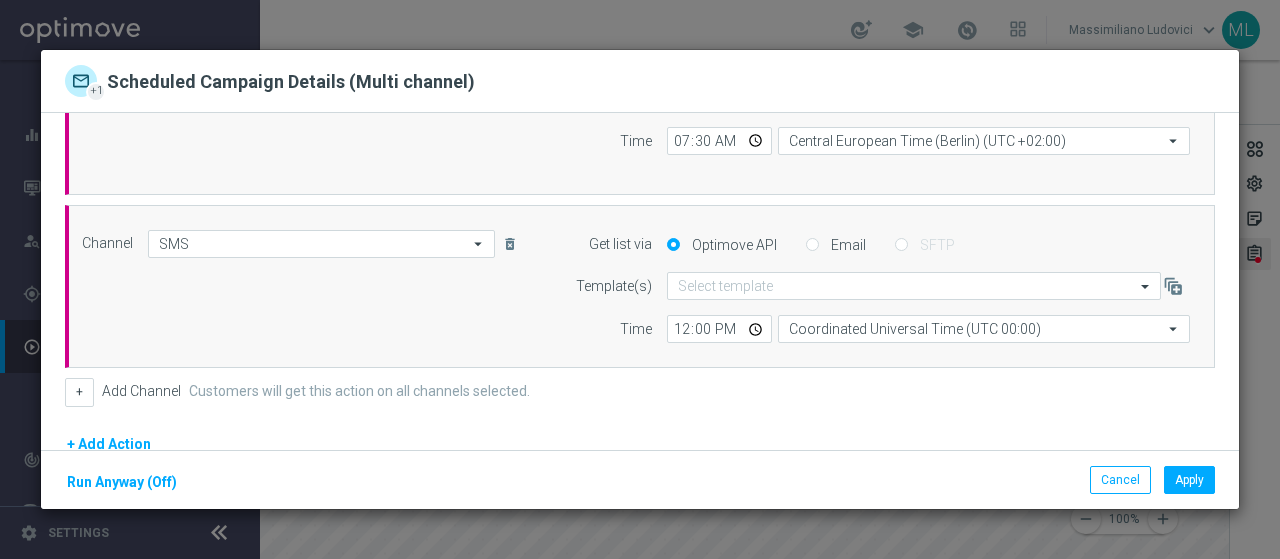 click on "Email" at bounding box center [812, 246] 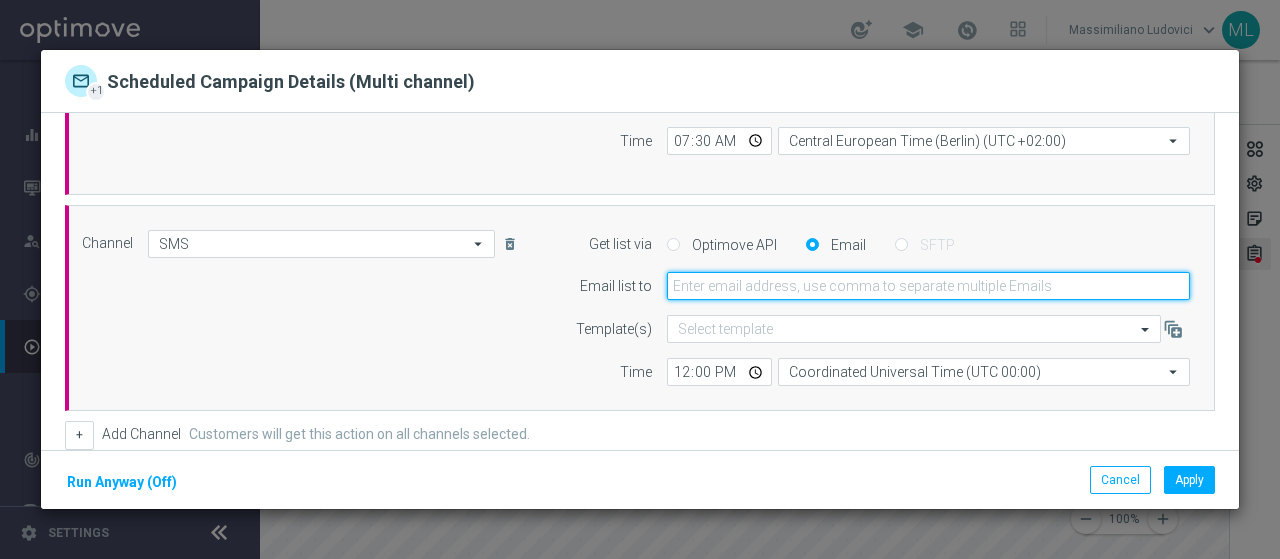 click 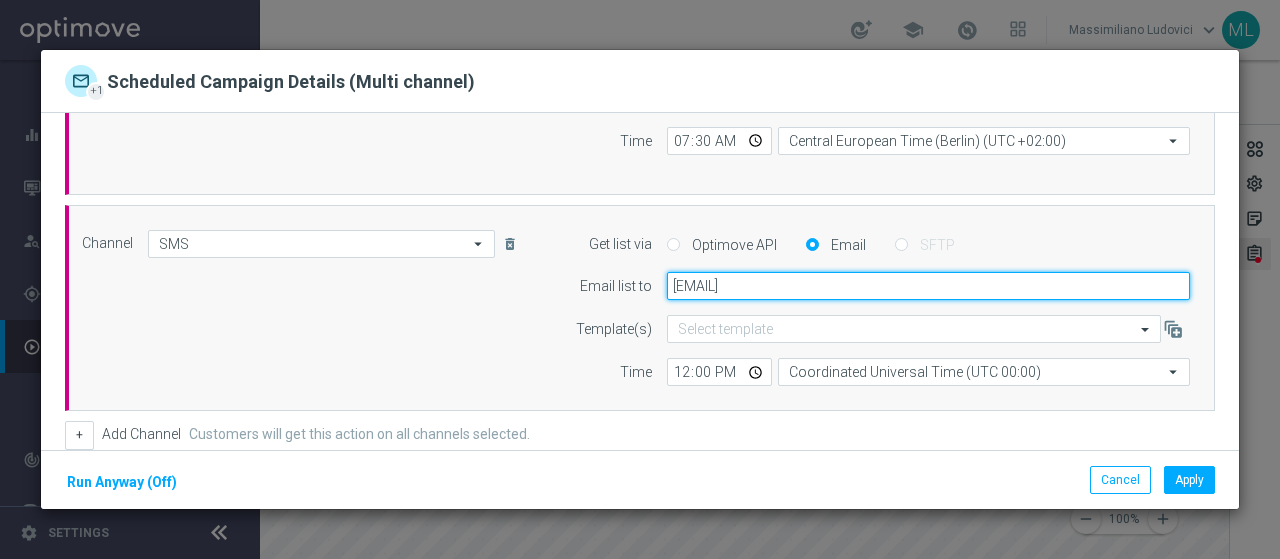 click on "[EMAIL]" 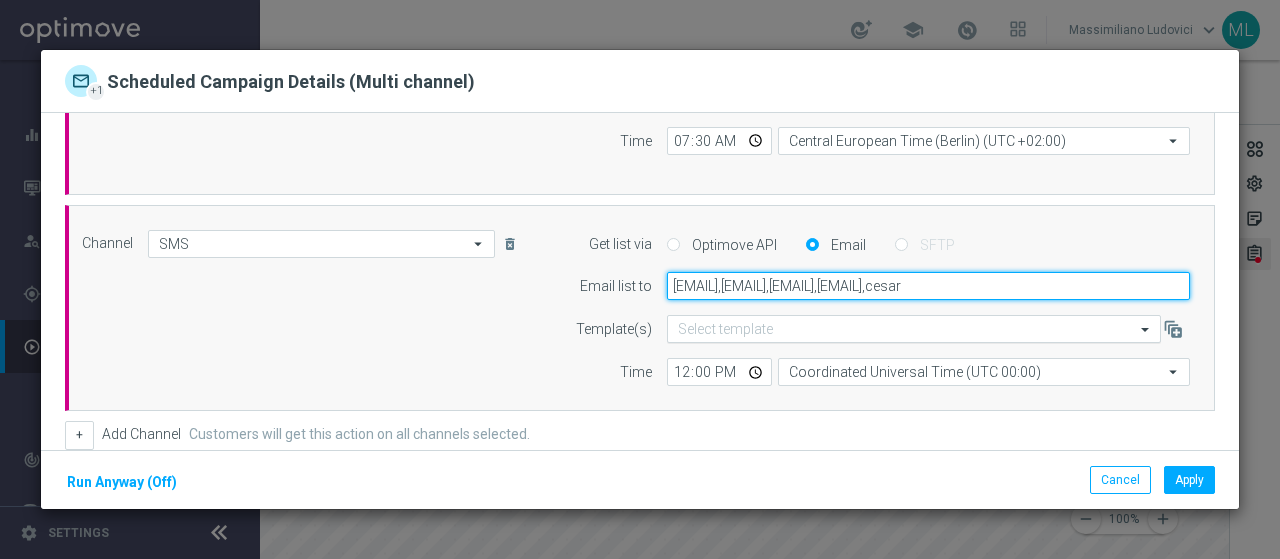 scroll, scrollTop: 0, scrollLeft: 109, axis: horizontal 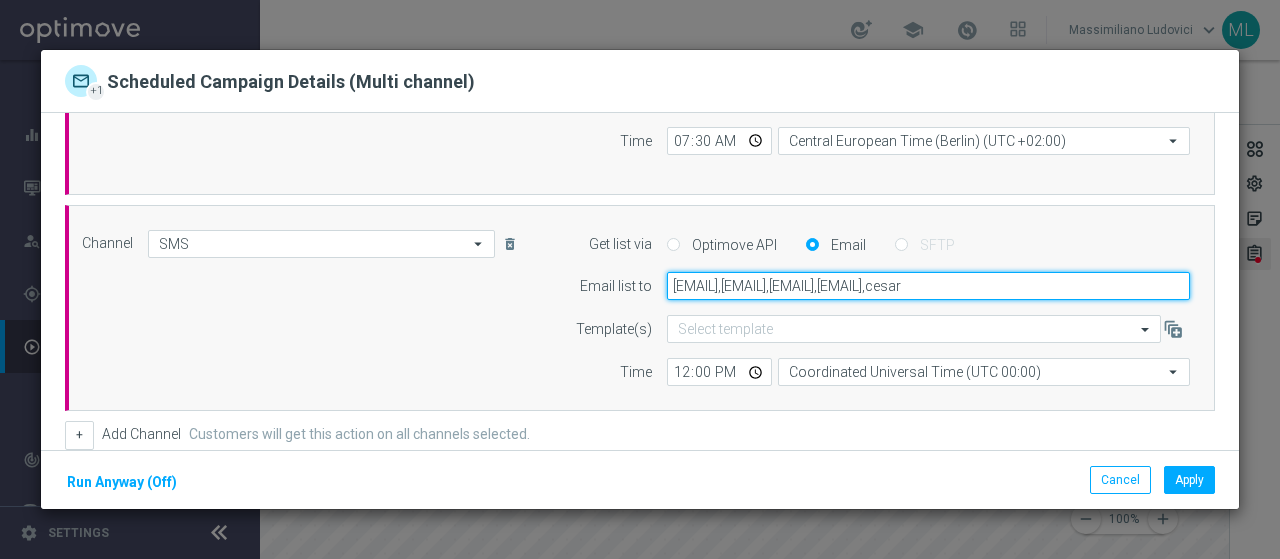 type on "[EMAIL],[EMAIL],[EMAIL],[EMAIL],[EMAIL]" 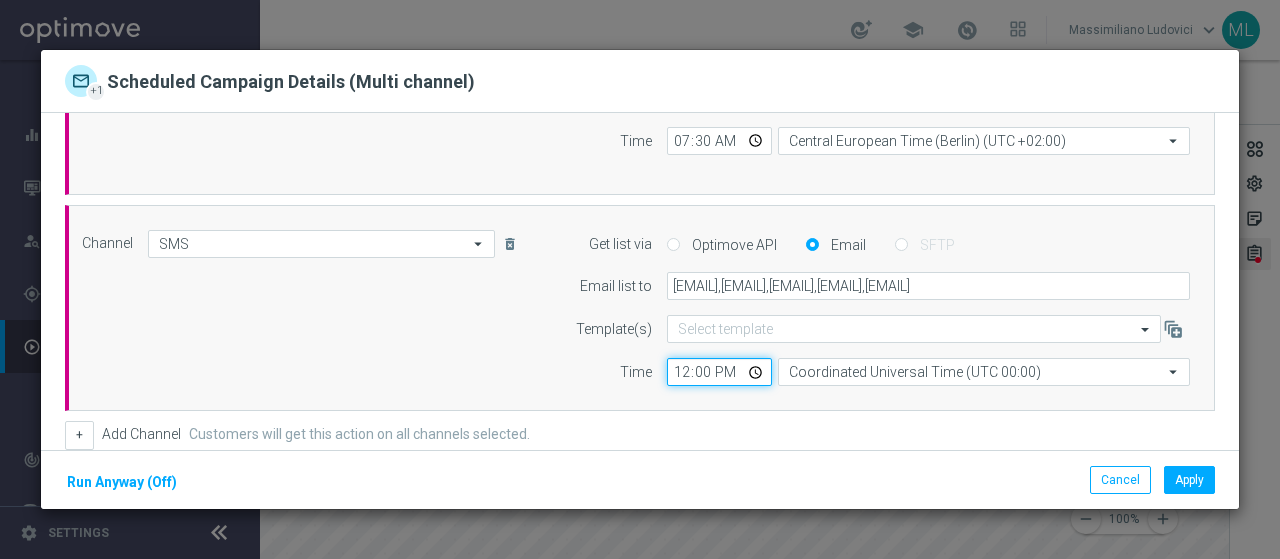 click on "12:00" 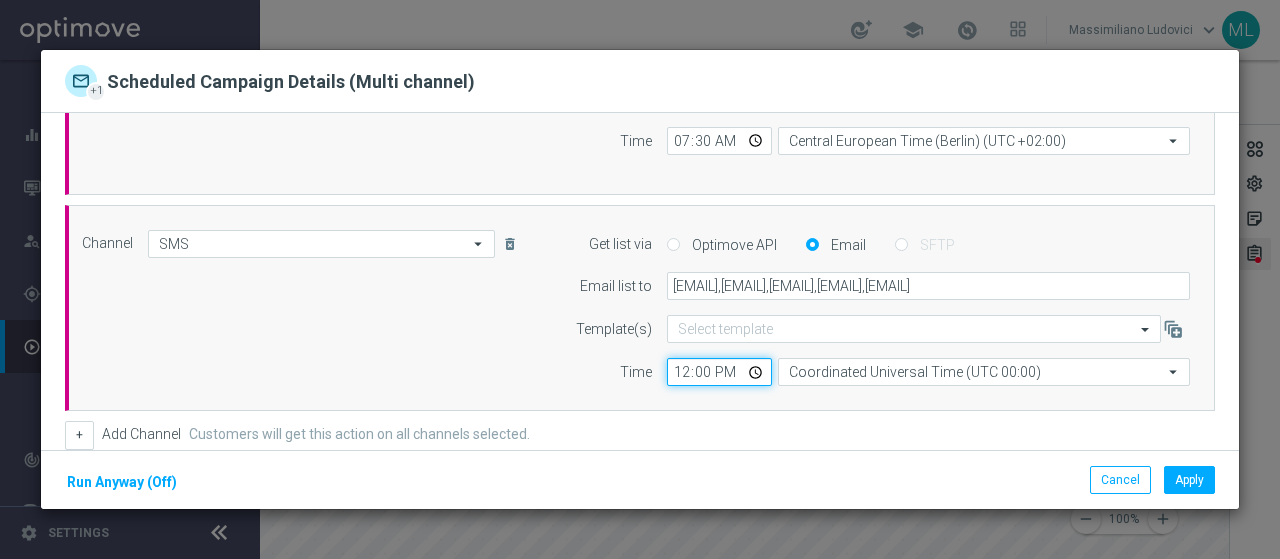 type on "07:00" 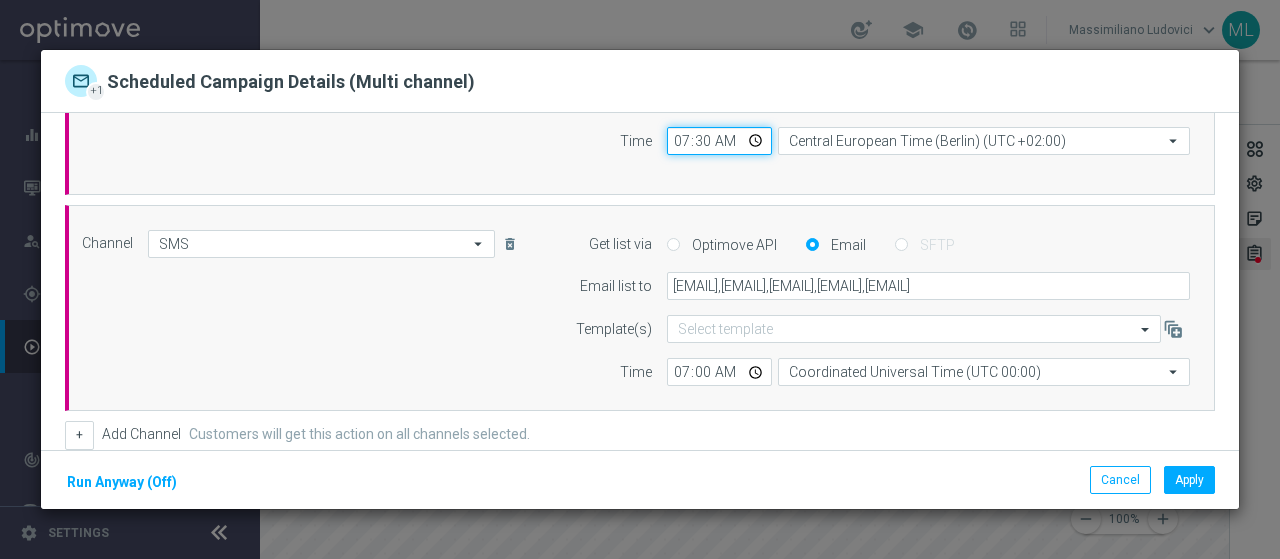 click on "07:30" 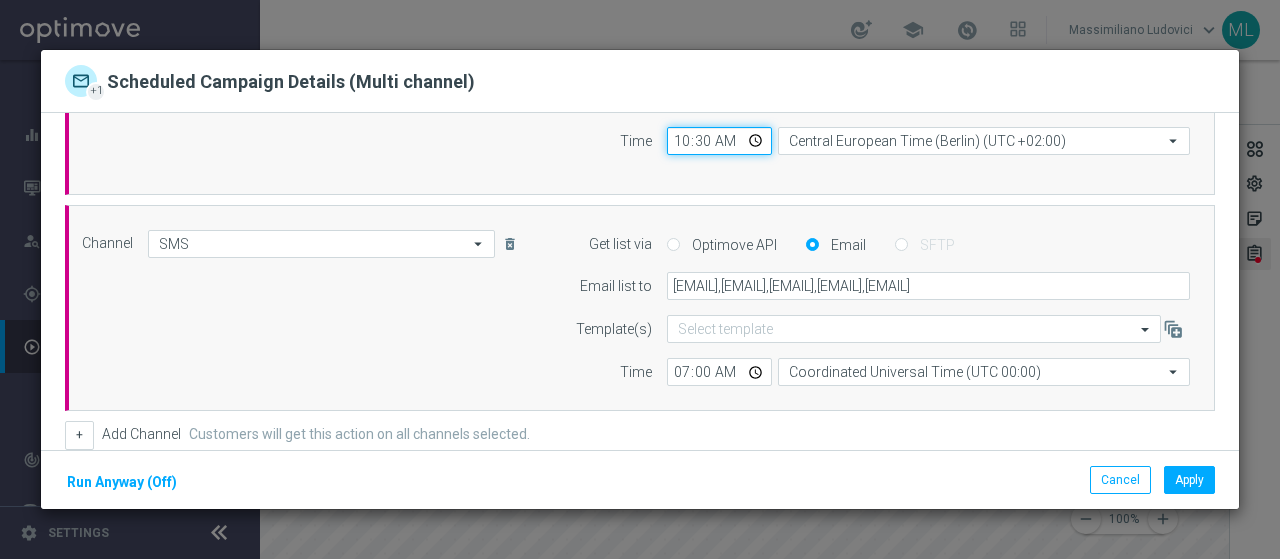 type on "10:00" 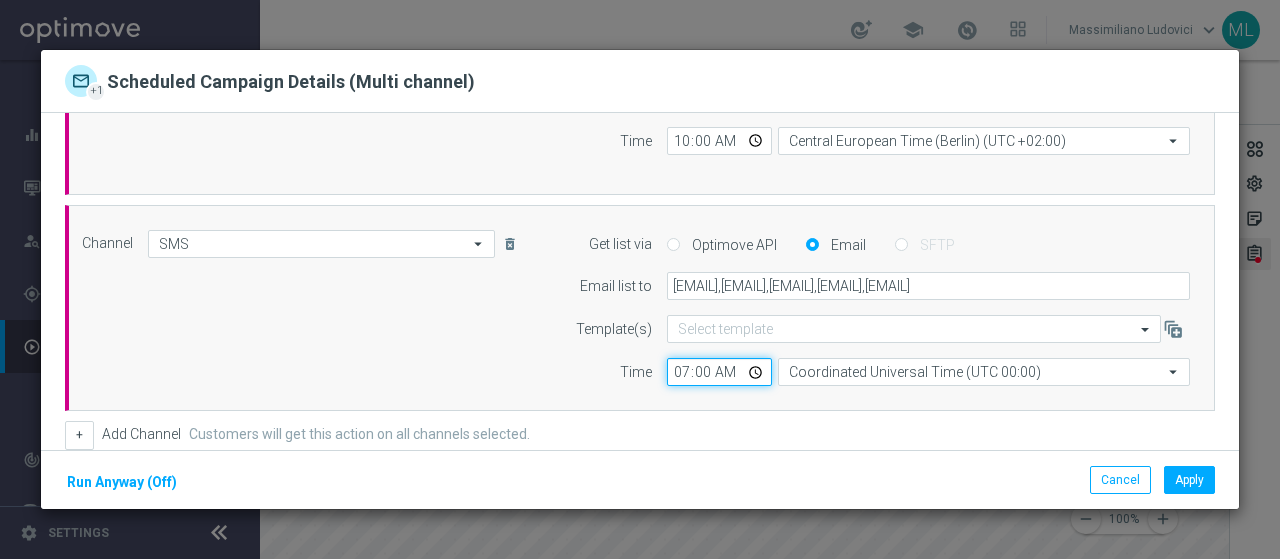 click on "07:00" 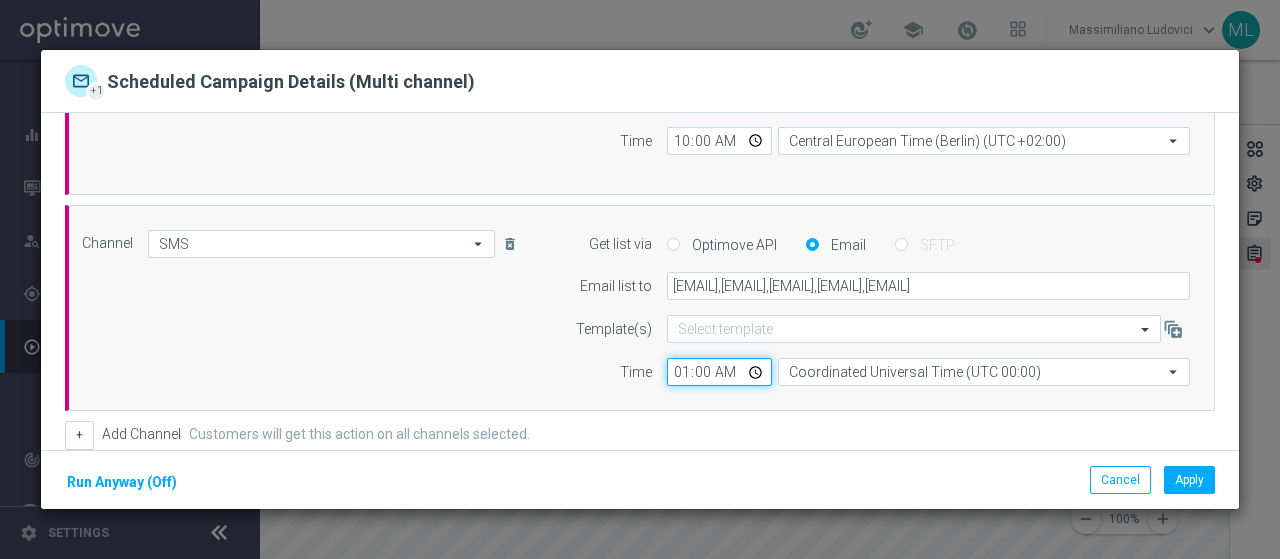 type on "10:00" 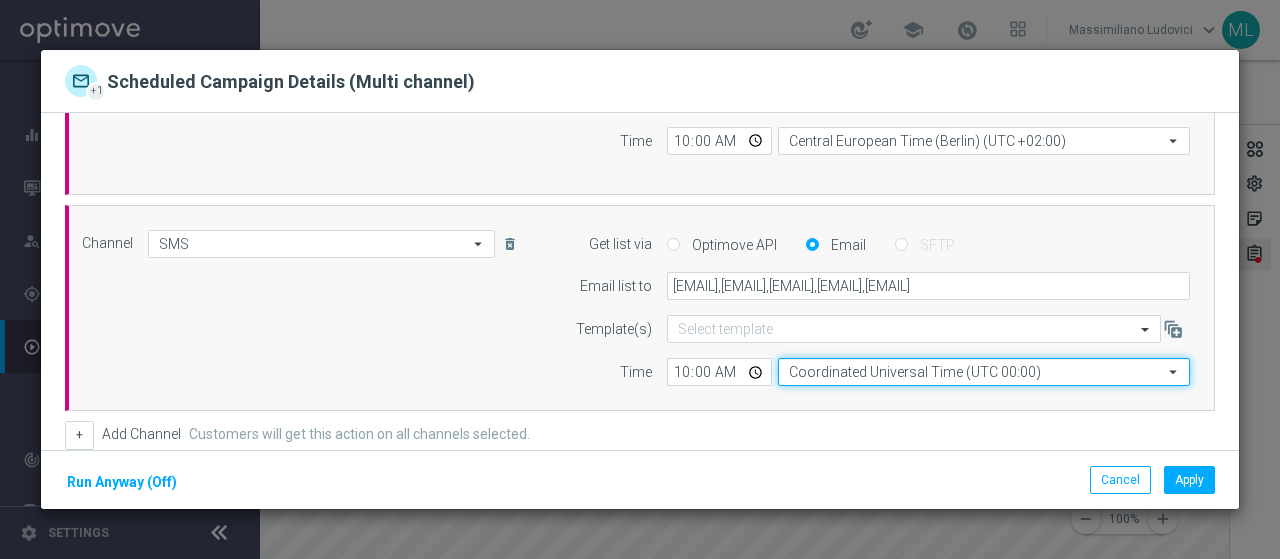click on "Coordinated Universal Time (UTC 00:00)" 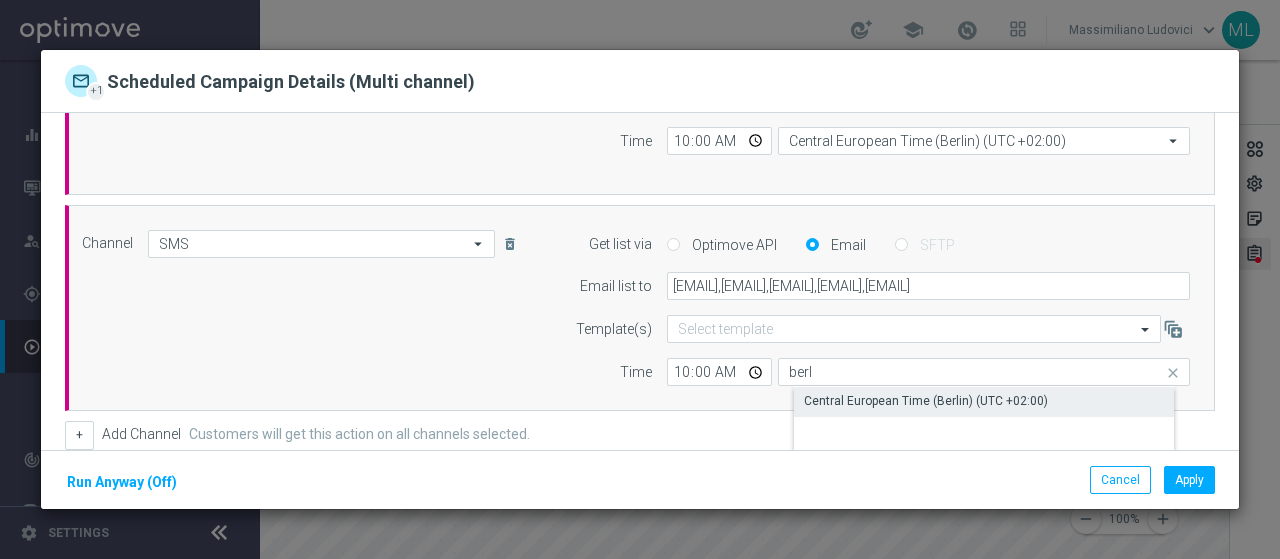 click on "Central European Time (Berlin) (UTC +02:00)" 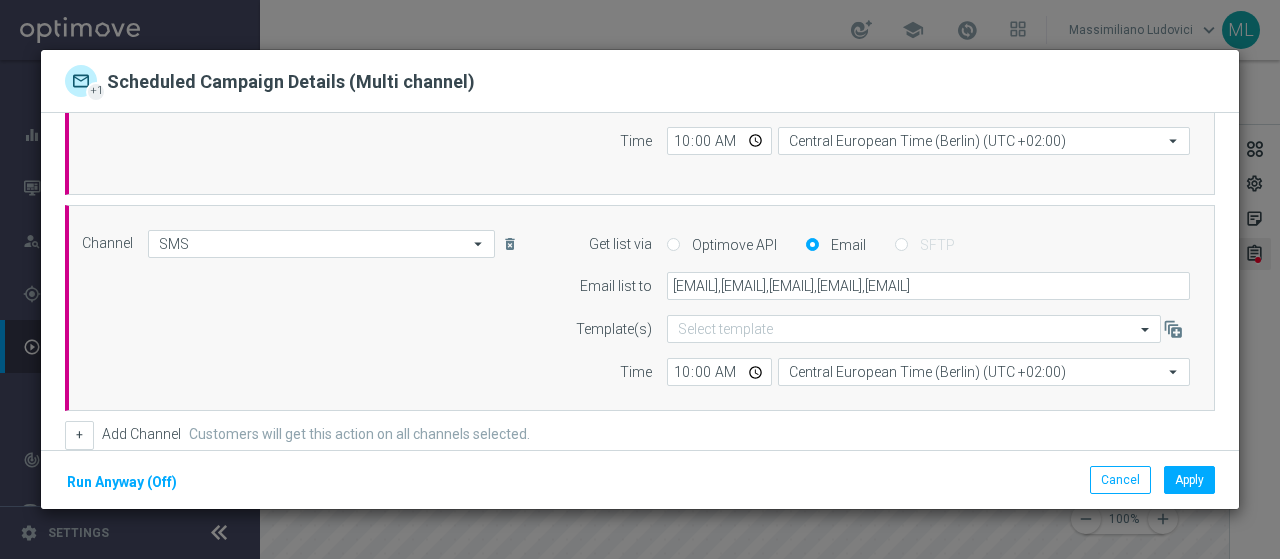 click on "Channel
Optimail
arrow_drop_down
Drag here to set row groups Drag here to set column labels
Show Selected
1 of 20
Optimail" 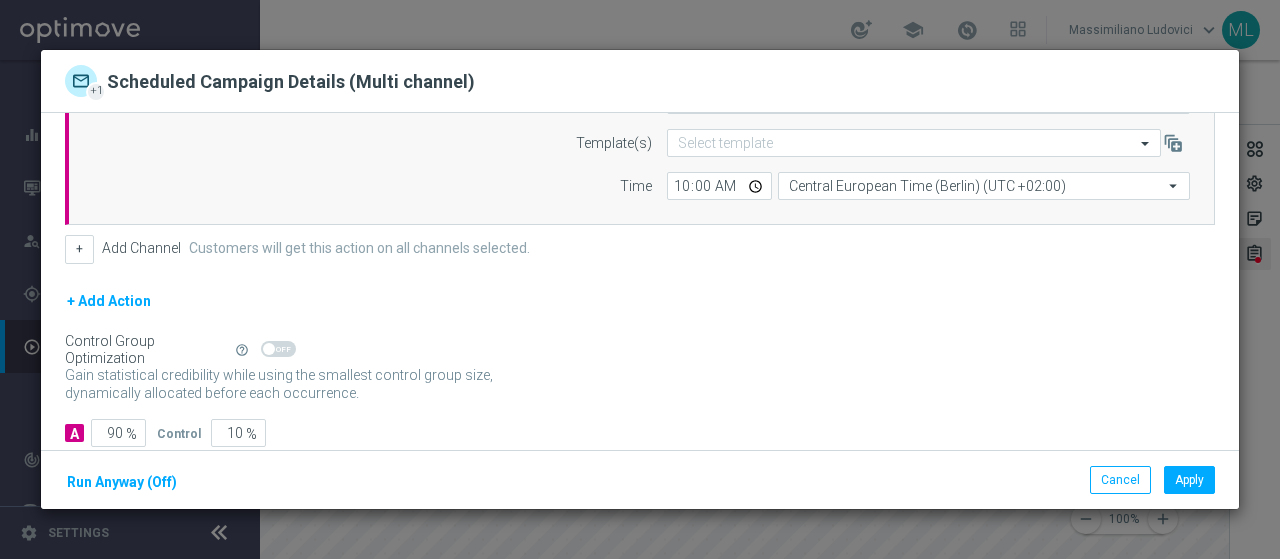 scroll, scrollTop: 400, scrollLeft: 0, axis: vertical 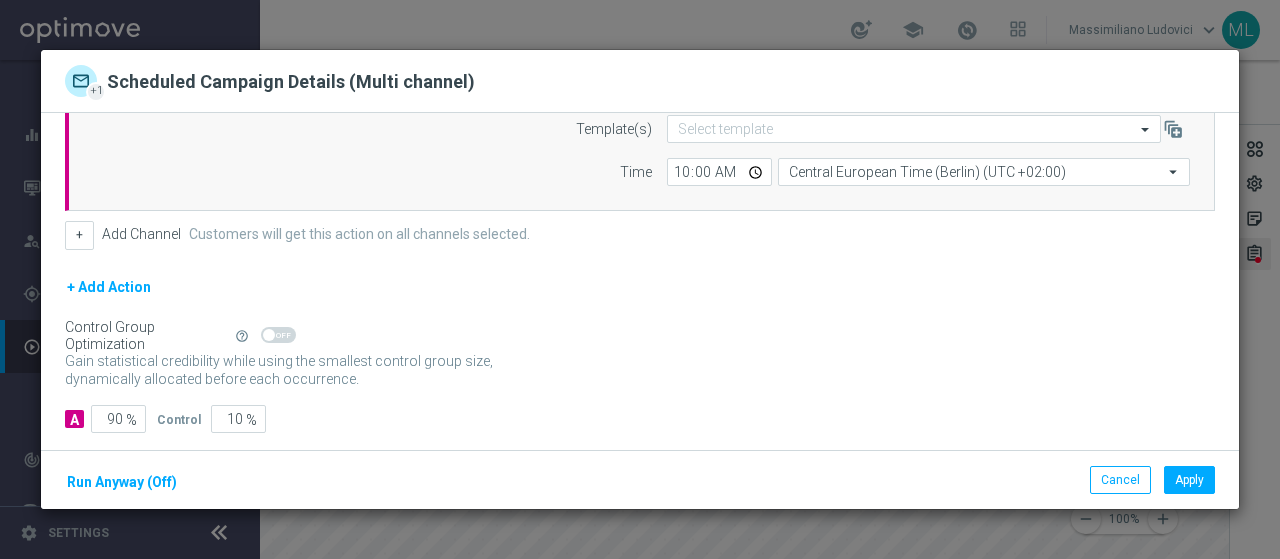 click 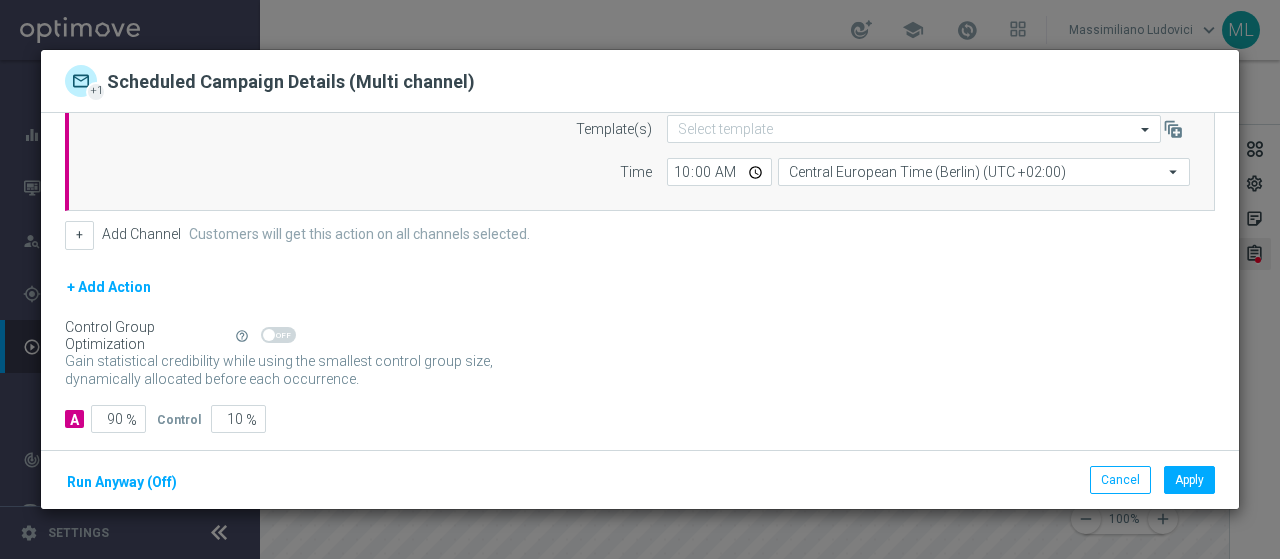 click on "+ Add Action" 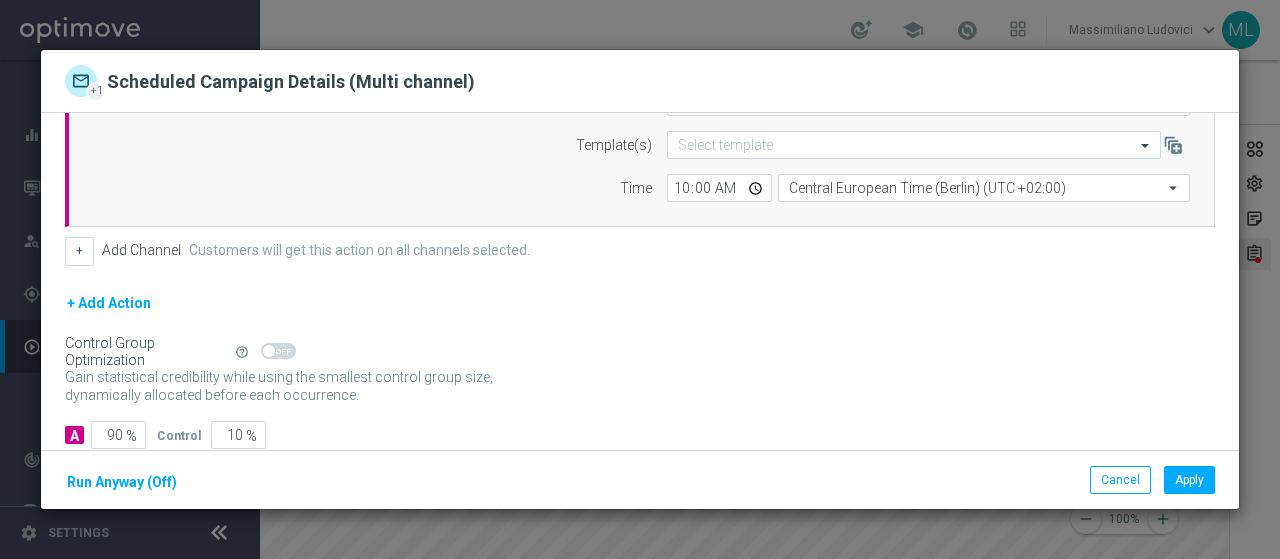 scroll, scrollTop: 300, scrollLeft: 0, axis: vertical 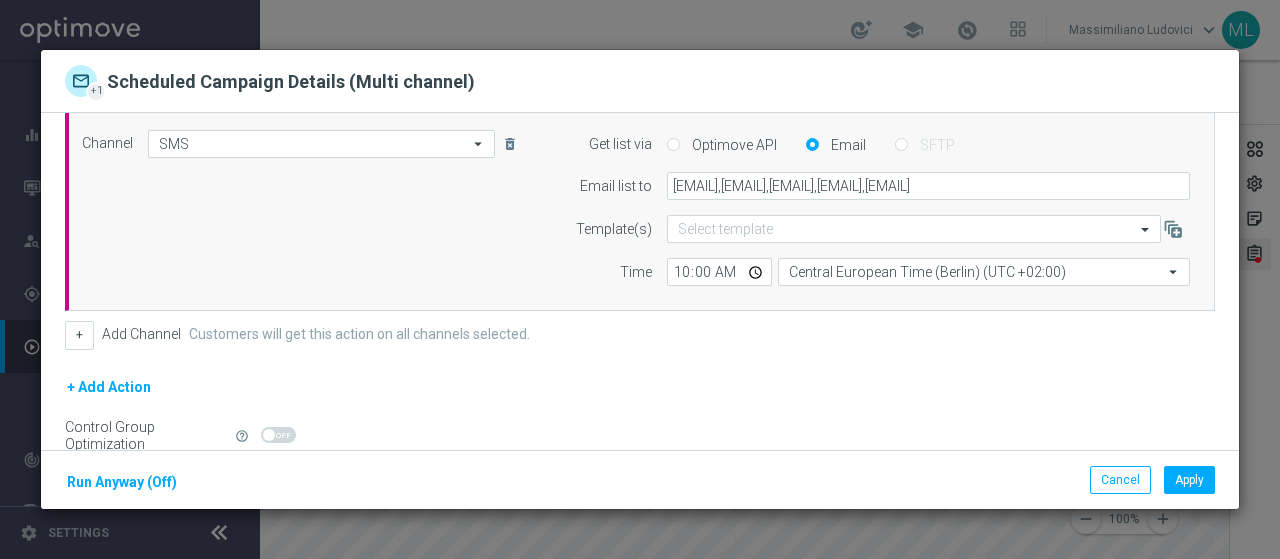 click on "+
Add Channel
Customers will get this action on all channels selected." 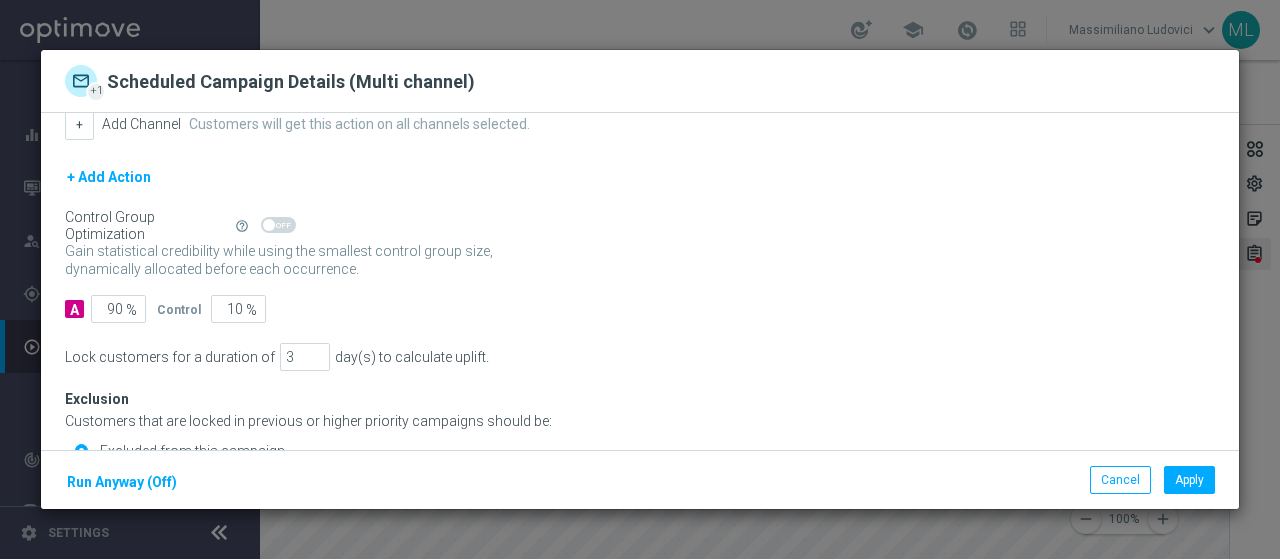 scroll, scrollTop: 548, scrollLeft: 0, axis: vertical 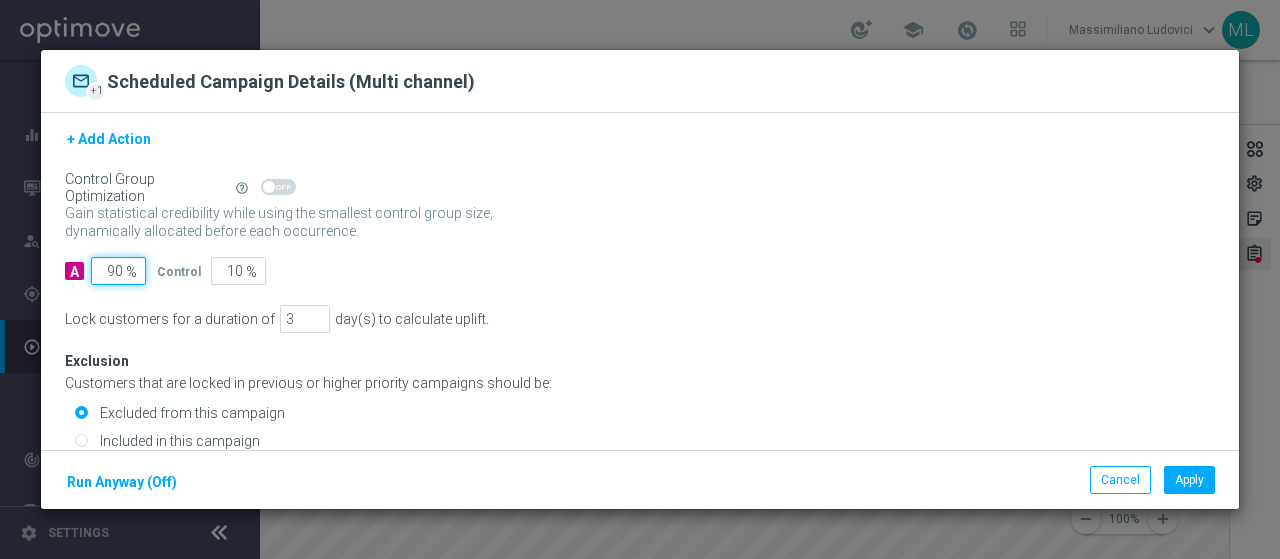 click on "90" 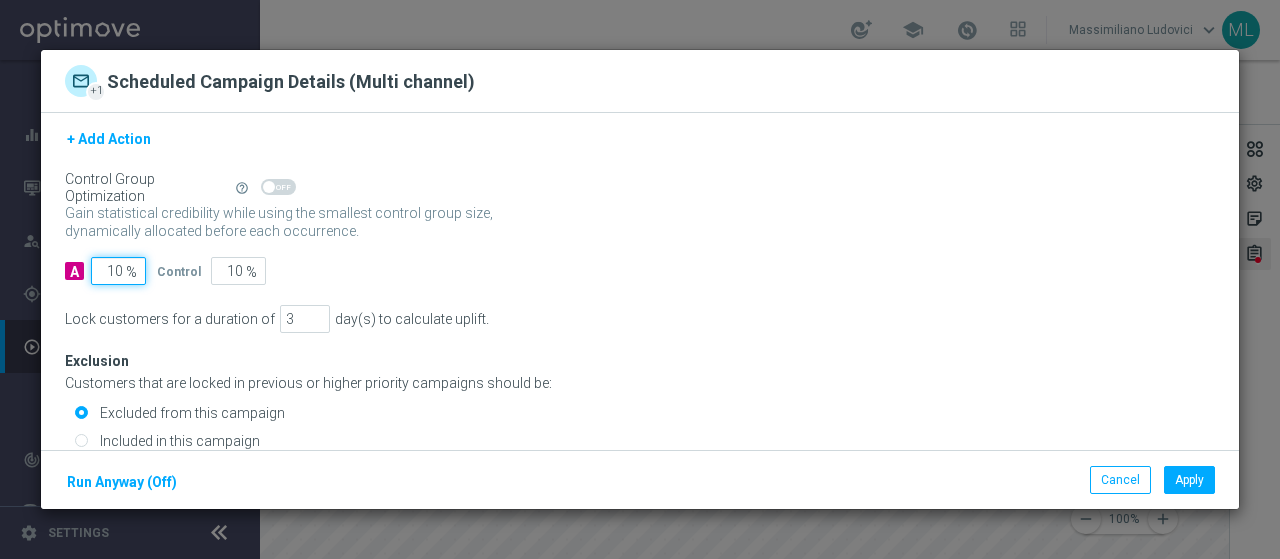 type on "90" 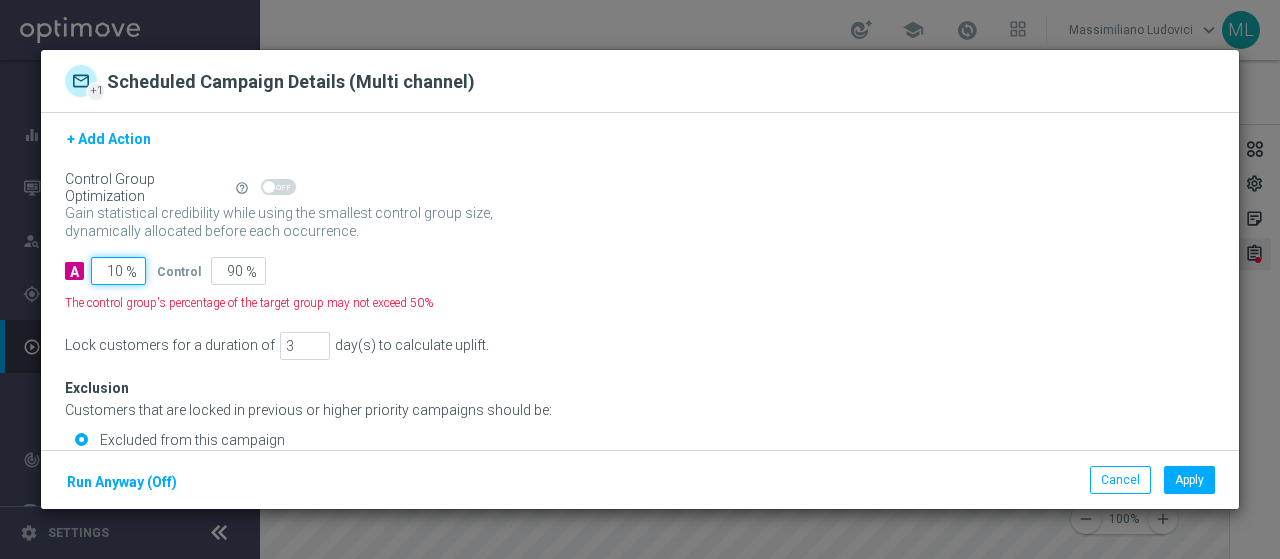 type on "100" 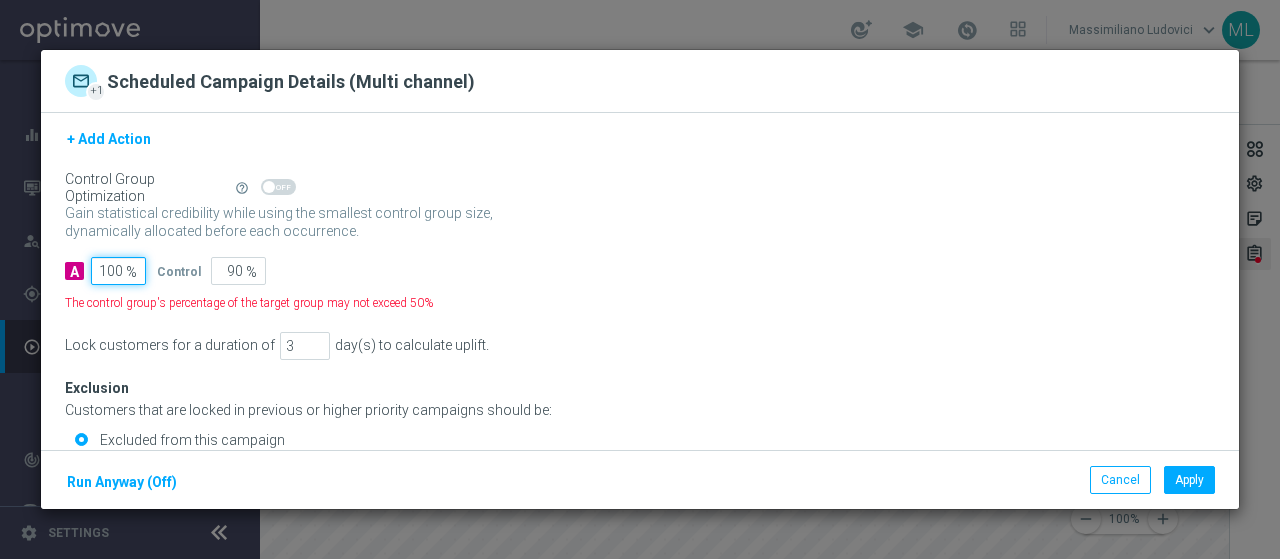 type on "0" 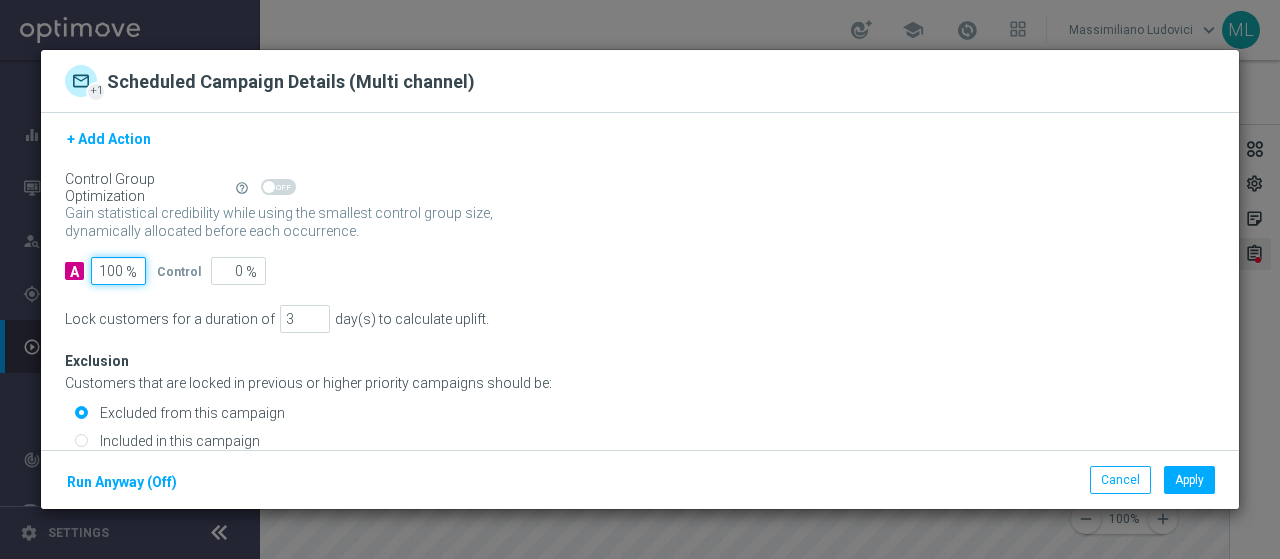 type on "100" 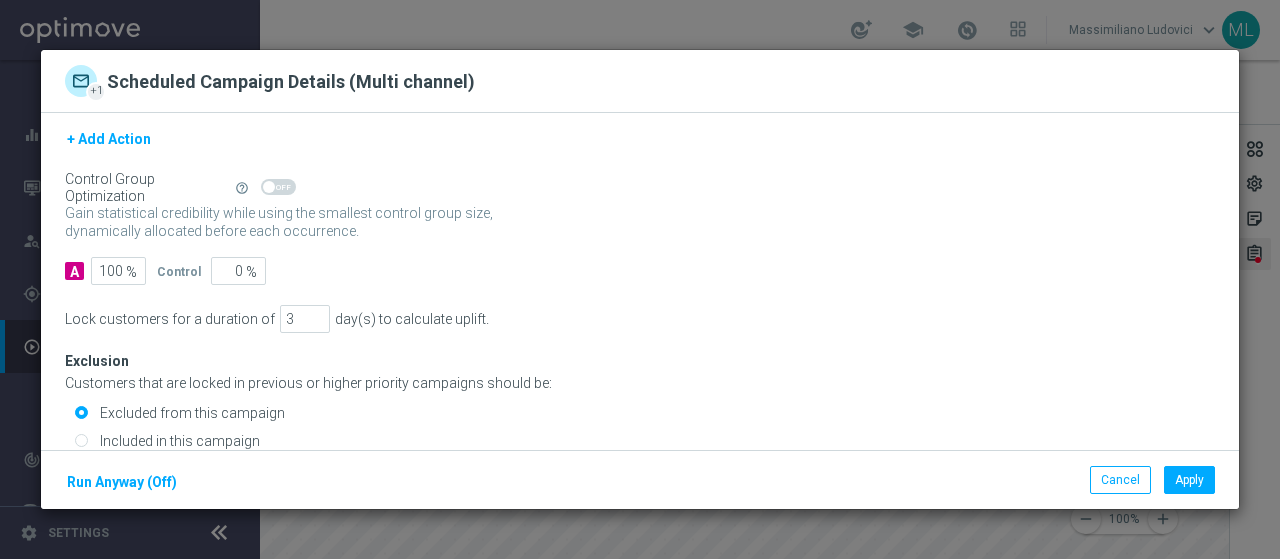 click on "A
Action
Select action
delete_forever
Add Promotion
Channel
Optimail
Optimail
arrow_drop_down
Drag here to set row groups Drag here to set column labels" 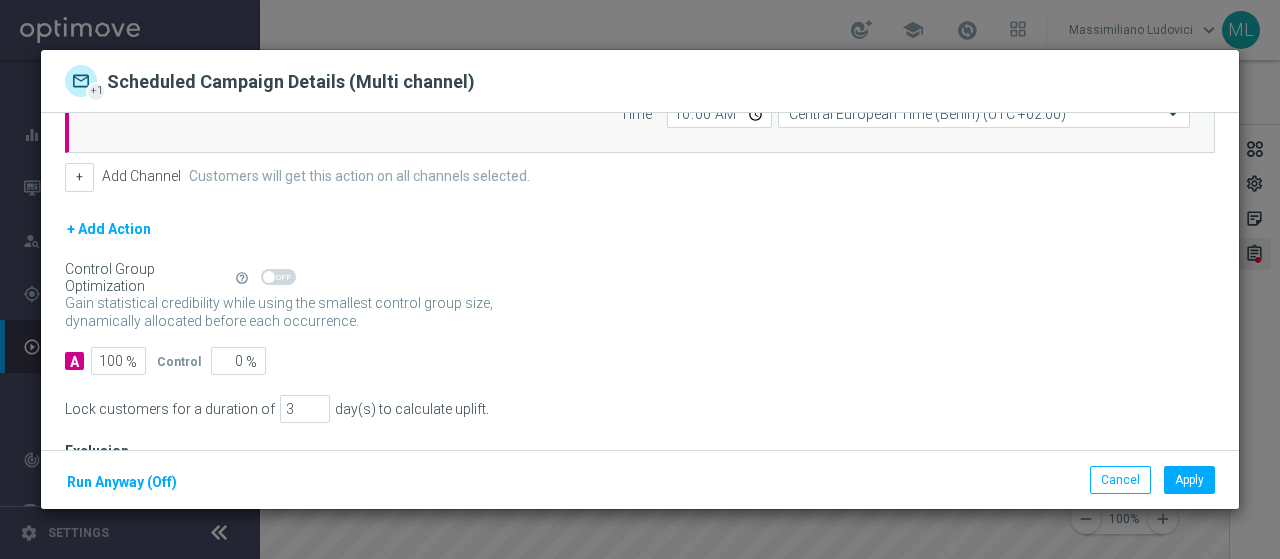 scroll, scrollTop: 548, scrollLeft: 0, axis: vertical 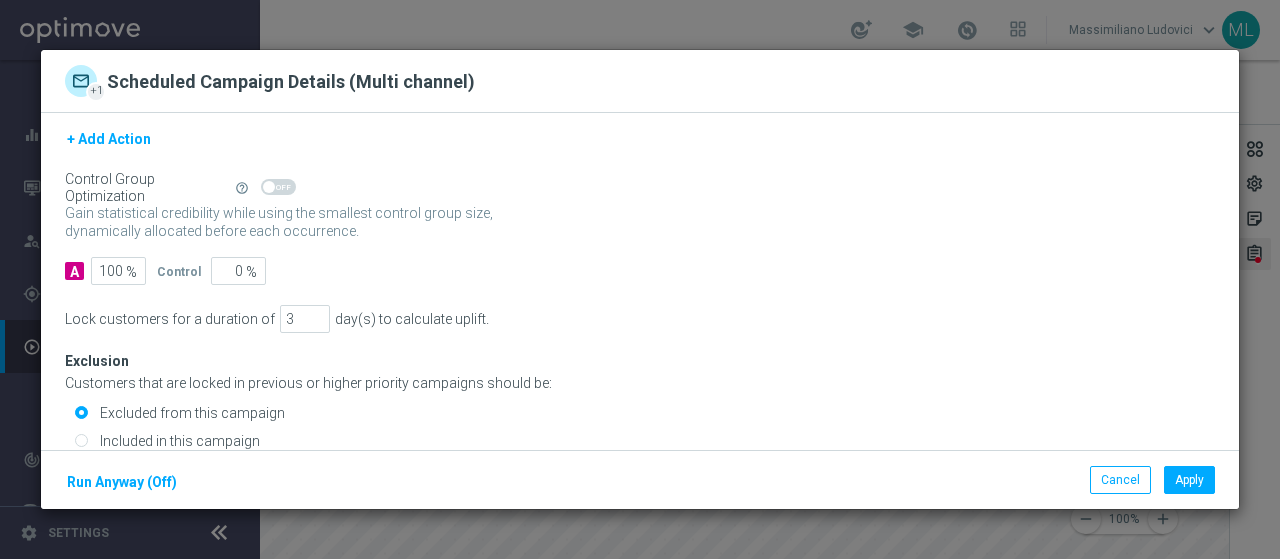click on "Included in this campaign" at bounding box center (81, 442) 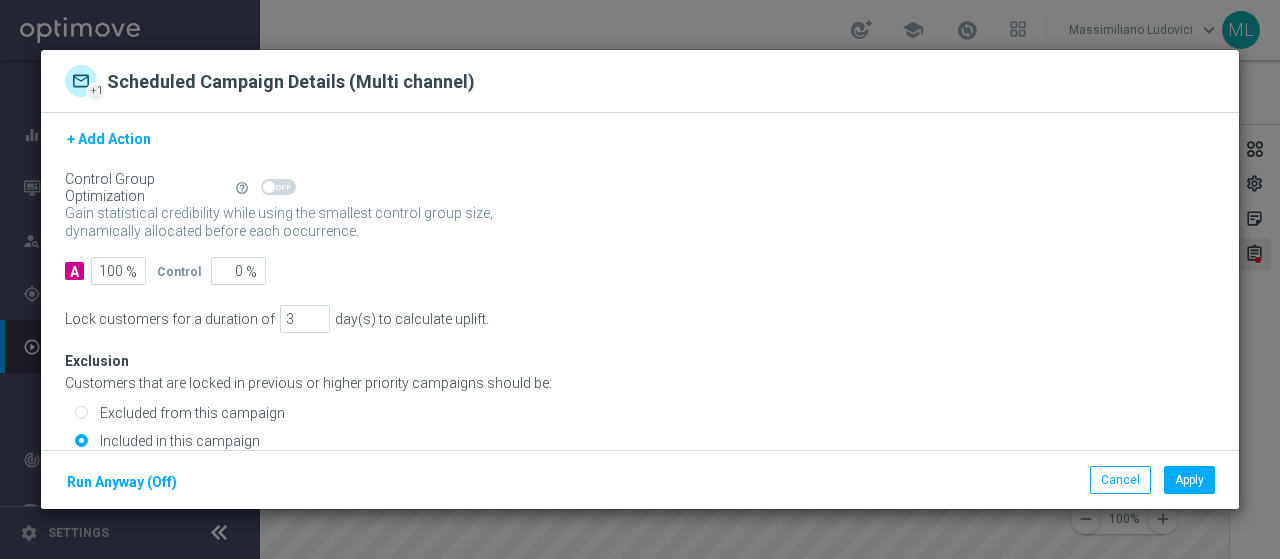 click on "Run Anyway (Off)" 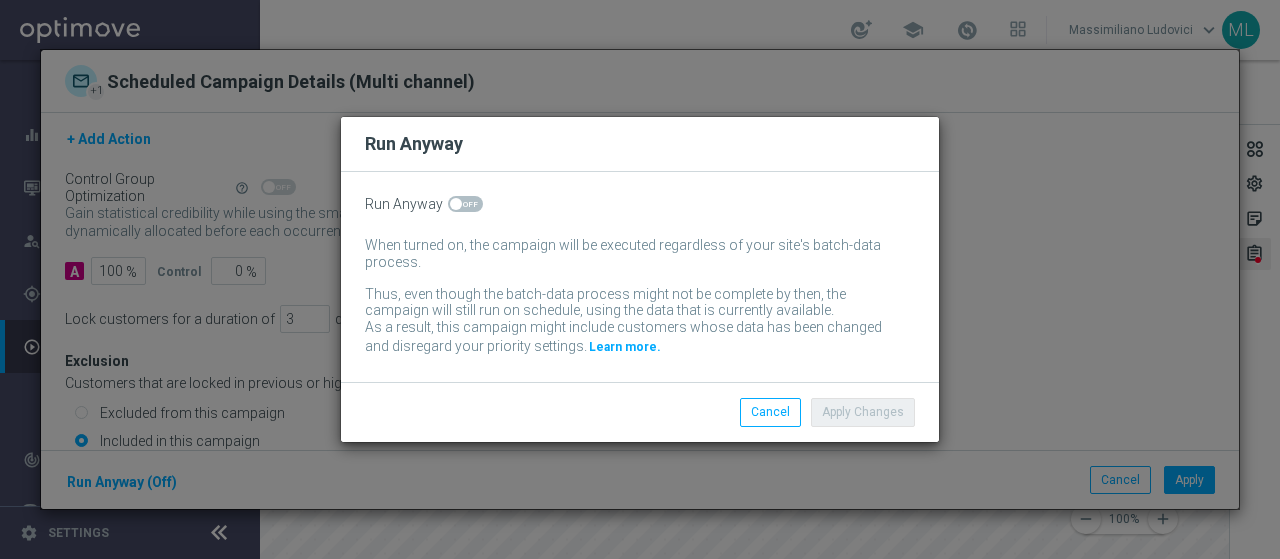 click 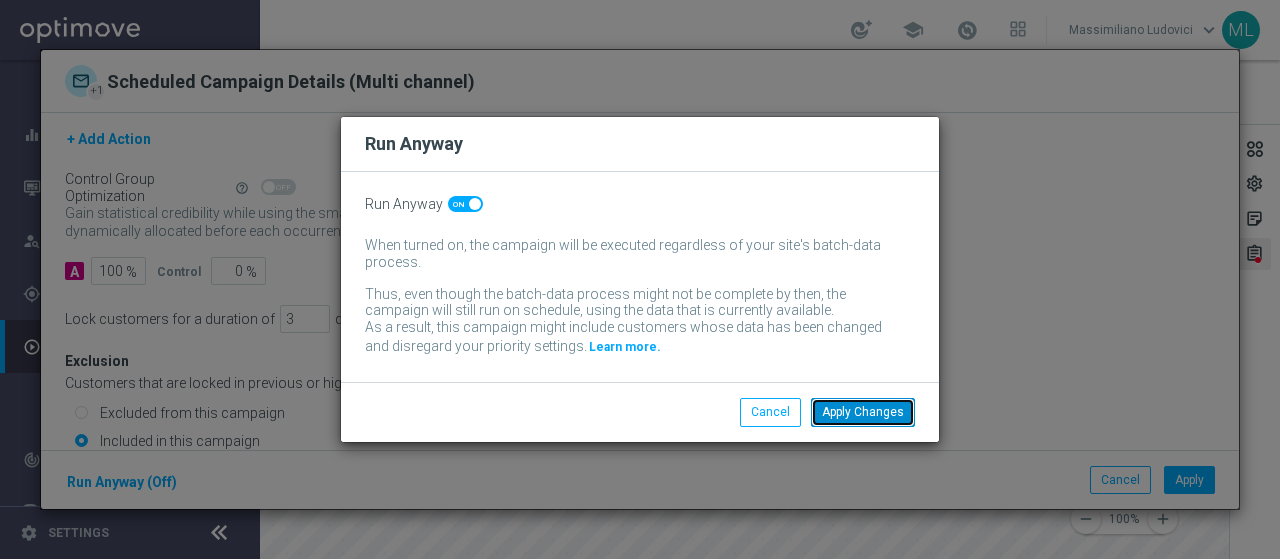 click on "Apply Changes" 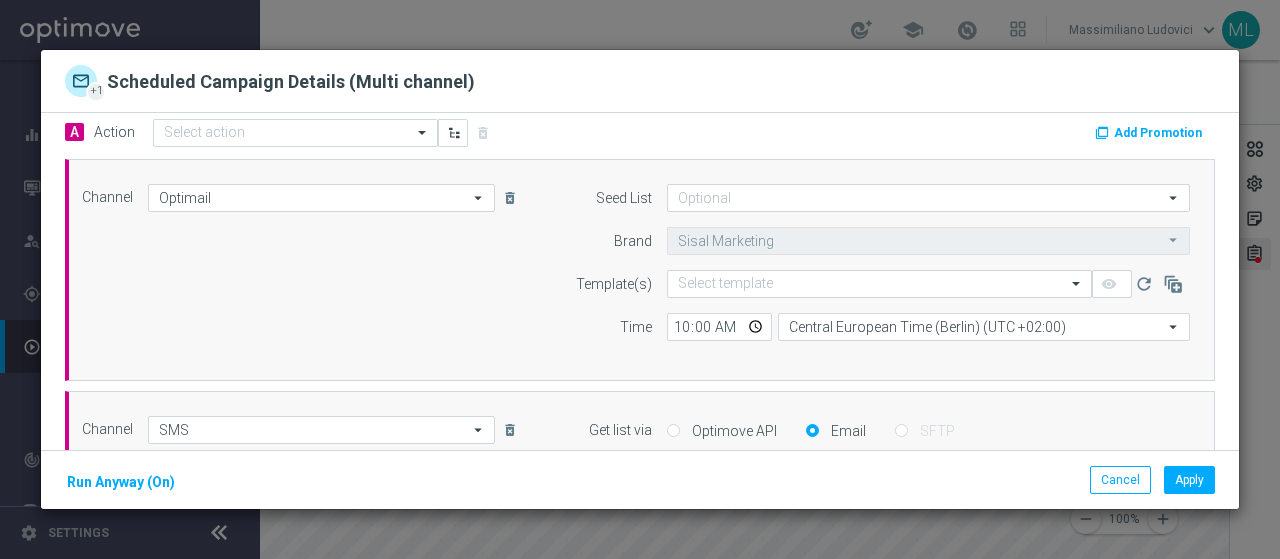 scroll, scrollTop: 0, scrollLeft: 0, axis: both 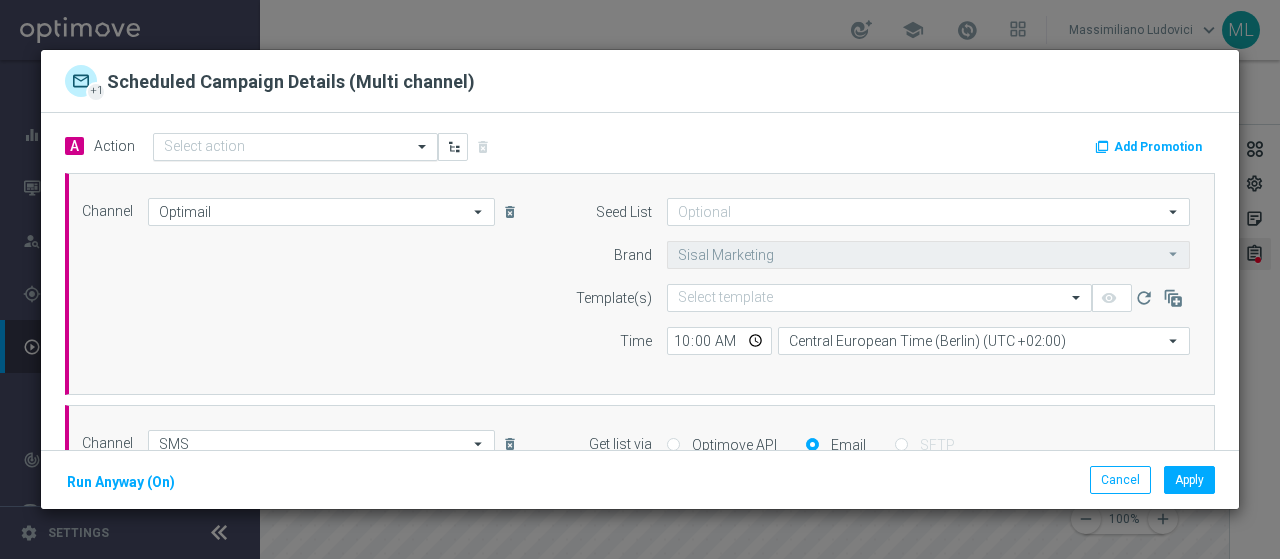 click 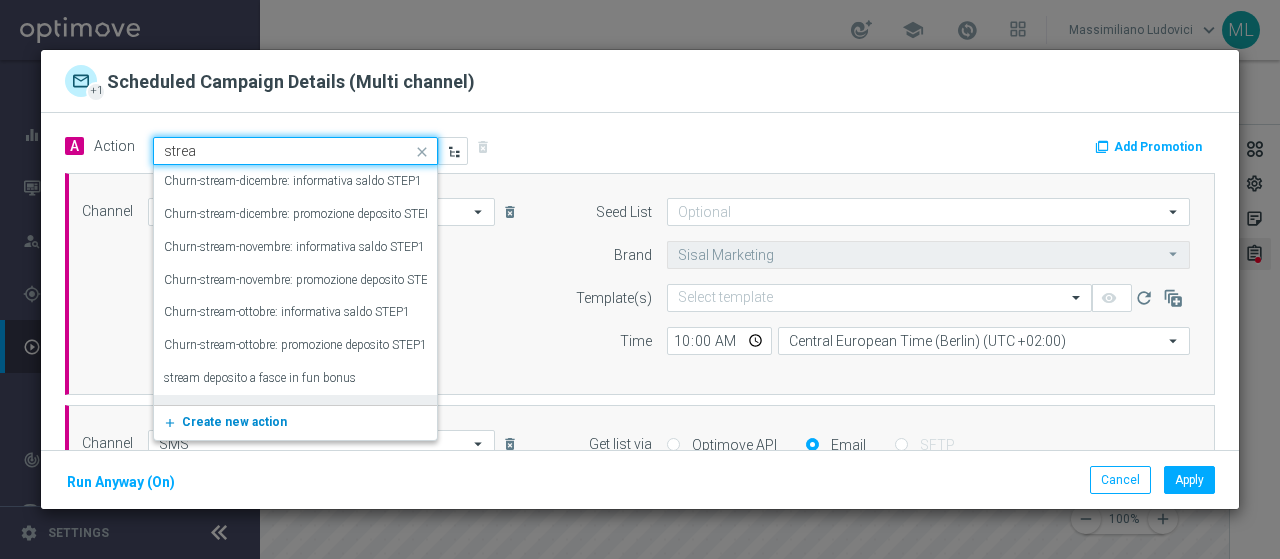 type on "stream" 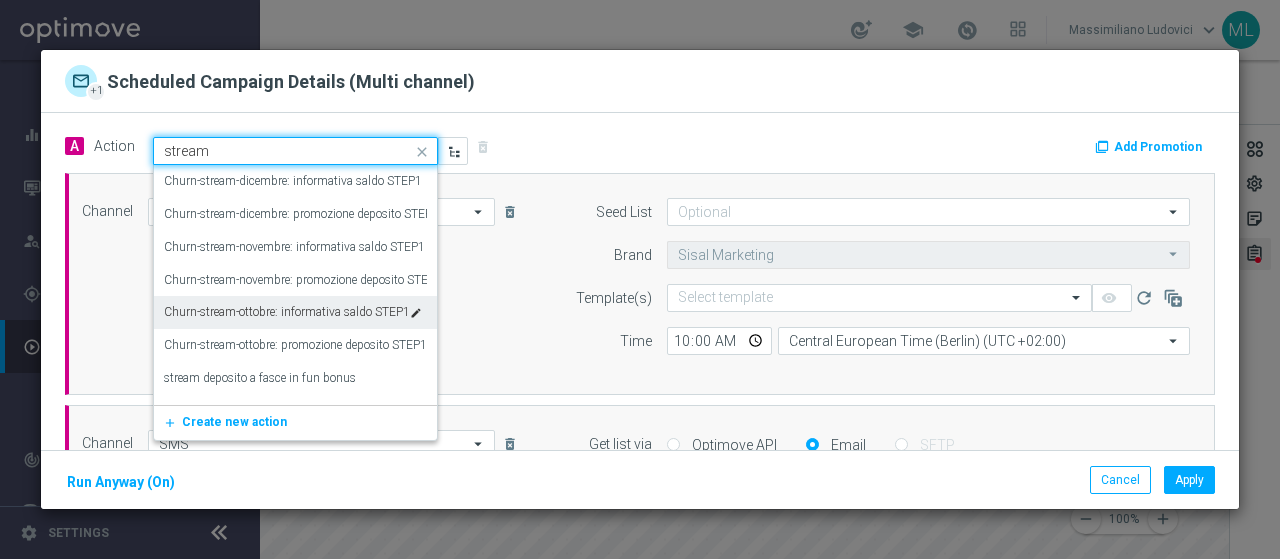 scroll, scrollTop: 90, scrollLeft: 0, axis: vertical 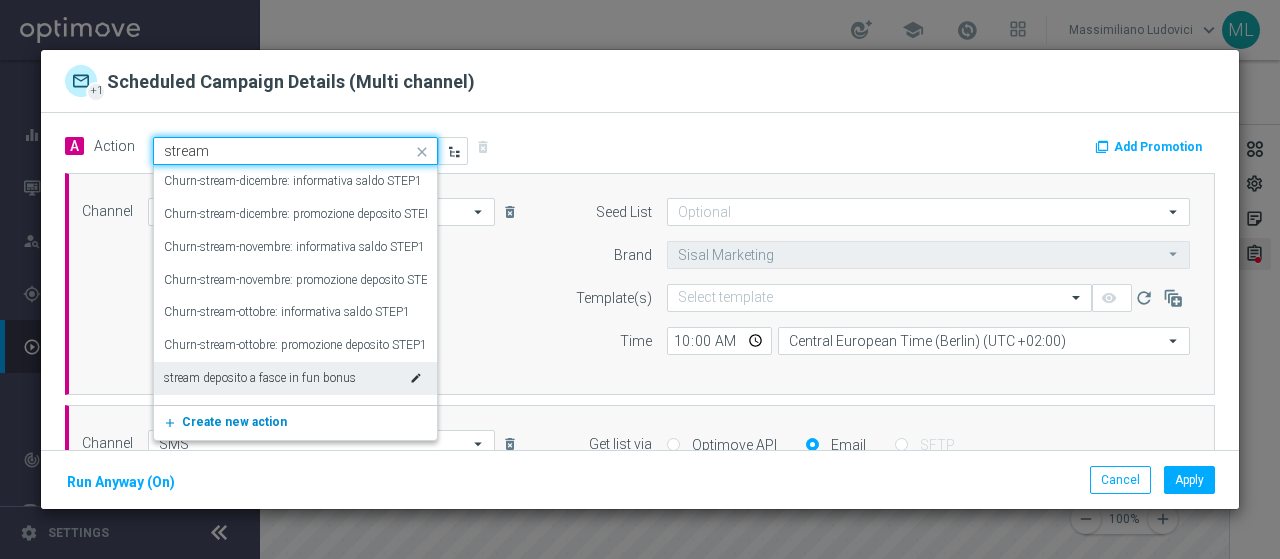 click on "Create new action" at bounding box center [234, 422] 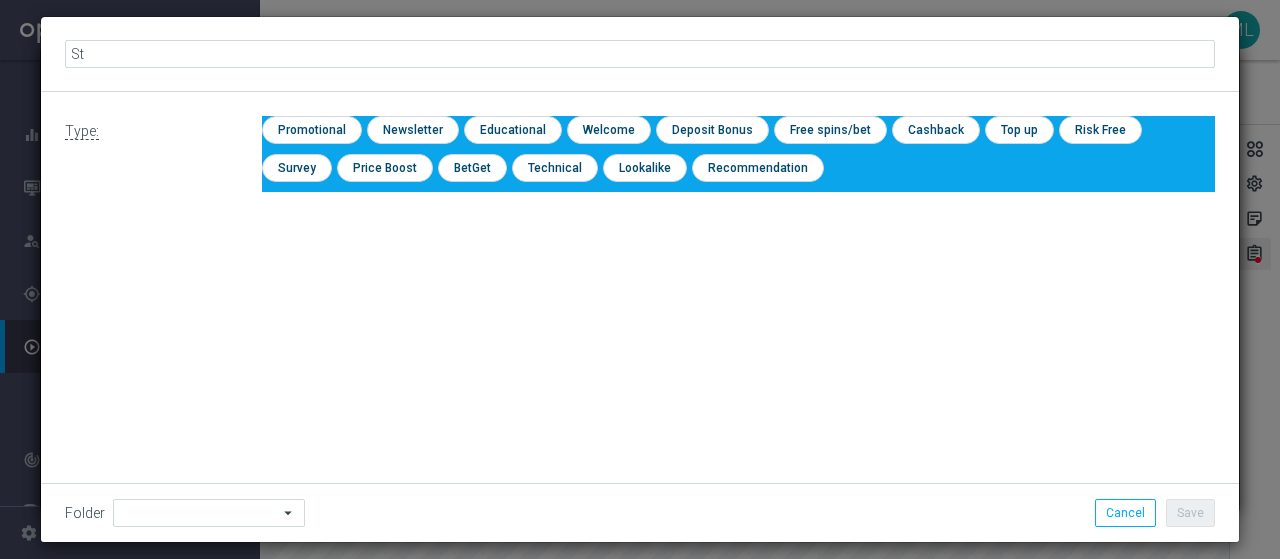 type on "S" 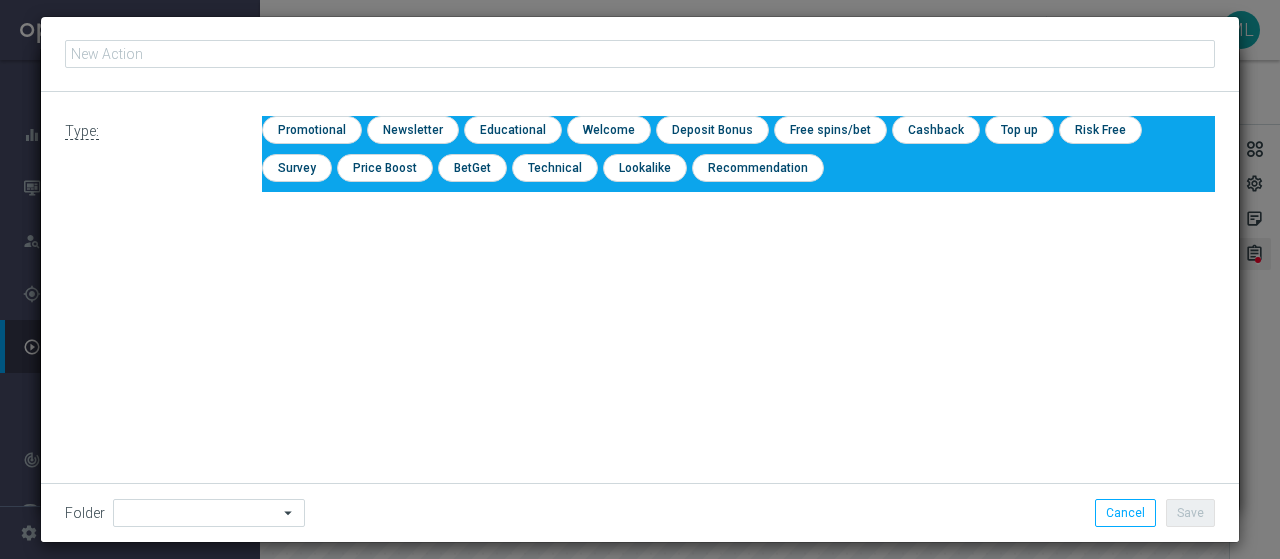 type on "S" 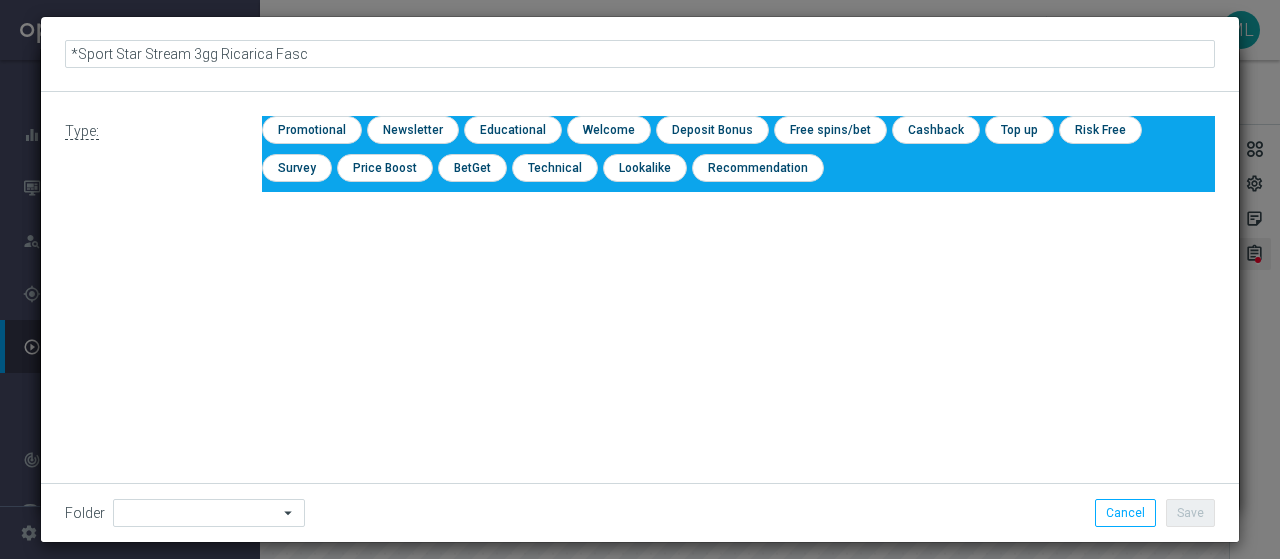 type on "*Sport Star Stream 3gg Ricarica Fasce" 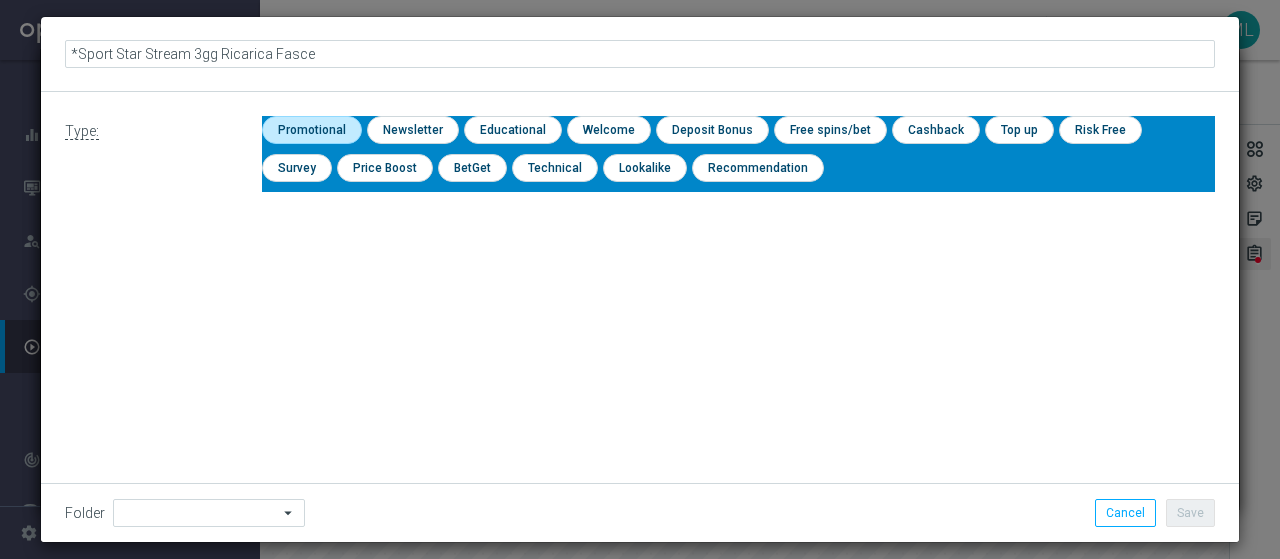 click 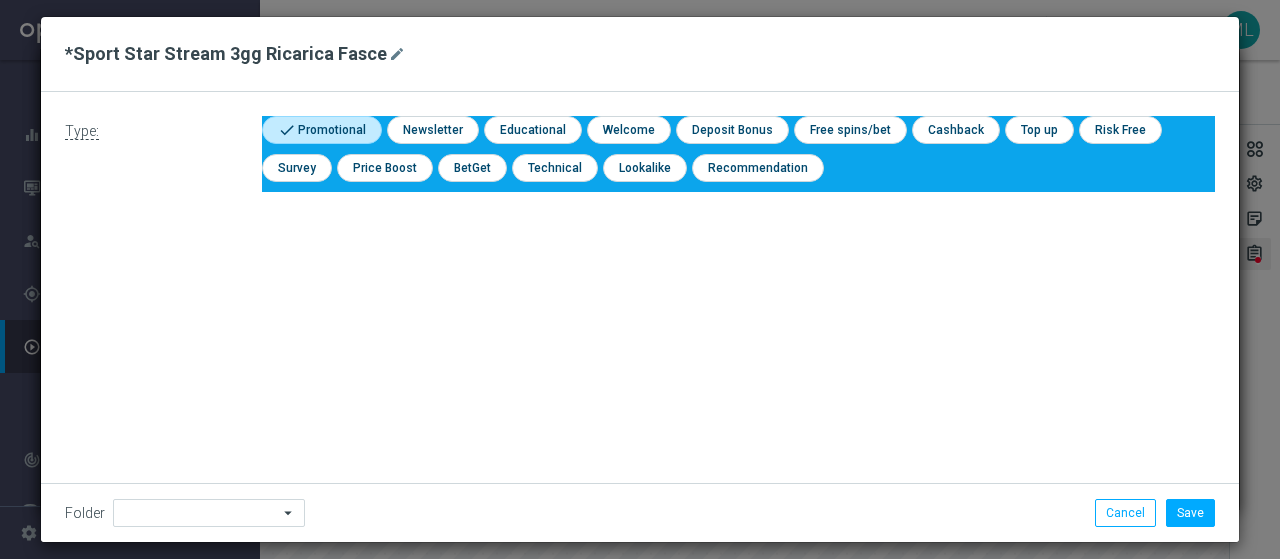 click on "arrow_drop_down" 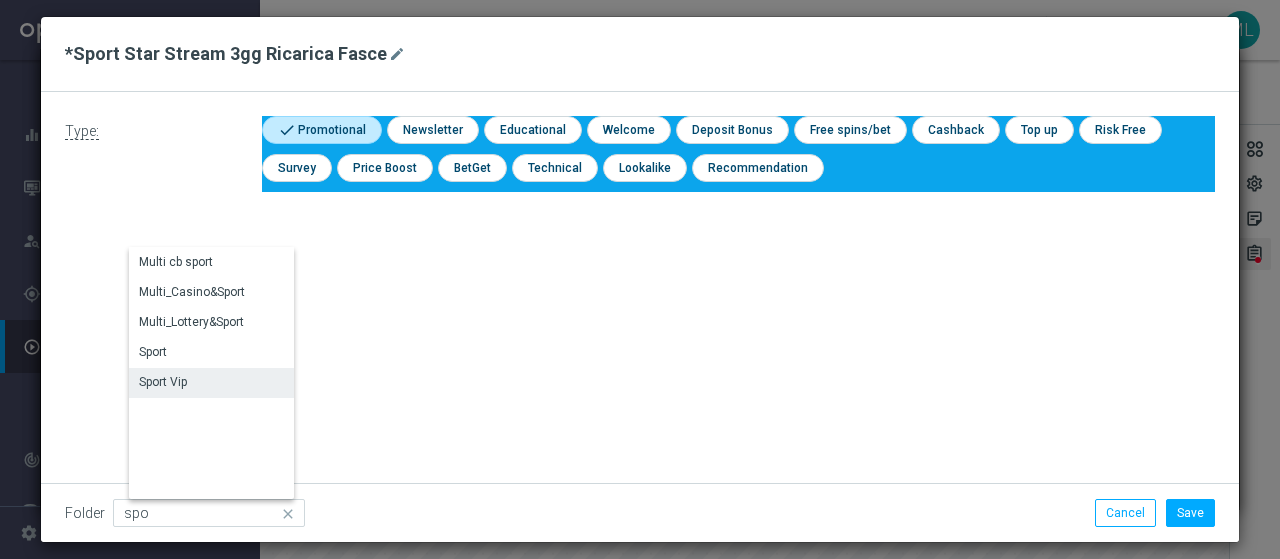 click on "Sport Vip" 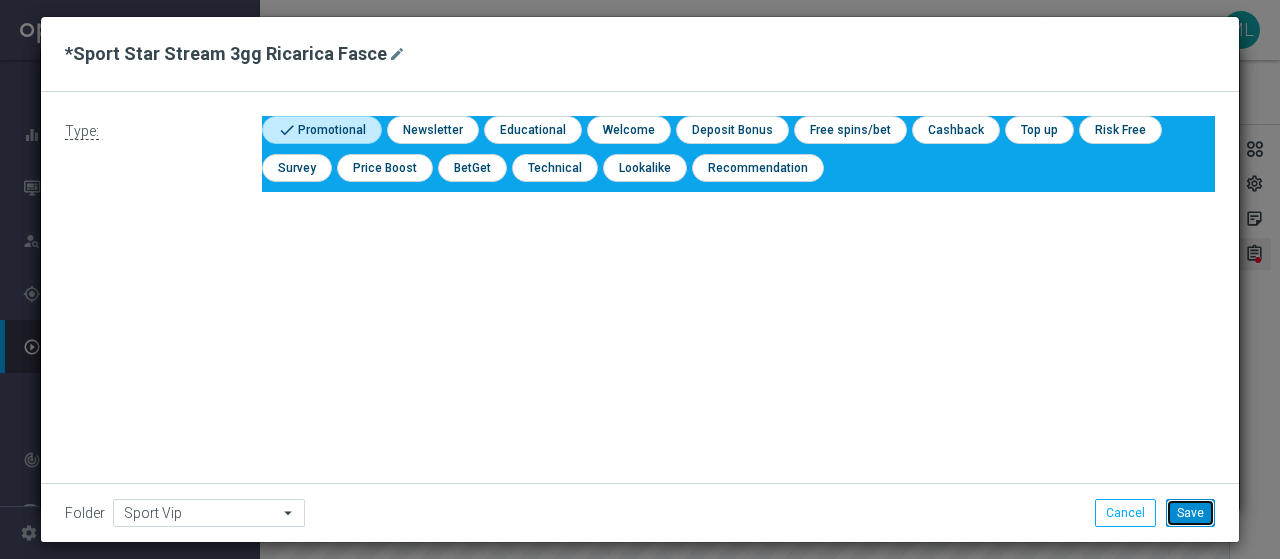 click on "Save" 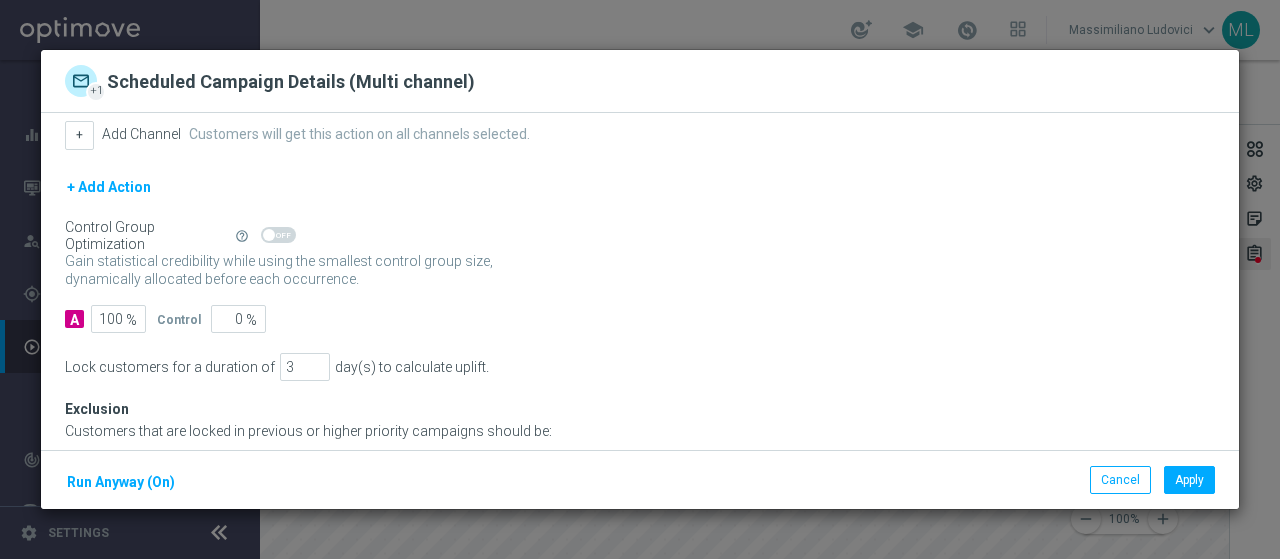 scroll, scrollTop: 548, scrollLeft: 0, axis: vertical 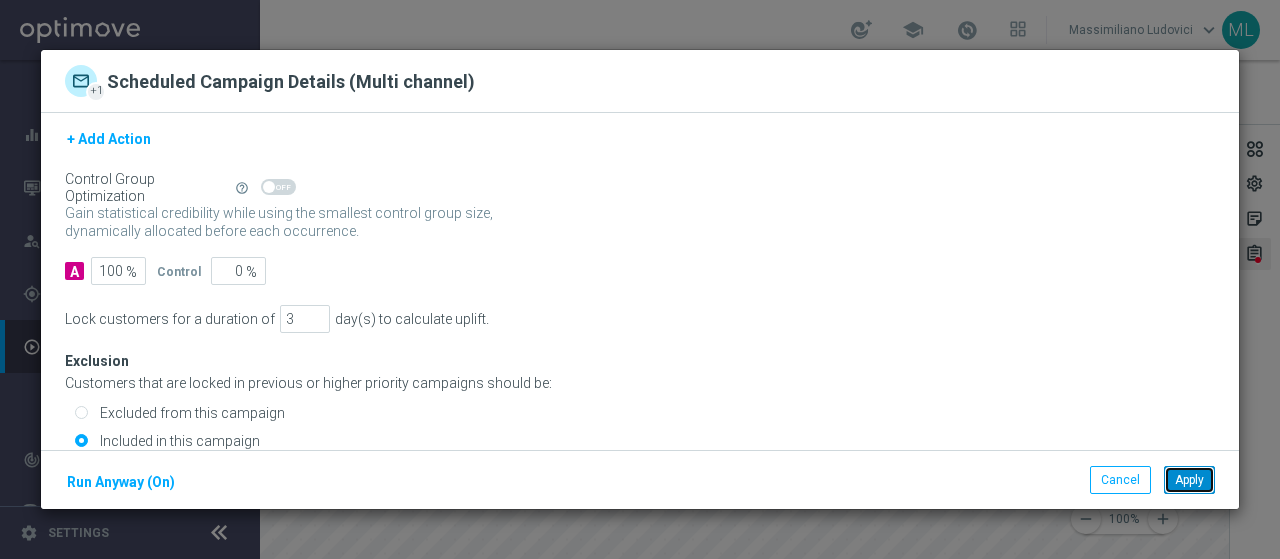 click on "Apply" 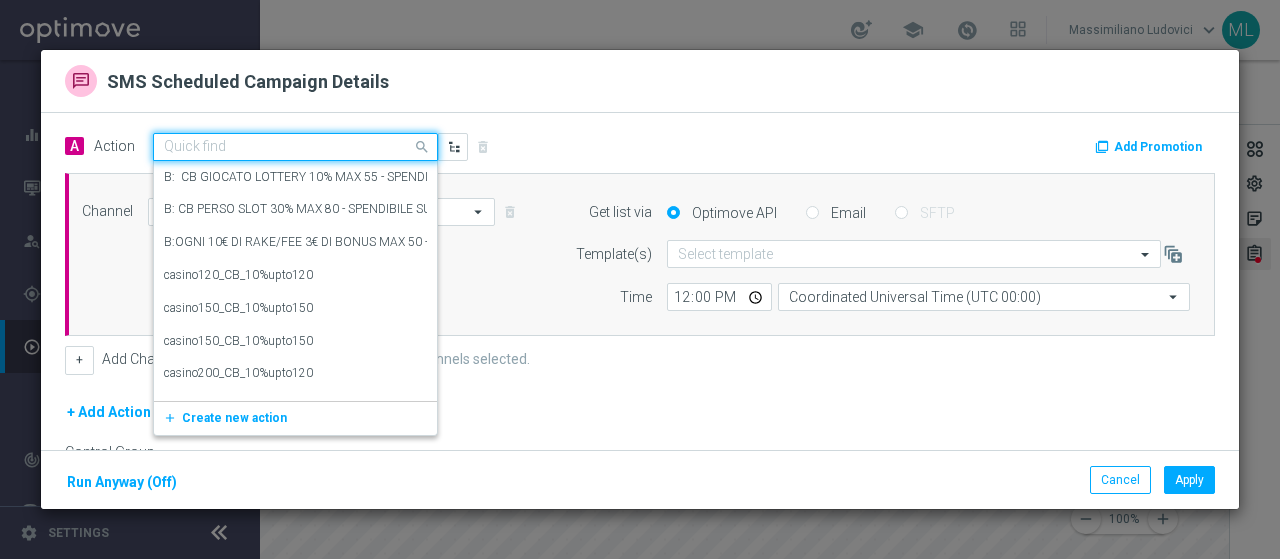 click 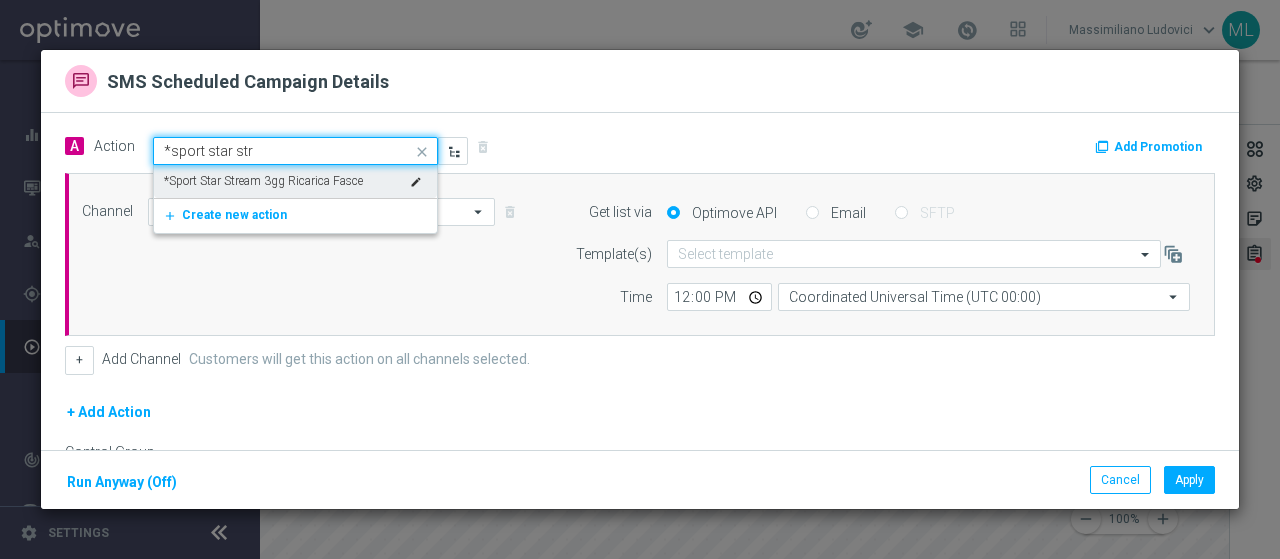 type on "*sport star stre" 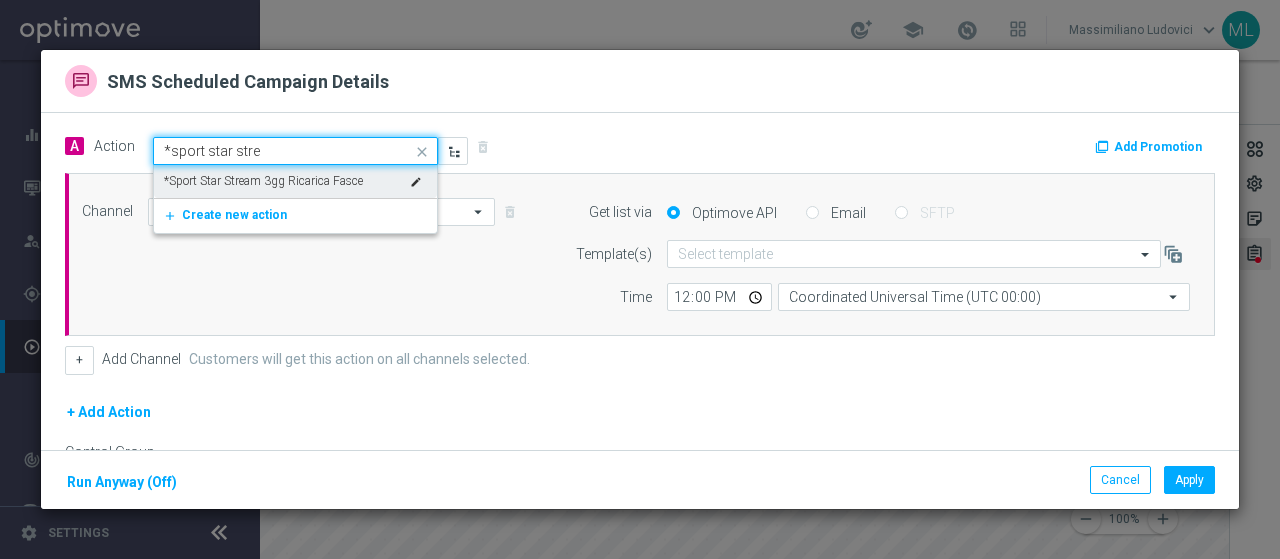 click on "*Sport Star Stream 3gg Ricarica Fasce" at bounding box center (263, 181) 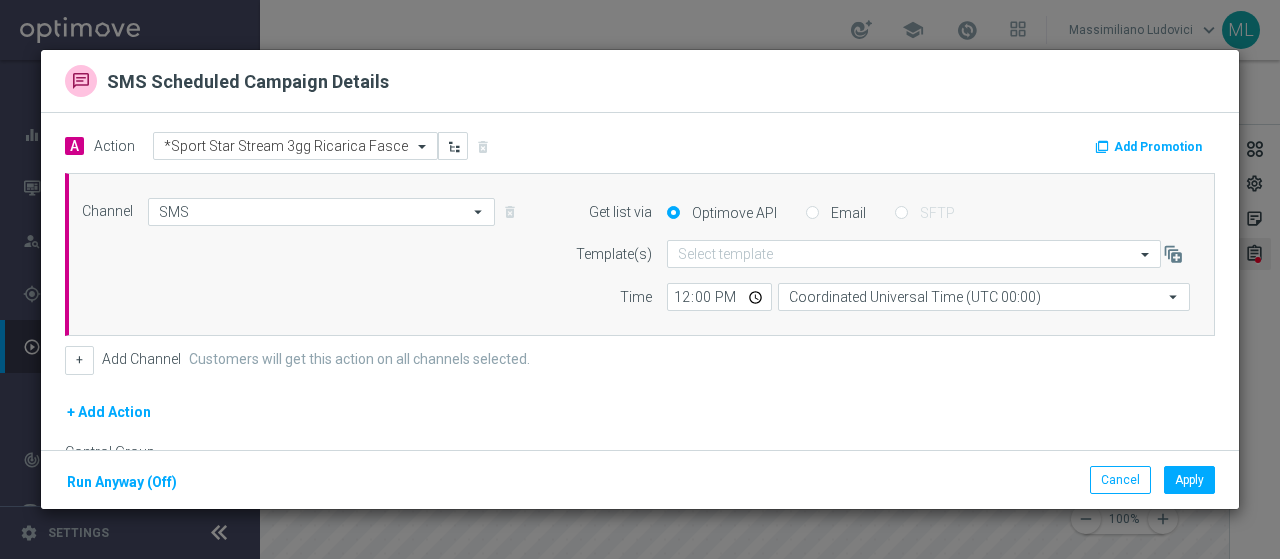 click on "Email" at bounding box center (812, 214) 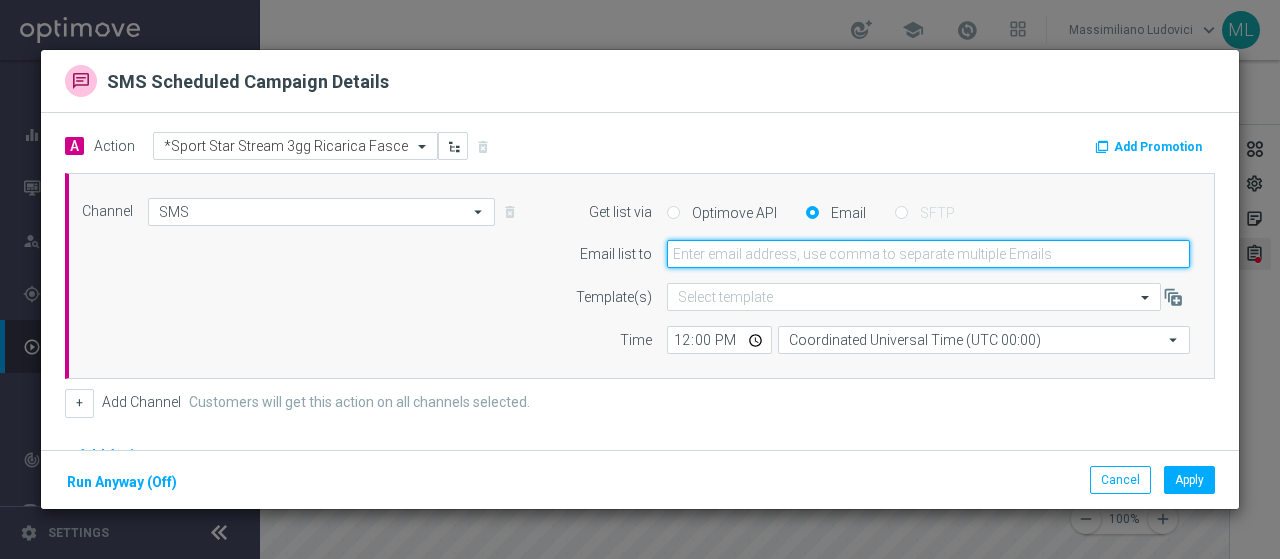 click 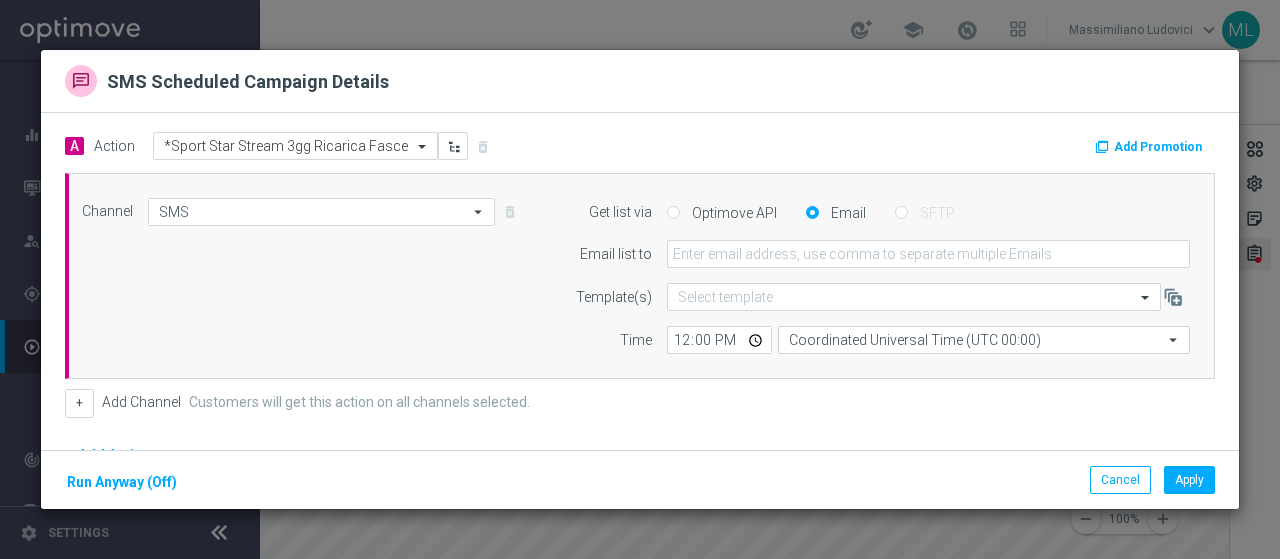click on "SMS Scheduled Campaign Details" 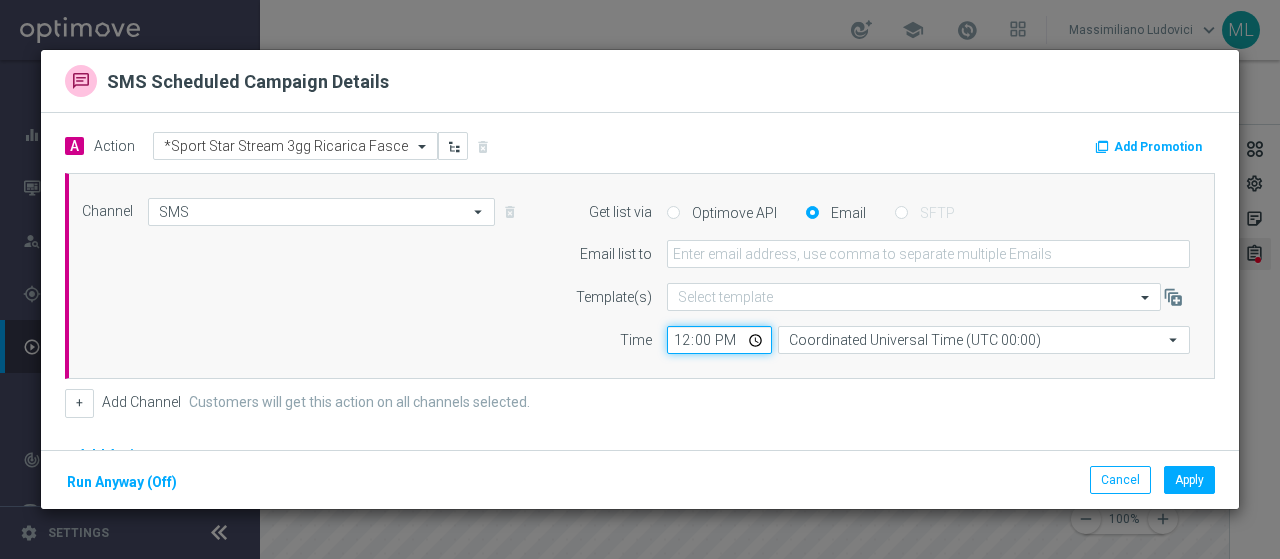 click on "12:00" 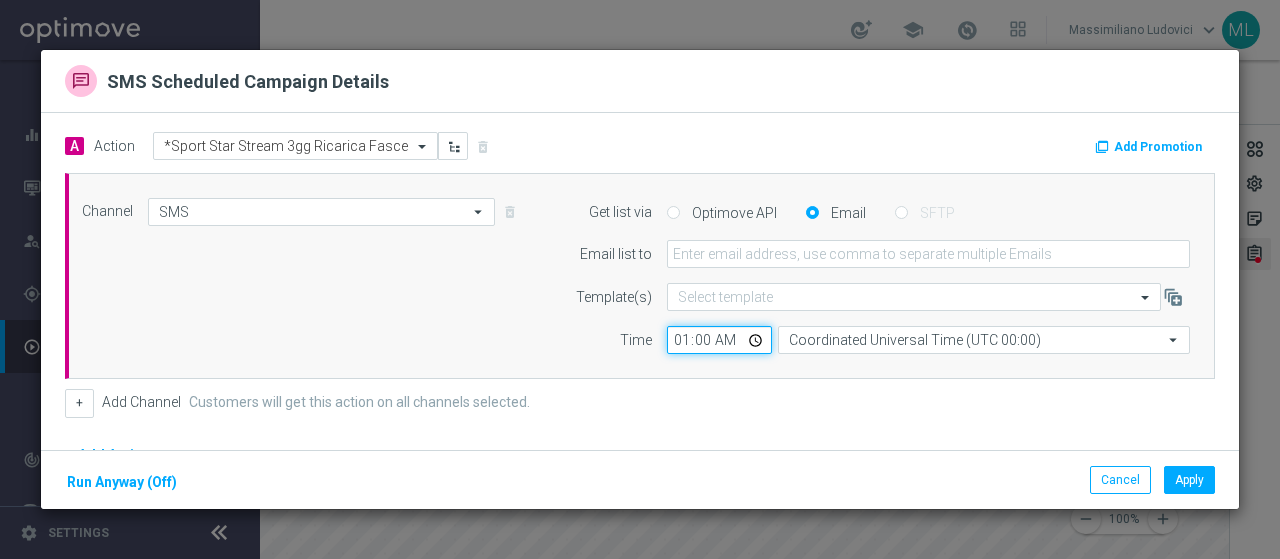 type on "10:00" 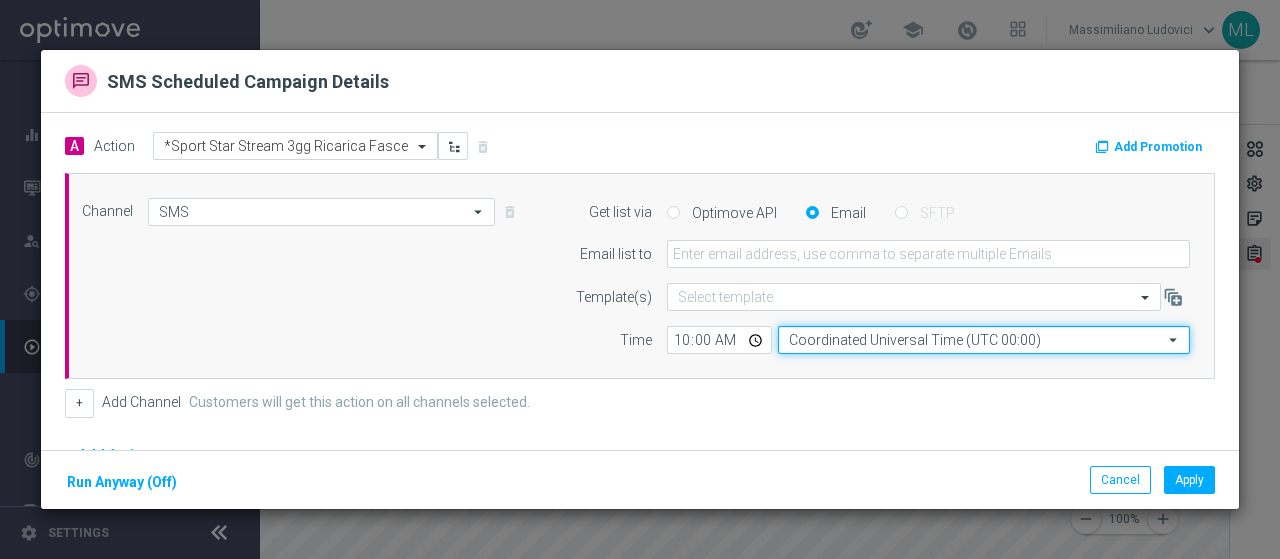 click on "Coordinated Universal Time (UTC 00:00)" 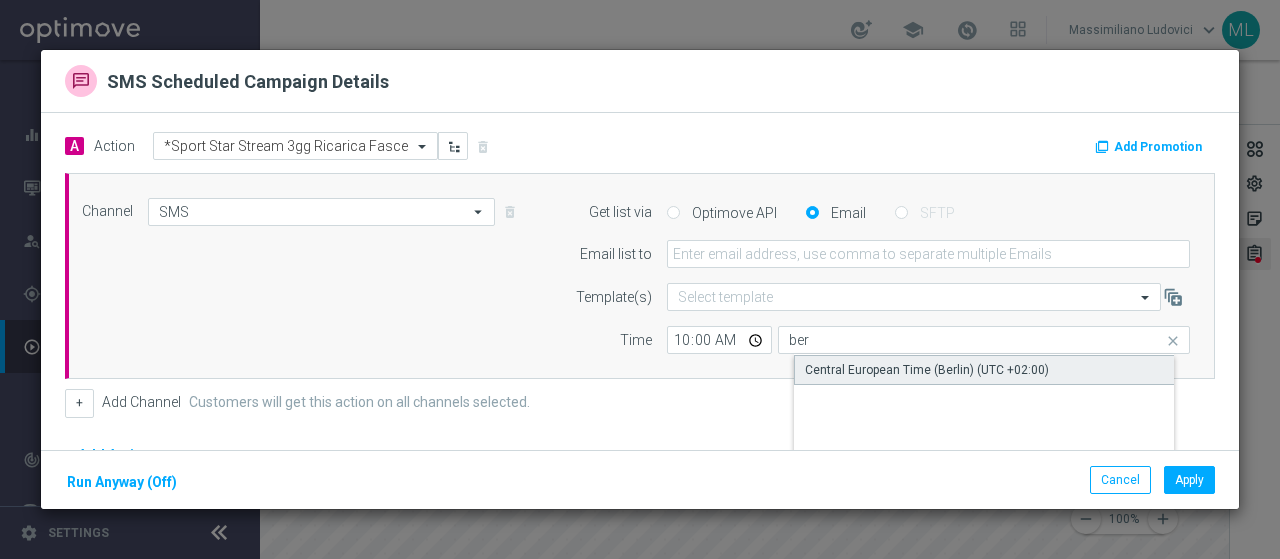 click on "Central European Time (Berlin) (UTC +02:00)" 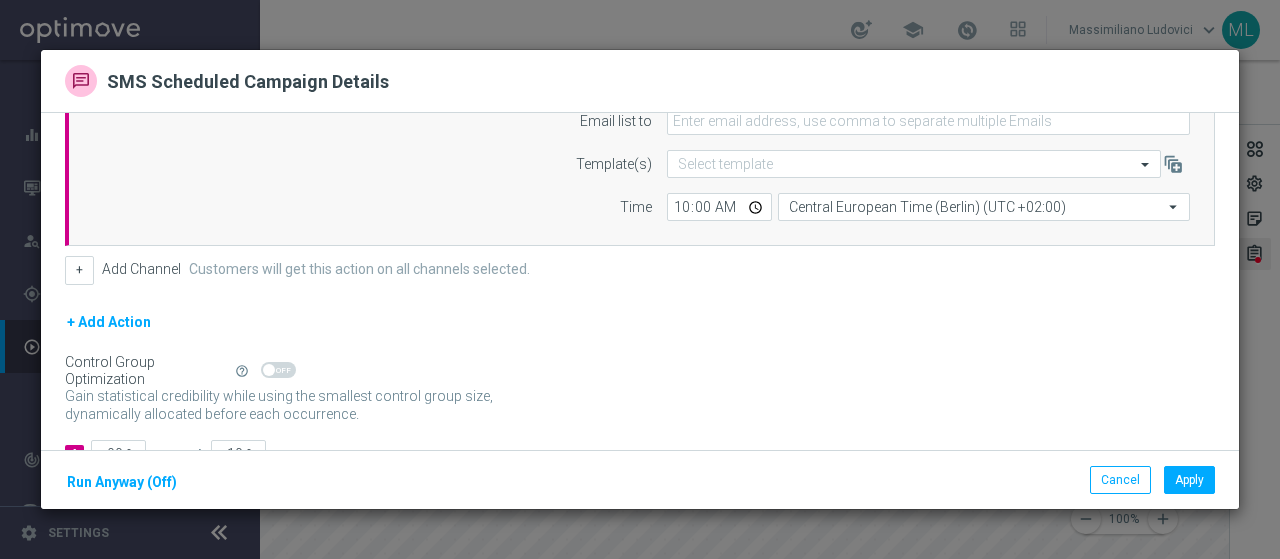 scroll, scrollTop: 300, scrollLeft: 0, axis: vertical 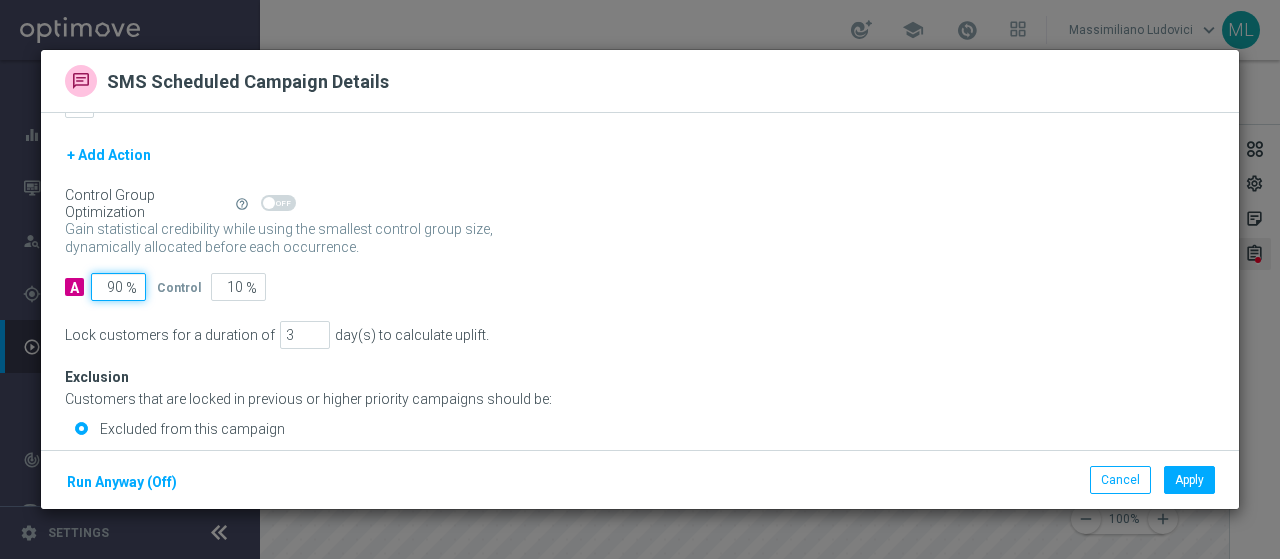 click on "90" 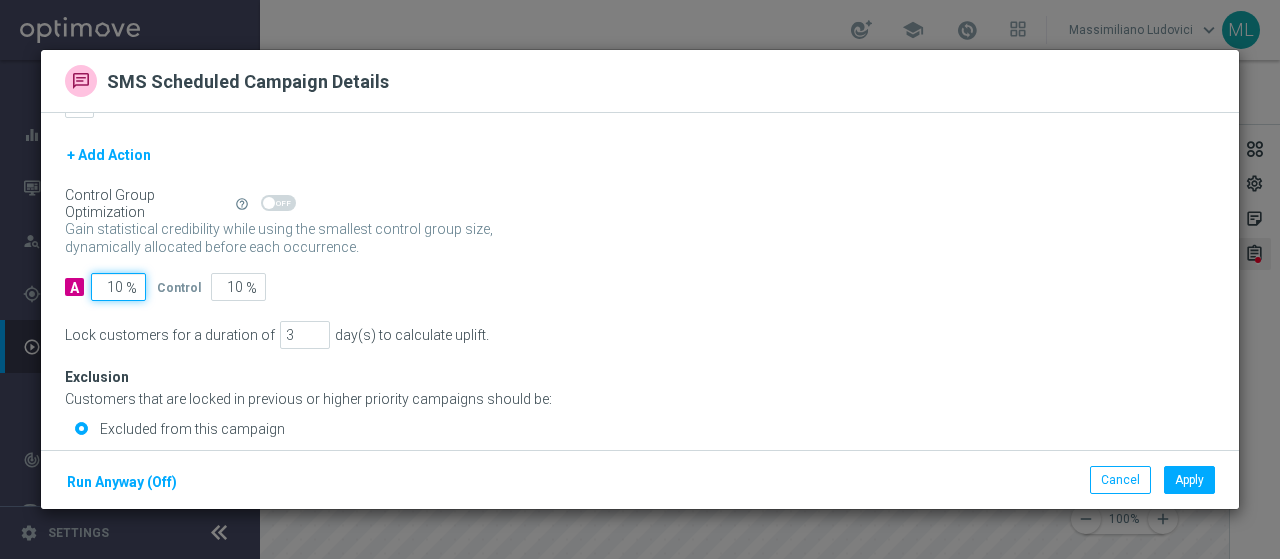 type on "90" 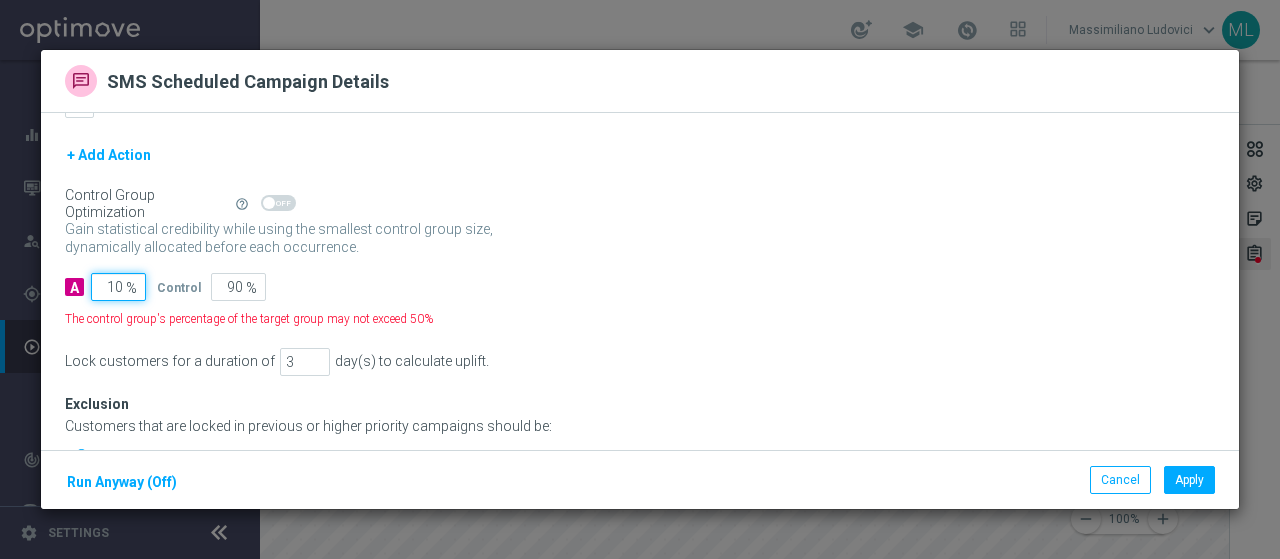 type on "100" 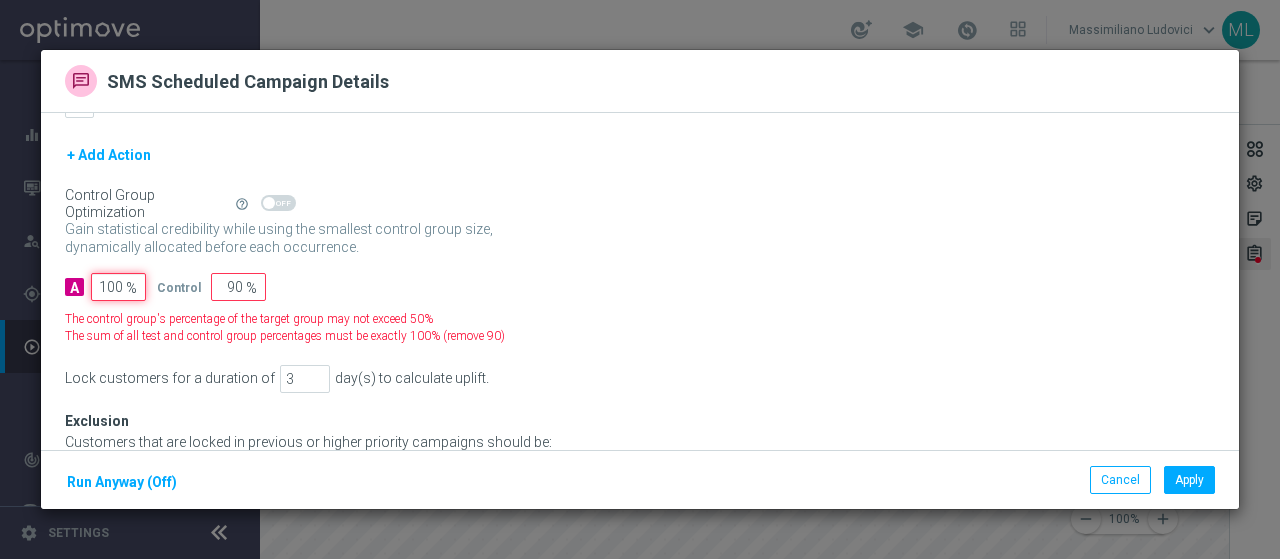 type on "0" 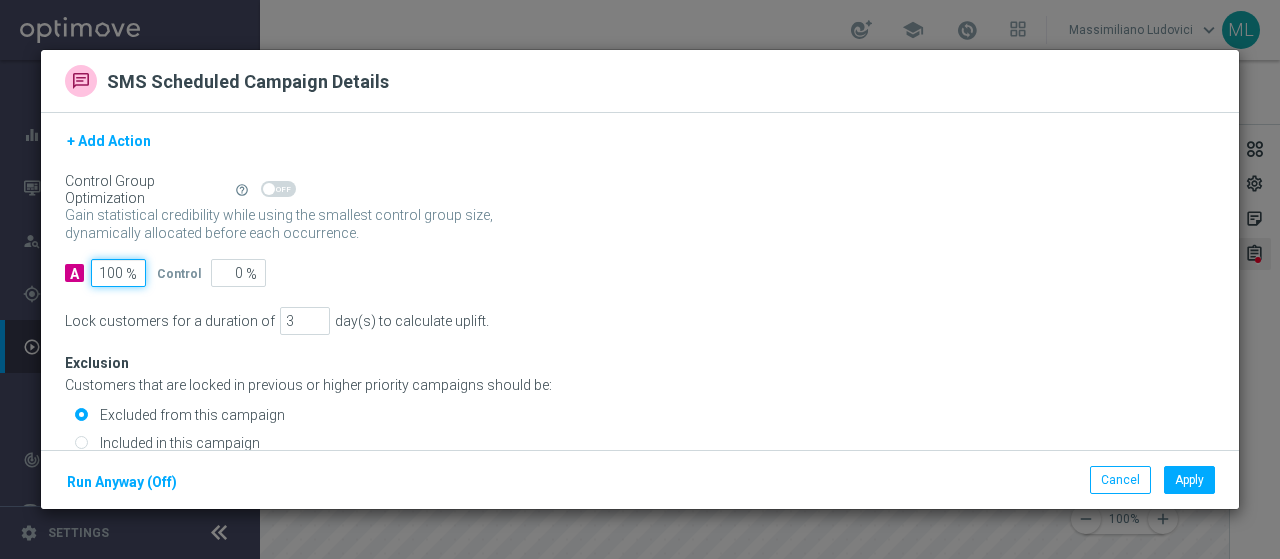 scroll, scrollTop: 317, scrollLeft: 0, axis: vertical 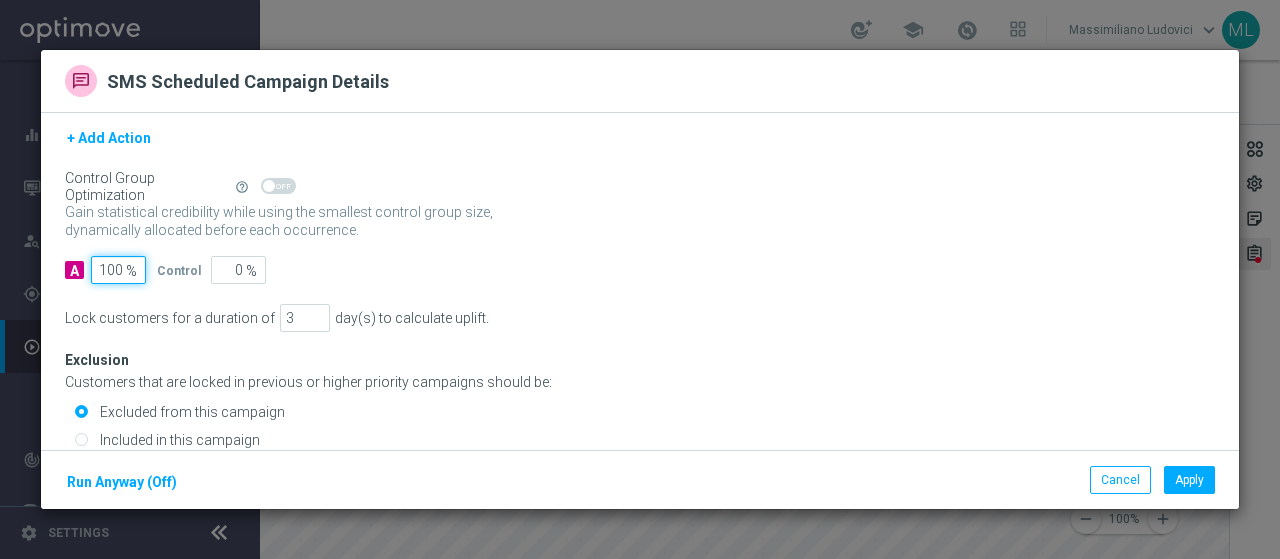 type on "100" 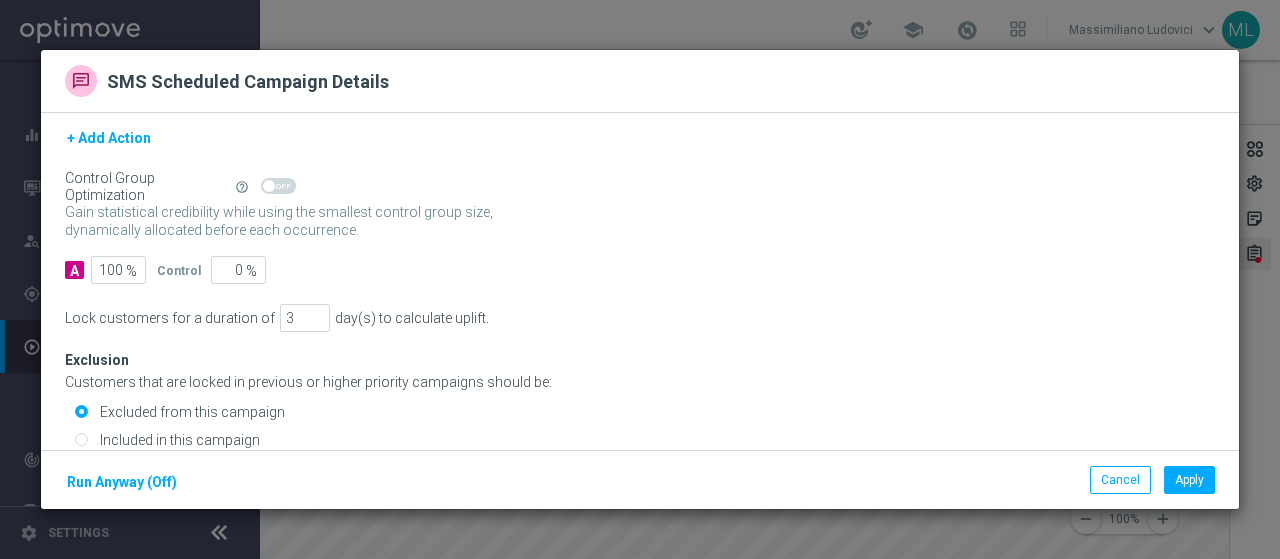 click on "Included in this campaign" at bounding box center (81, 441) 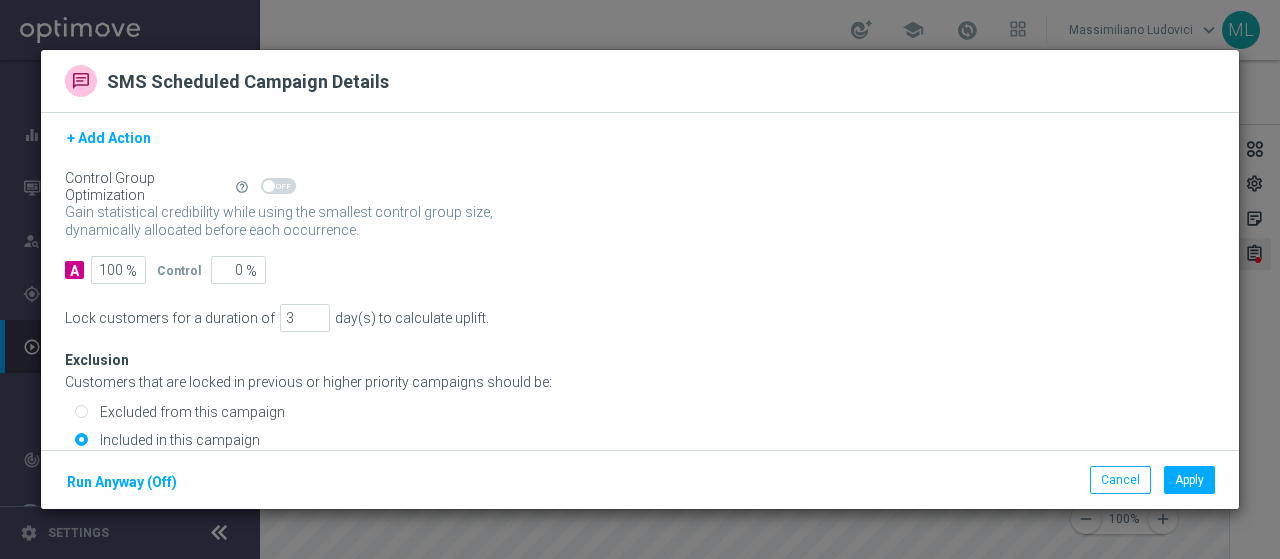 click on "Run Anyway (Off)" 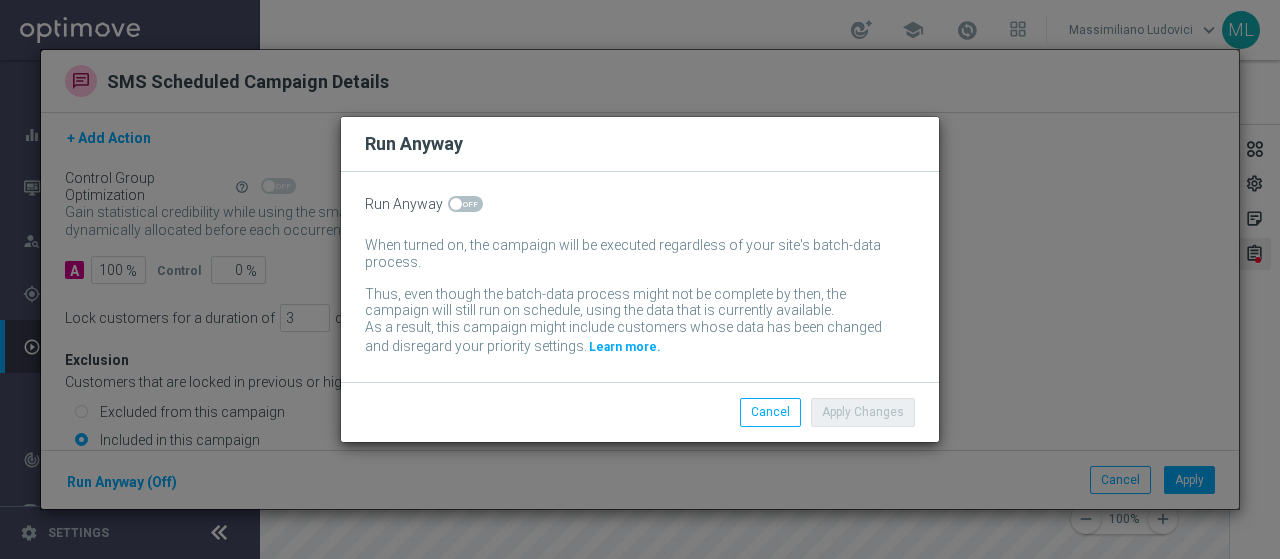 click 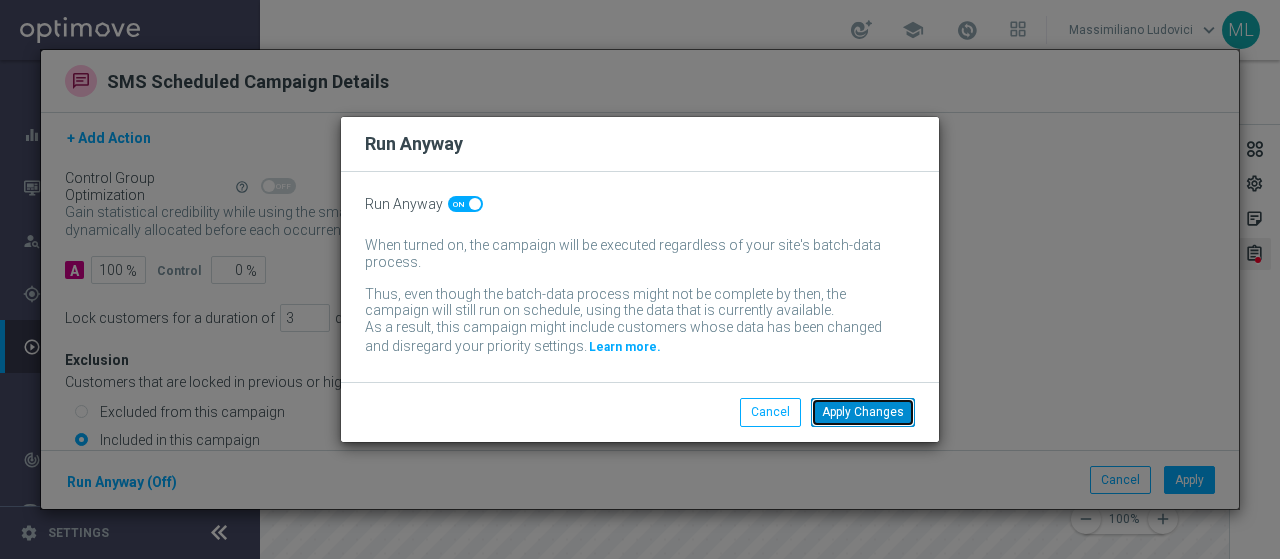 click on "Apply Changes" 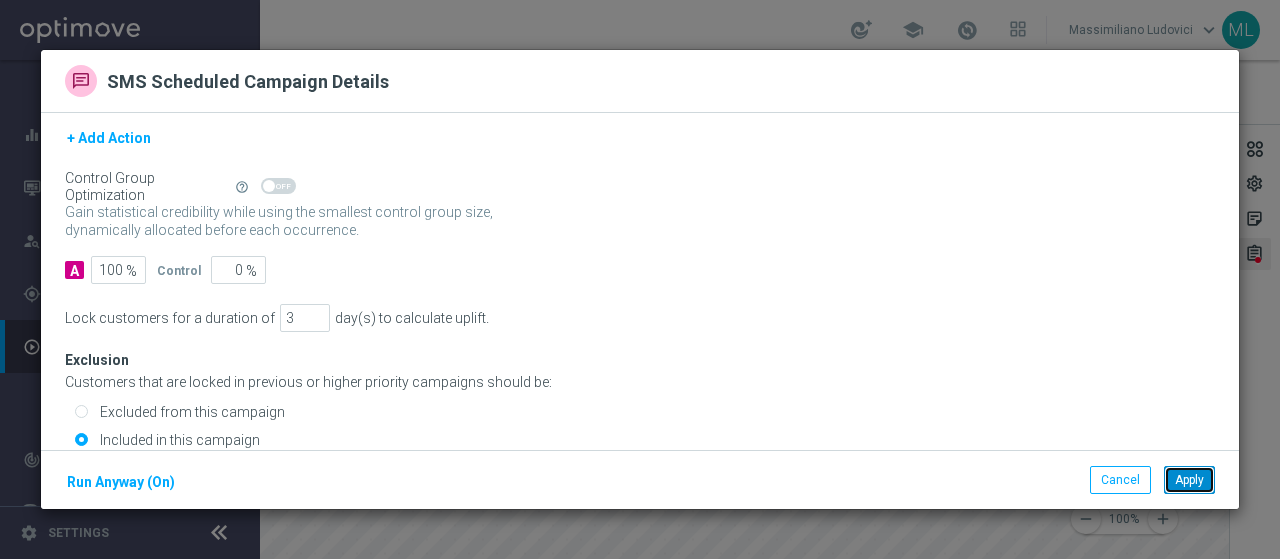 click on "Apply" 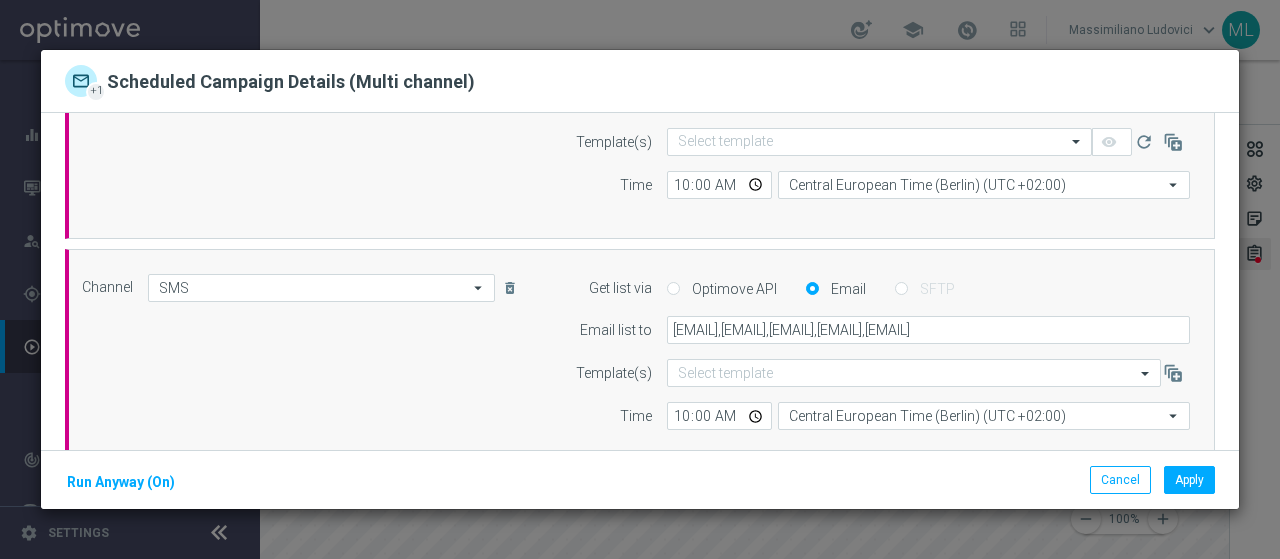 scroll, scrollTop: 200, scrollLeft: 0, axis: vertical 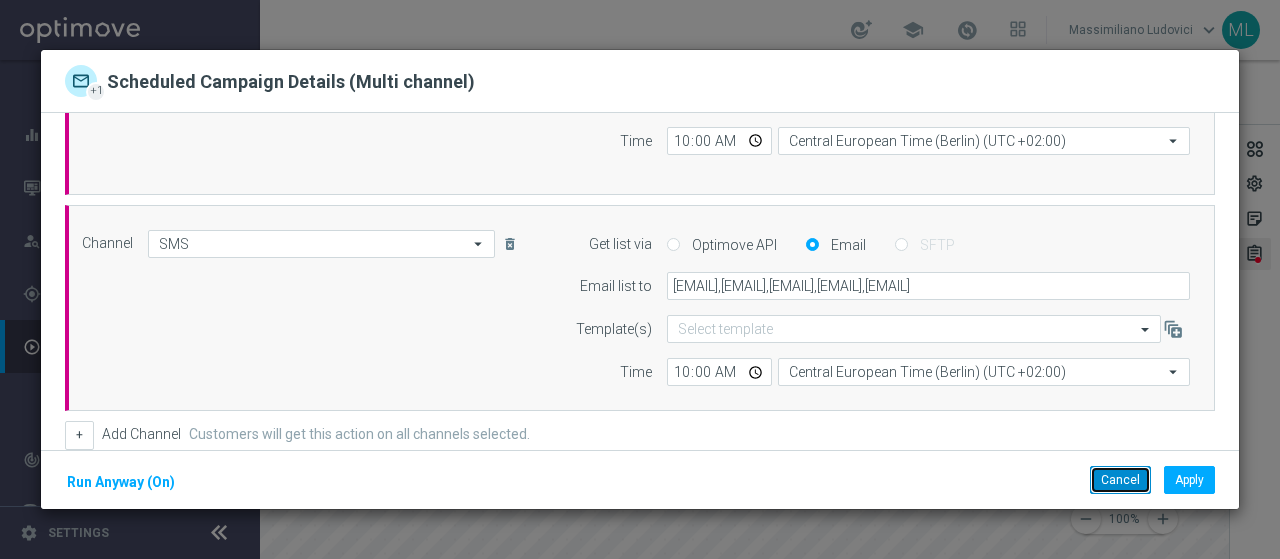 click on "Cancel" 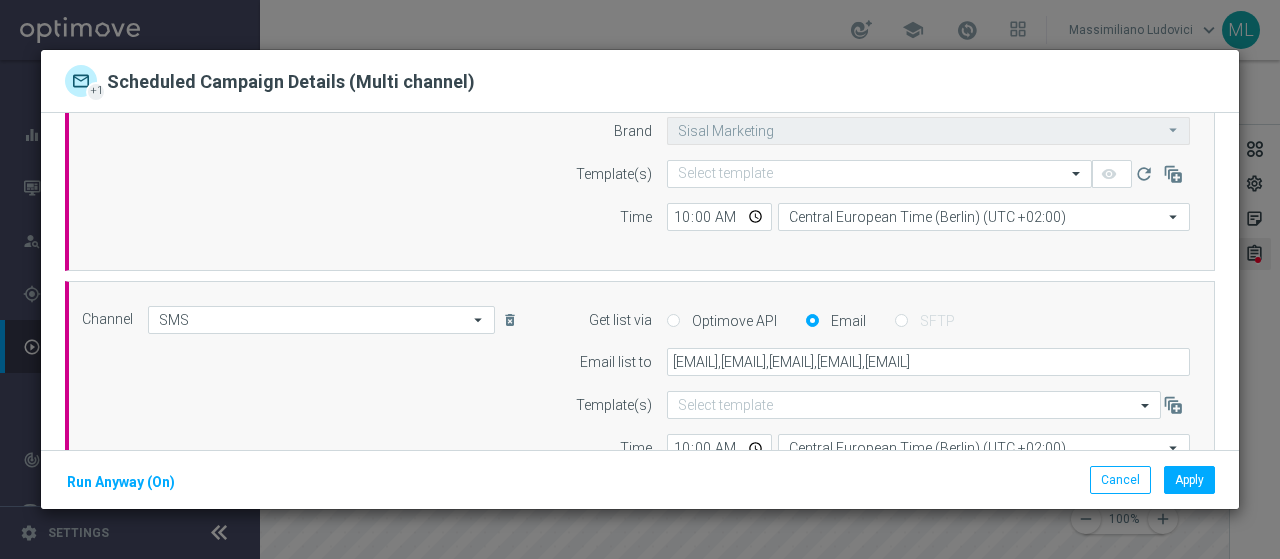 scroll, scrollTop: 200, scrollLeft: 0, axis: vertical 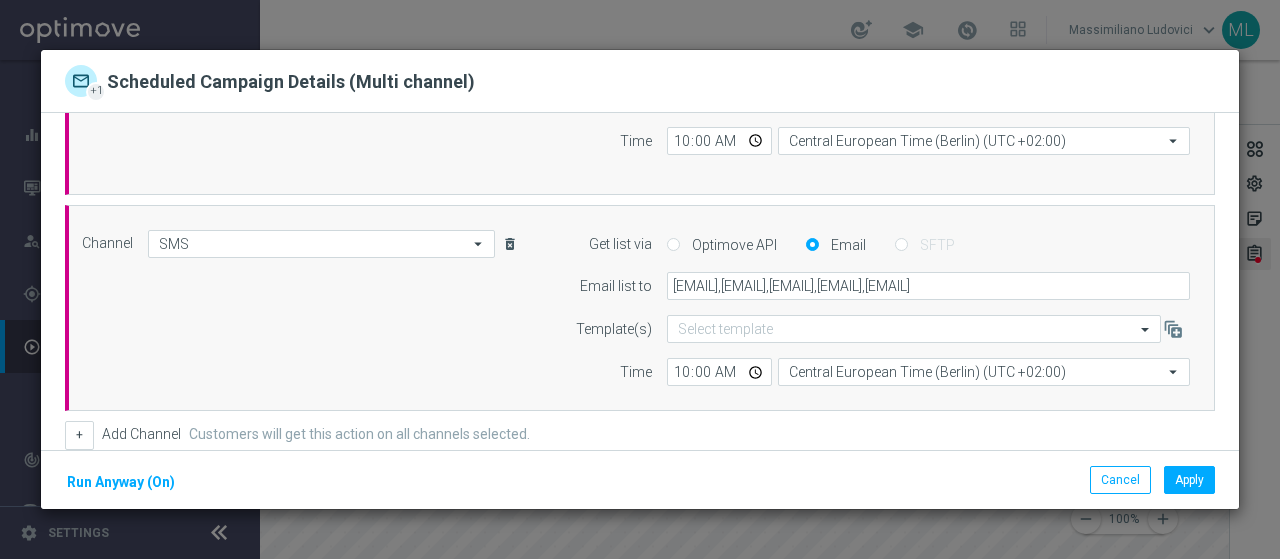 click on "delete_forever" 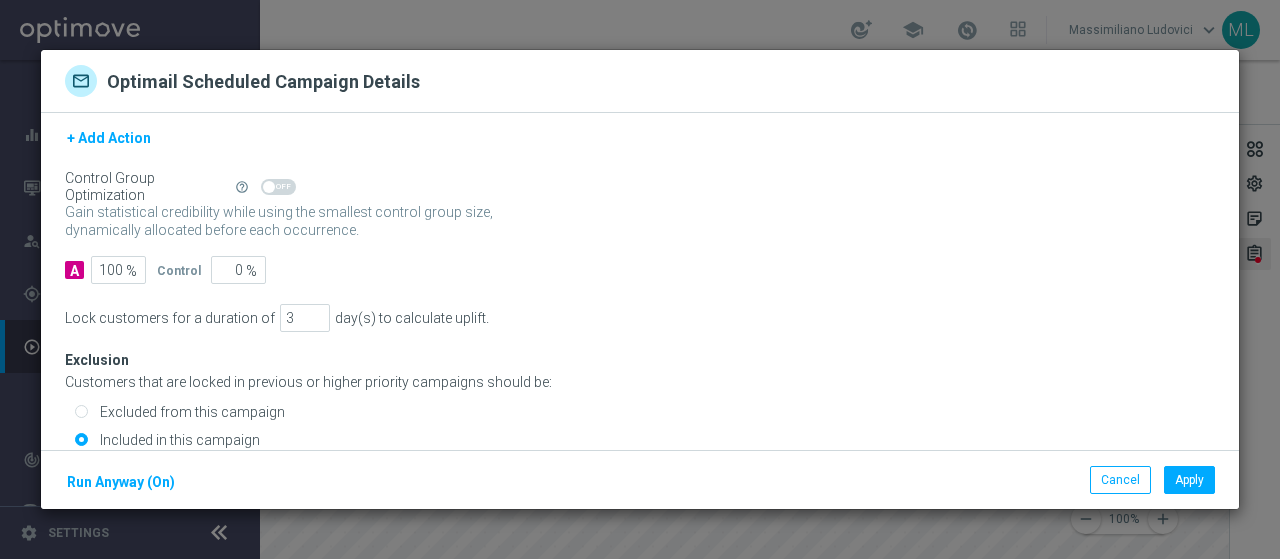 scroll, scrollTop: 0, scrollLeft: 0, axis: both 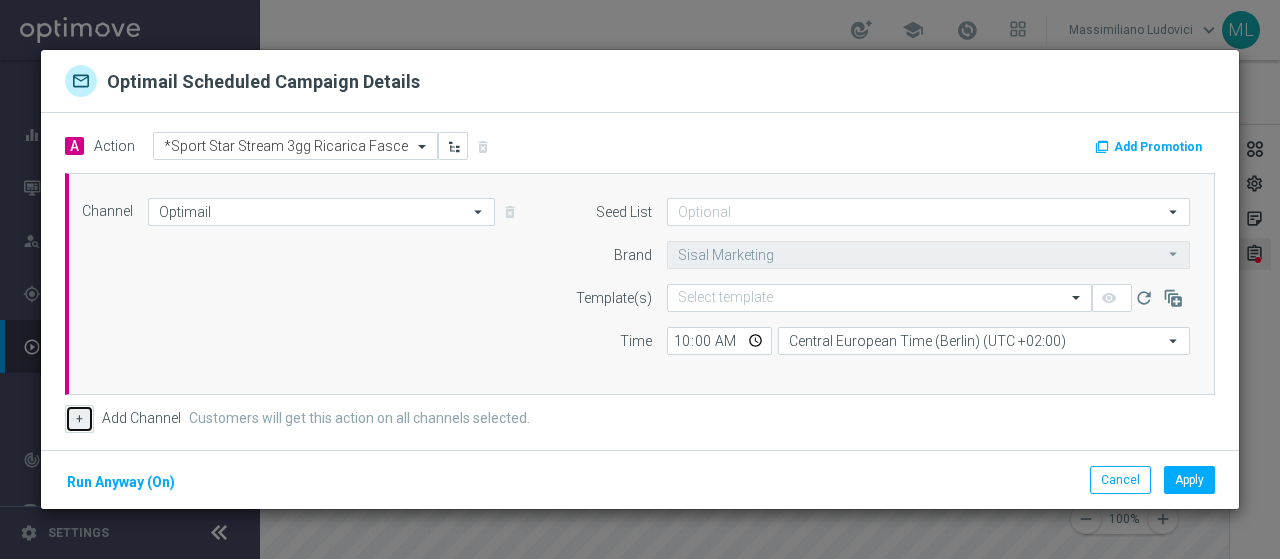 click on "+" 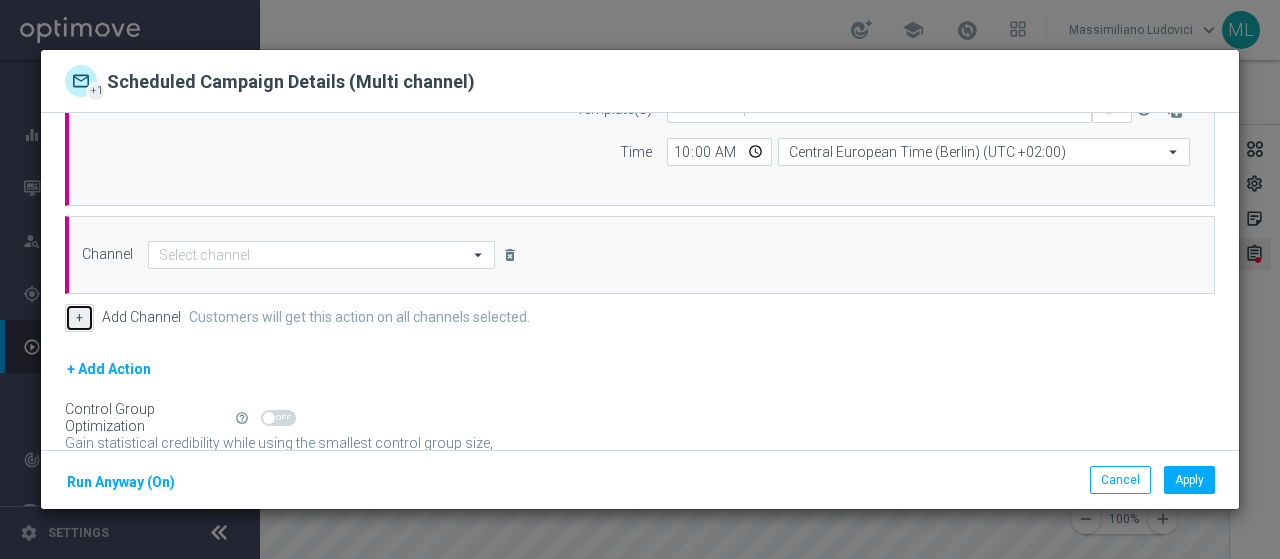 scroll, scrollTop: 200, scrollLeft: 0, axis: vertical 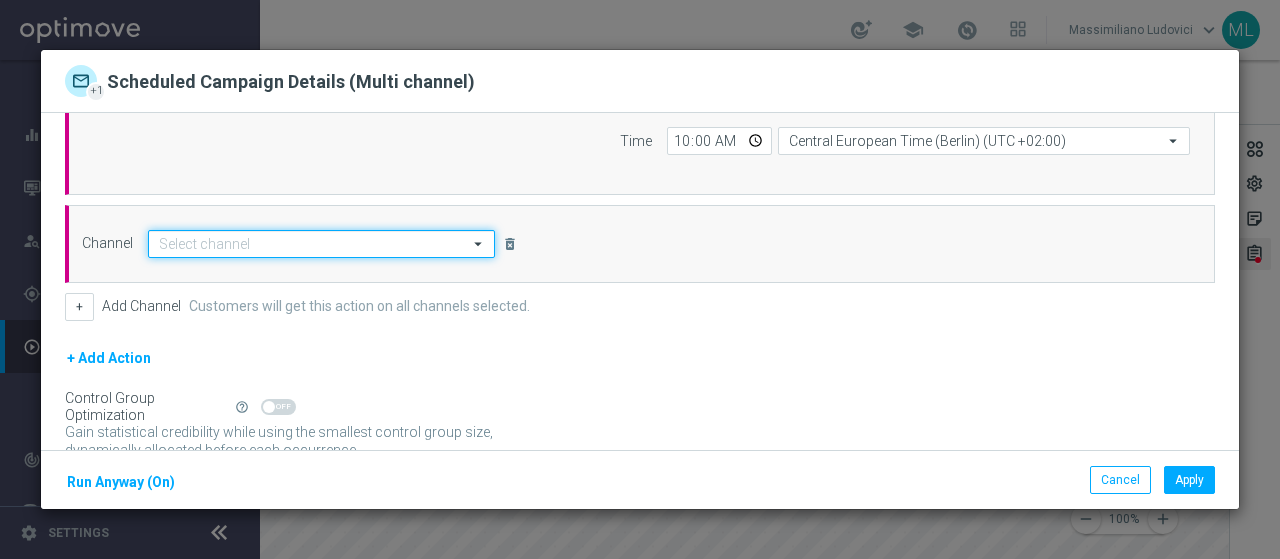 click 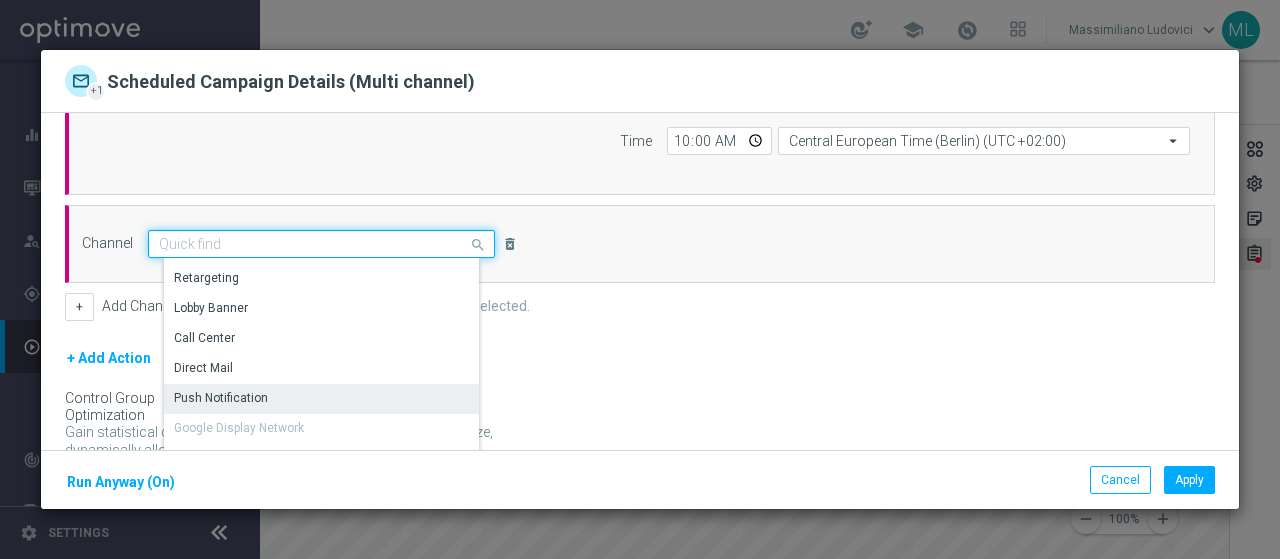 scroll, scrollTop: 0, scrollLeft: 0, axis: both 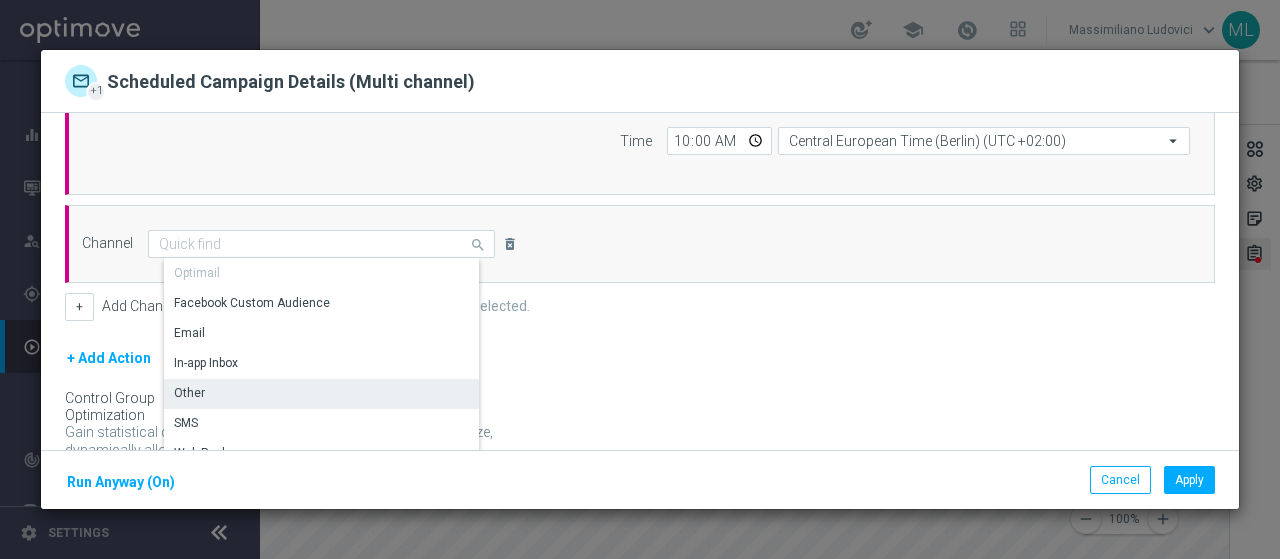 click on "Other" 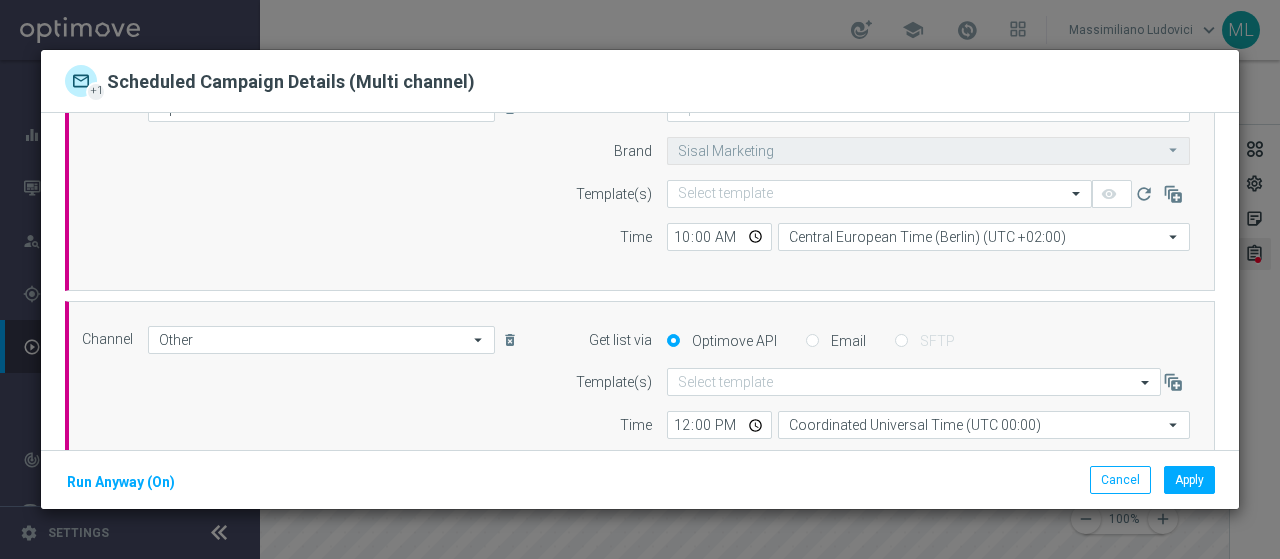 scroll, scrollTop: 200, scrollLeft: 0, axis: vertical 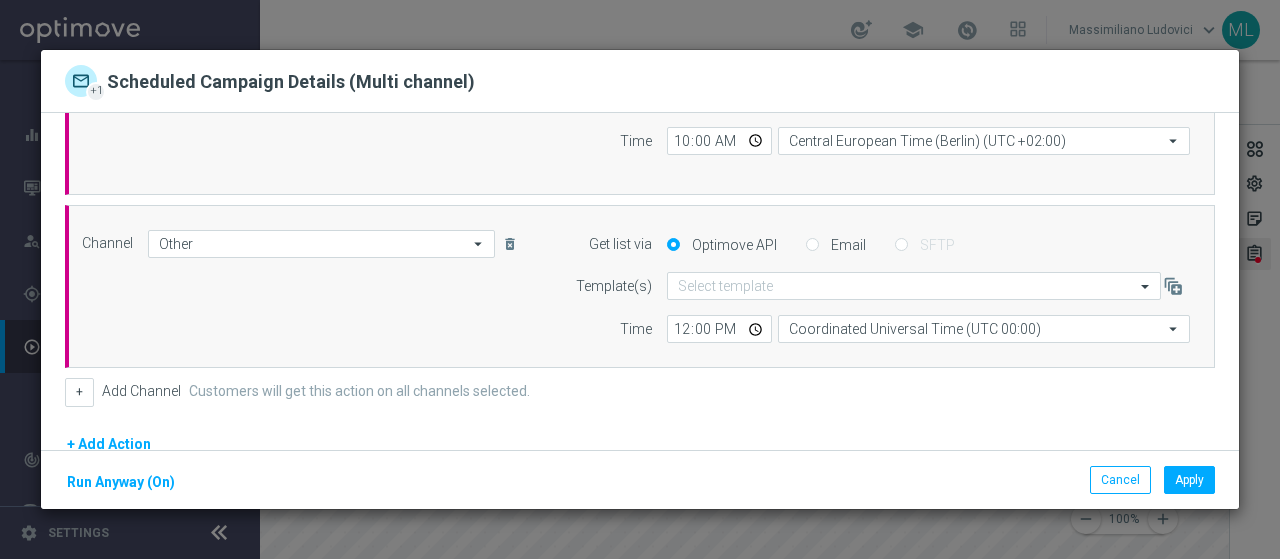 click on "Email" at bounding box center (812, 246) 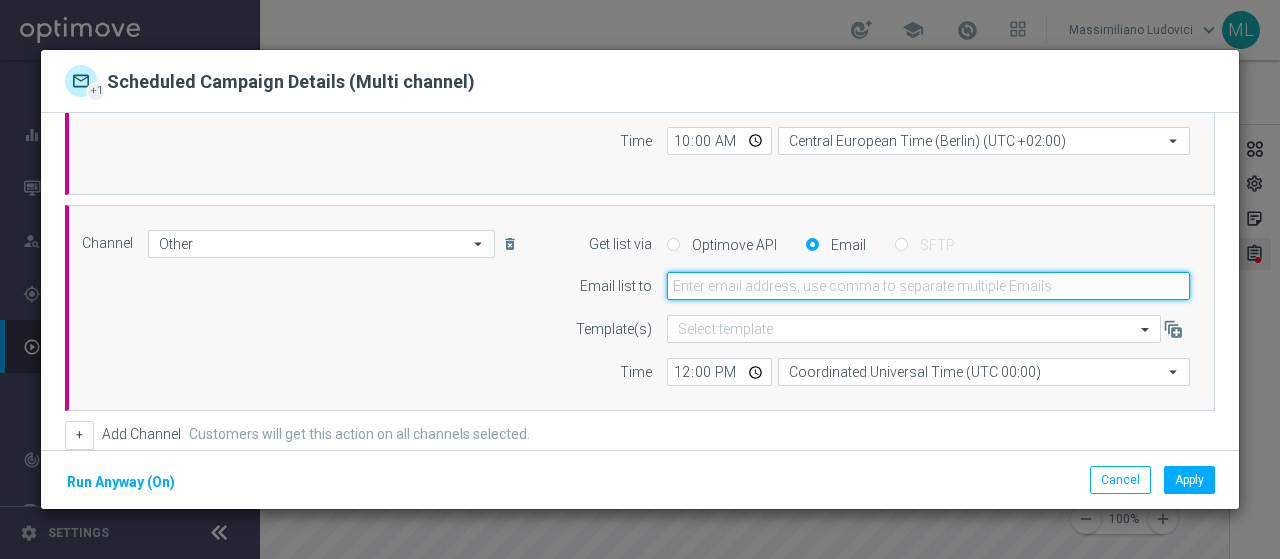 click 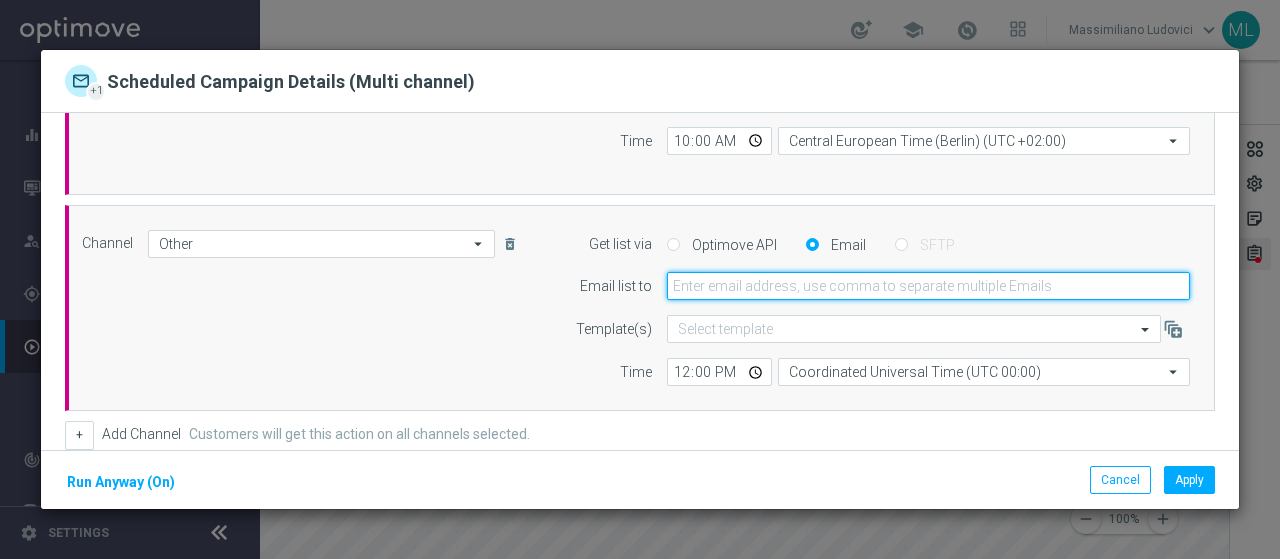 type on "[EMAIL]" 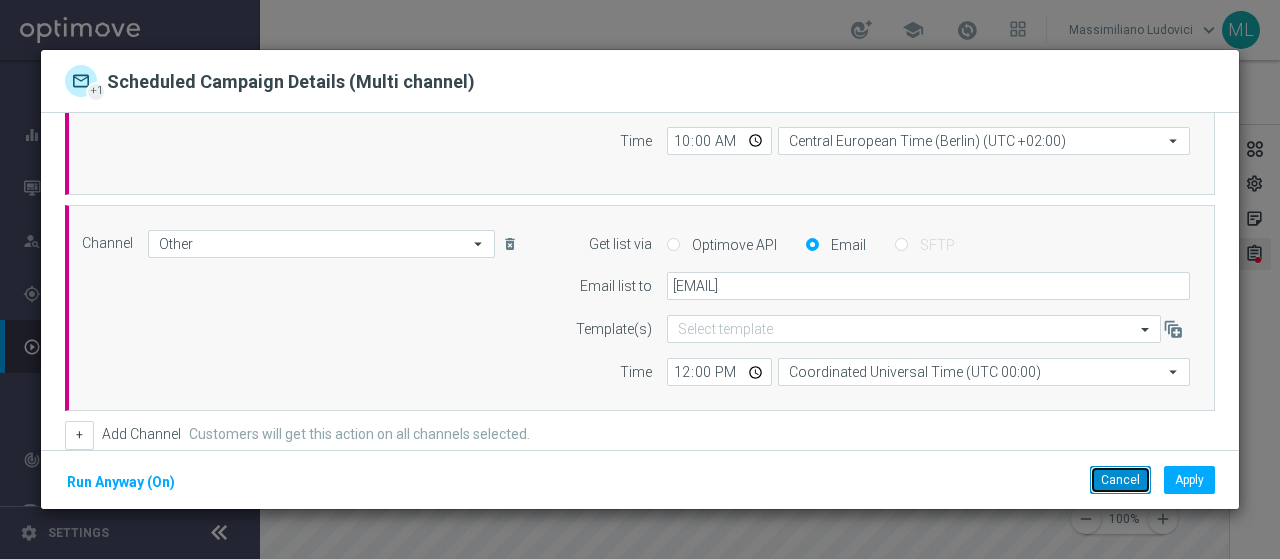 click on "Cancel" 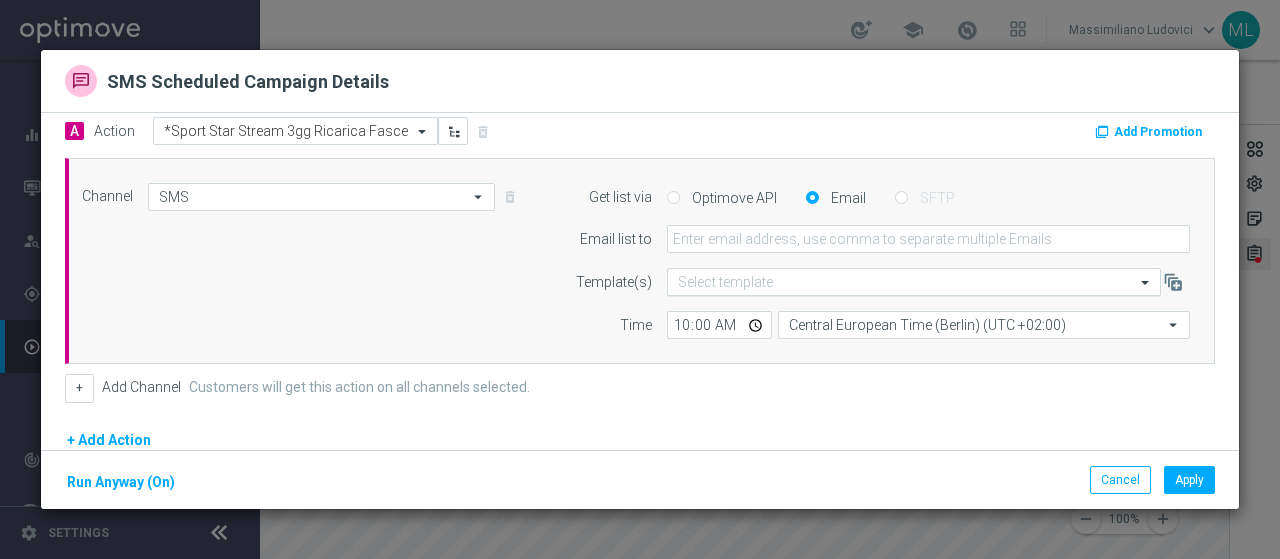 scroll, scrollTop: 0, scrollLeft: 0, axis: both 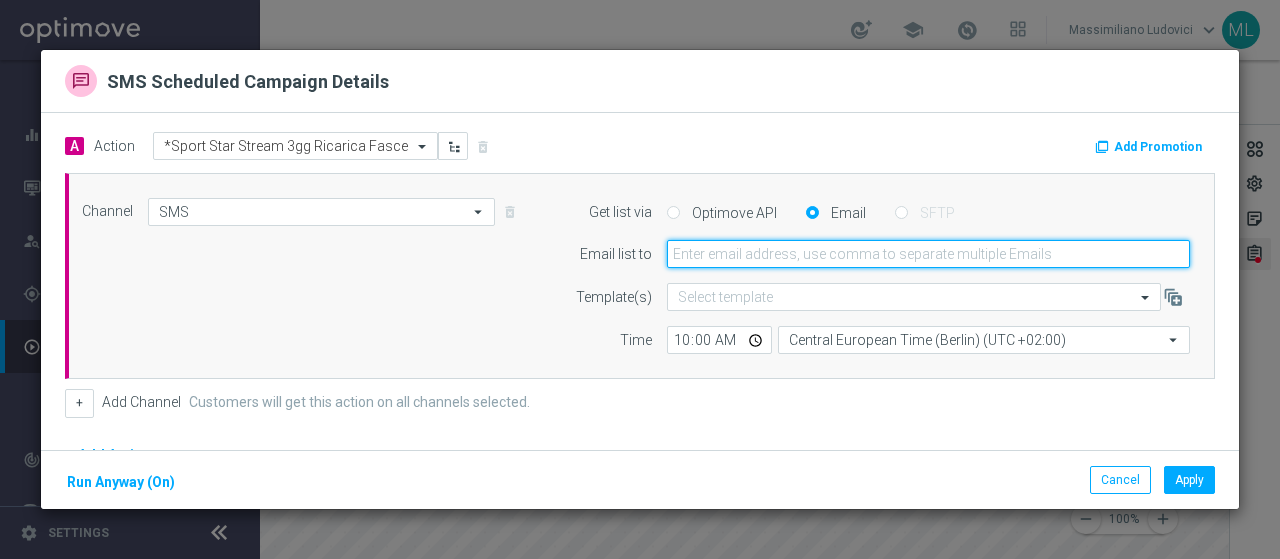 click 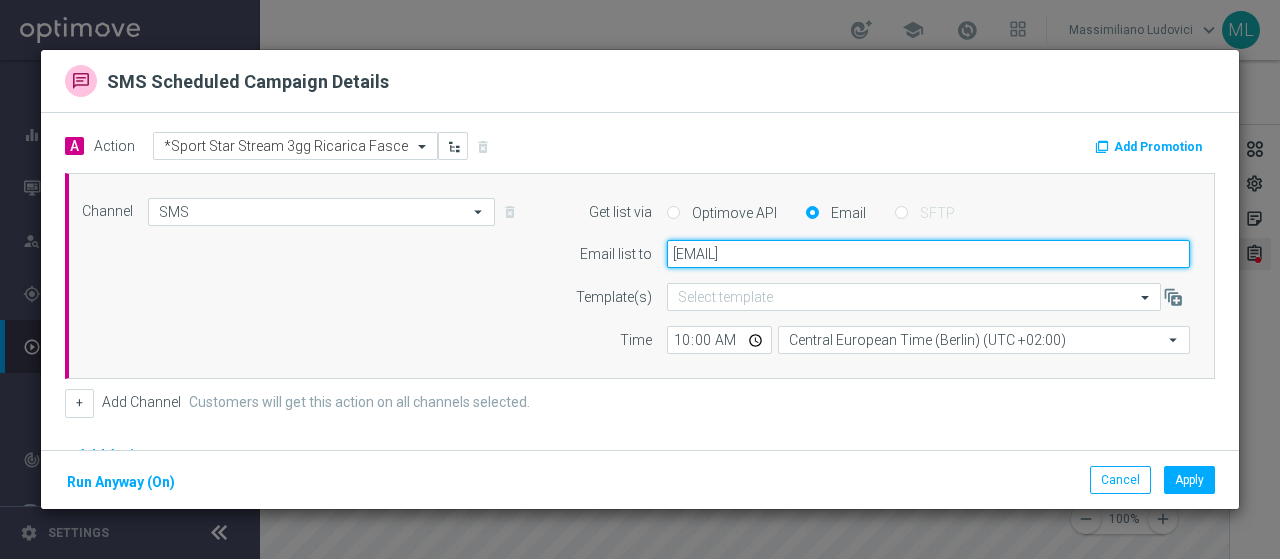 click on "[EMAIL]" 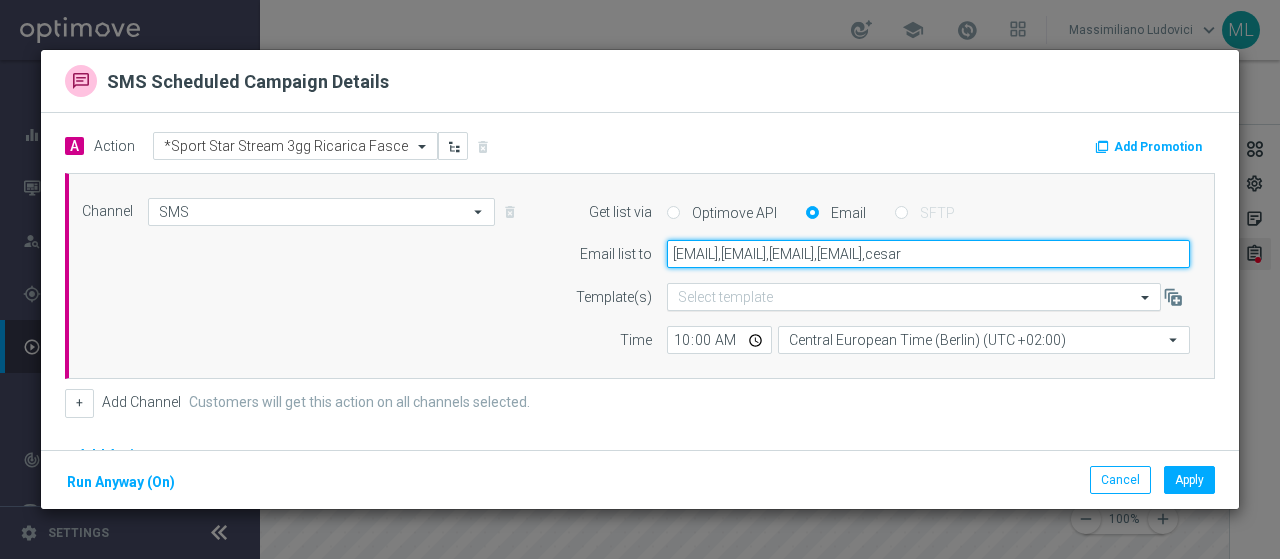 scroll, scrollTop: 0, scrollLeft: 109, axis: horizontal 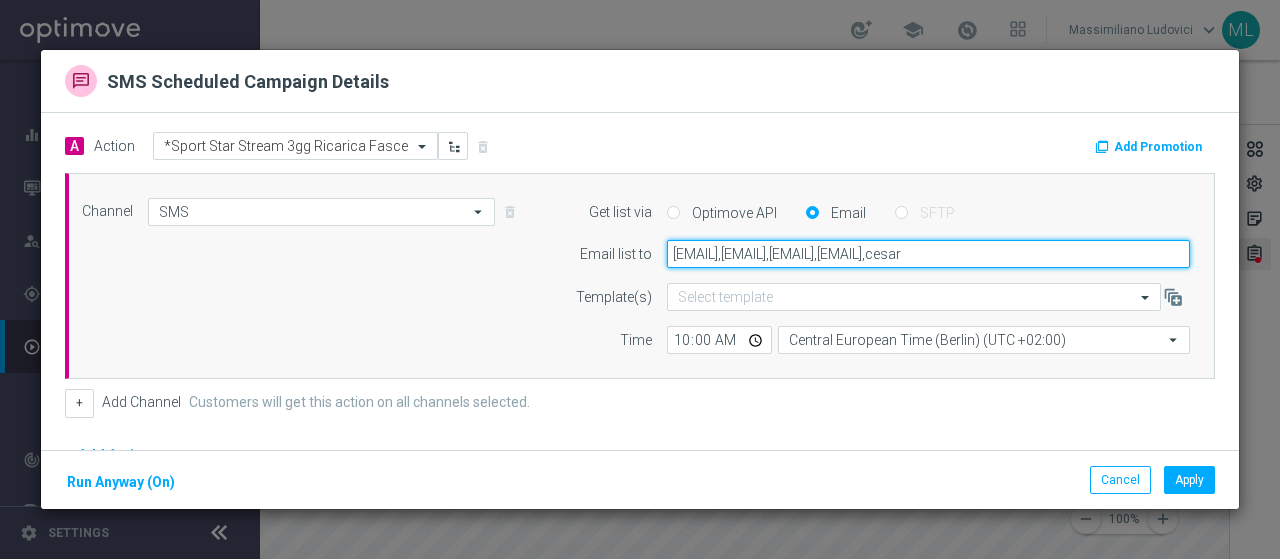 type on "[EMAIL],[EMAIL],[EMAIL],[EMAIL],[EMAIL]" 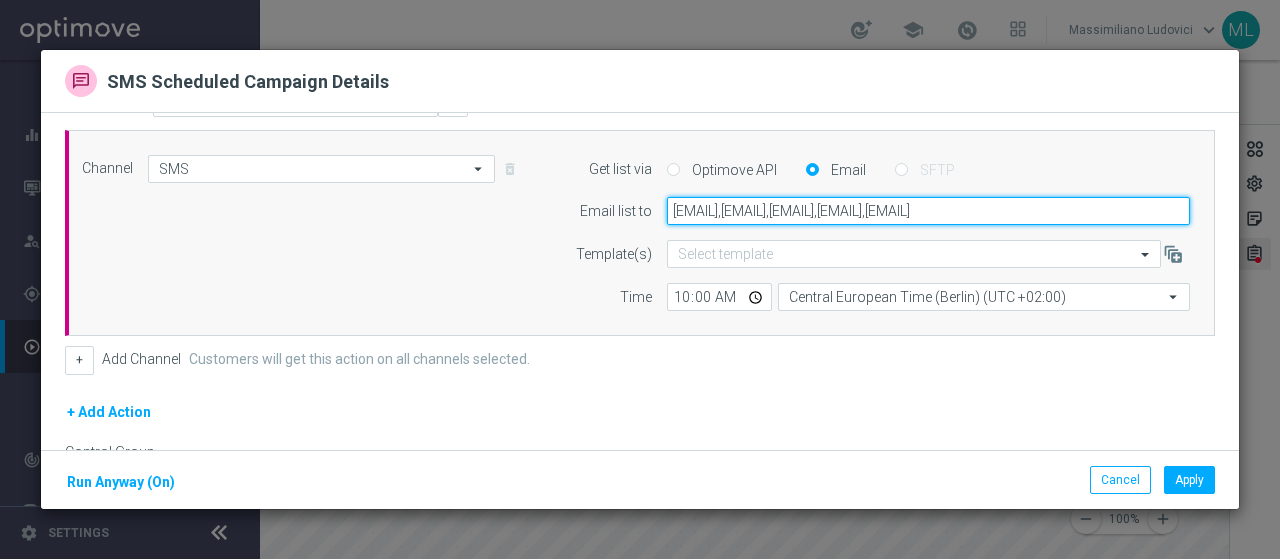 scroll, scrollTop: 0, scrollLeft: 0, axis: both 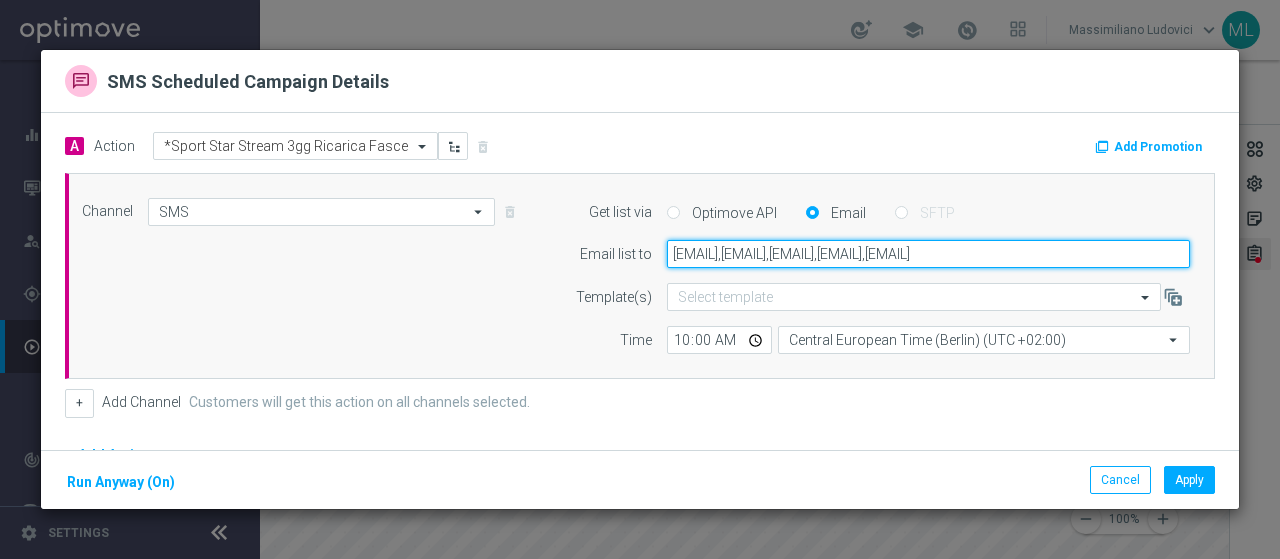 click on "[EMAIL],[EMAIL],[EMAIL],[EMAIL],[EMAIL]" 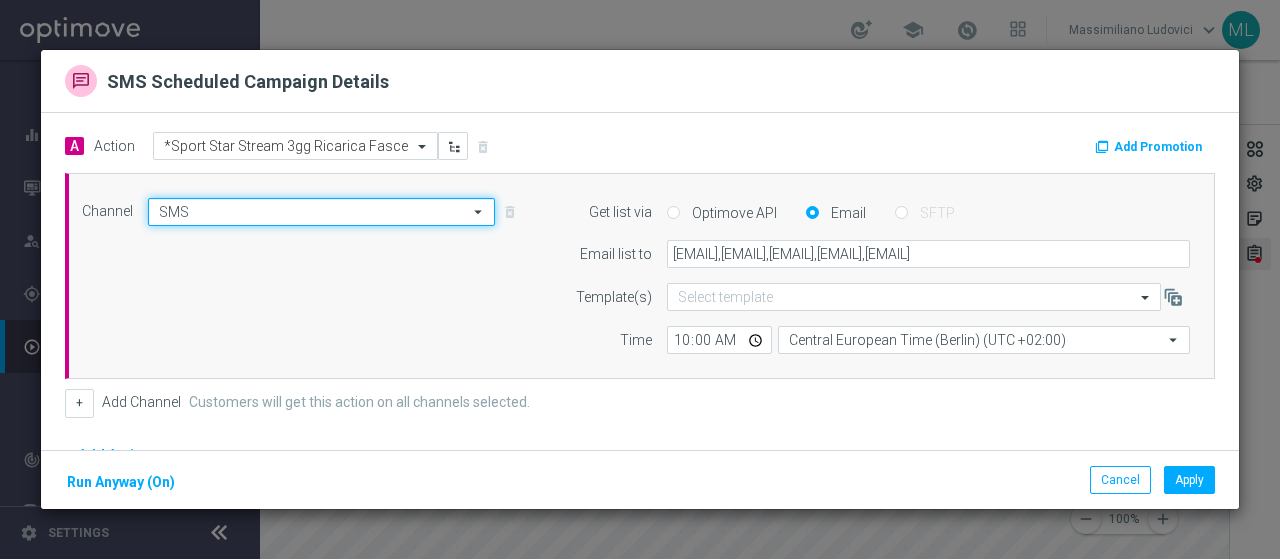 click on "SMS" 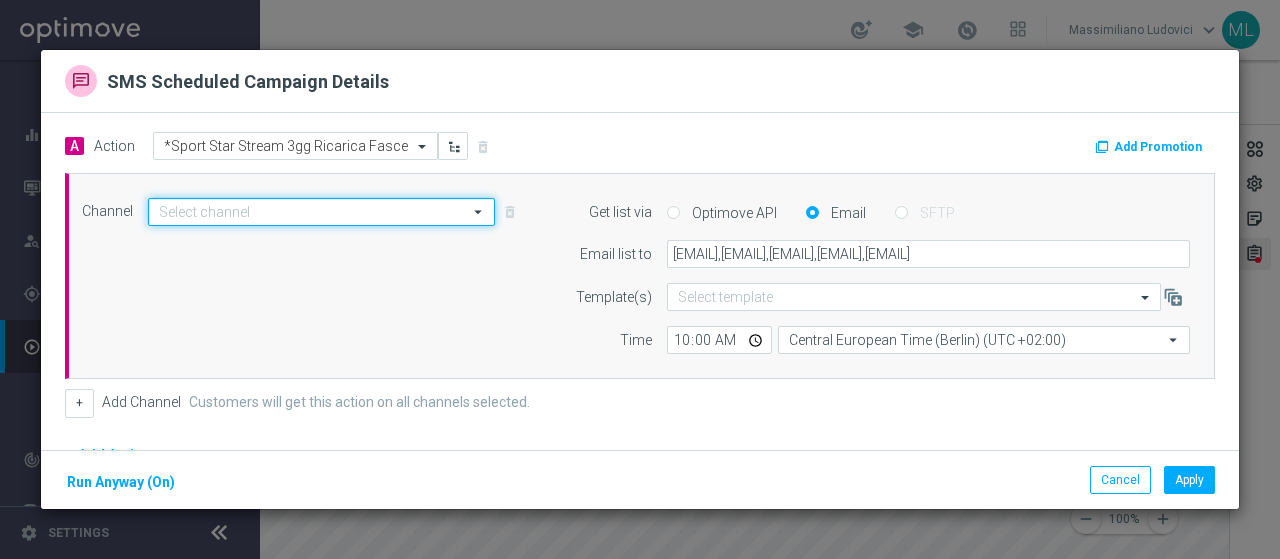 scroll, scrollTop: 0, scrollLeft: 0, axis: both 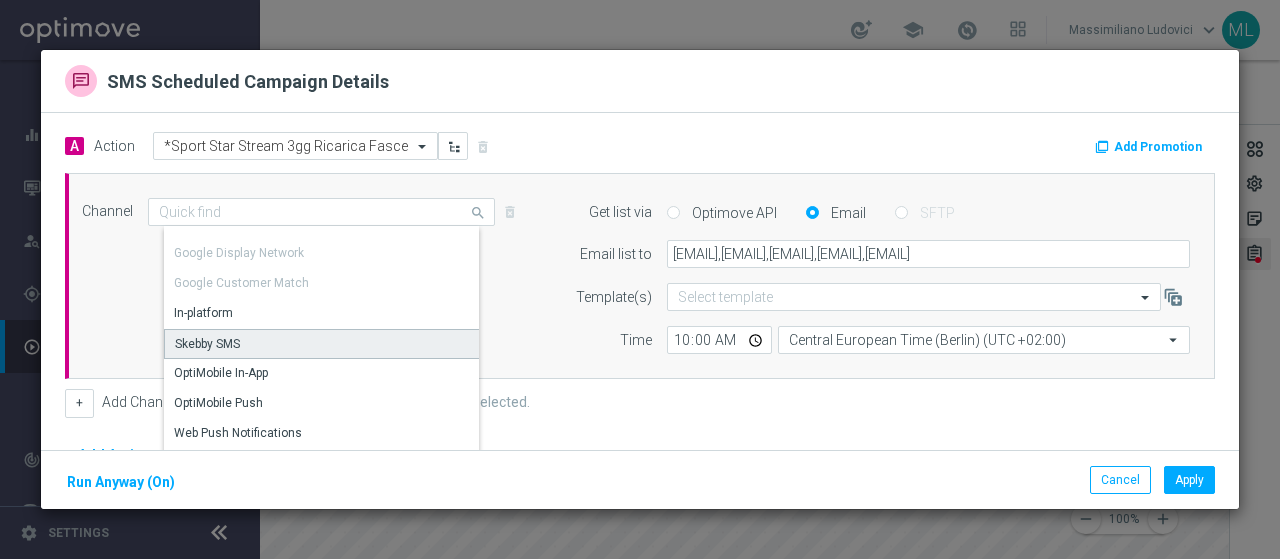click on "Skebby SMS" 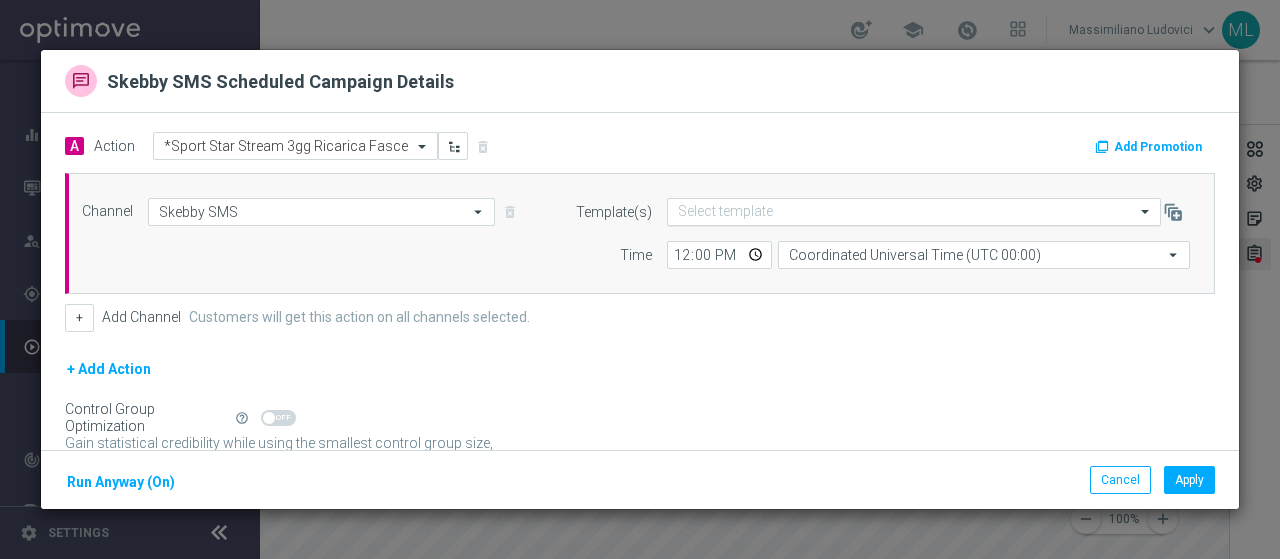 click 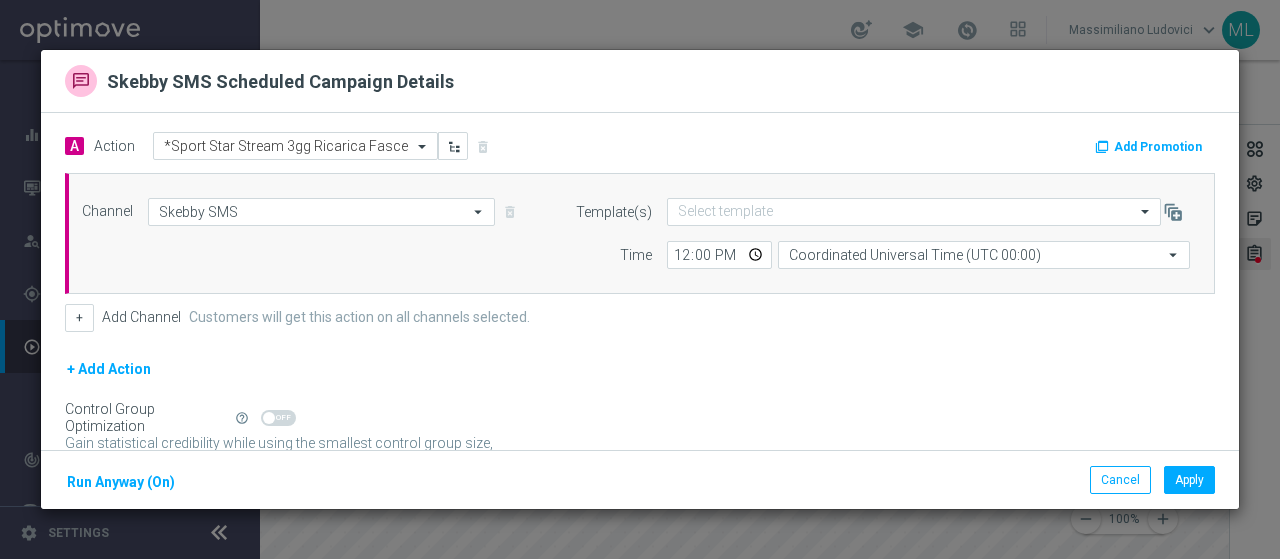 click on "A
Action
Select action  *Sport Star Stream 3gg Ricarica Fasce
delete_forever
Add Promotion
Channel
Skebby SMS
Skebby SMS
arrow_drop_down
Drag here to set row groups Drag here to set column labels" 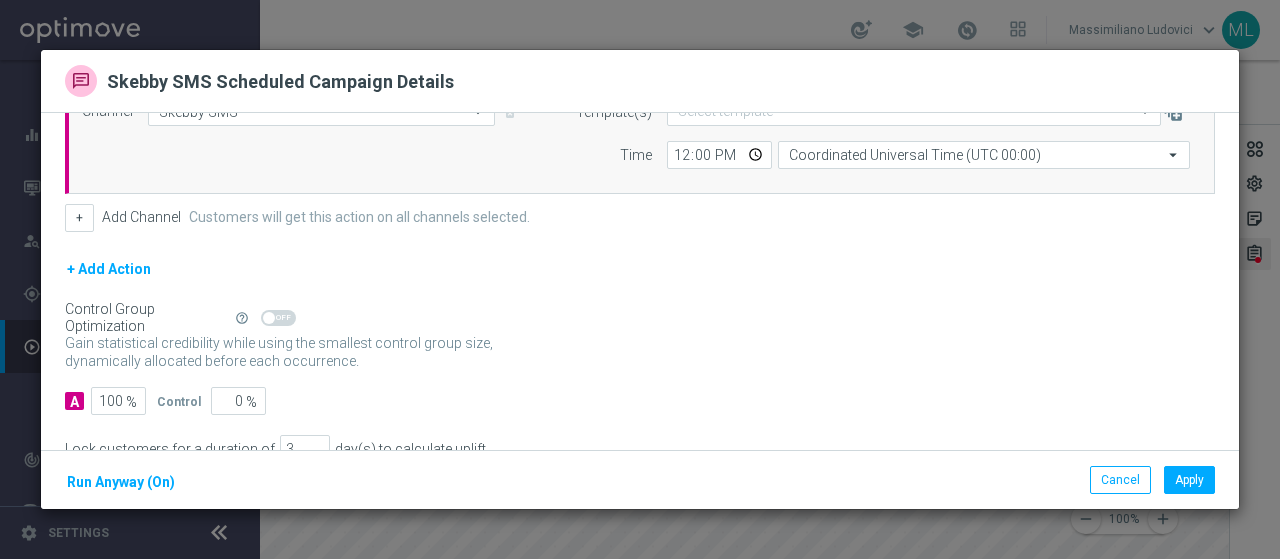 scroll, scrollTop: 0, scrollLeft: 0, axis: both 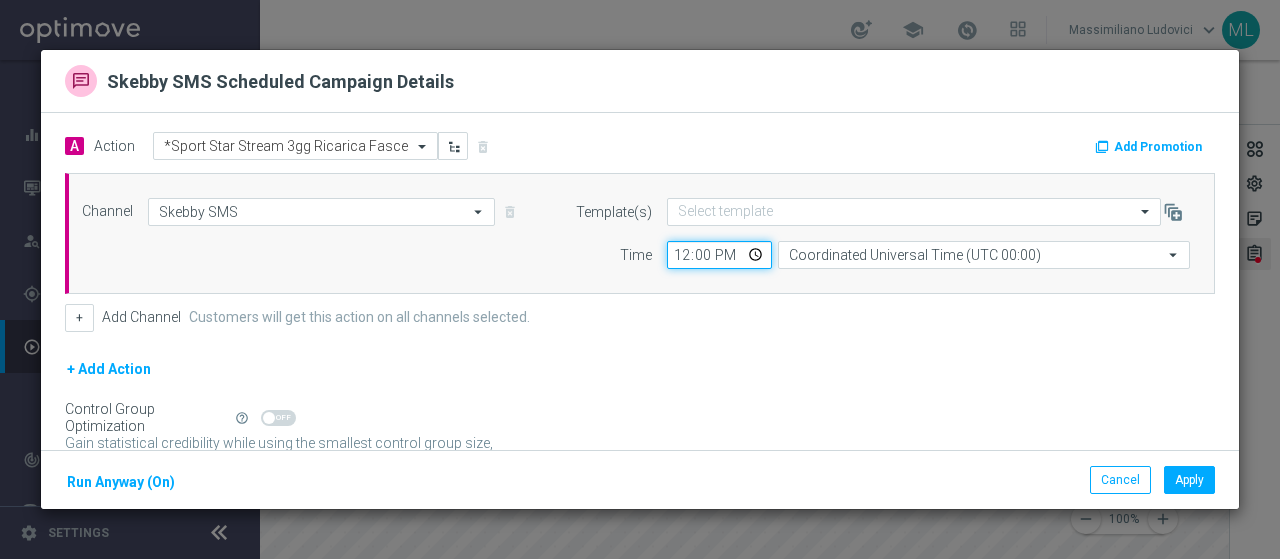 click on "12:00" 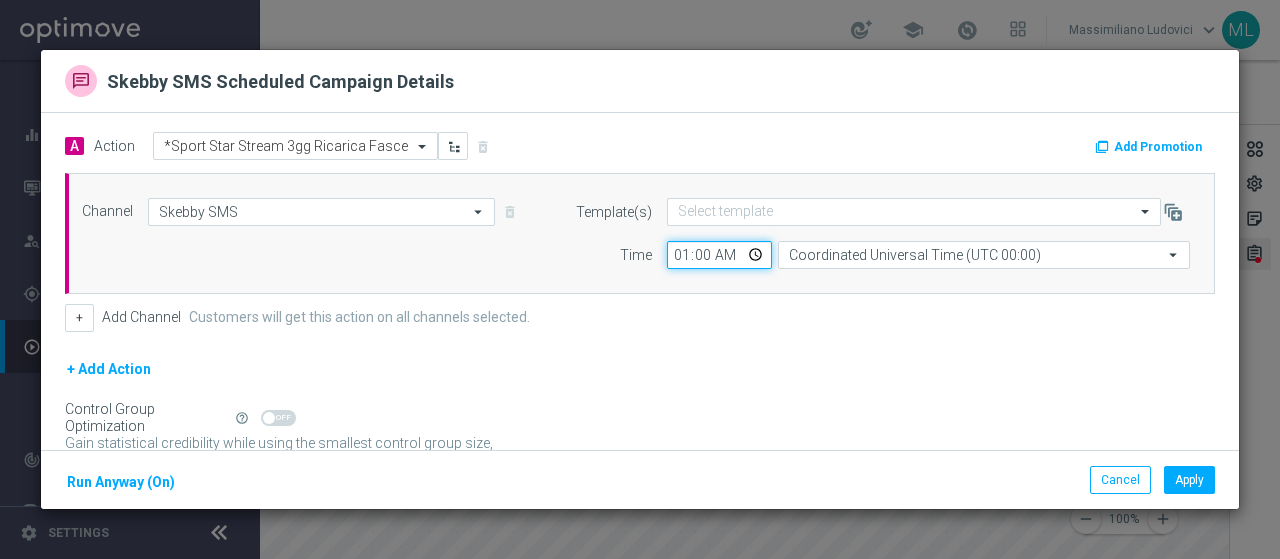 type on "10:00" 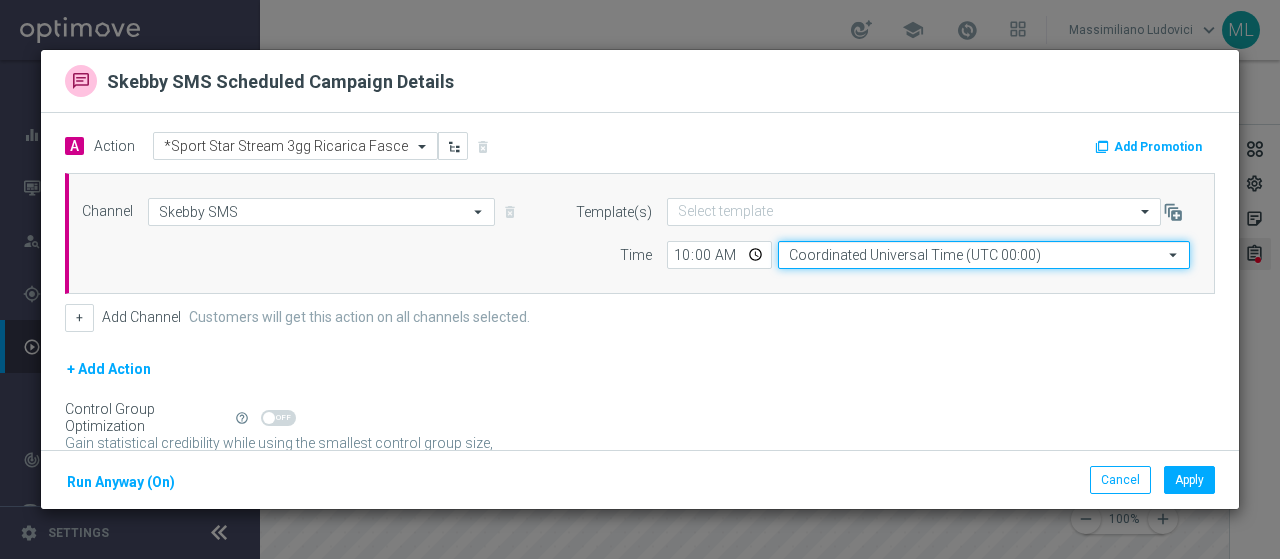 click on "Coordinated Universal Time (UTC 00:00)" 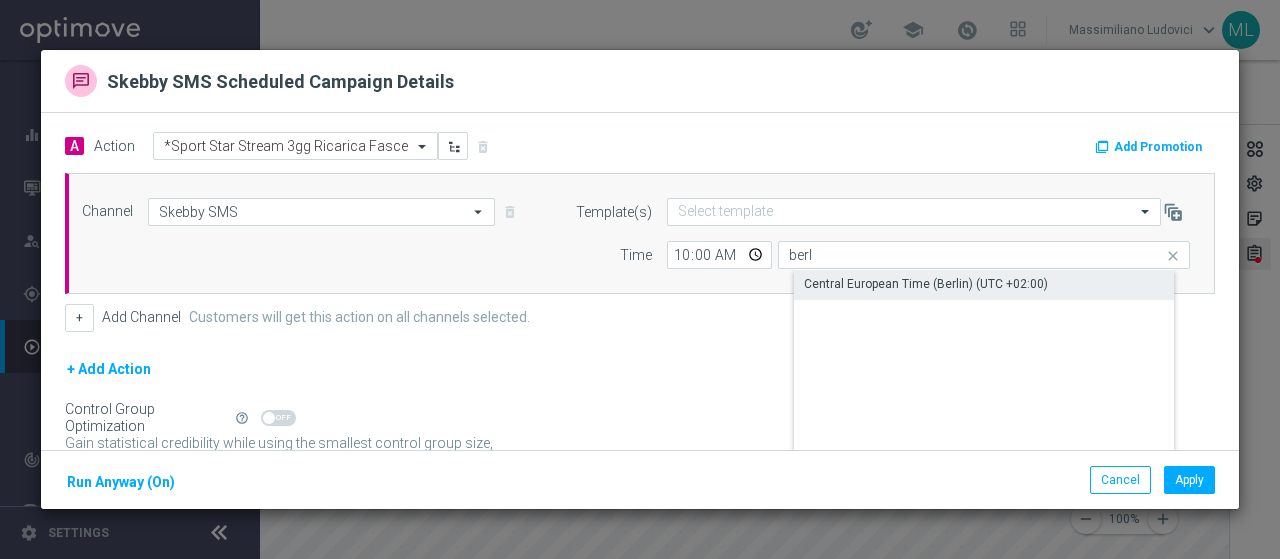click on "Central European Time (Berlin) (UTC +02:00)" 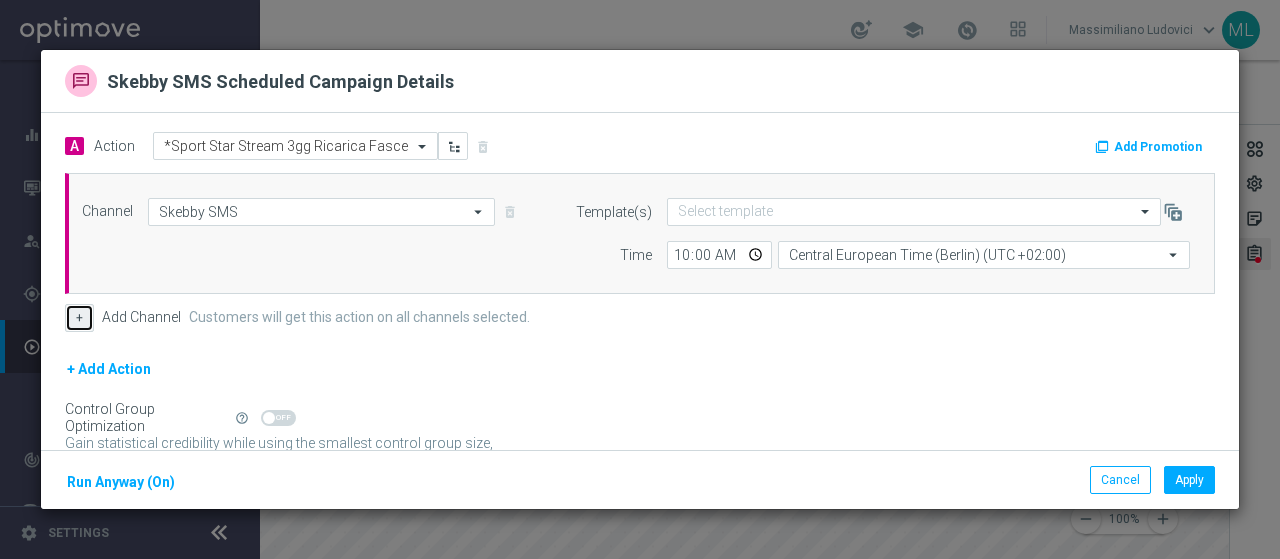 click on "+" 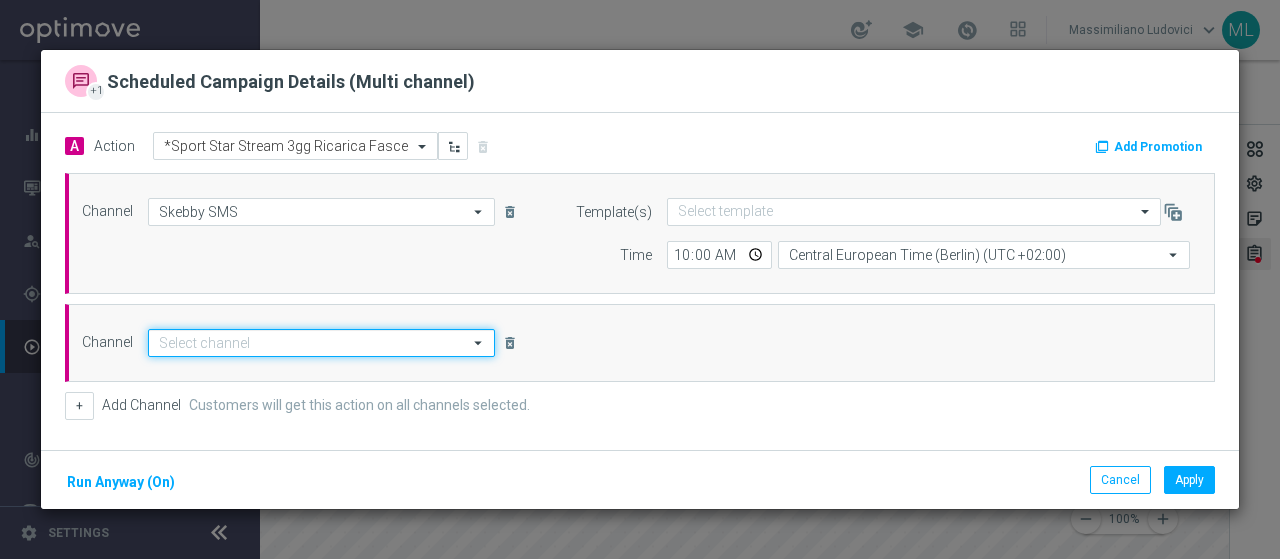 click 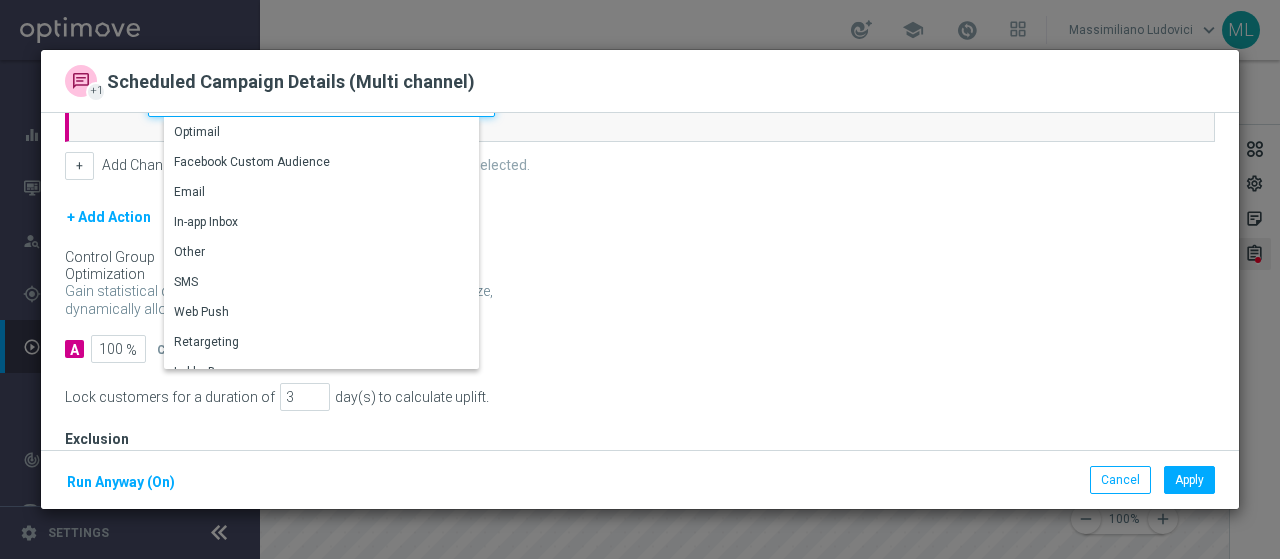scroll, scrollTop: 300, scrollLeft: 0, axis: vertical 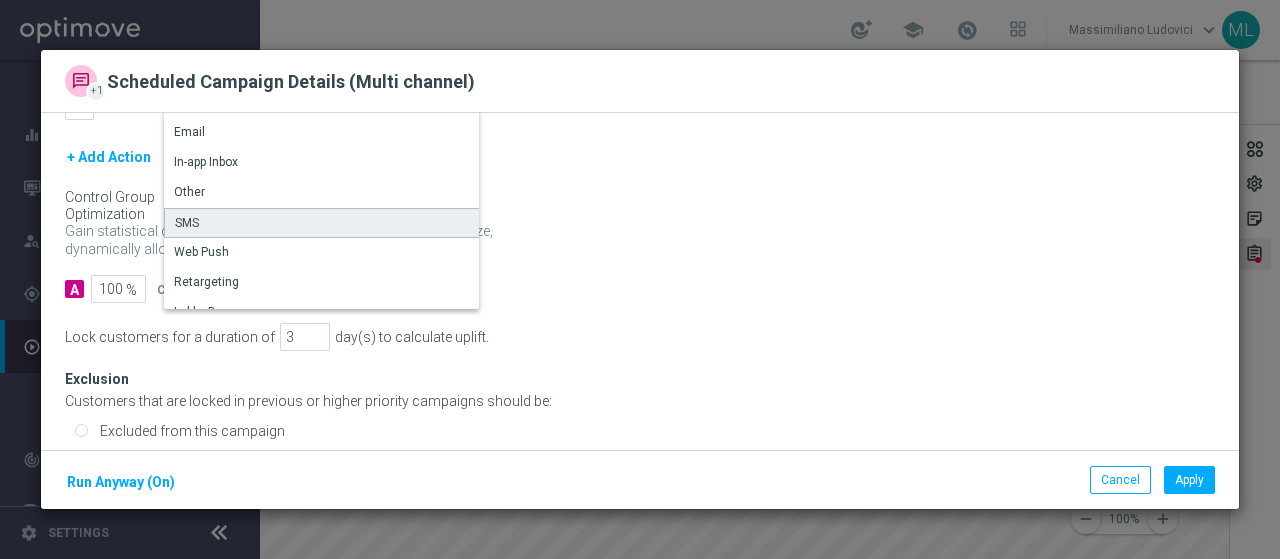 click on "SMS" 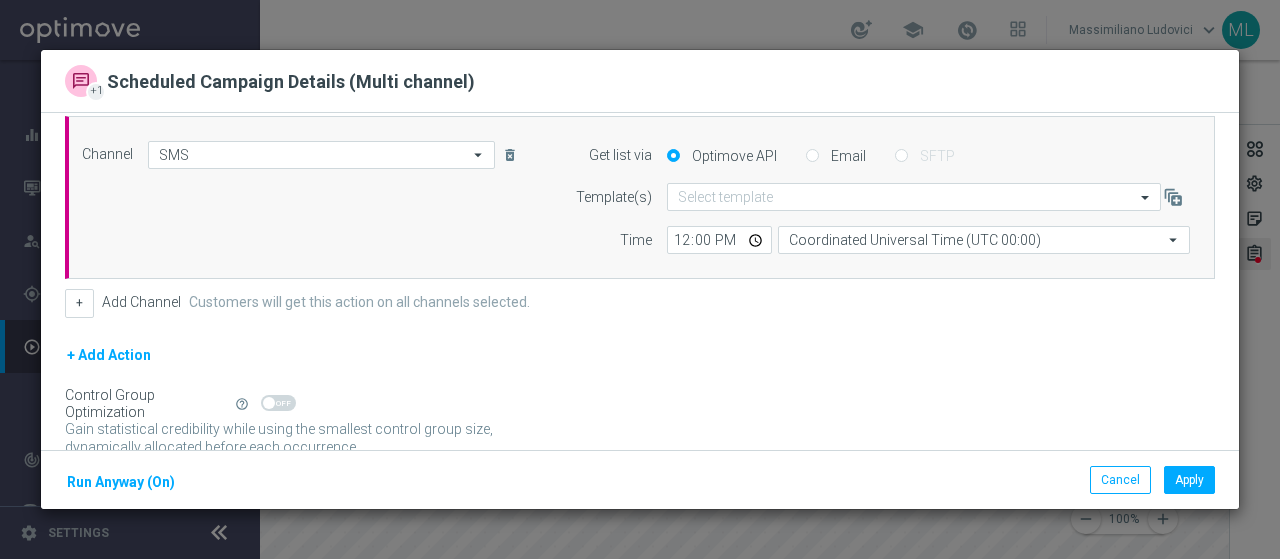 scroll, scrollTop: 0, scrollLeft: 0, axis: both 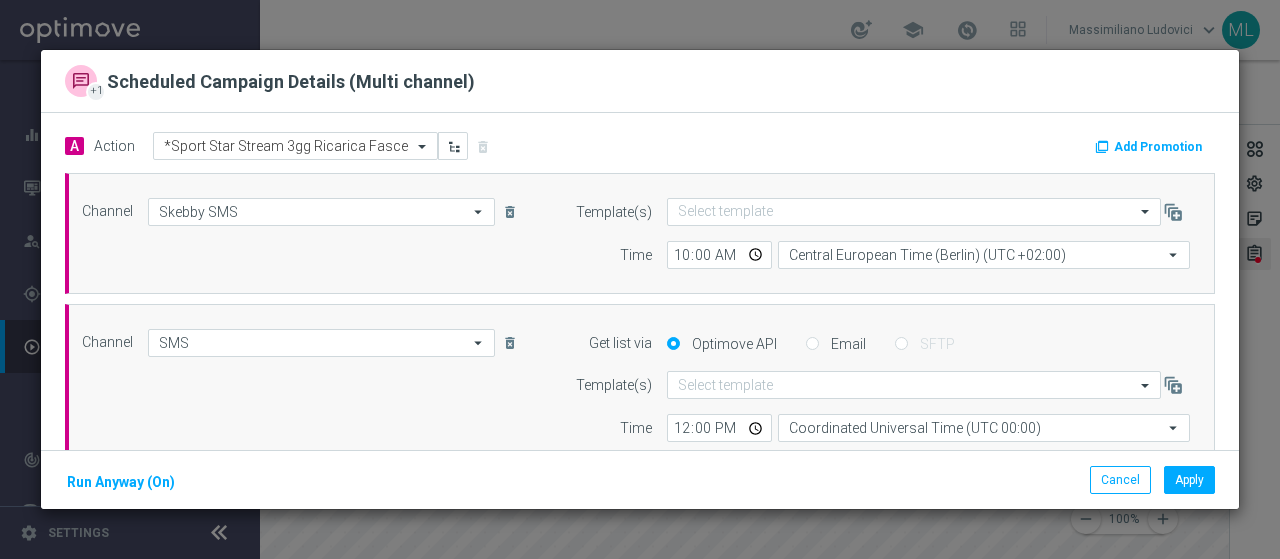 click on "Email" at bounding box center (812, 345) 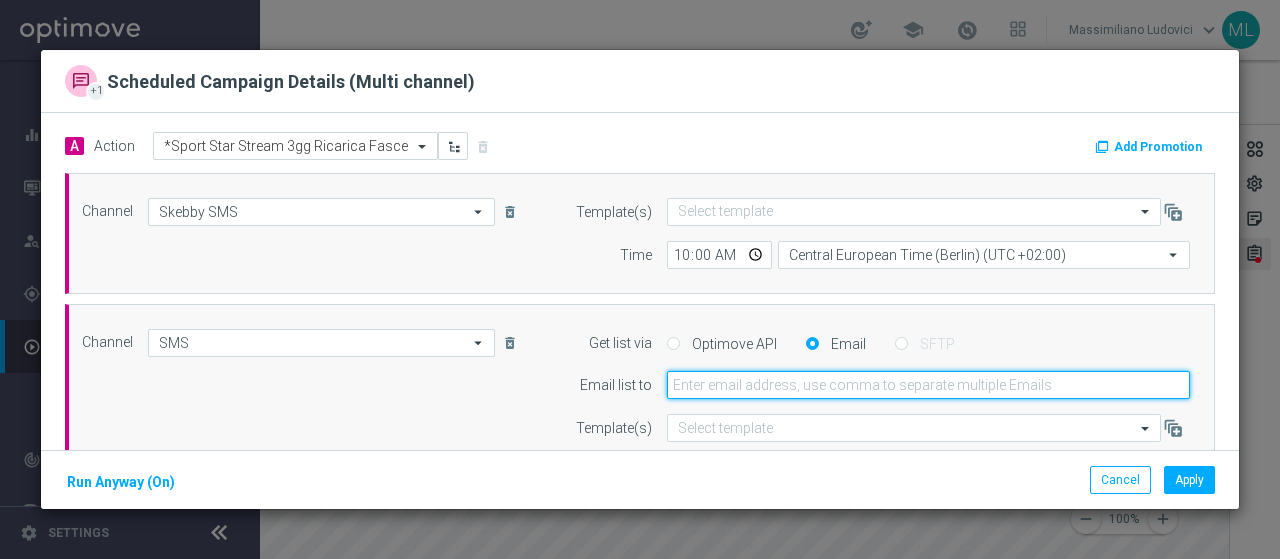 click 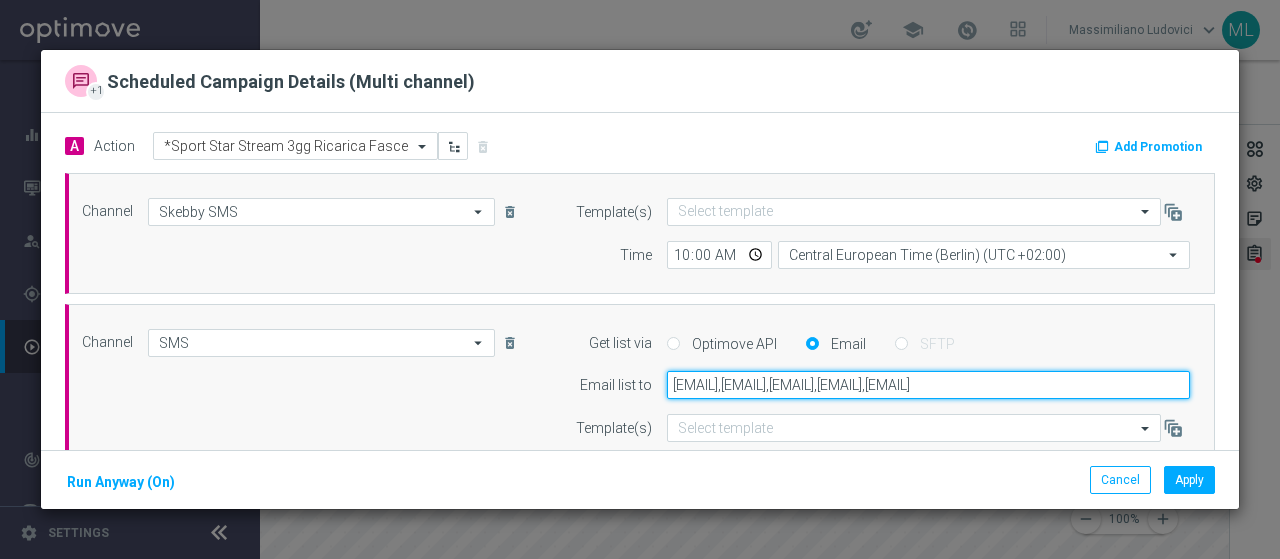 scroll, scrollTop: 0, scrollLeft: 207, axis: horizontal 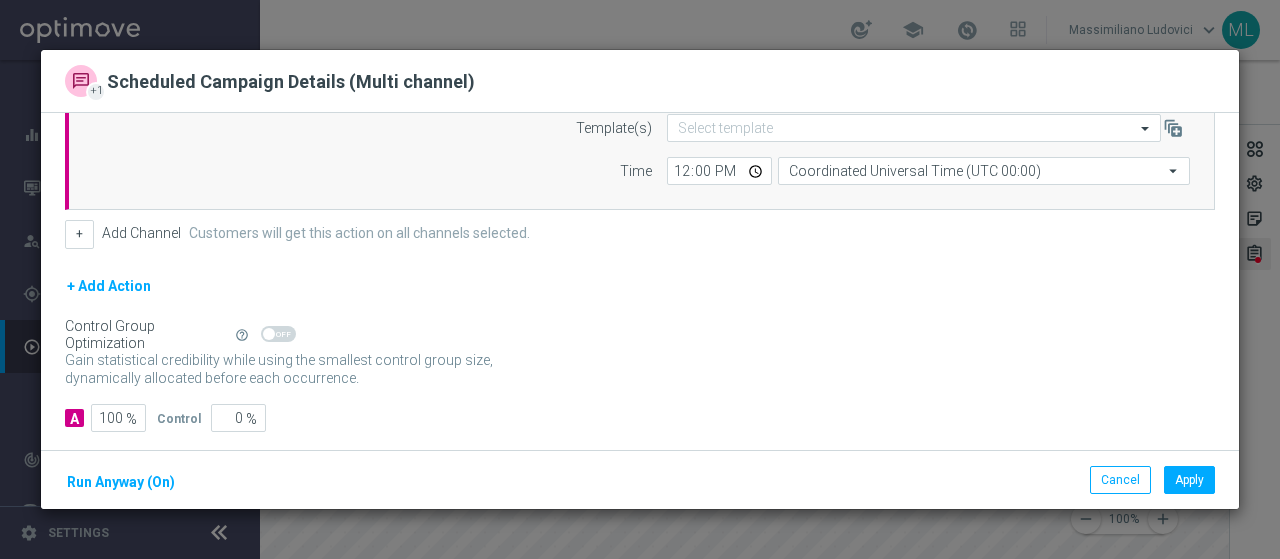 type on "[EMAIL],[EMAIL],[EMAIL],[EMAIL],[EMAIL]" 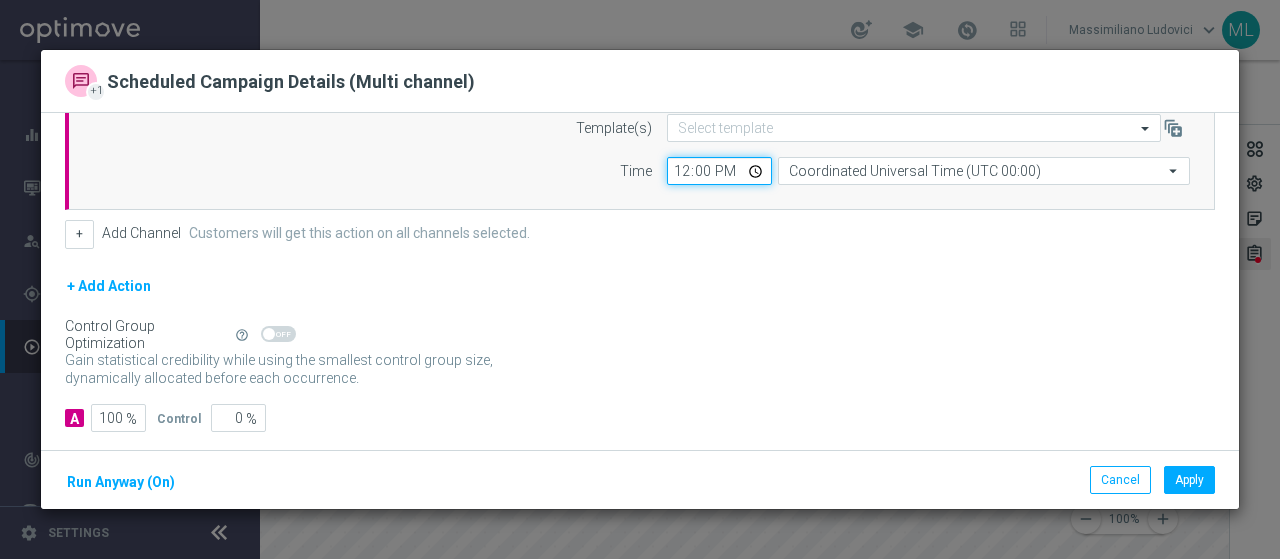 click on "12:00" 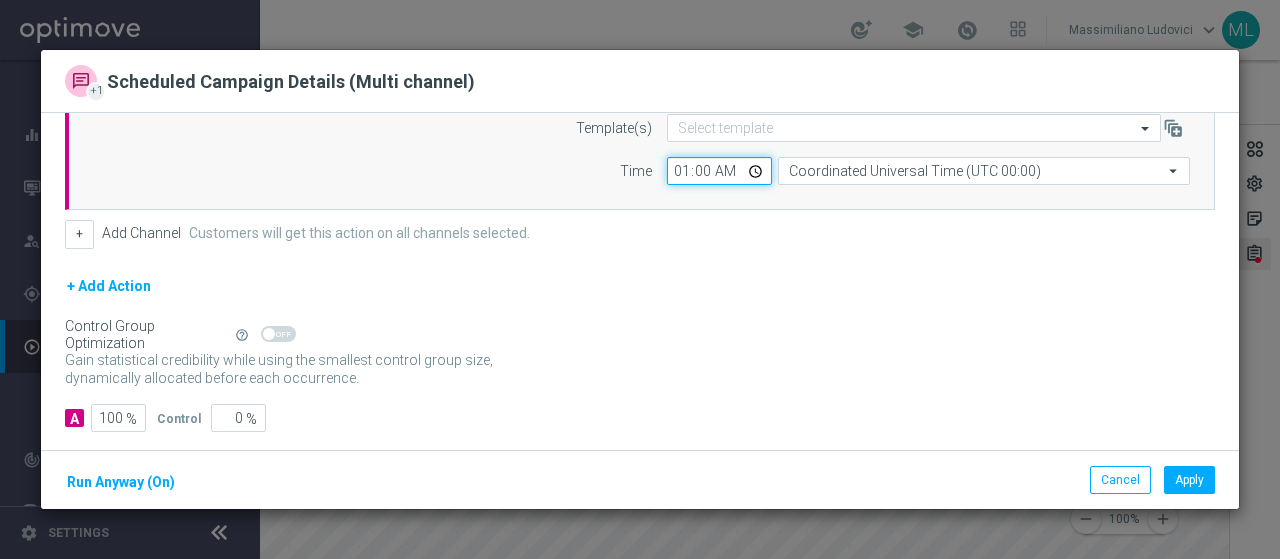 type on "10:00" 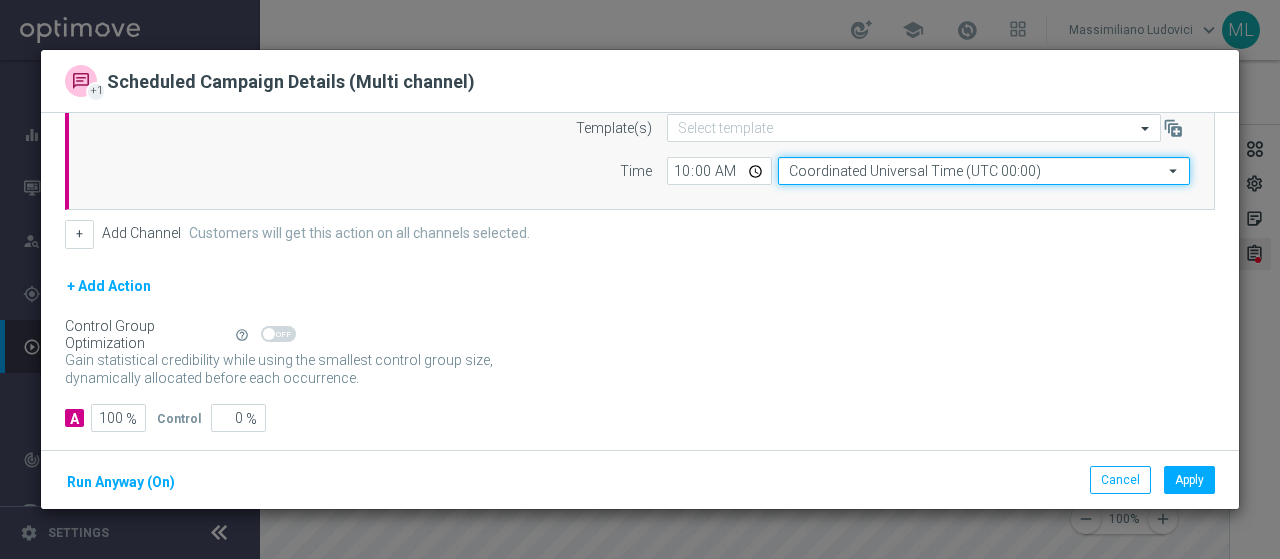 click on "Coordinated Universal Time (UTC 00:00)" 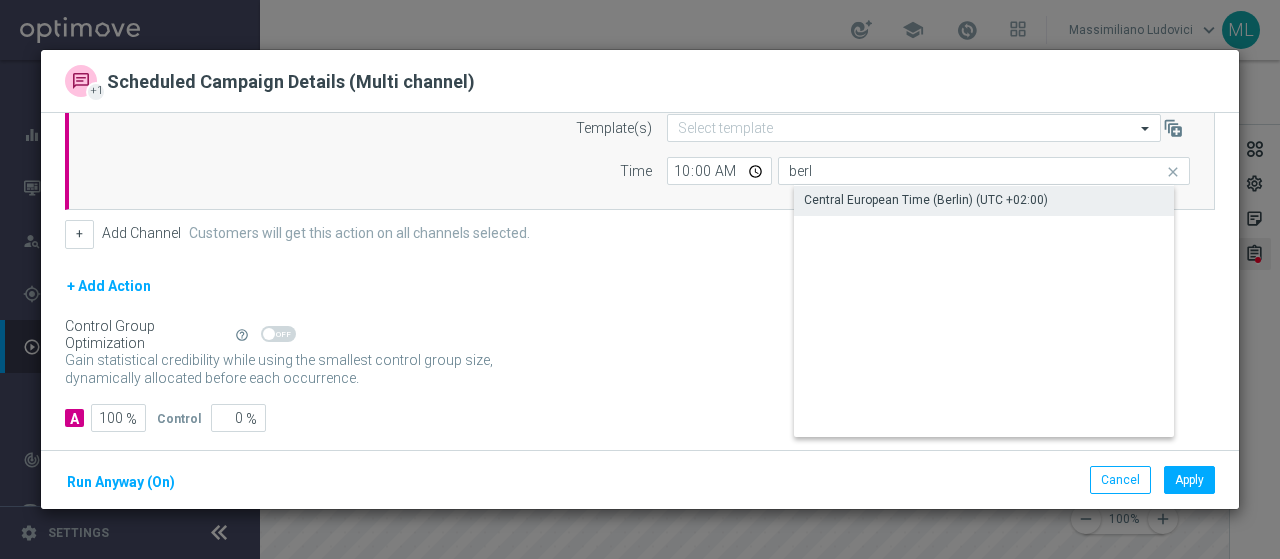 click on "Central European Time (Berlin) (UTC +02:00)" 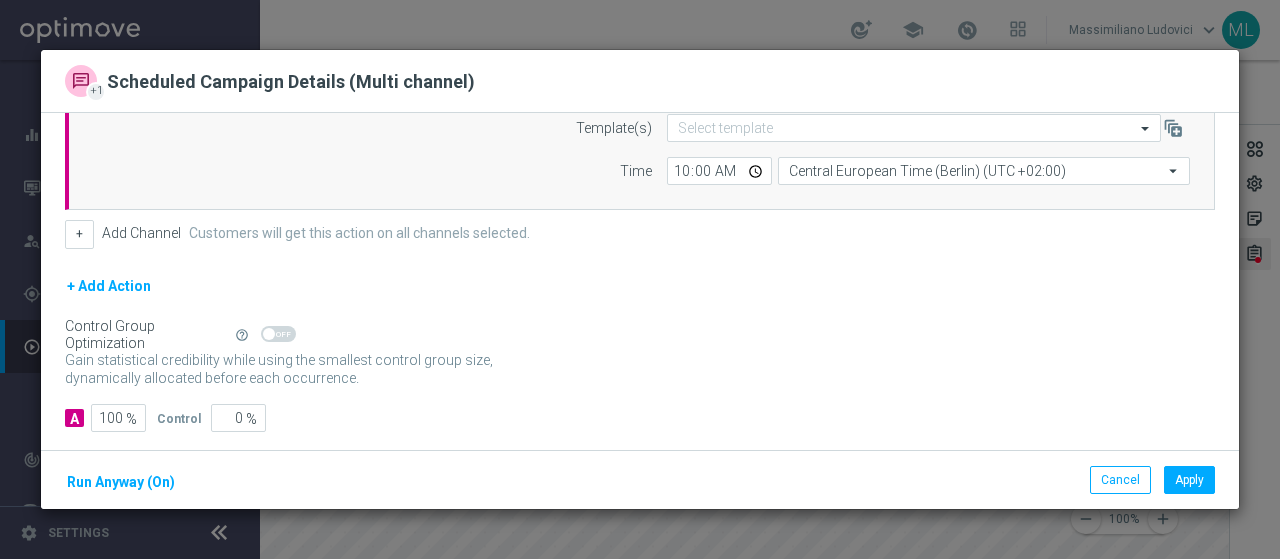 click on "Channel
Optimail
arrow_drop_down
Drag here to set row groups Drag here to set column labels
Show Selected
1 of 20
Optimail" 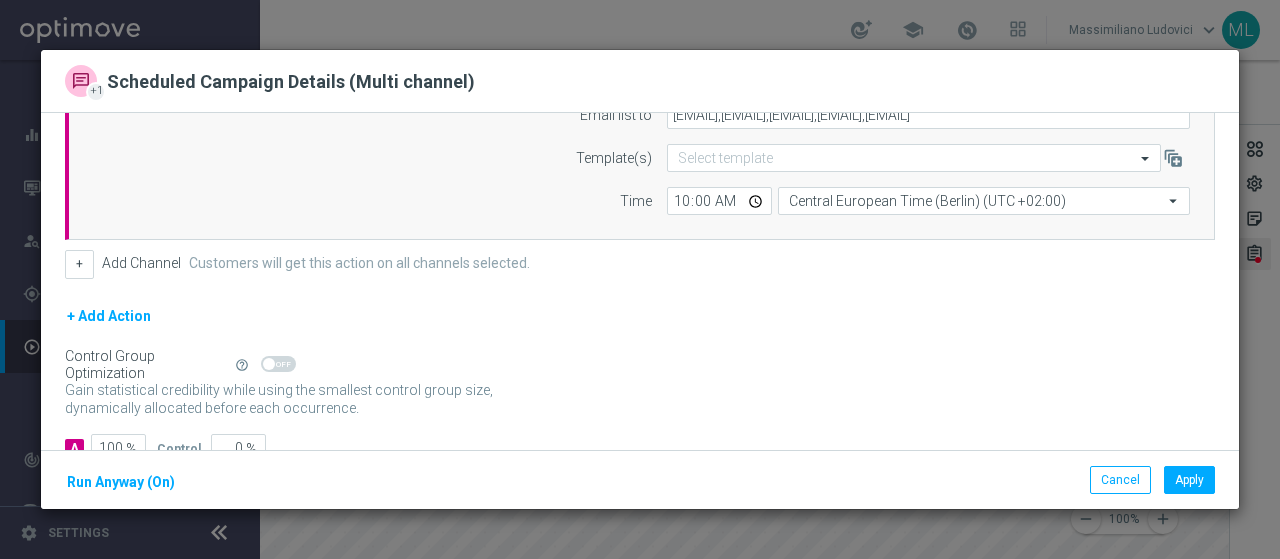 scroll, scrollTop: 448, scrollLeft: 0, axis: vertical 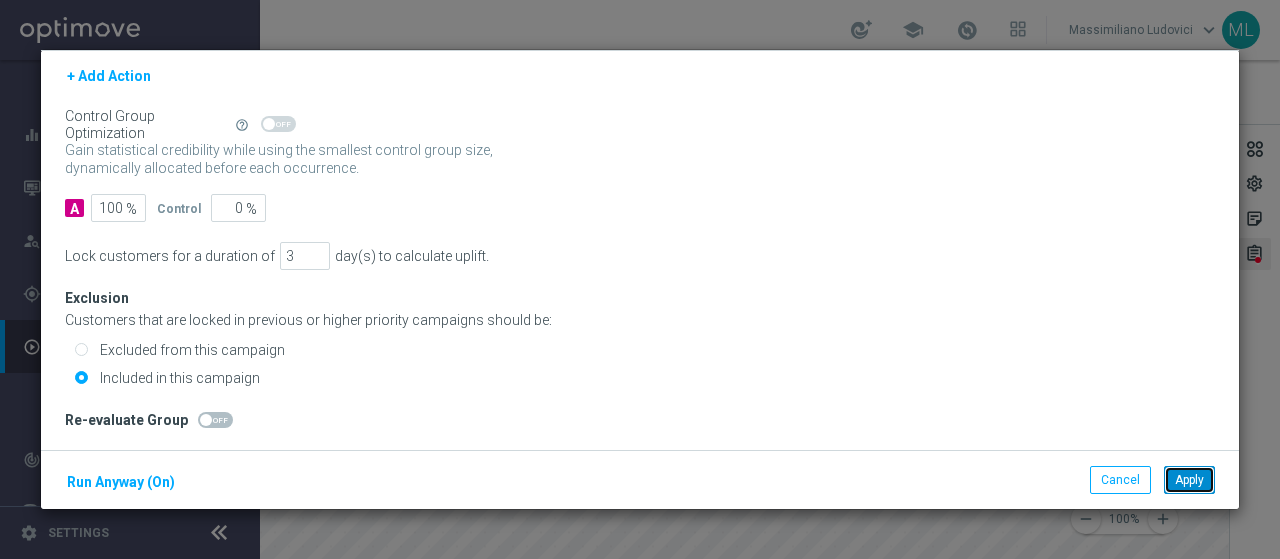 click on "Apply" 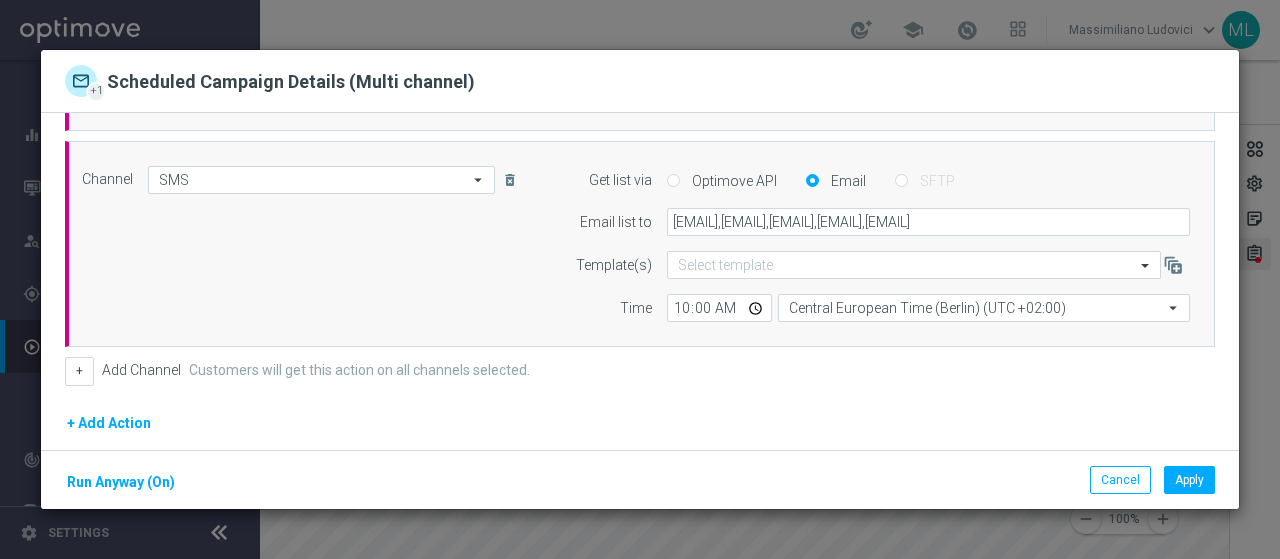 scroll, scrollTop: 300, scrollLeft: 0, axis: vertical 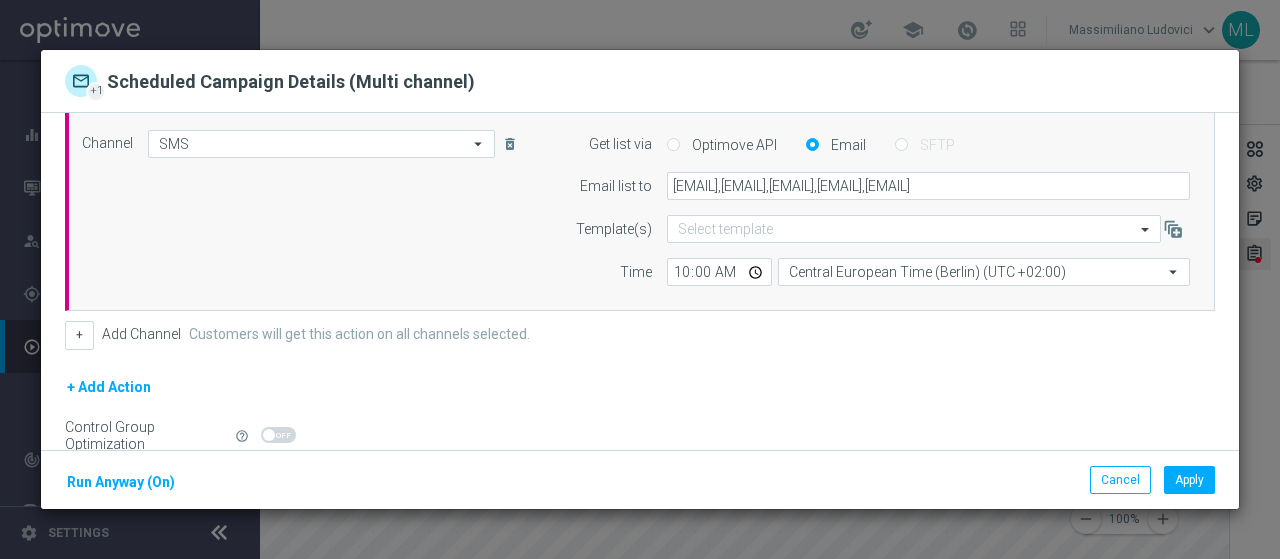 click on "arrow_drop_down" 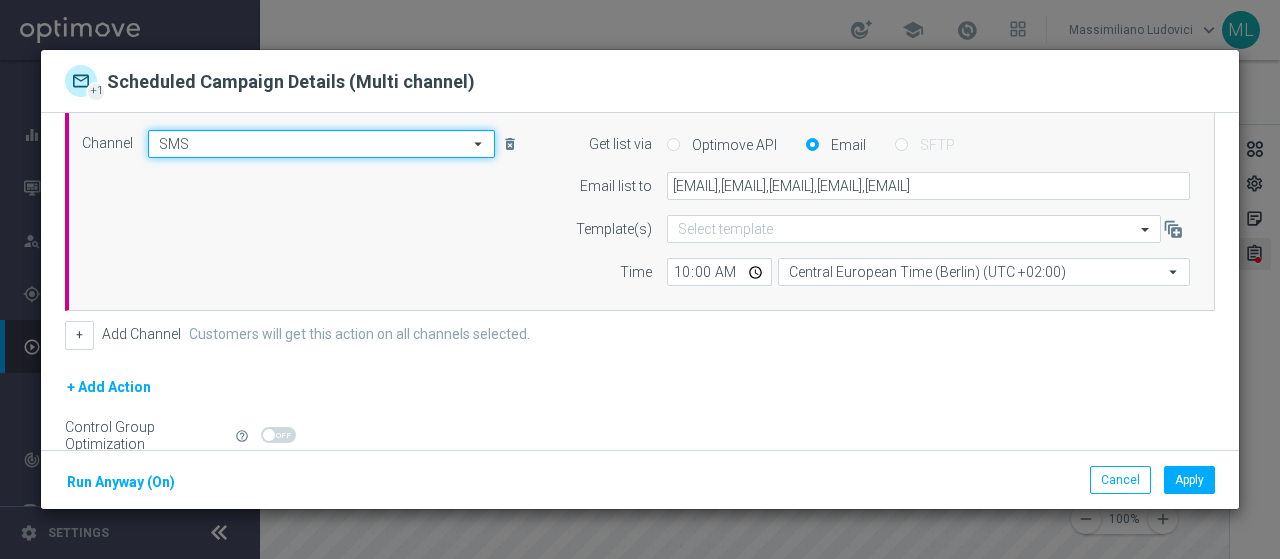 type 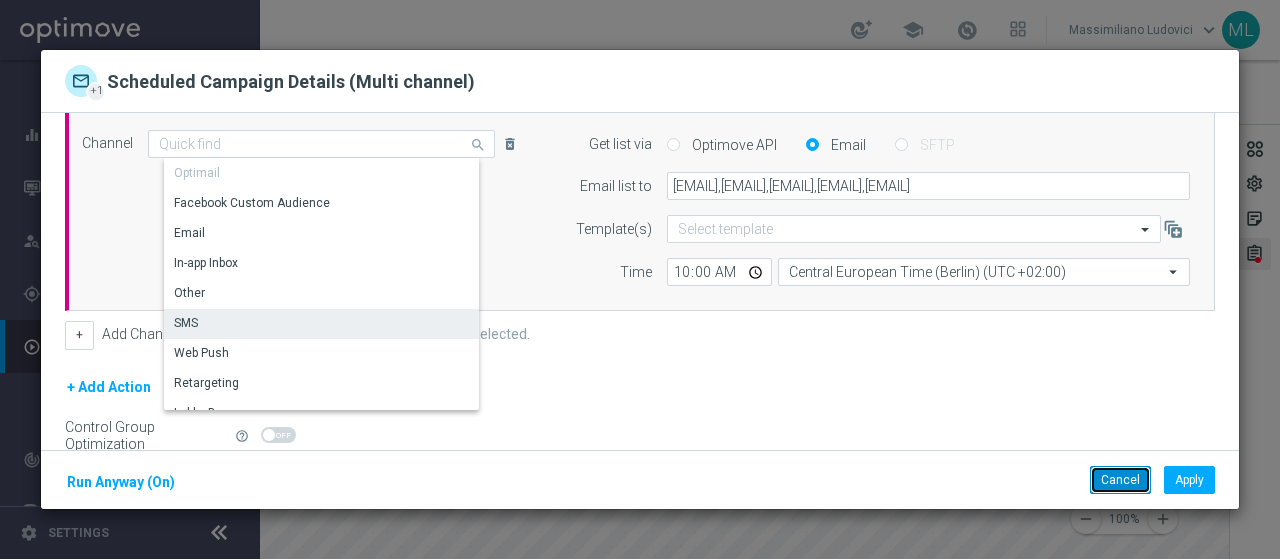 click on "Cancel" 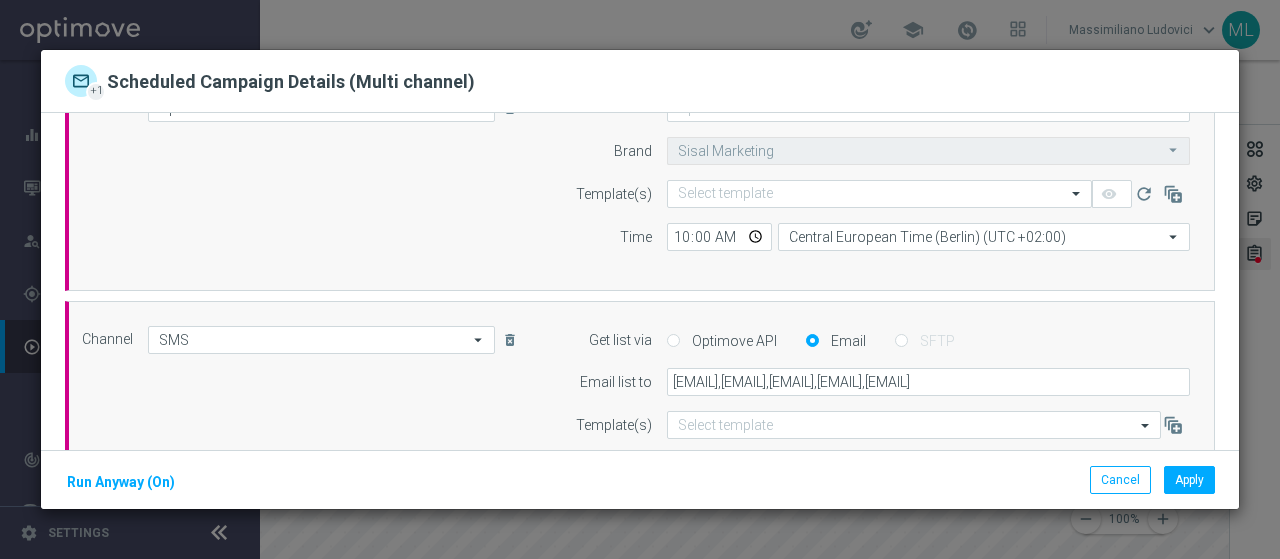 scroll, scrollTop: 200, scrollLeft: 0, axis: vertical 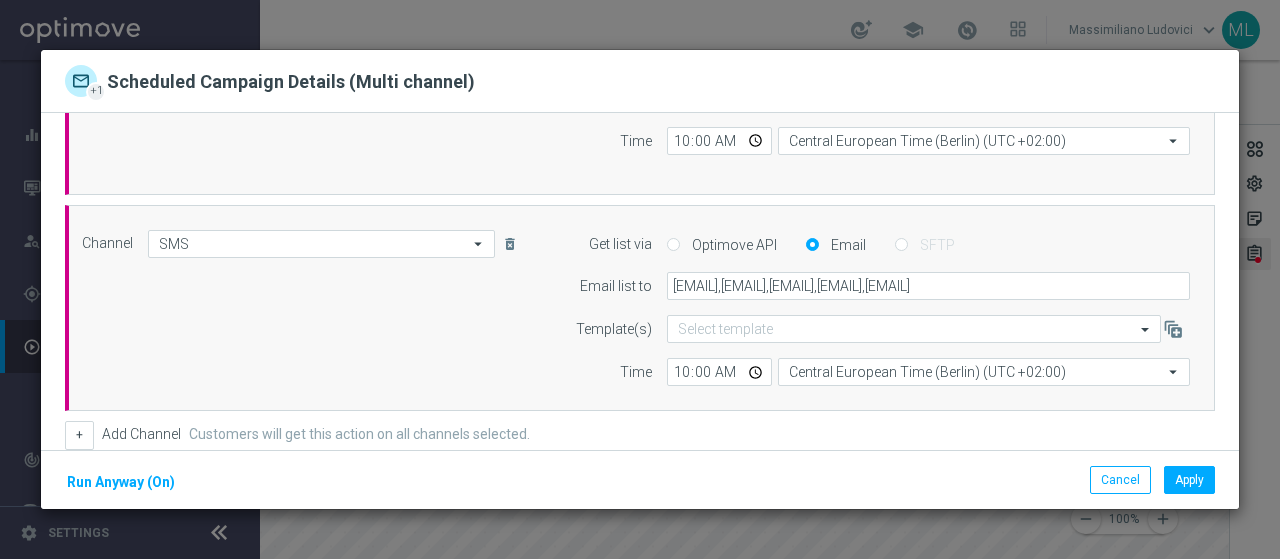 click on "arrow_drop_down" 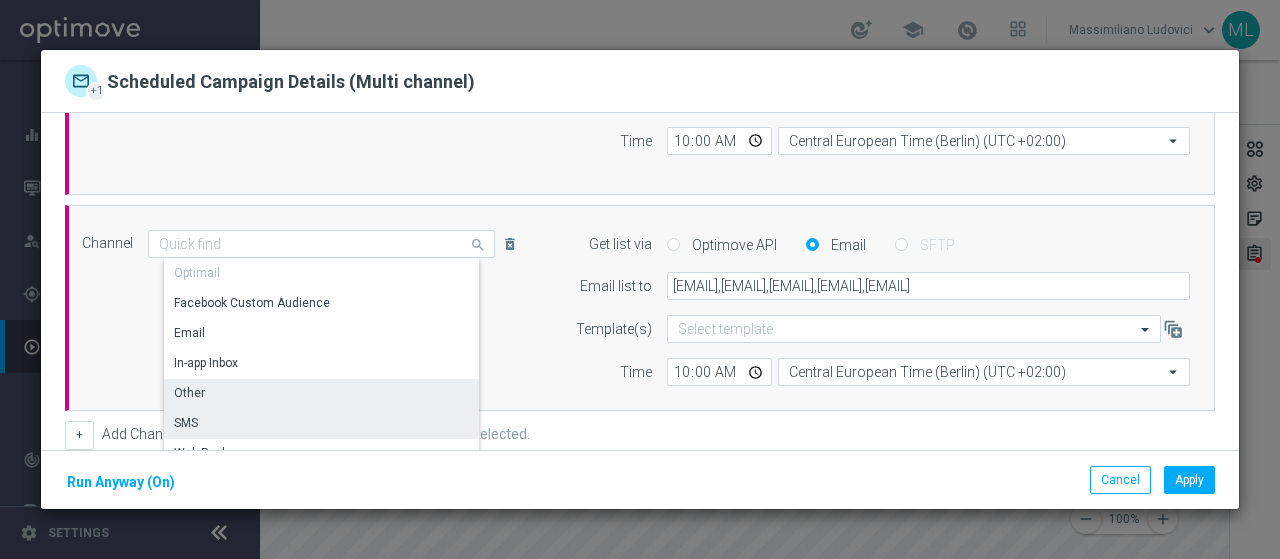 click on "Other" 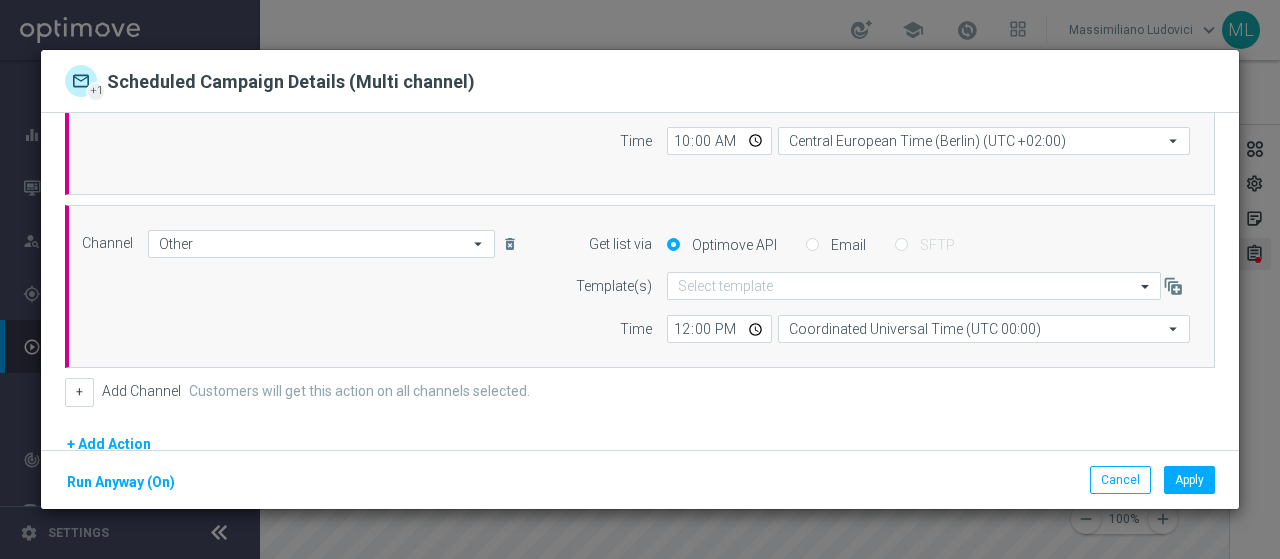 click on "Email" at bounding box center (812, 246) 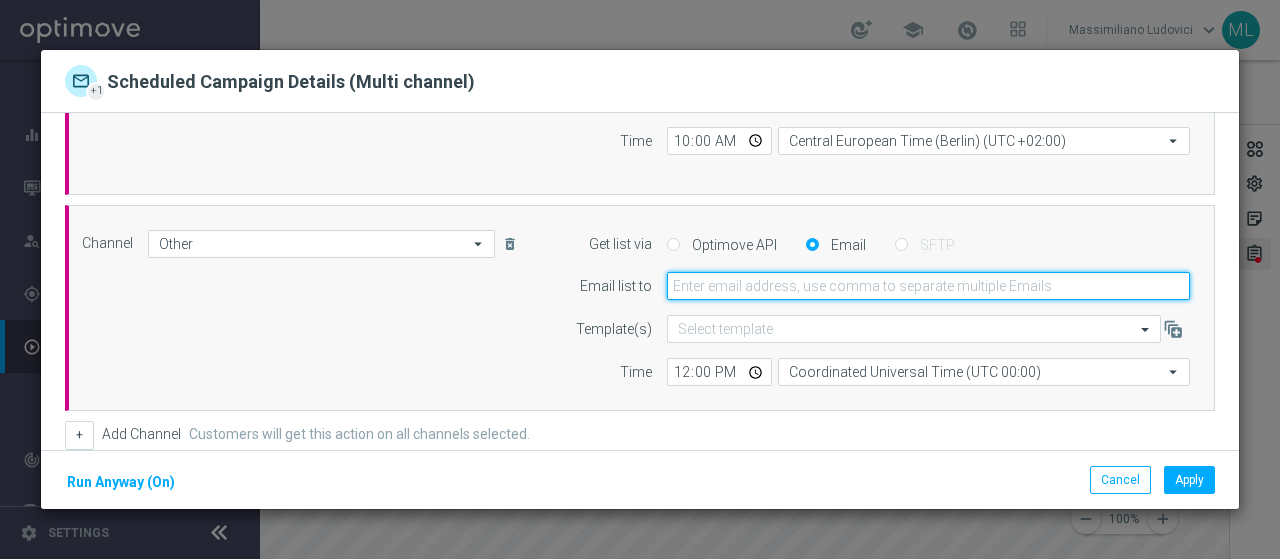click 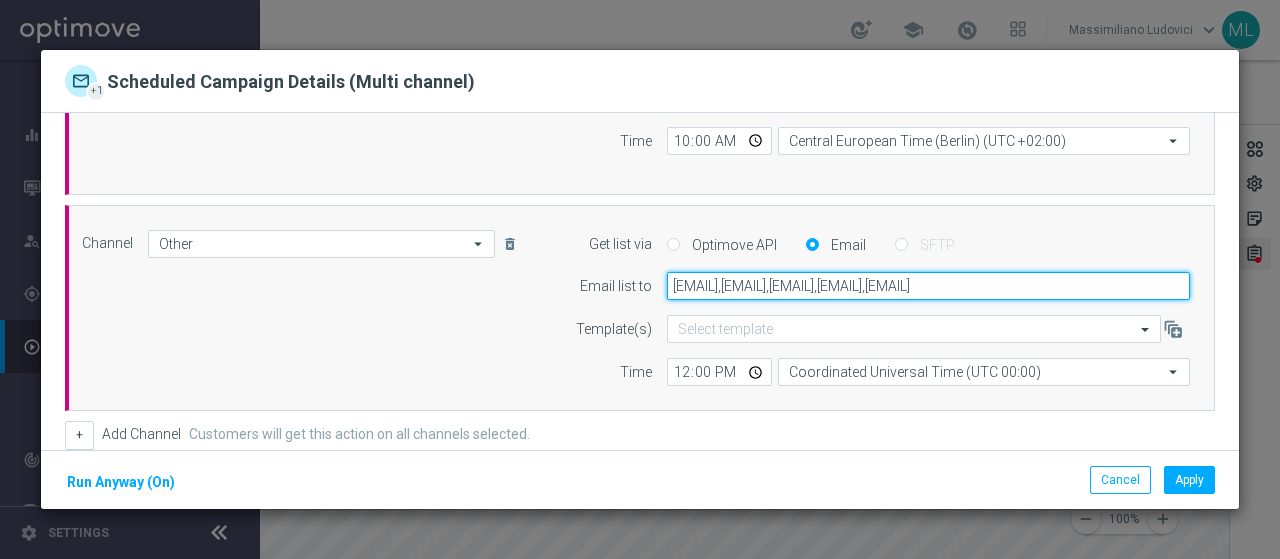 scroll, scrollTop: 0, scrollLeft: 207, axis: horizontal 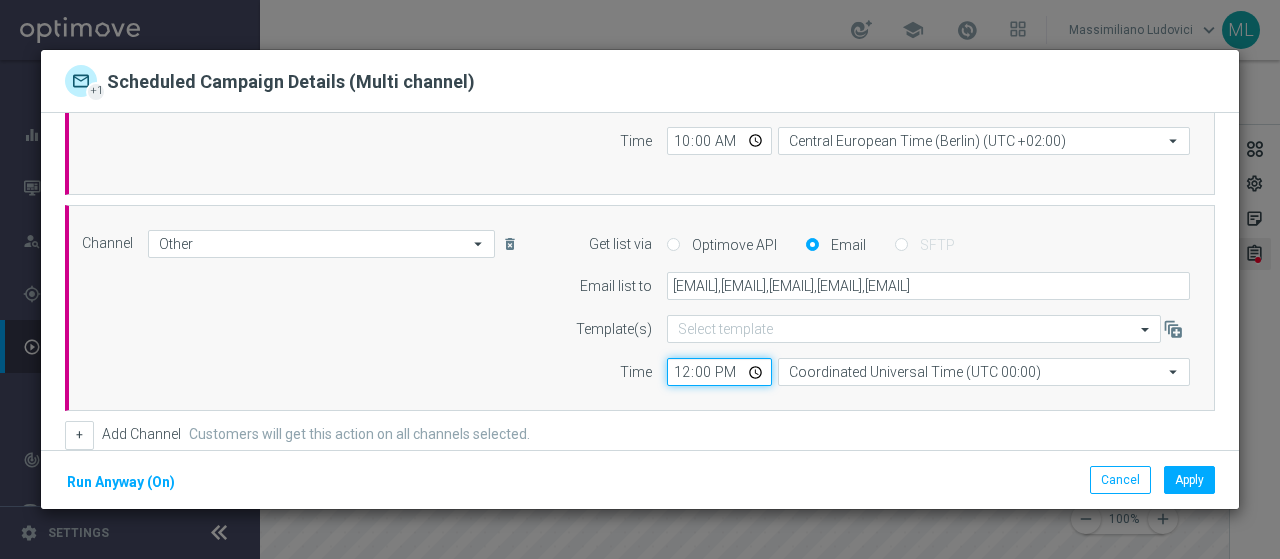 click on "12:00" 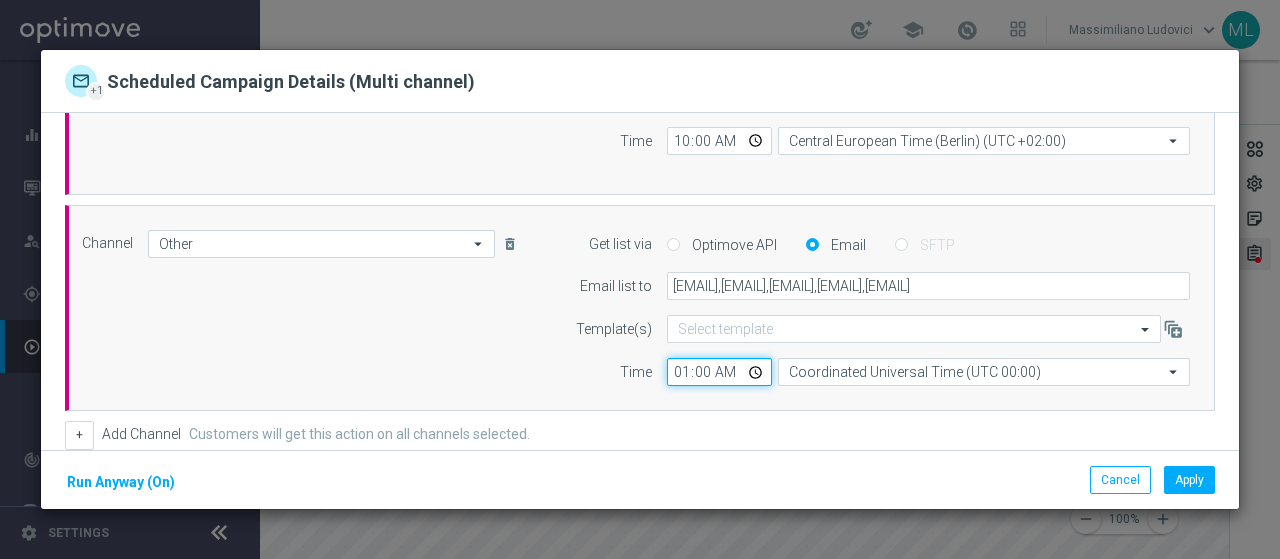 type on "10:00" 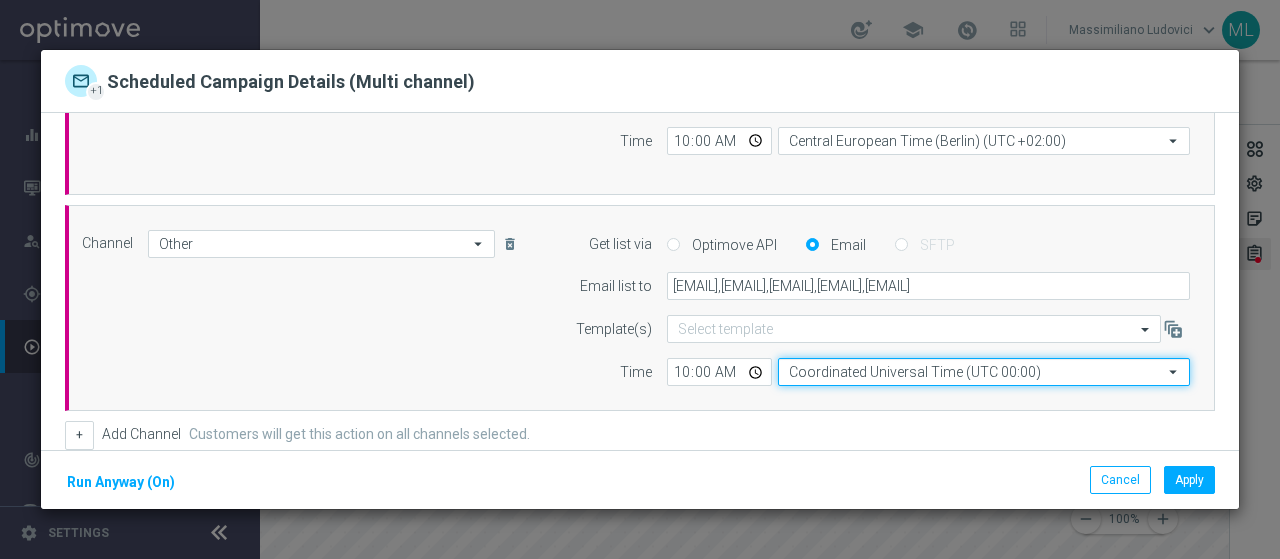click on "Coordinated Universal Time (UTC 00:00)" 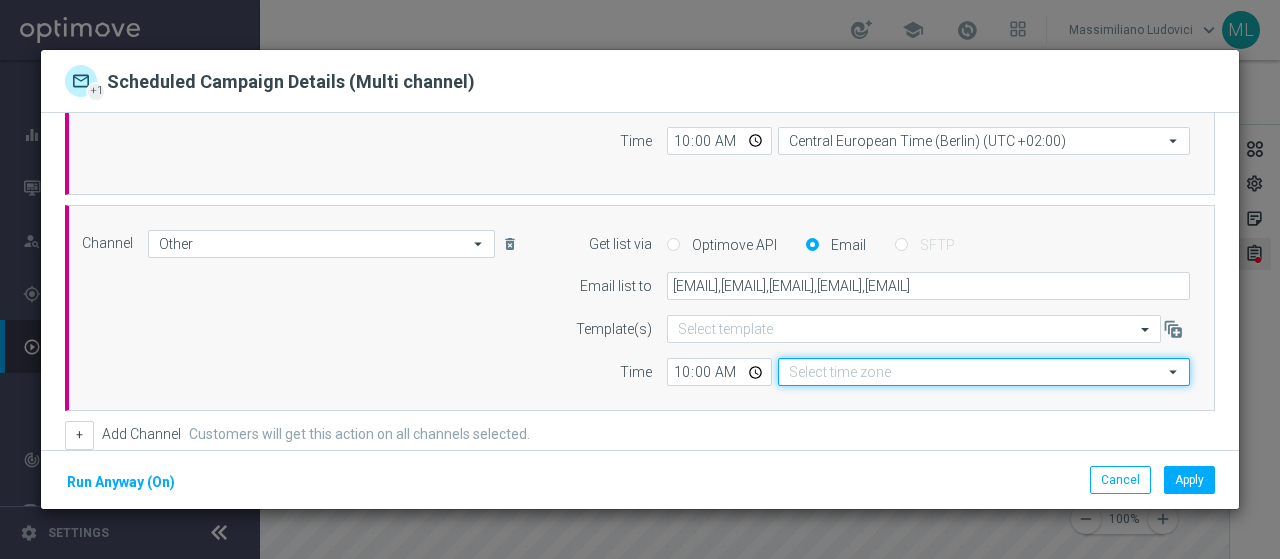 click 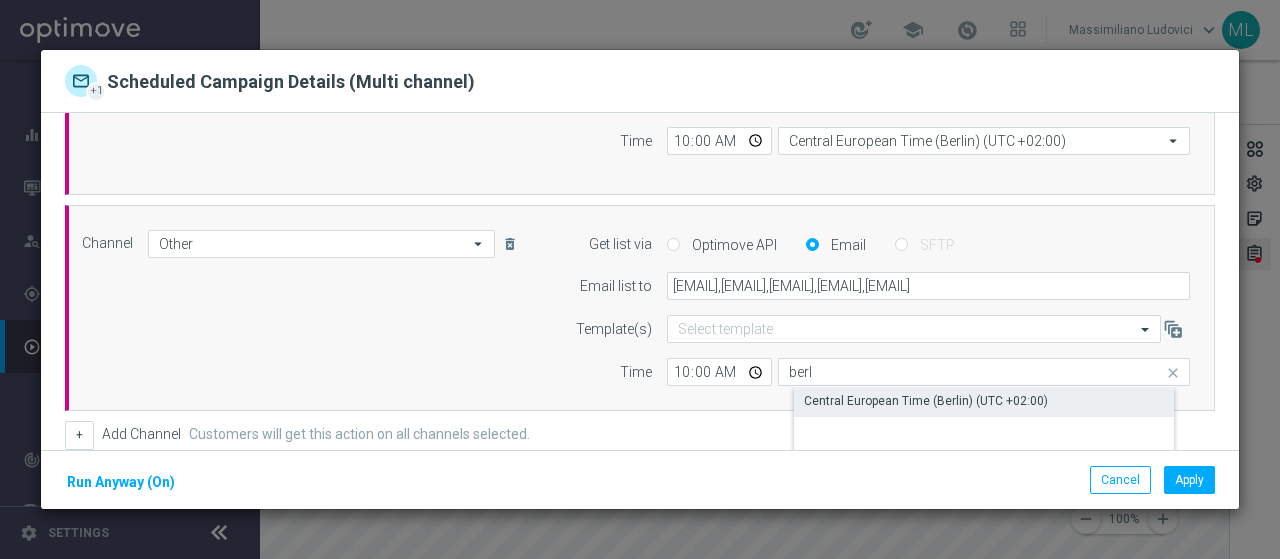 click on "Central European Time (Berlin) (UTC +02:00)" 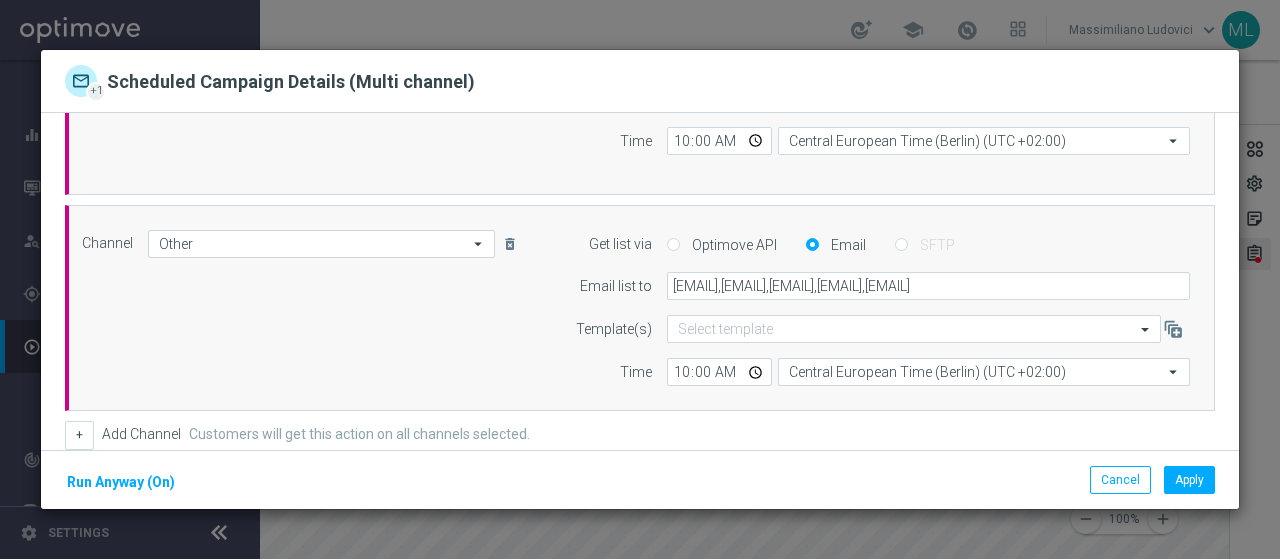 click on "Time" 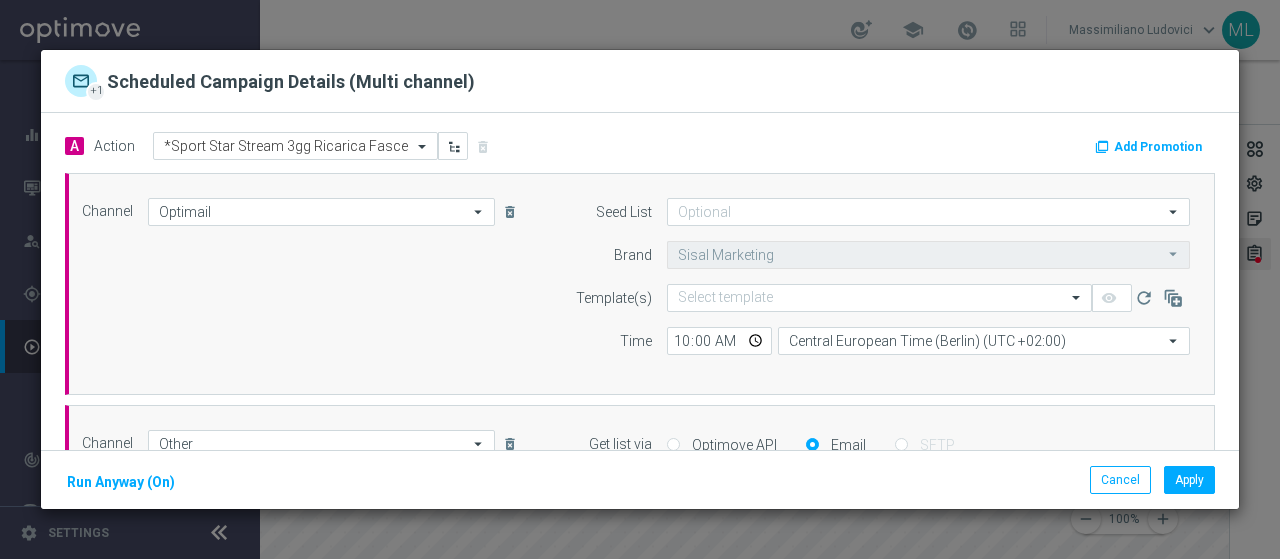 click on "arrow_drop_down" 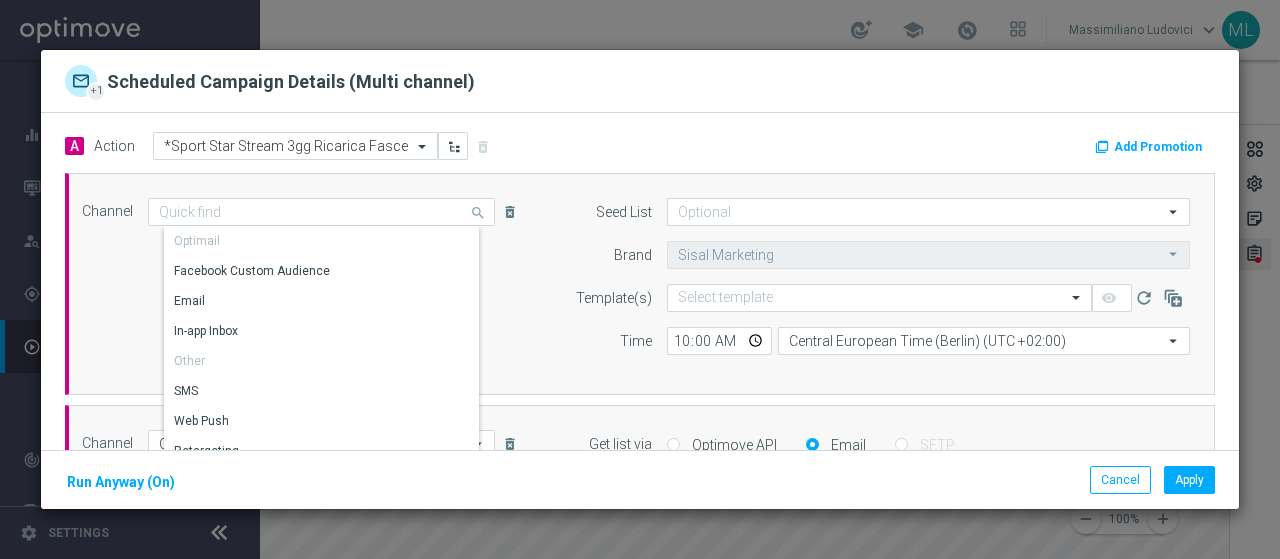 click on "A
Action
Select action  *Sport Star Stream 3gg Ricarica Fasce
delete_forever
Add Promotion
Channel
Optimail
search
Drag here to set row groups Drag here to set column labels" 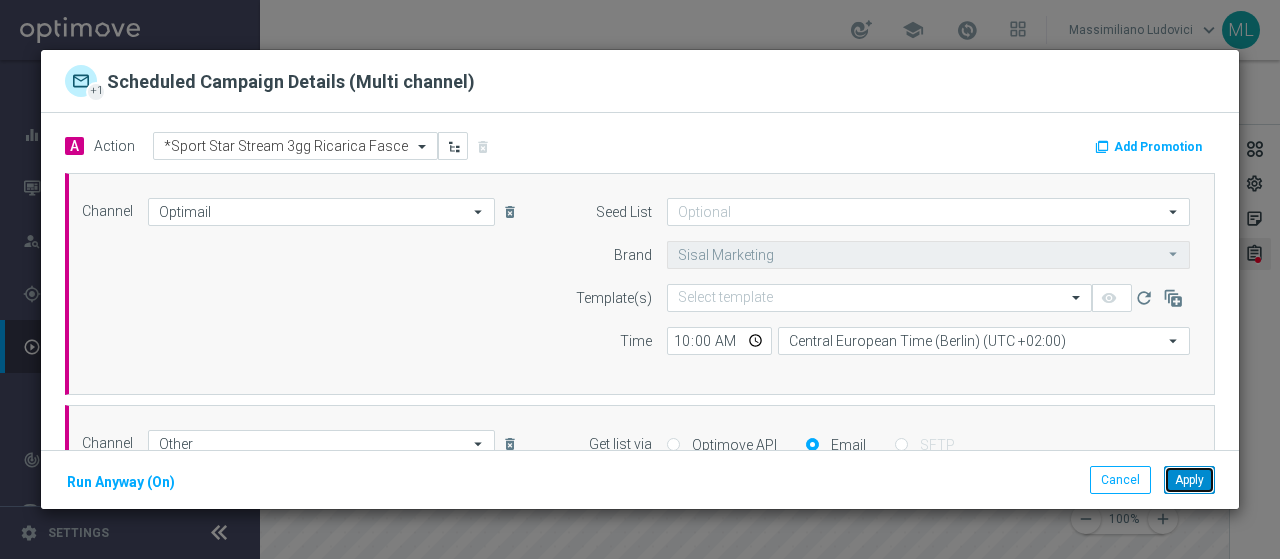 click on "Apply" 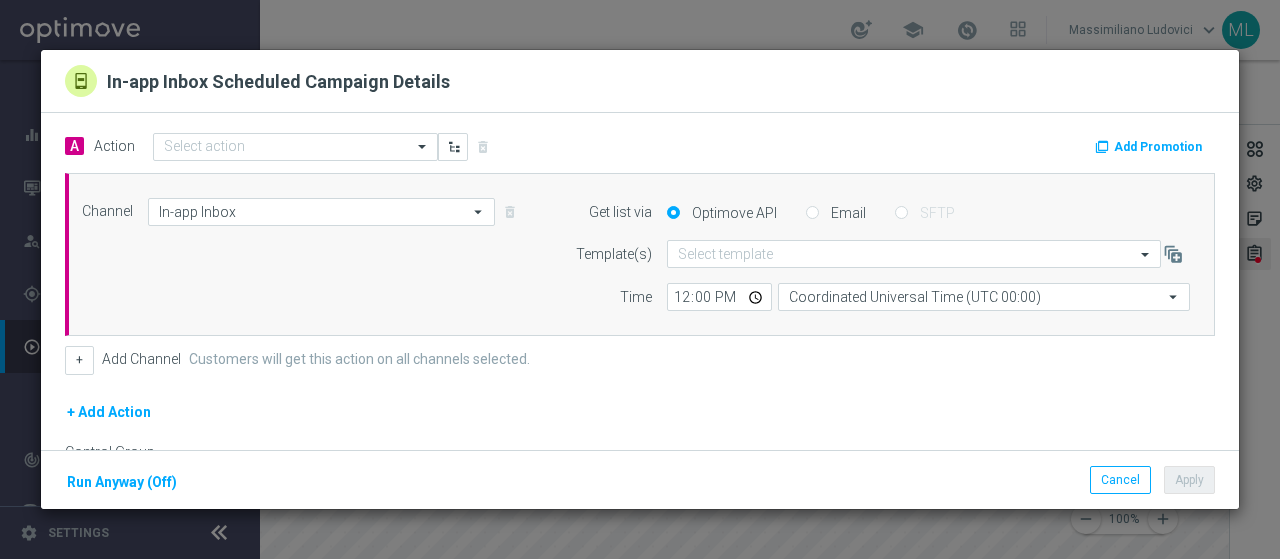 click on "Email" at bounding box center [812, 214] 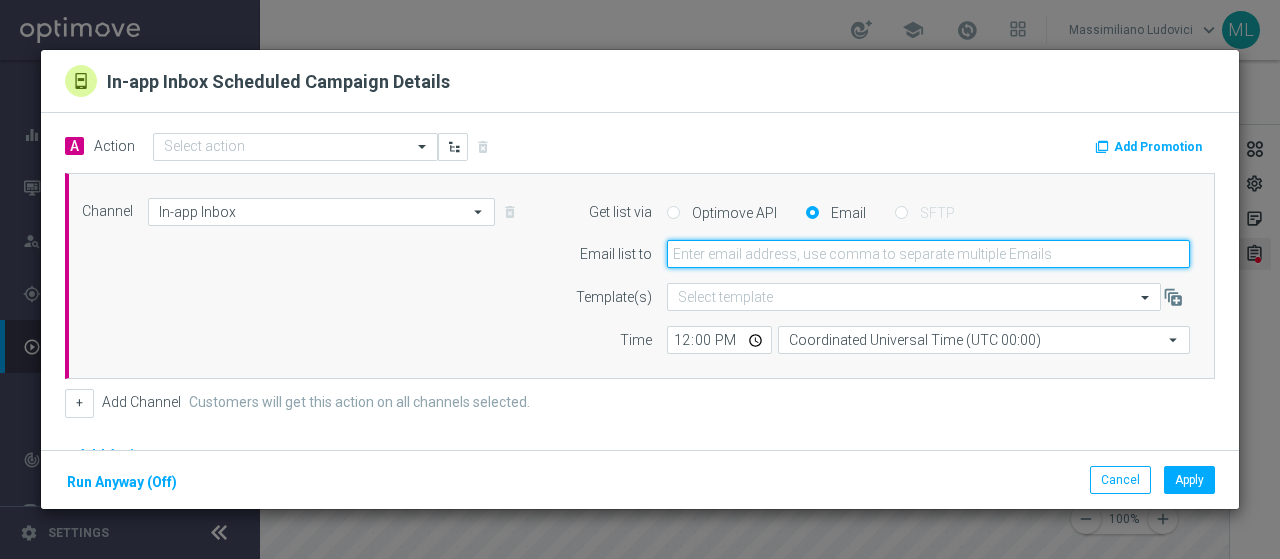 click 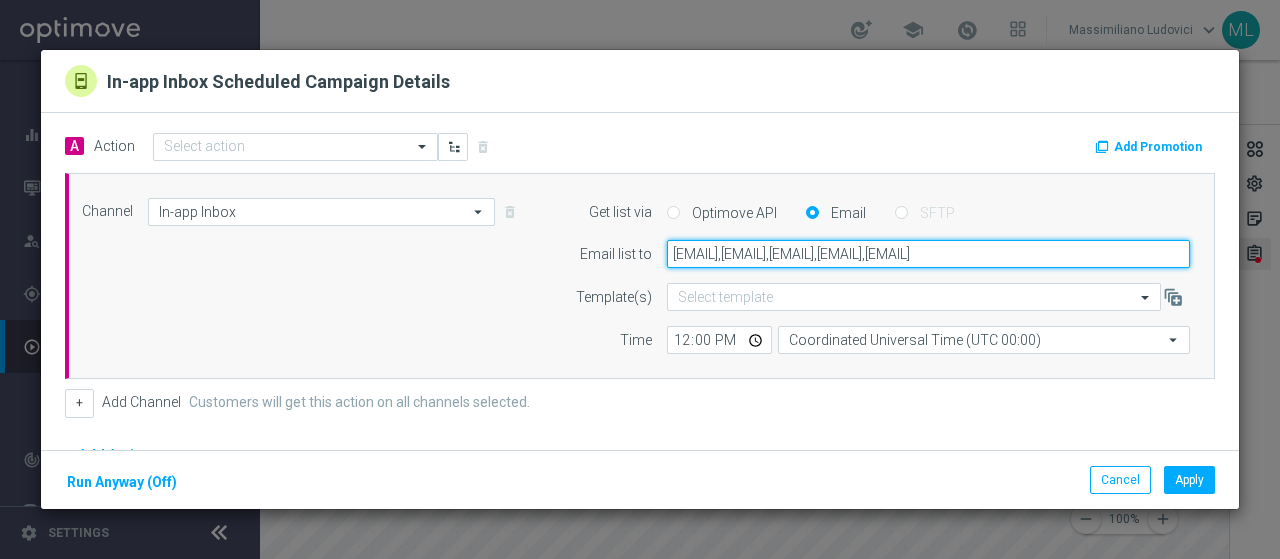 scroll, scrollTop: 0, scrollLeft: 207, axis: horizontal 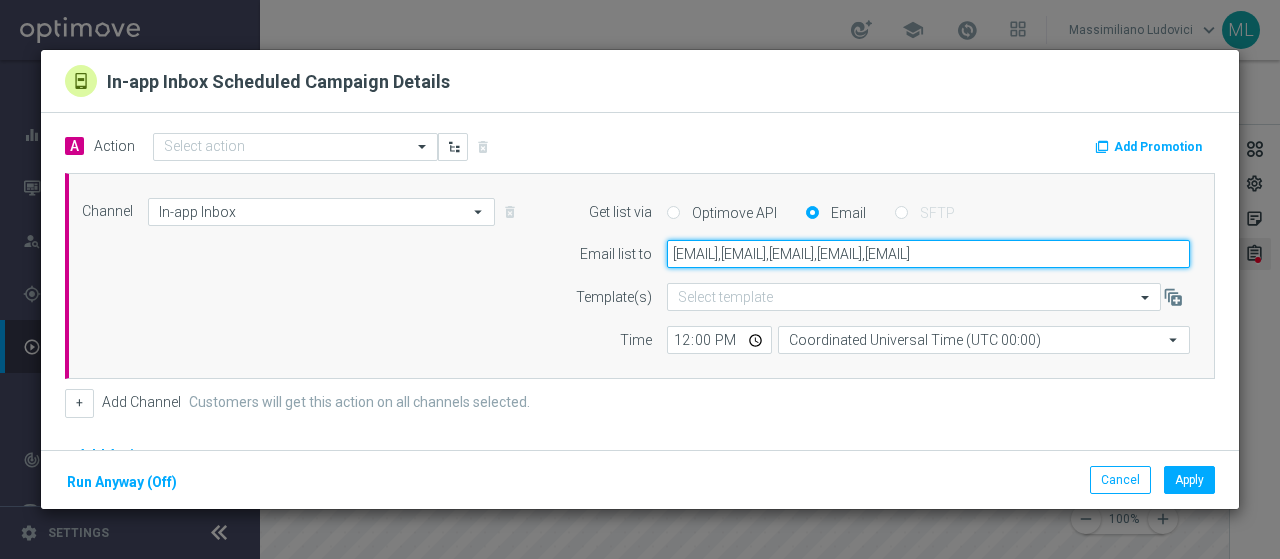 type on "[EMAIL],[EMAIL],[EMAIL],[EMAIL],[EMAIL]" 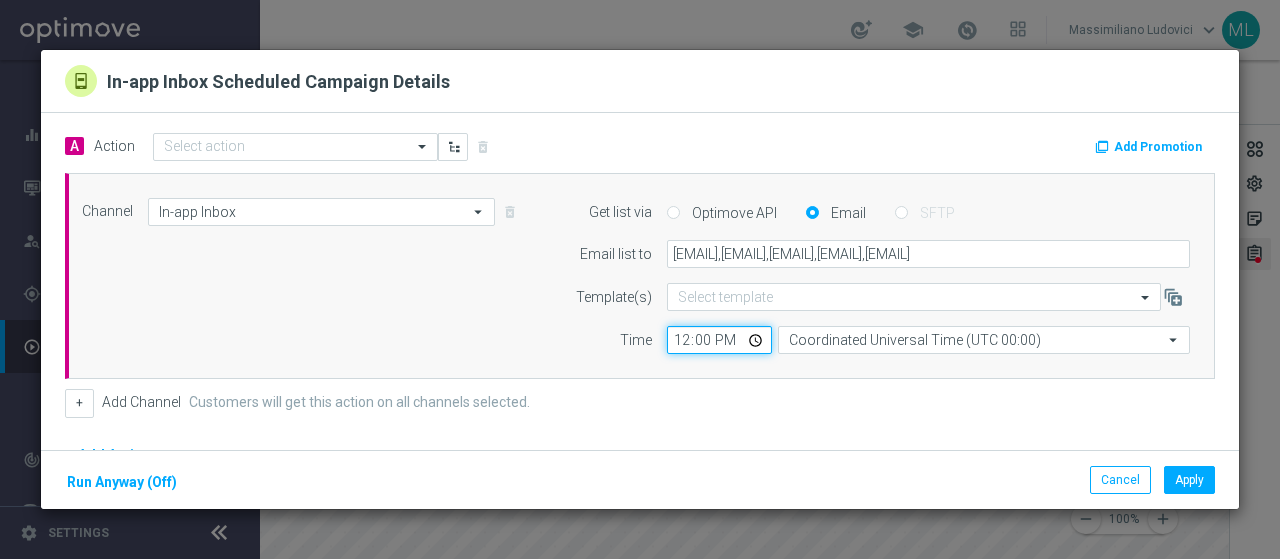scroll, scrollTop: 0, scrollLeft: 0, axis: both 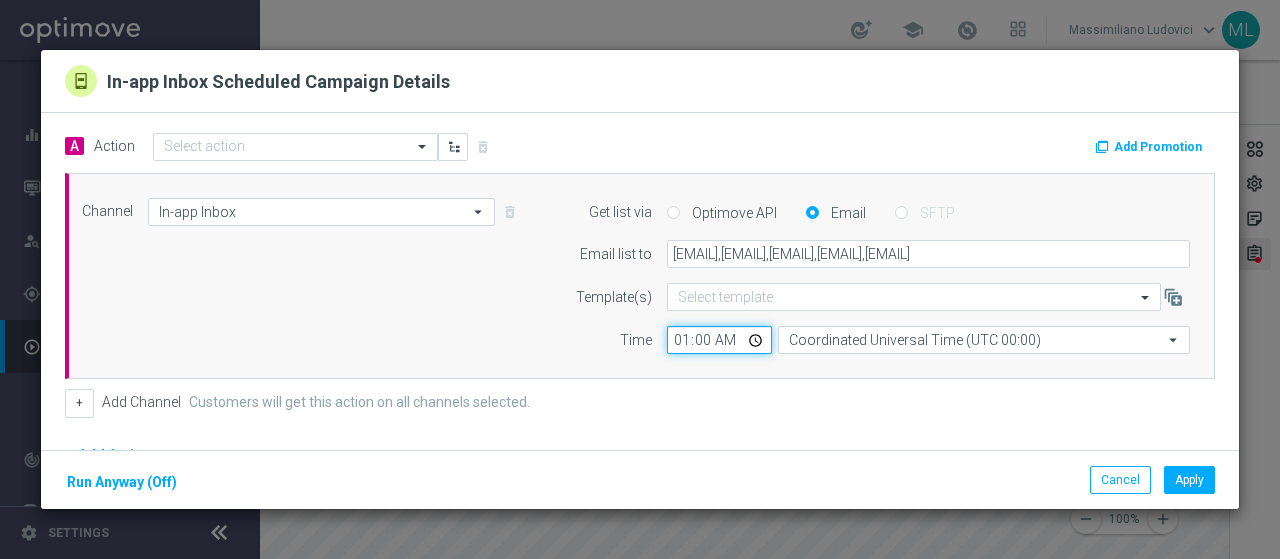 type on "10:00" 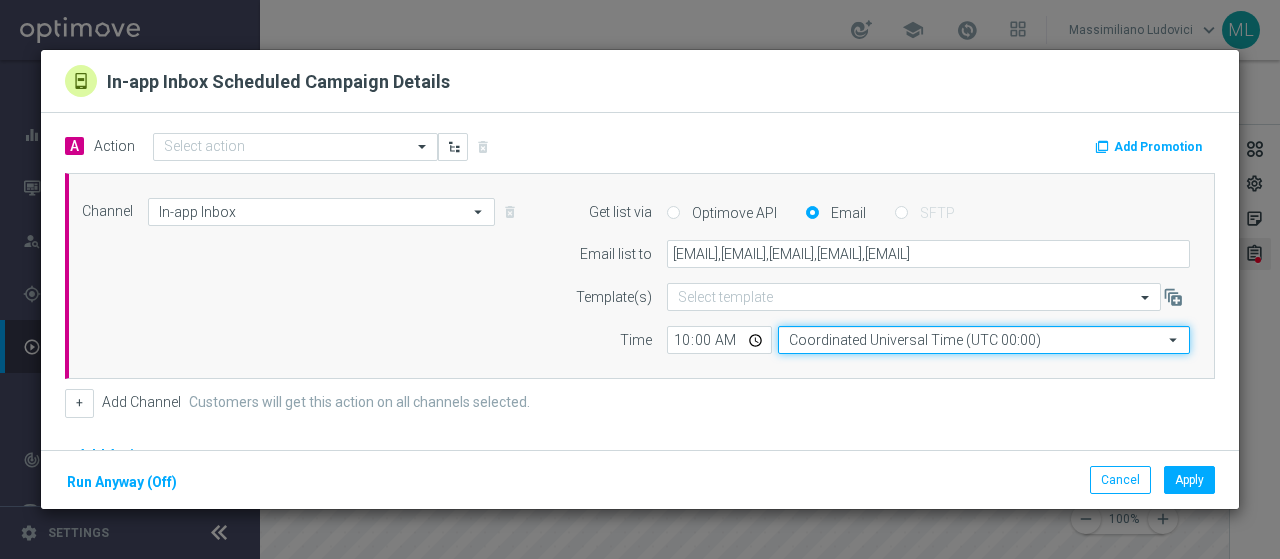 click on "Coordinated Universal Time (UTC 00:00)" 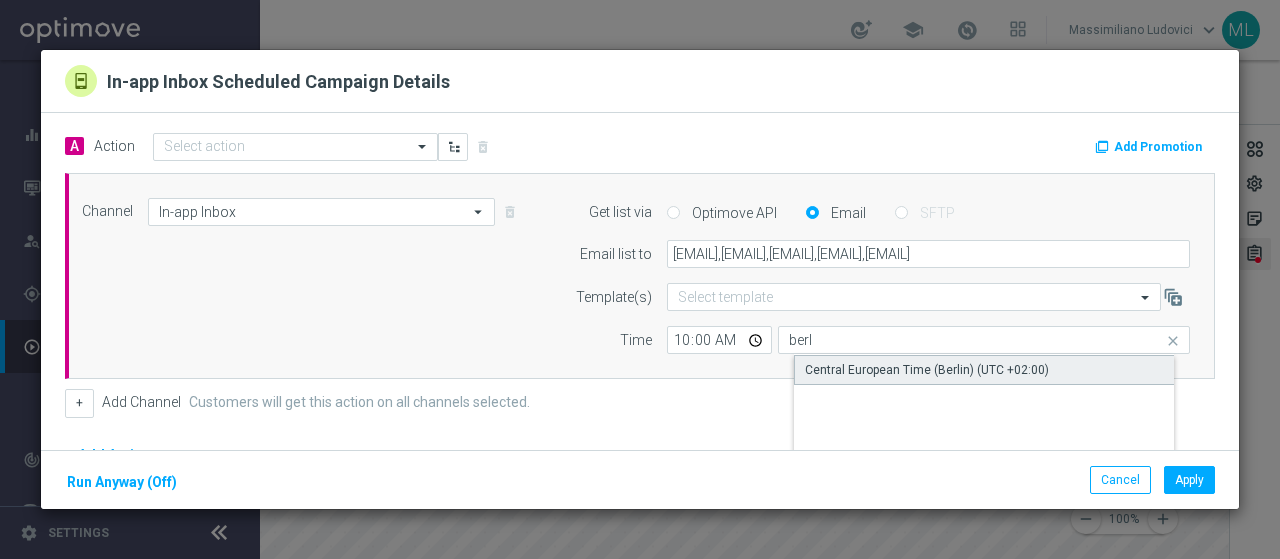 click on "Central European Time (Berlin) (UTC +02:00)" 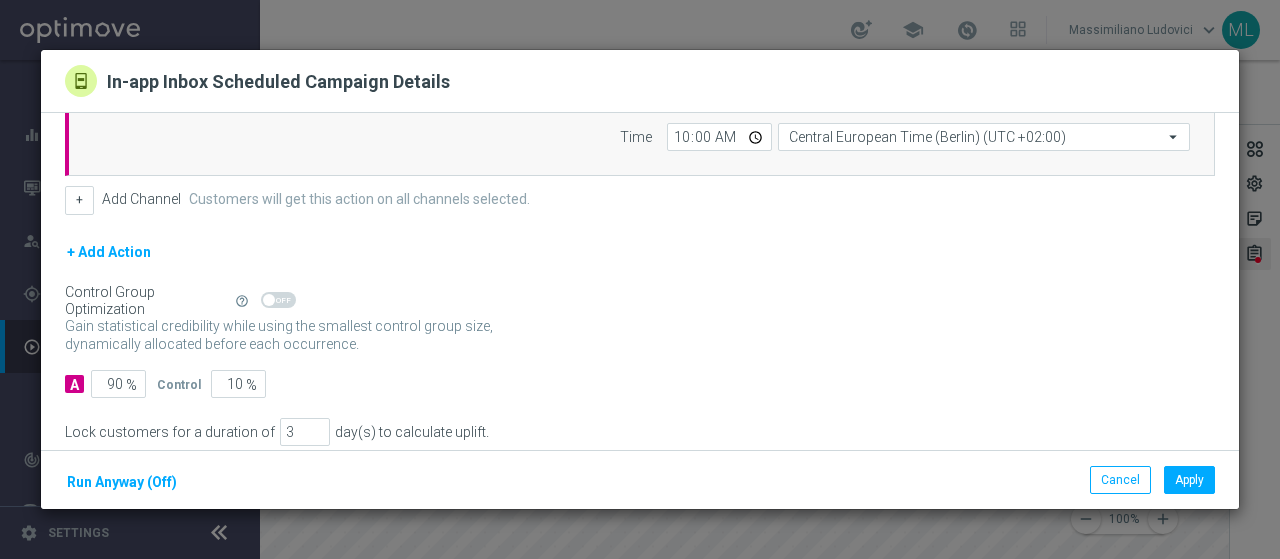 scroll, scrollTop: 300, scrollLeft: 0, axis: vertical 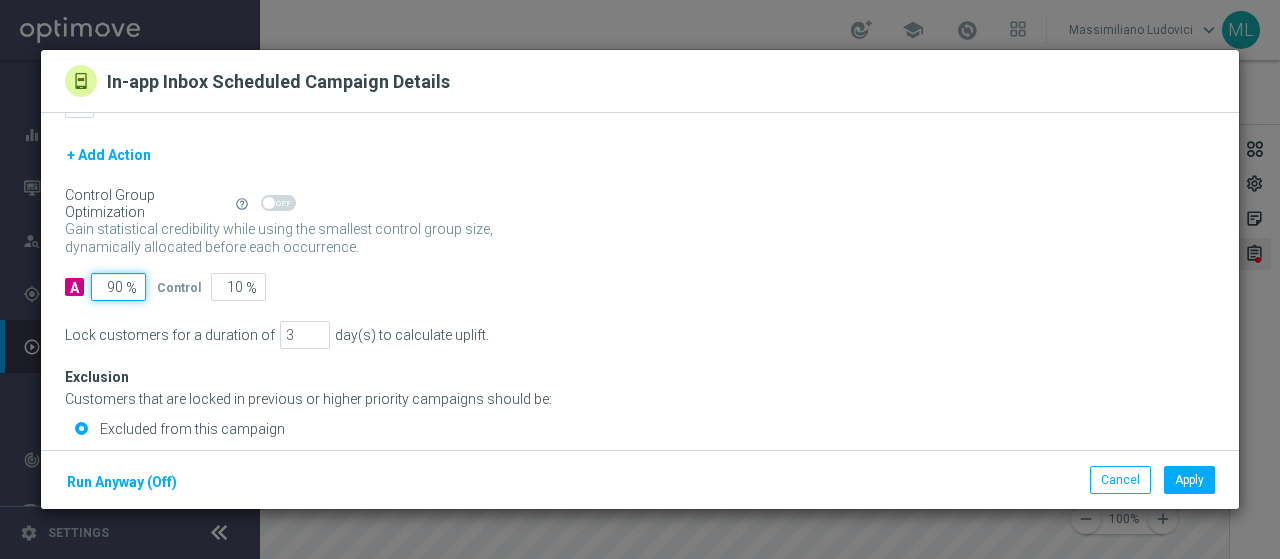 click on "90" 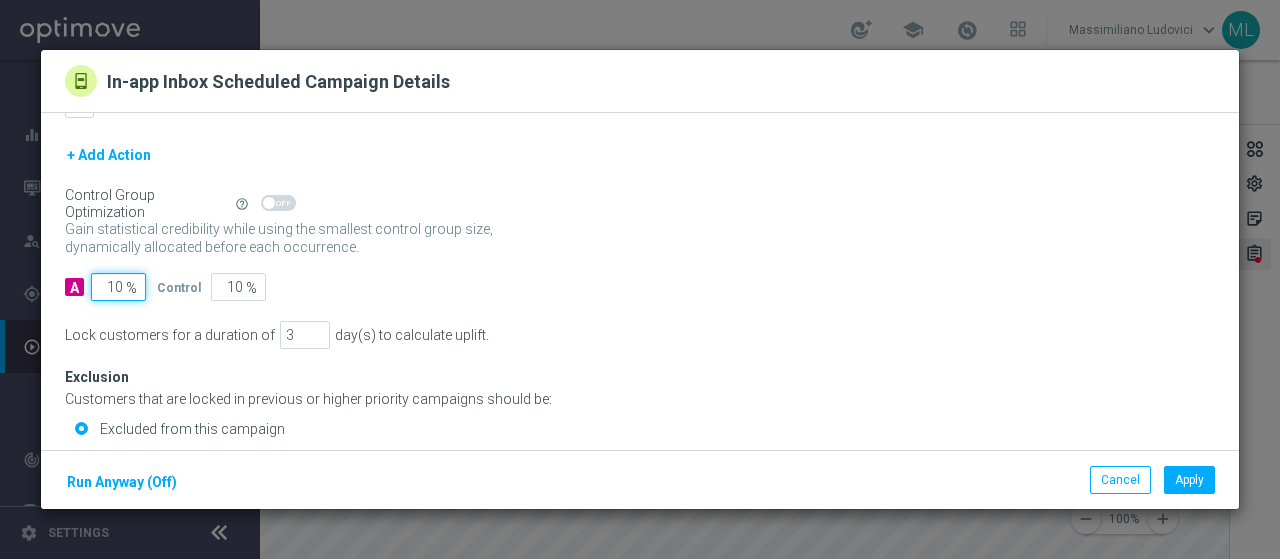 type on "90" 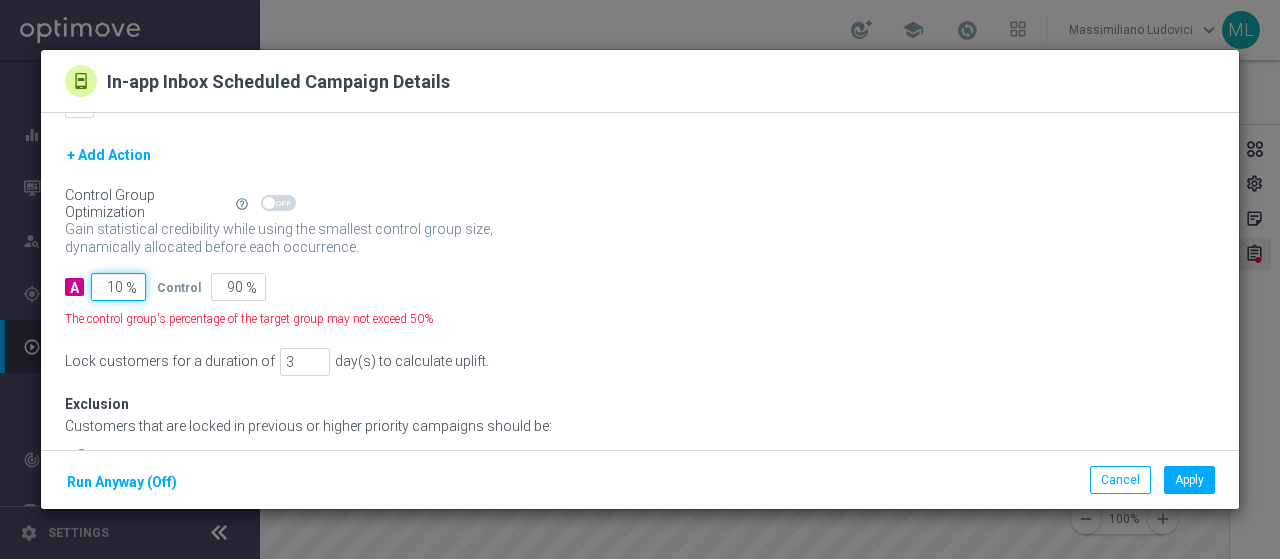 type on "100" 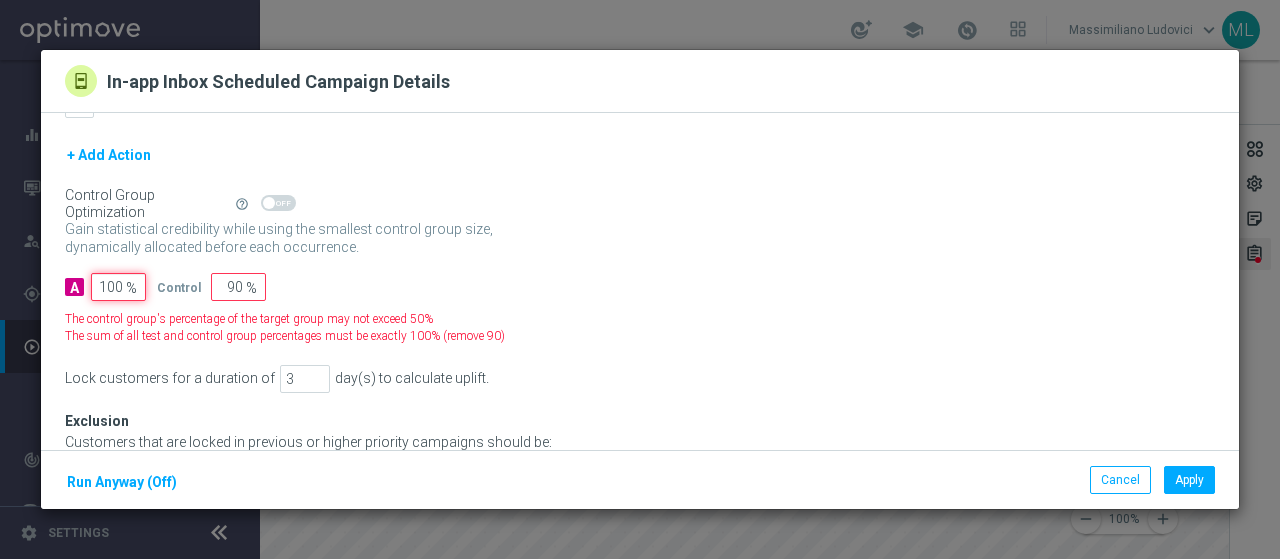 type on "0" 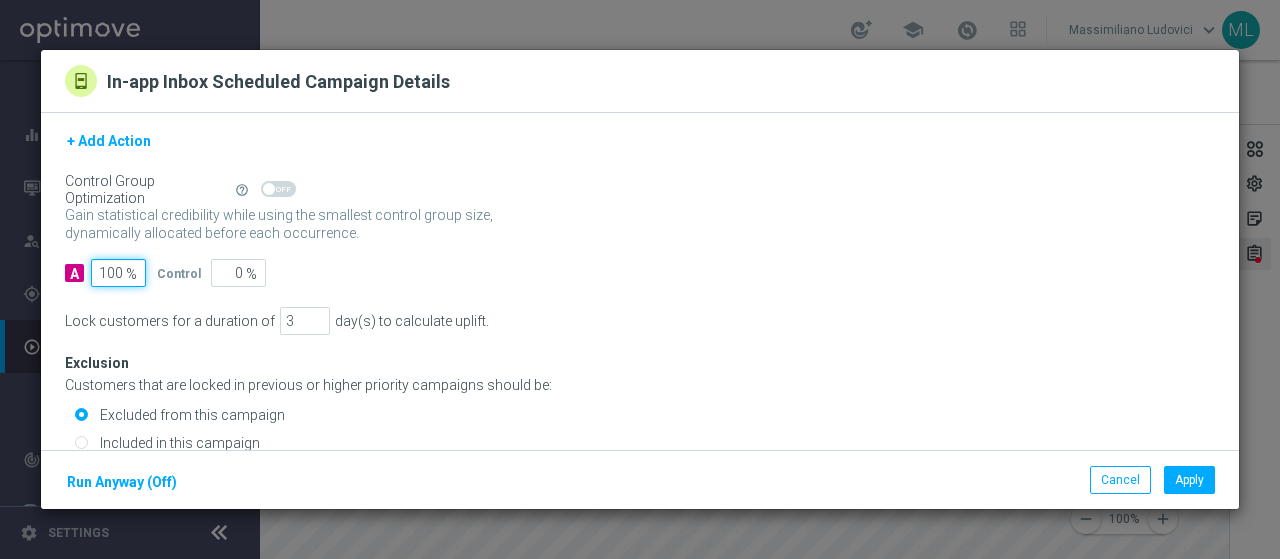 scroll, scrollTop: 317, scrollLeft: 0, axis: vertical 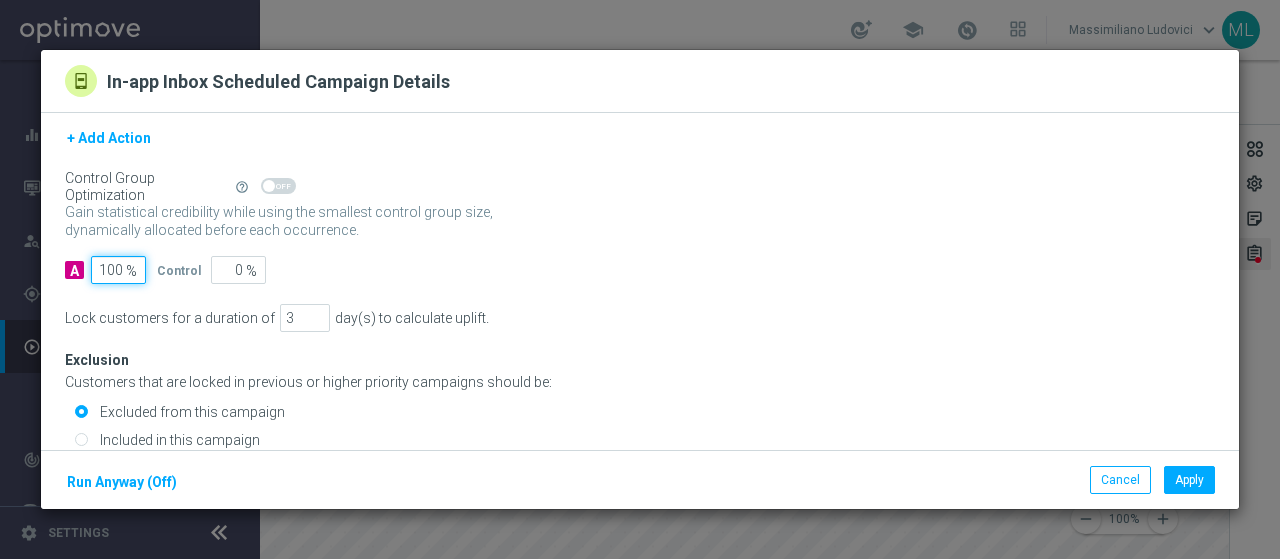 type on "100" 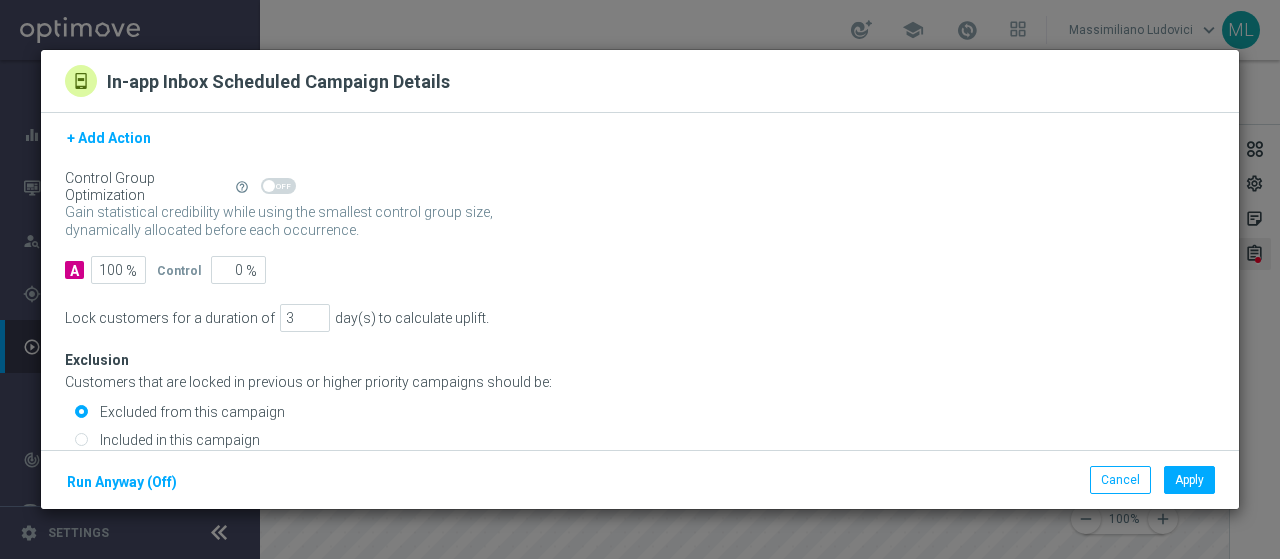 click on "Included in this campaign" at bounding box center [81, 441] 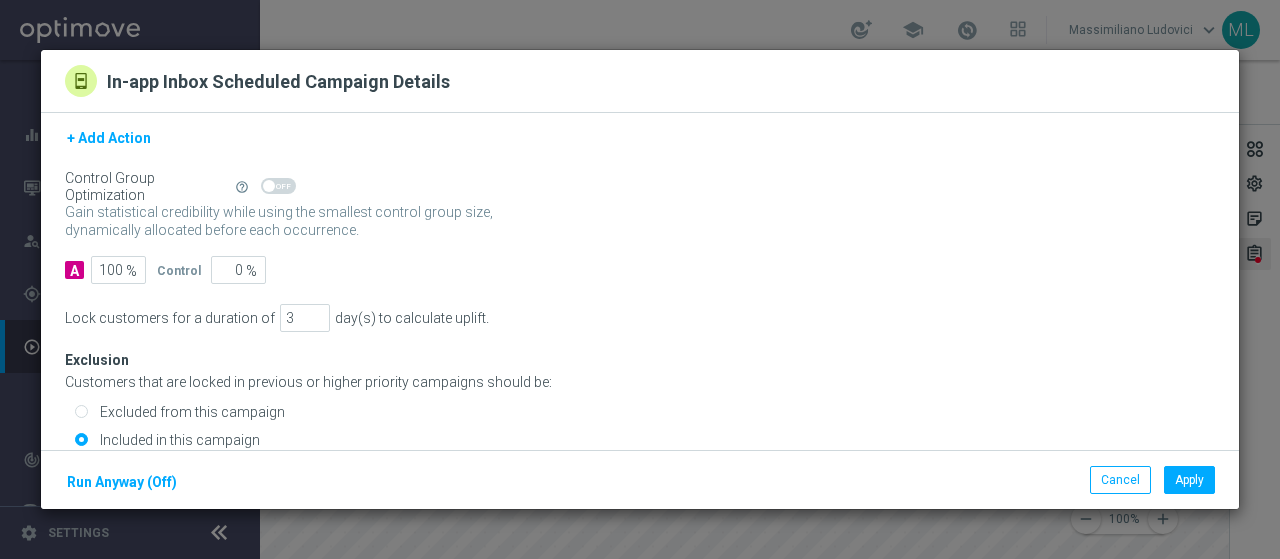click on "Run Anyway (Off)" 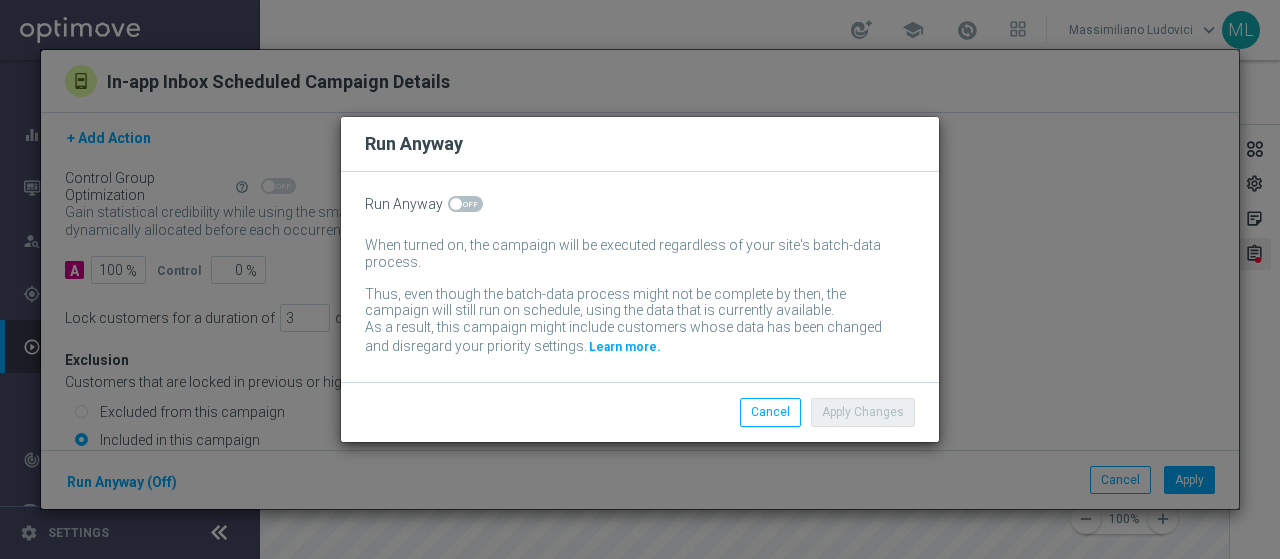 click 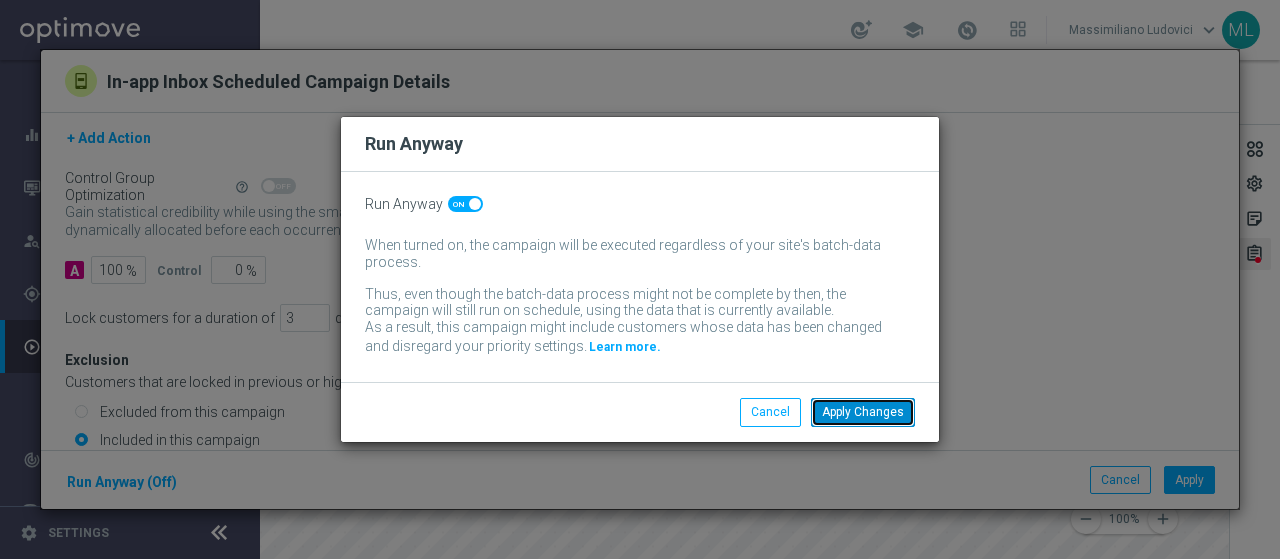 click on "Apply Changes" 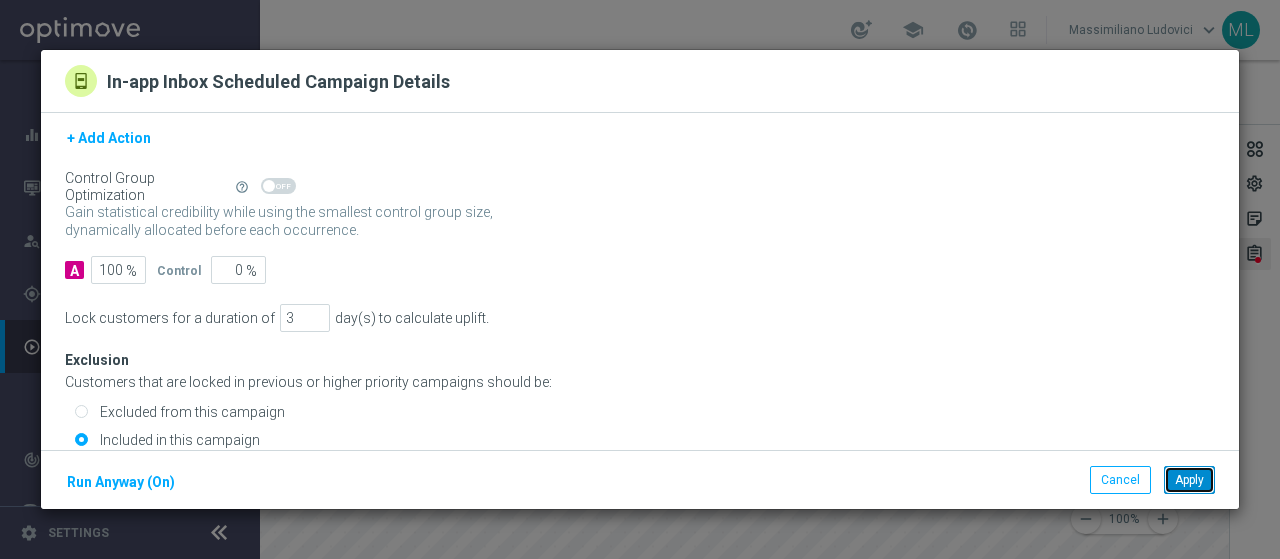 click on "Apply" 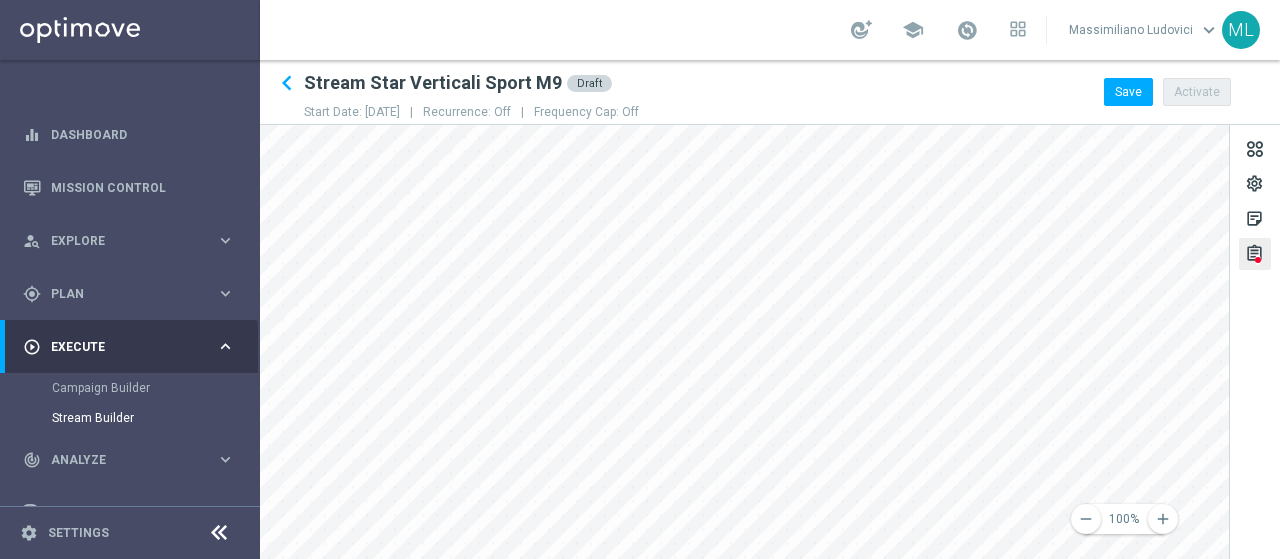 click on "equalizer
Dashboard
Mission Control" at bounding box center [640, 279] 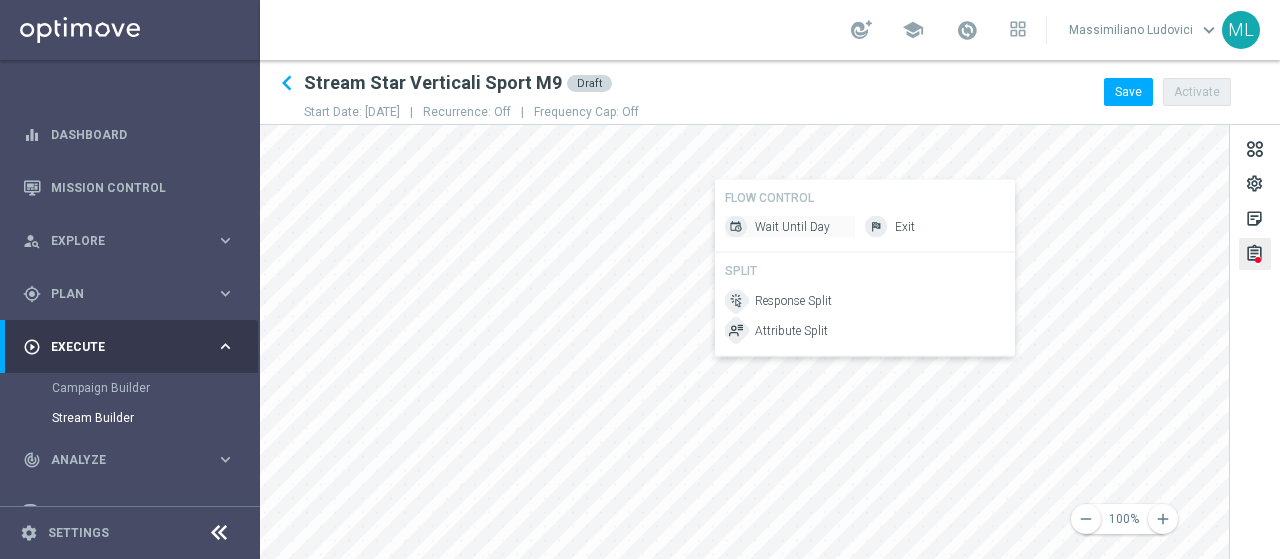 click on "Wait Until Day" 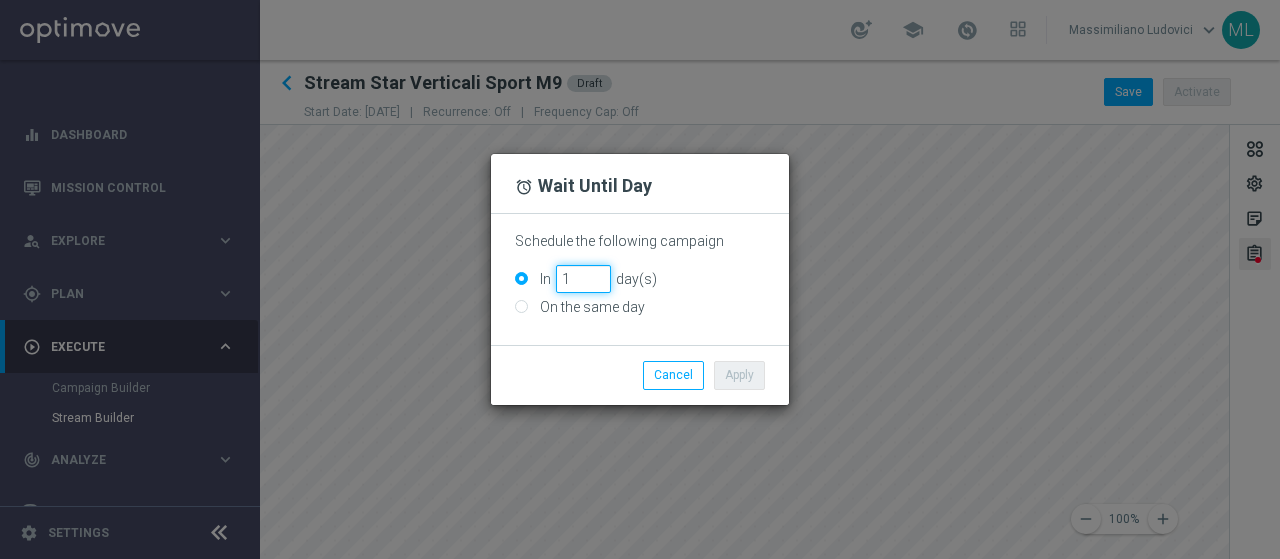 click on "1" 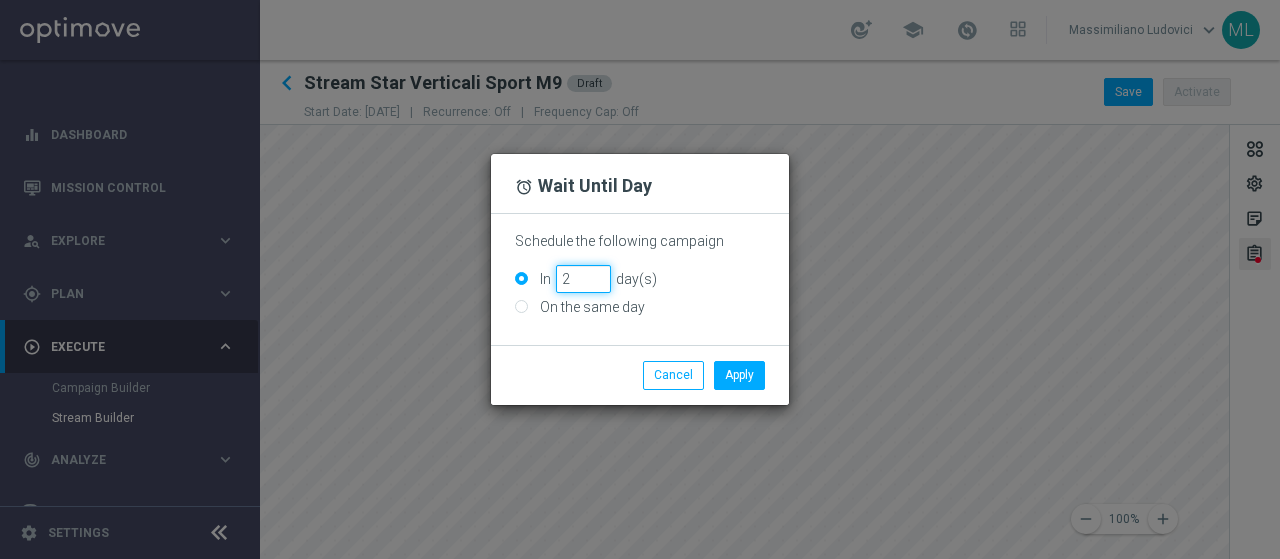 click on "2" 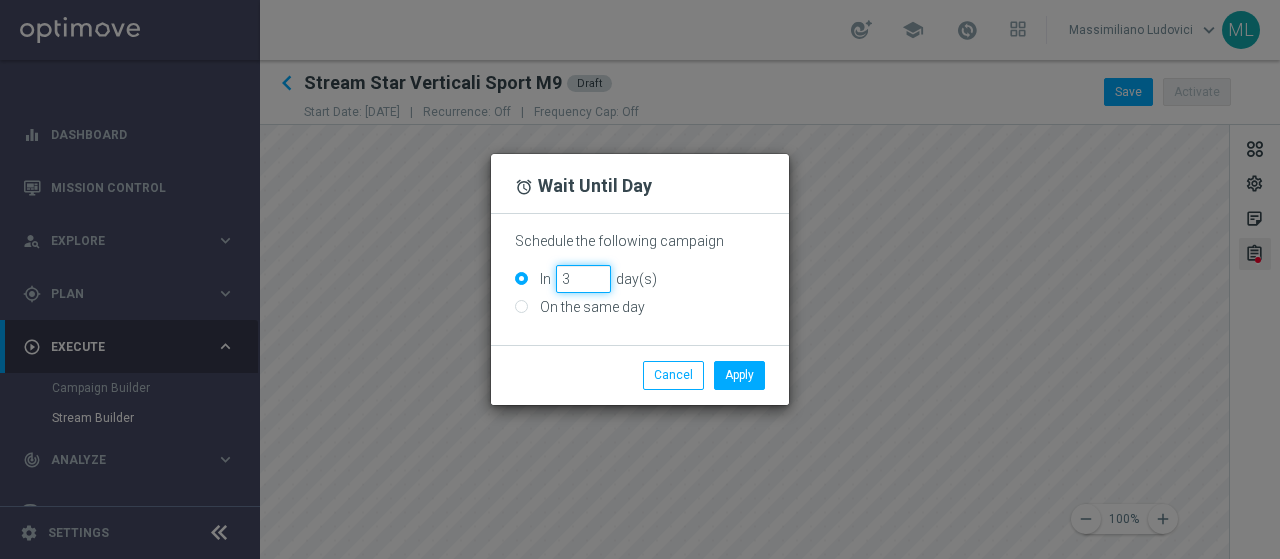 type on "3" 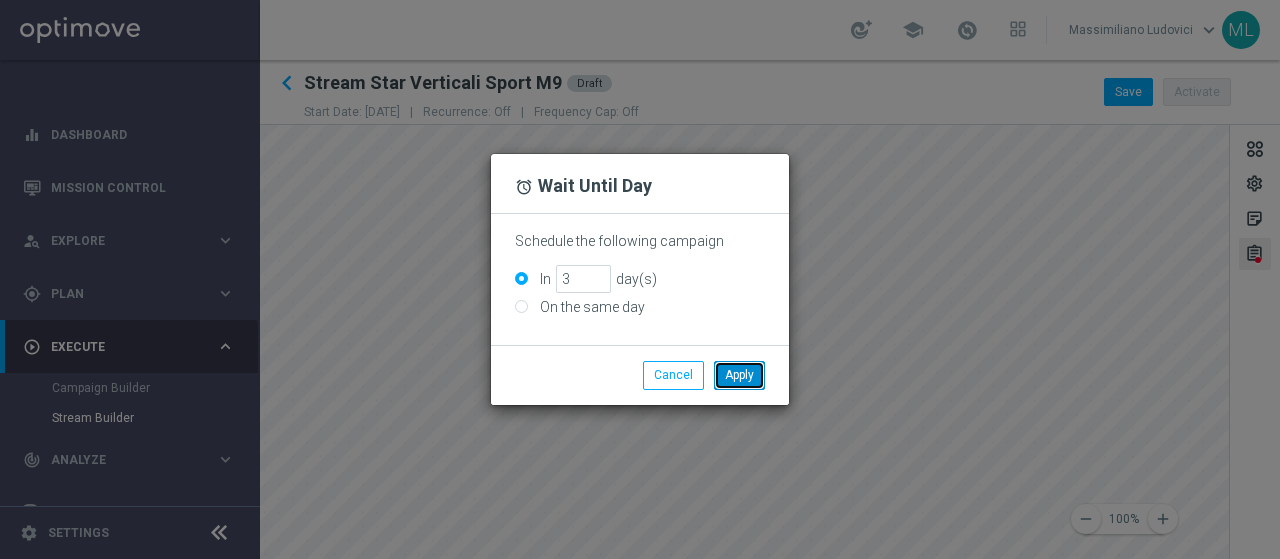click on "Apply" 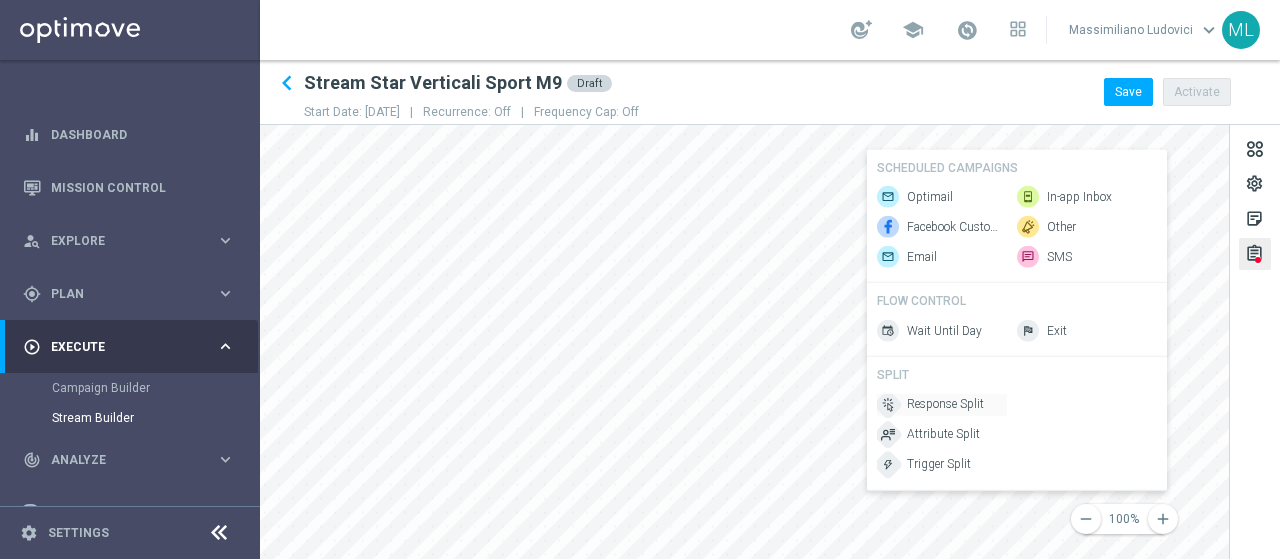 click on "Response Split" 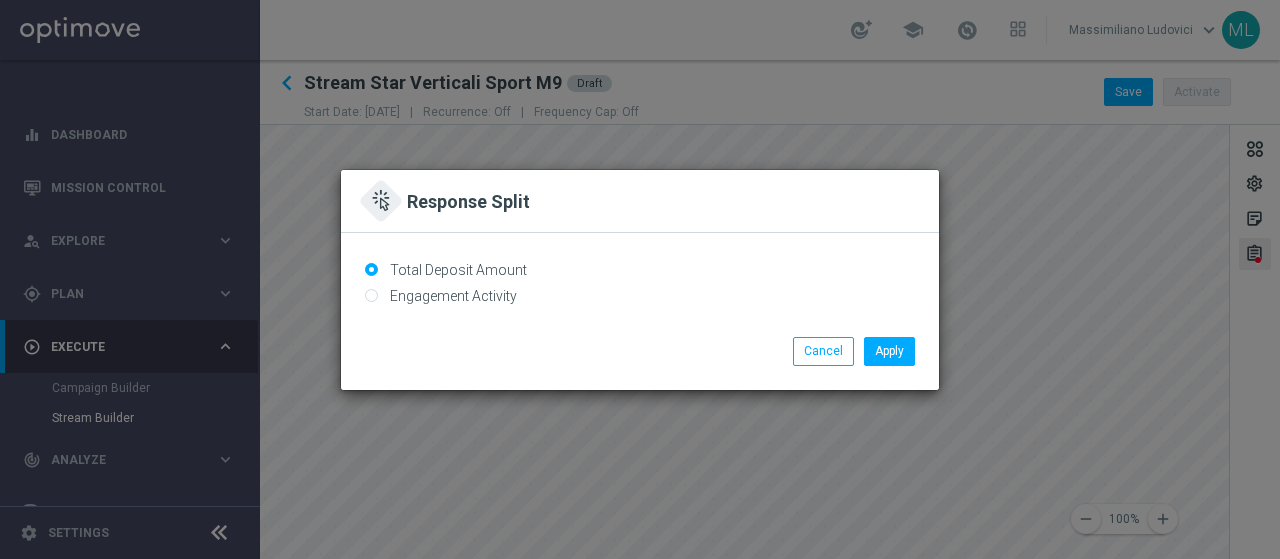 click on "Engagement Activity" at bounding box center [371, 297] 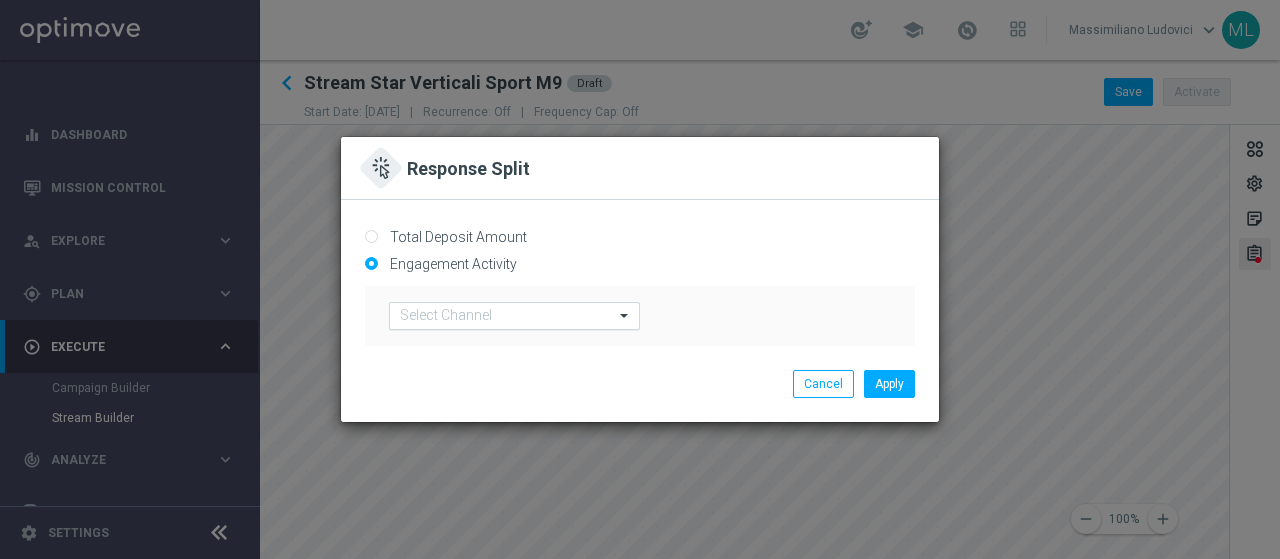 click on "Select Channel" 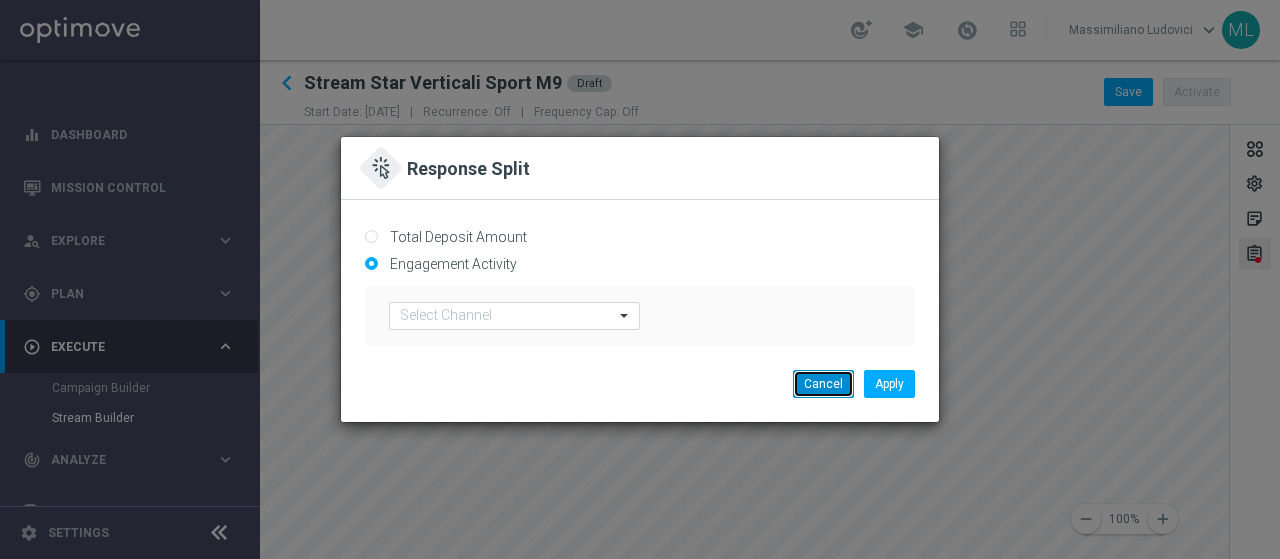 click on "Cancel" 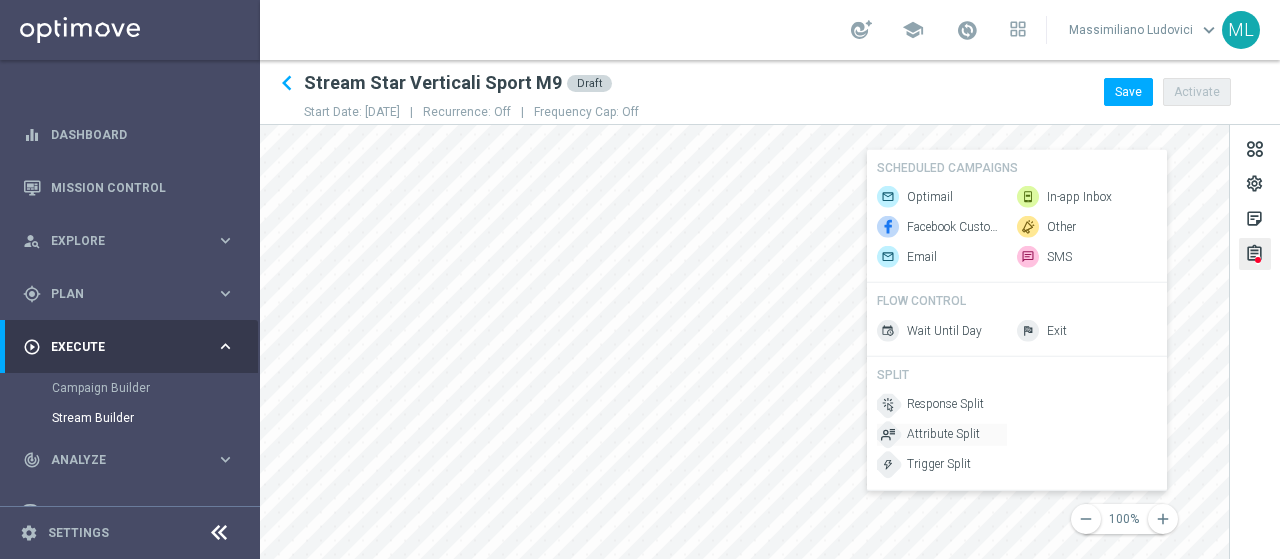 click on "Attribute Split" 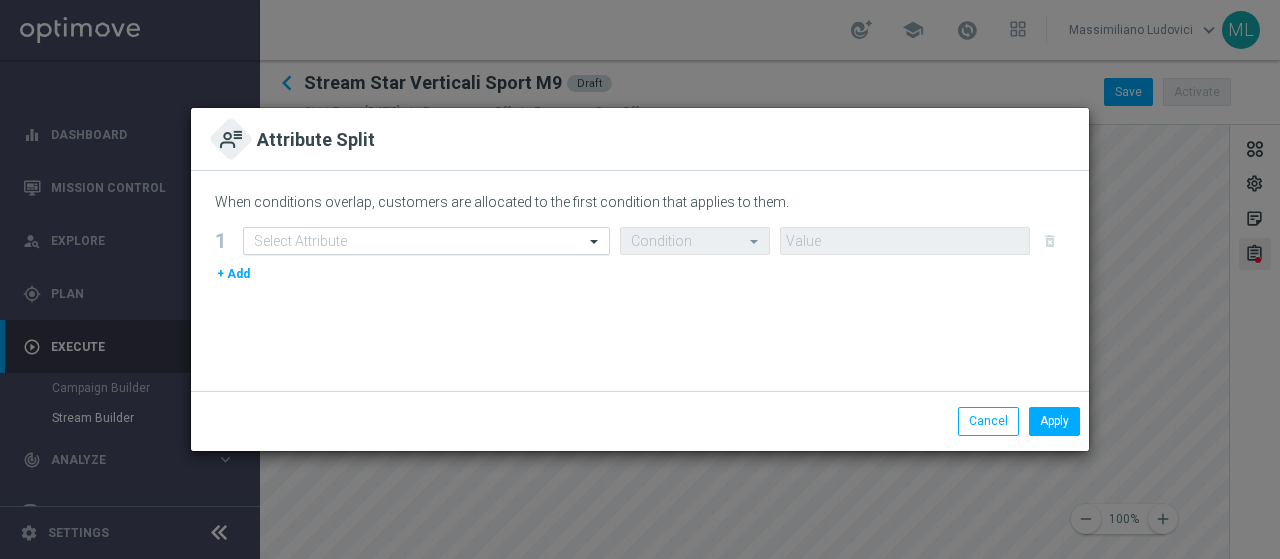 click 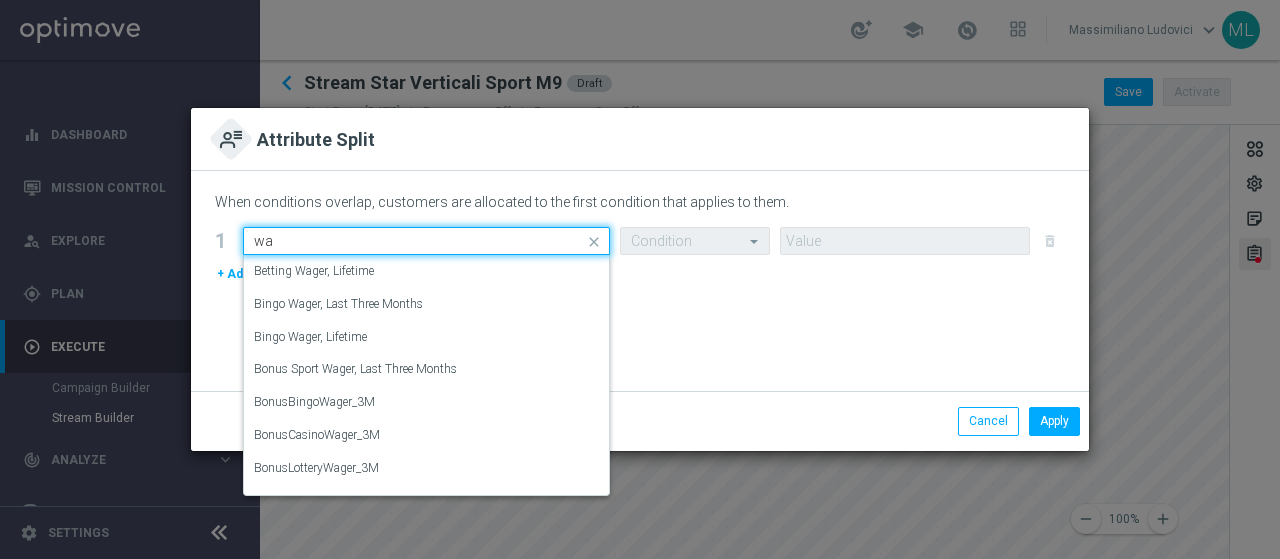 type on "w" 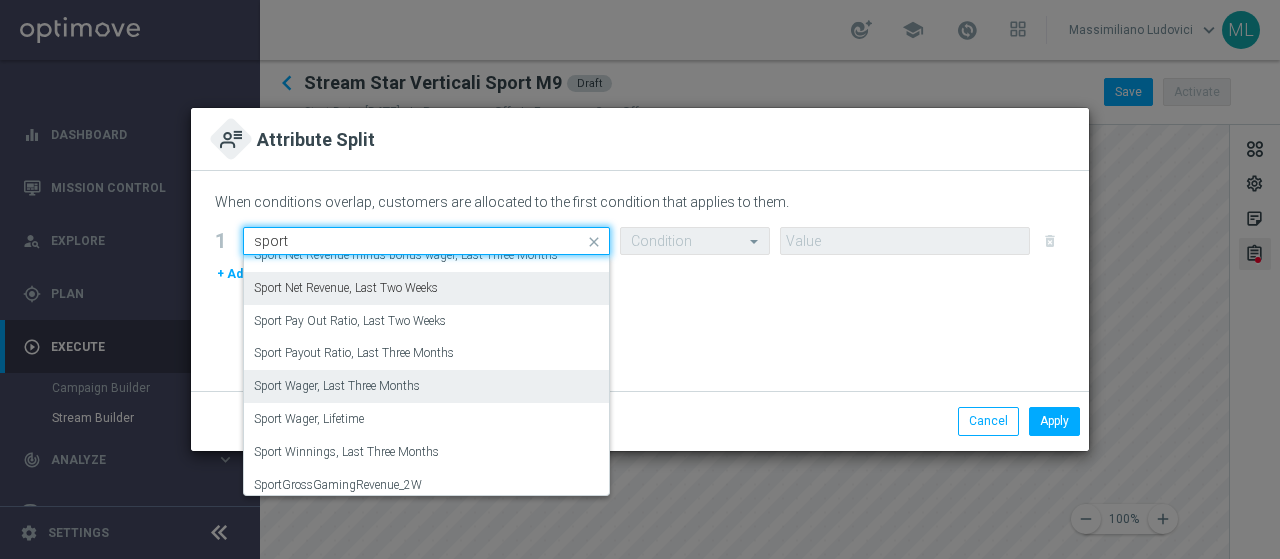 scroll, scrollTop: 800, scrollLeft: 0, axis: vertical 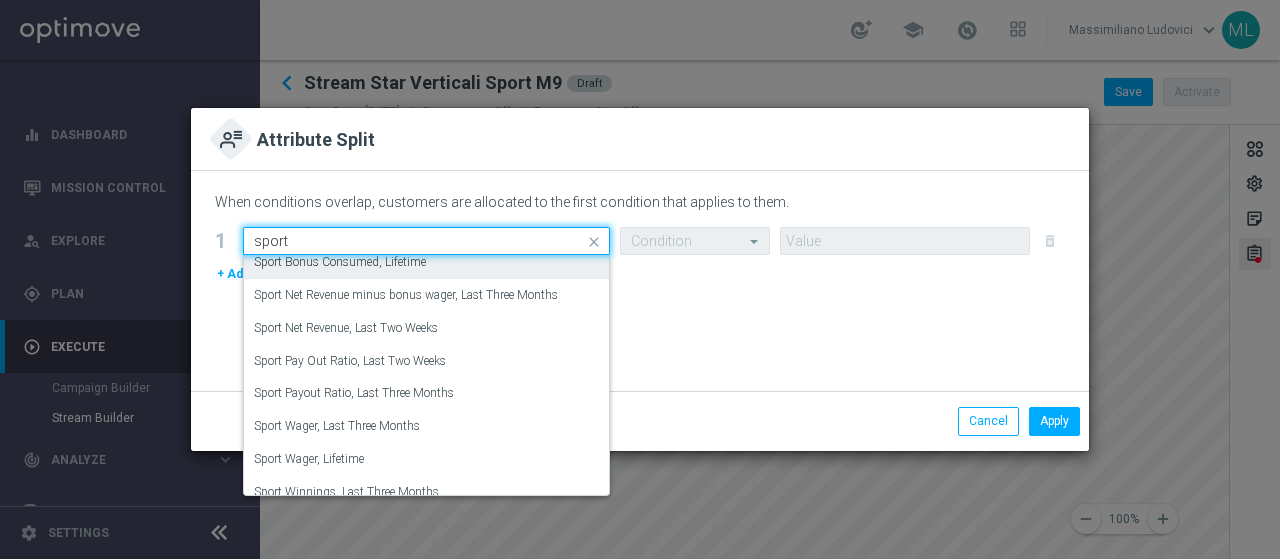 click on "sport" 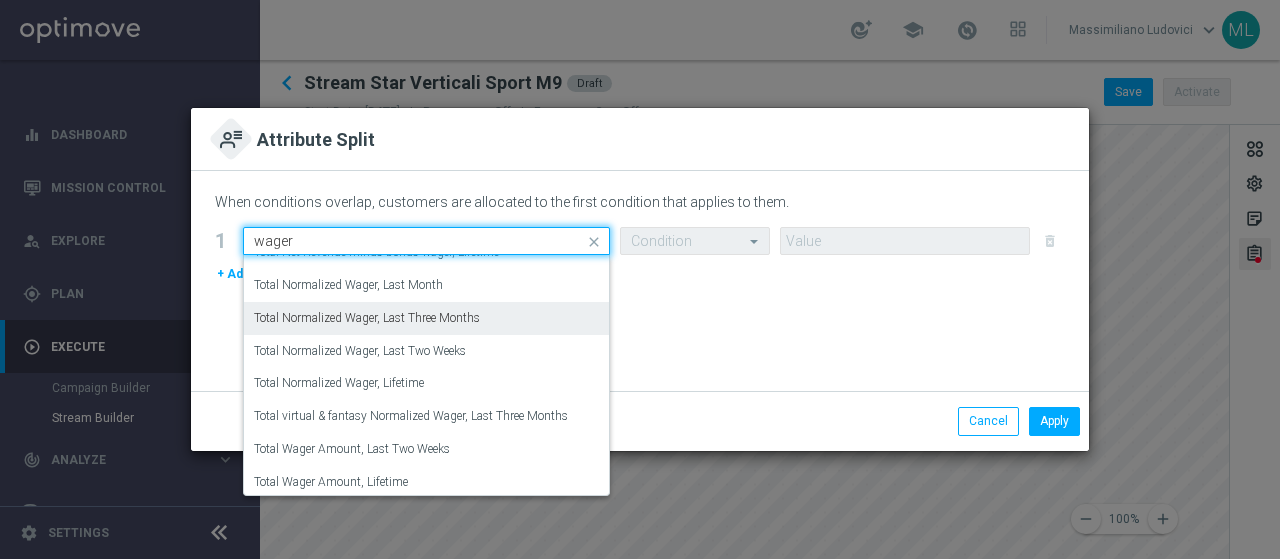 scroll, scrollTop: 1700, scrollLeft: 0, axis: vertical 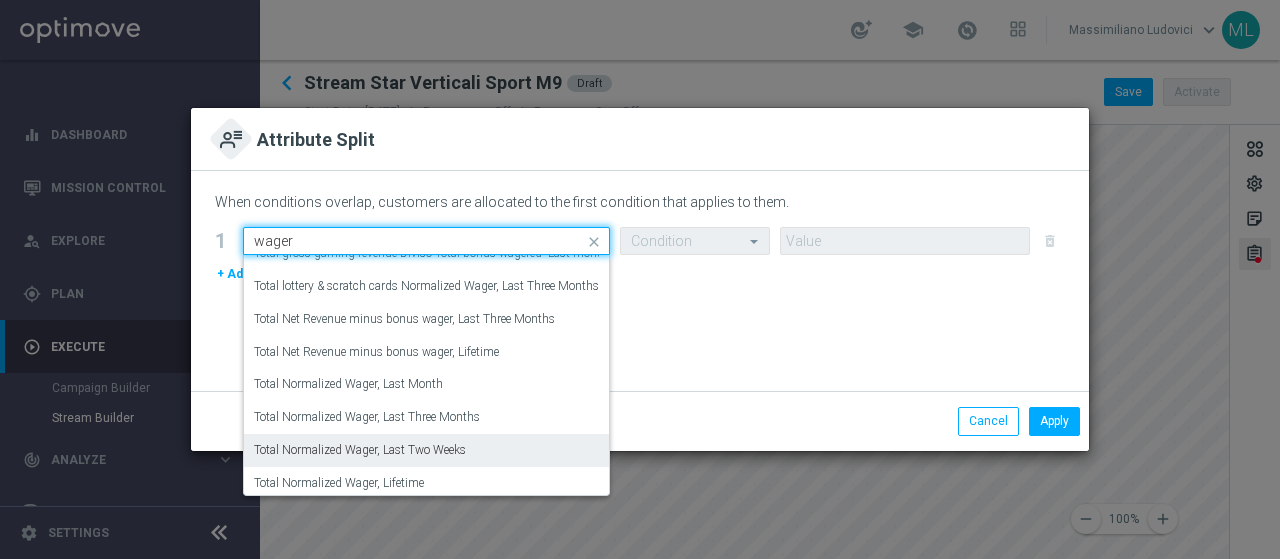 click on "Total Normalized Wager, Last Two Weeks" at bounding box center [360, 450] 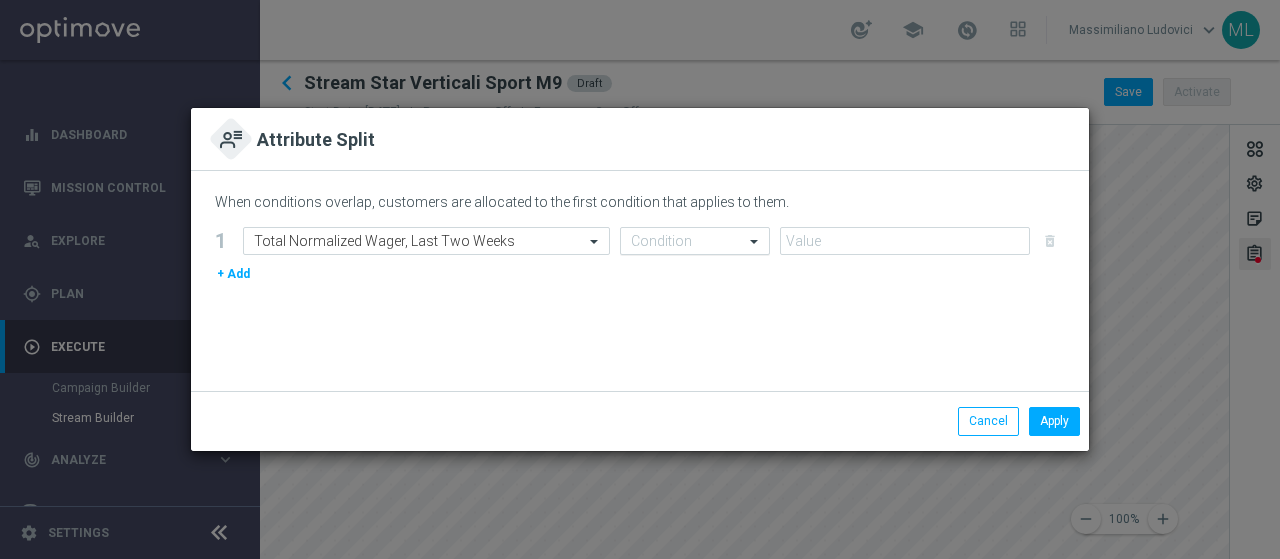 click 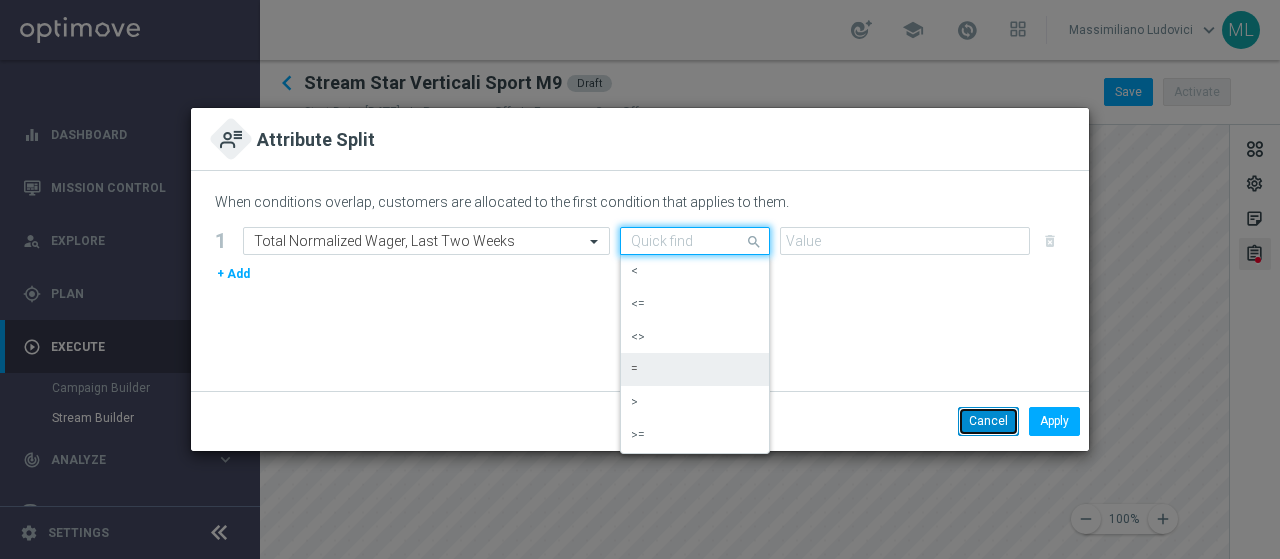 click on "Cancel" 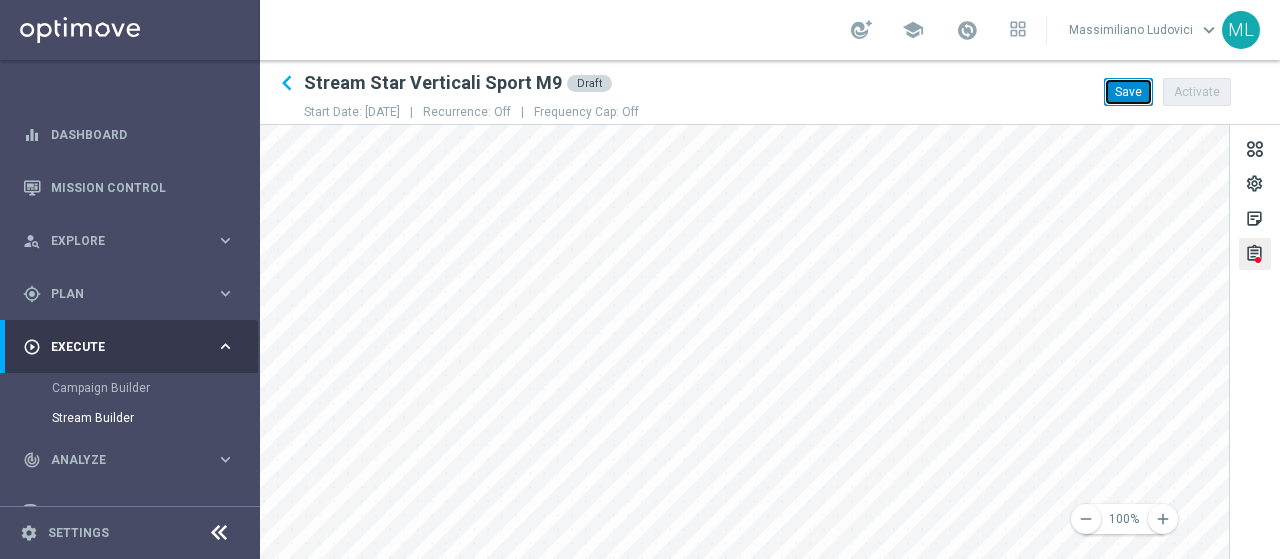 click on "Save" 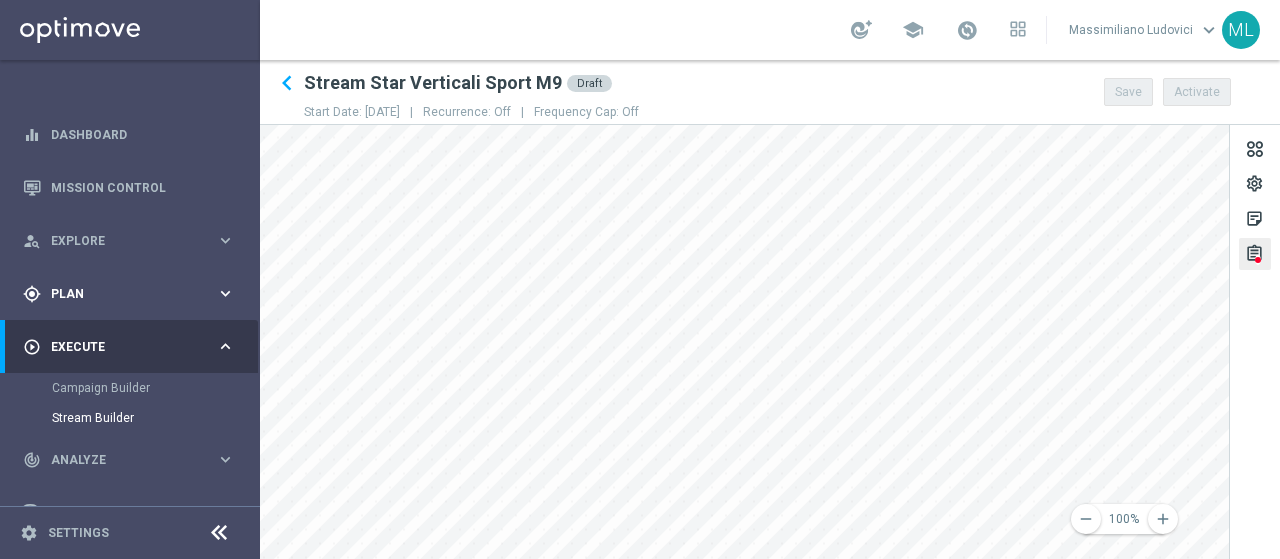 click on "gps_fixed
Plan" at bounding box center (119, 294) 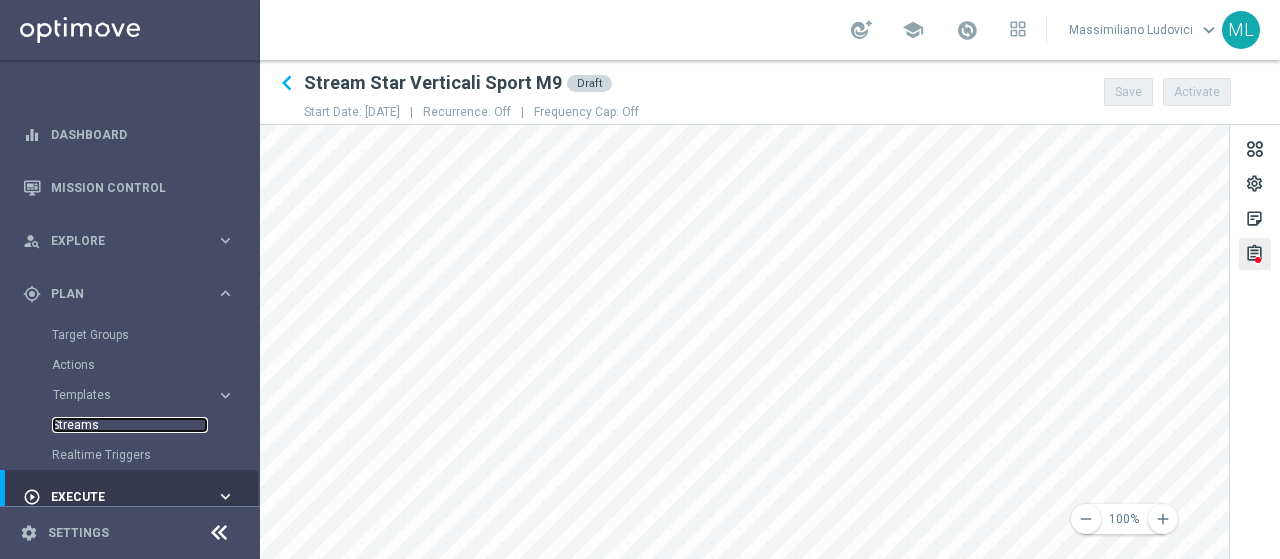 click on "Streams" at bounding box center [130, 425] 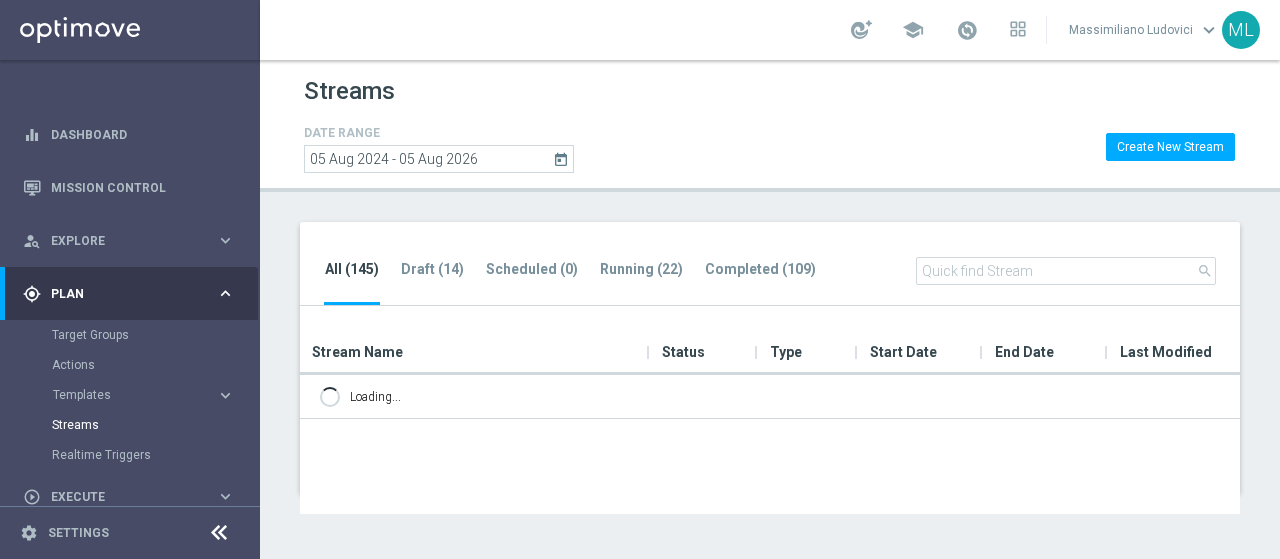 scroll, scrollTop: 0, scrollLeft: 0, axis: both 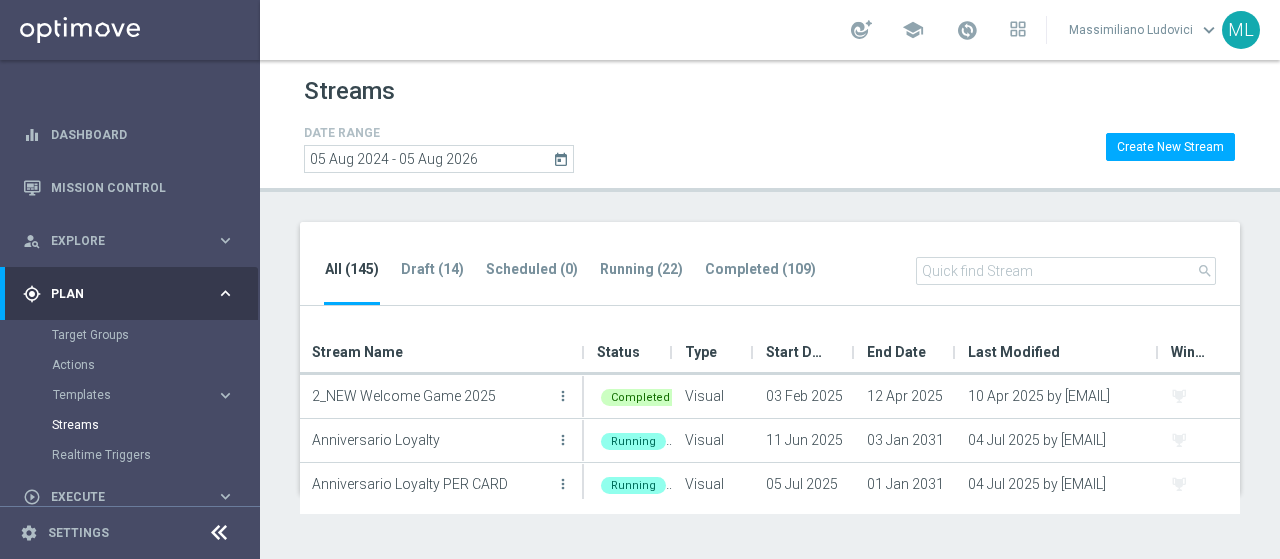 click 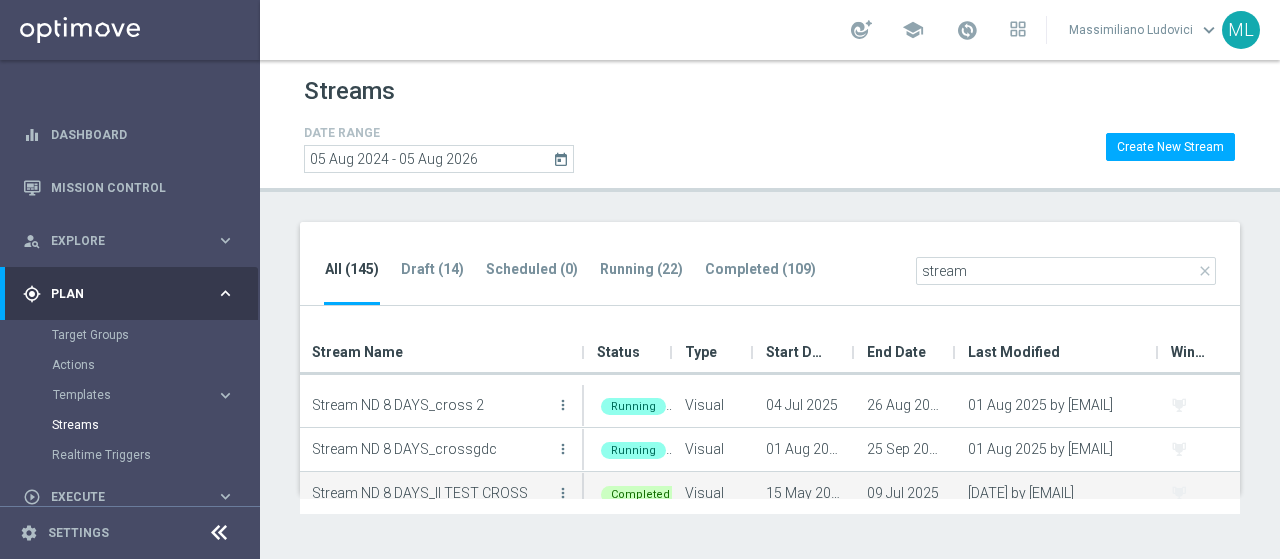 scroll, scrollTop: 300, scrollLeft: 0, axis: vertical 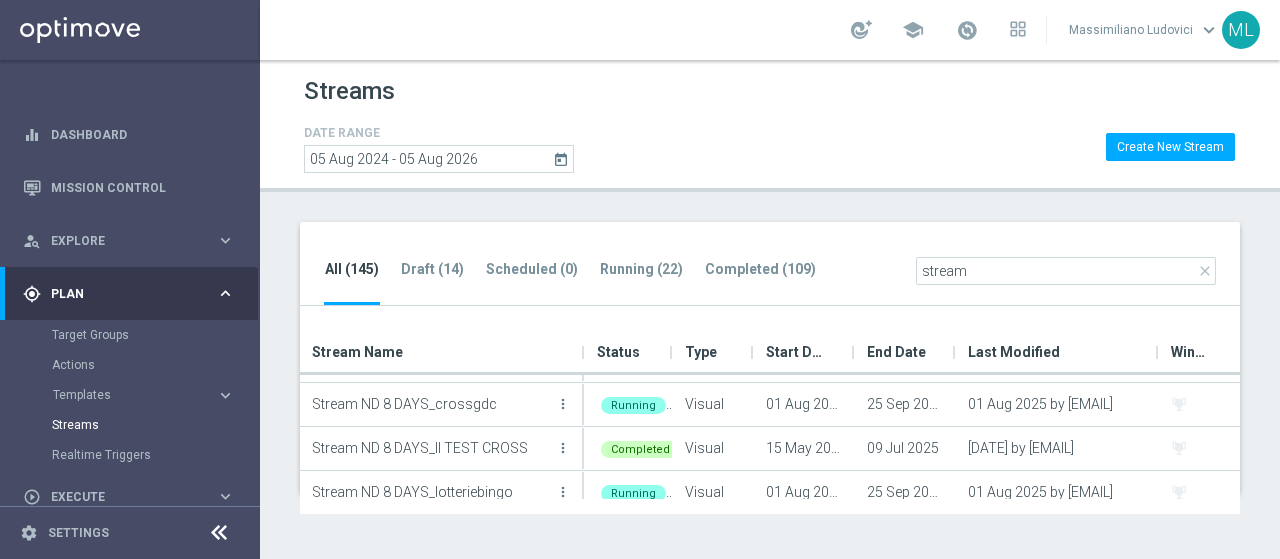 drag, startPoint x: 970, startPoint y: 265, endPoint x: 816, endPoint y: 272, distance: 154.15901 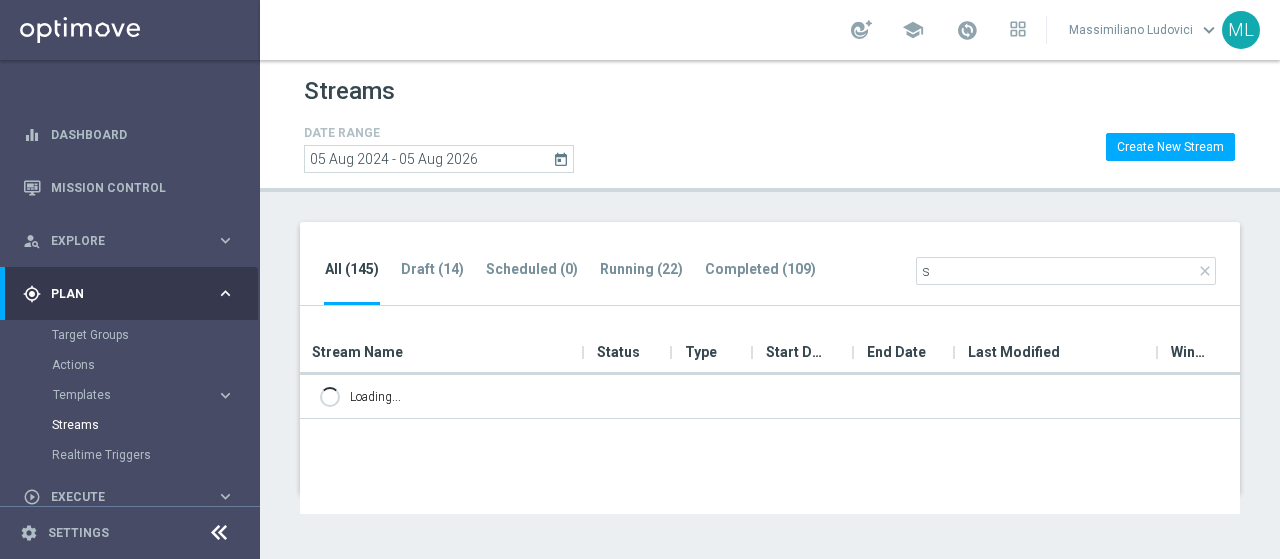 scroll, scrollTop: 0, scrollLeft: 0, axis: both 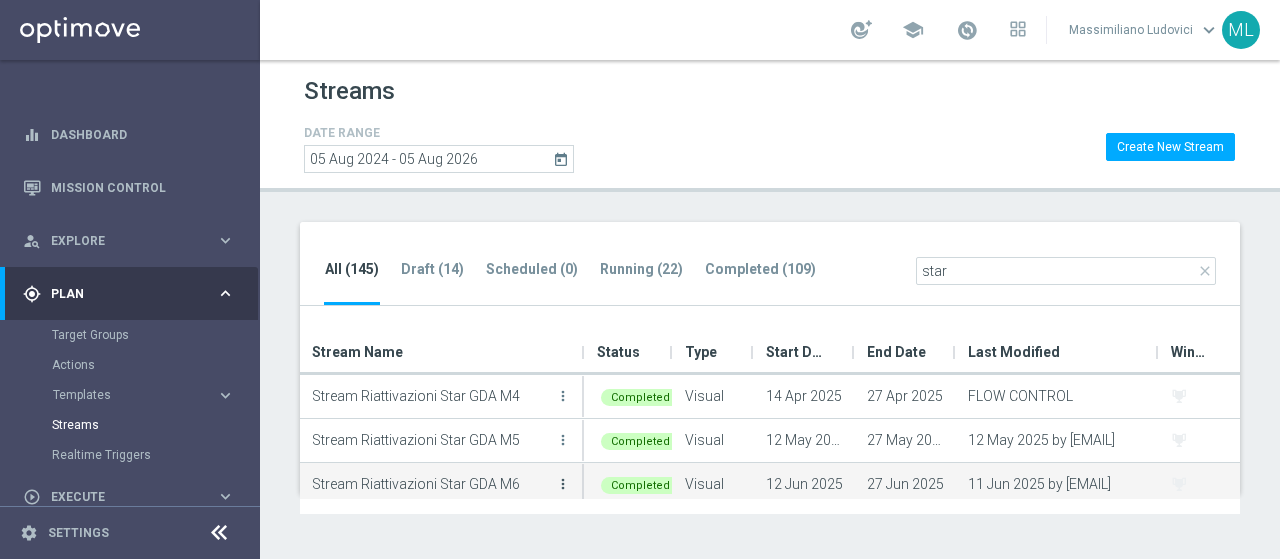 type on "star" 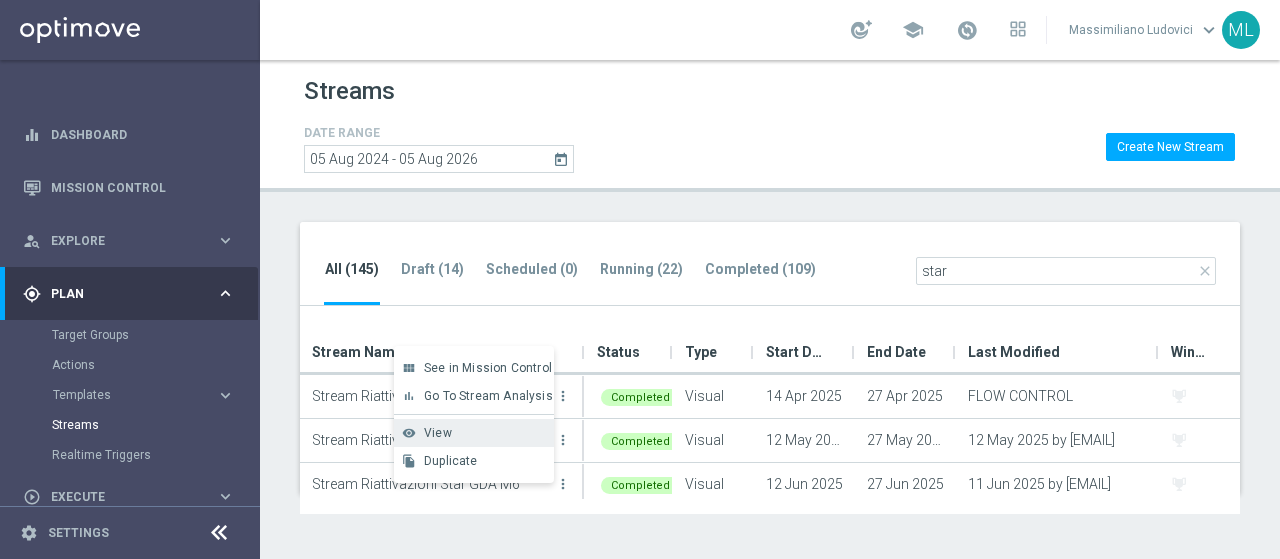 click on "View" at bounding box center (438, 433) 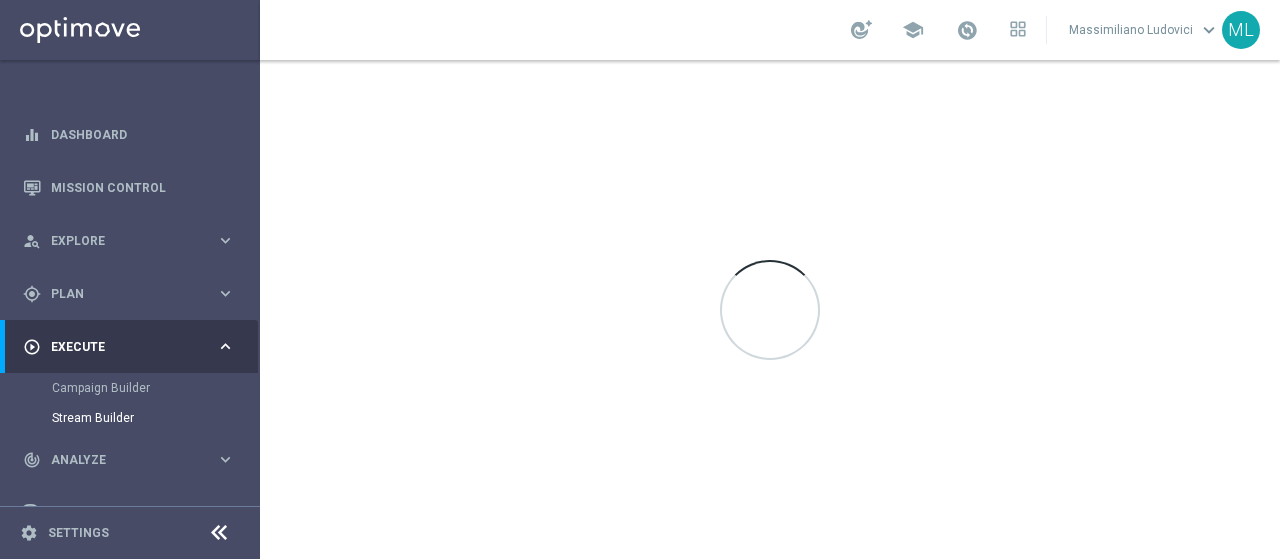 scroll, scrollTop: 0, scrollLeft: 0, axis: both 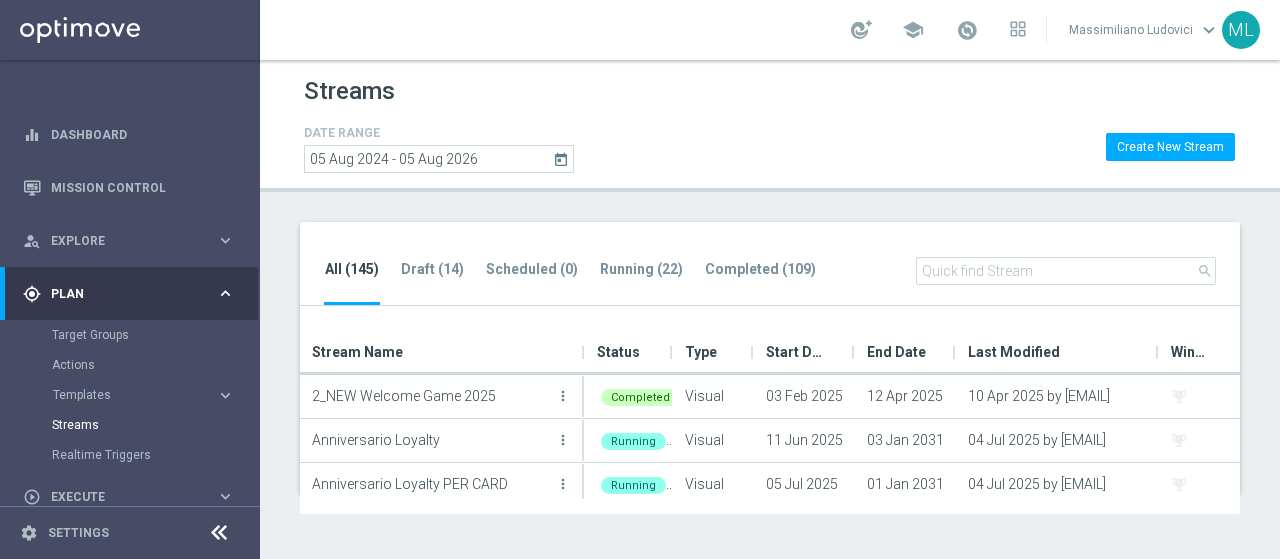 click 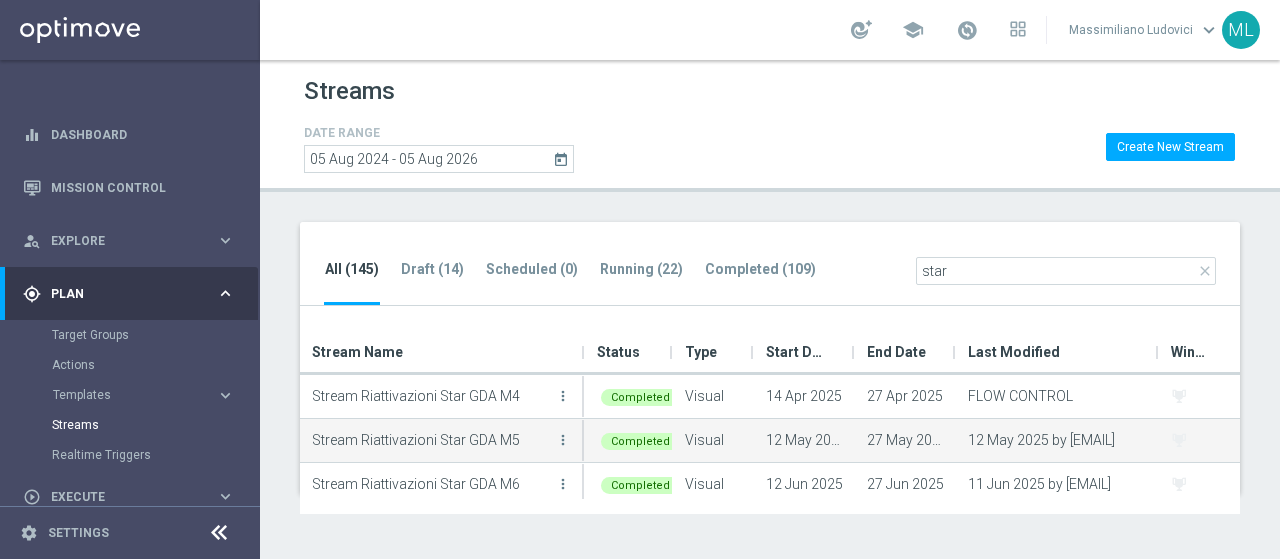 scroll, scrollTop: 95, scrollLeft: 0, axis: vertical 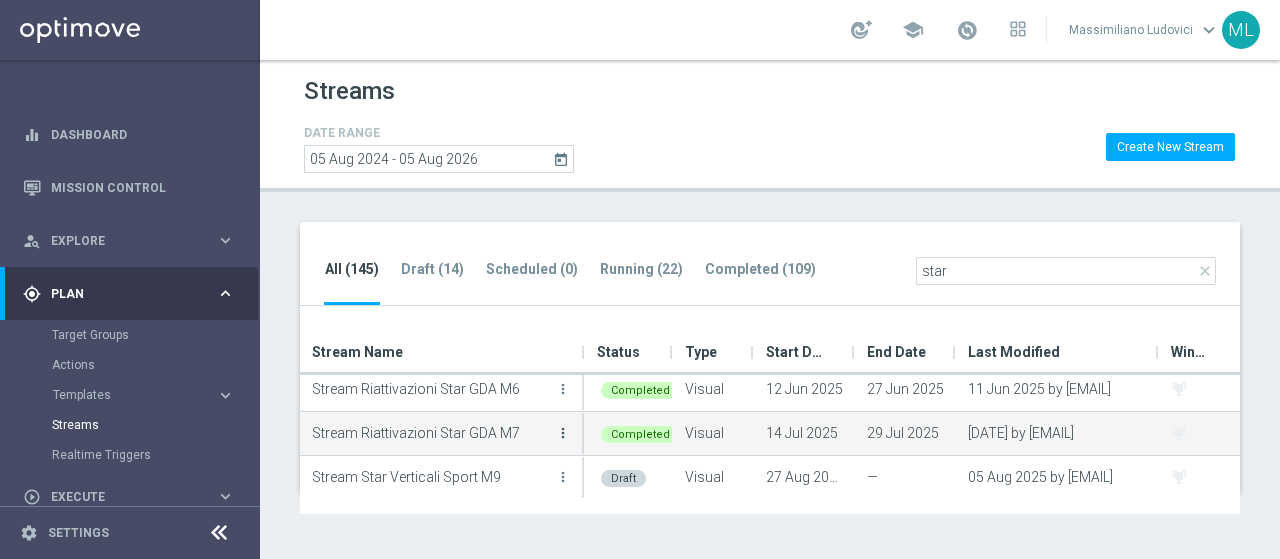 type on "star" 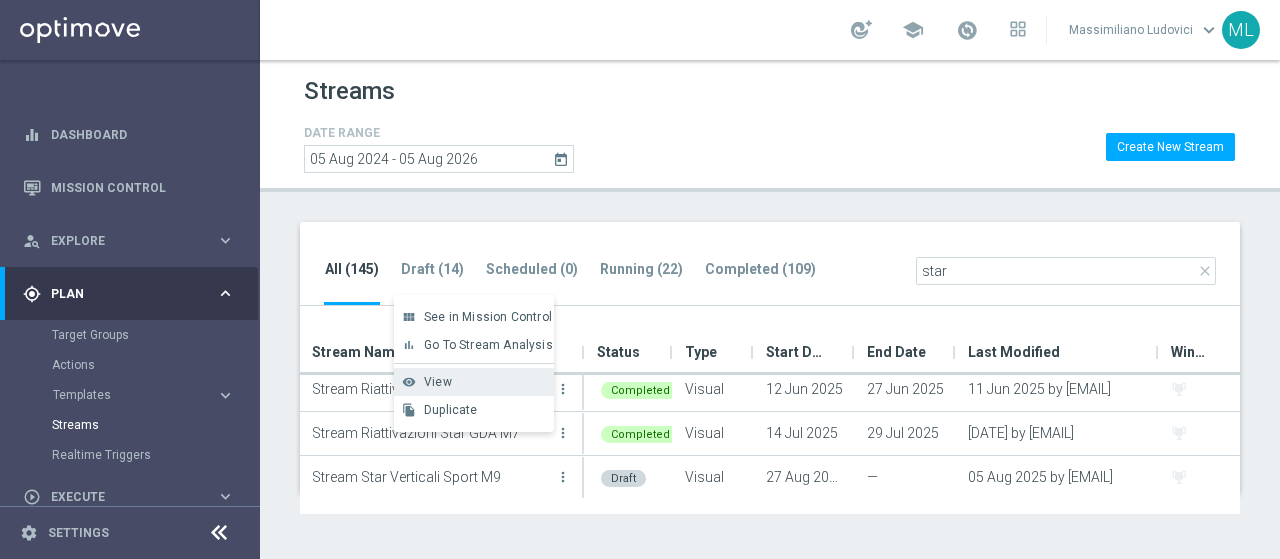click on "View" at bounding box center (438, 382) 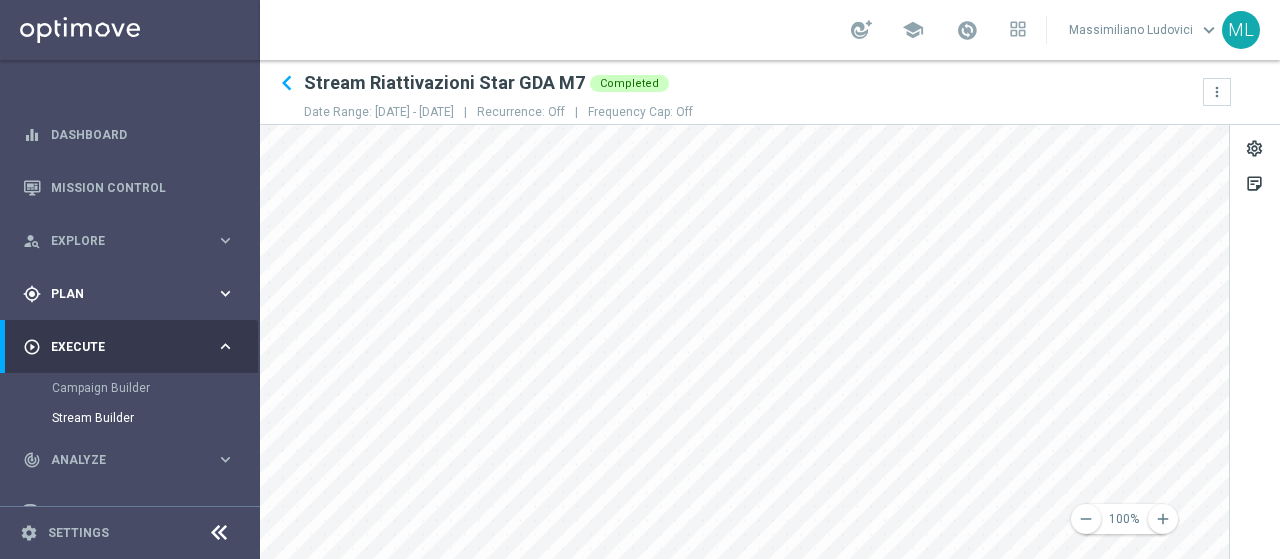 click on "Plan" at bounding box center [133, 294] 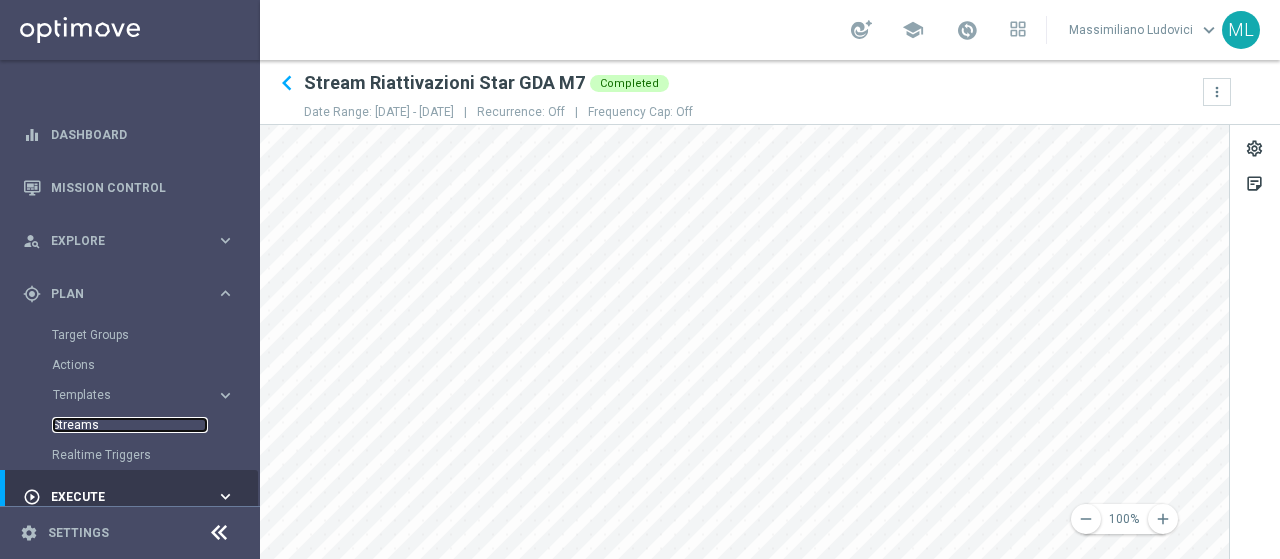 click on "Streams" at bounding box center (130, 425) 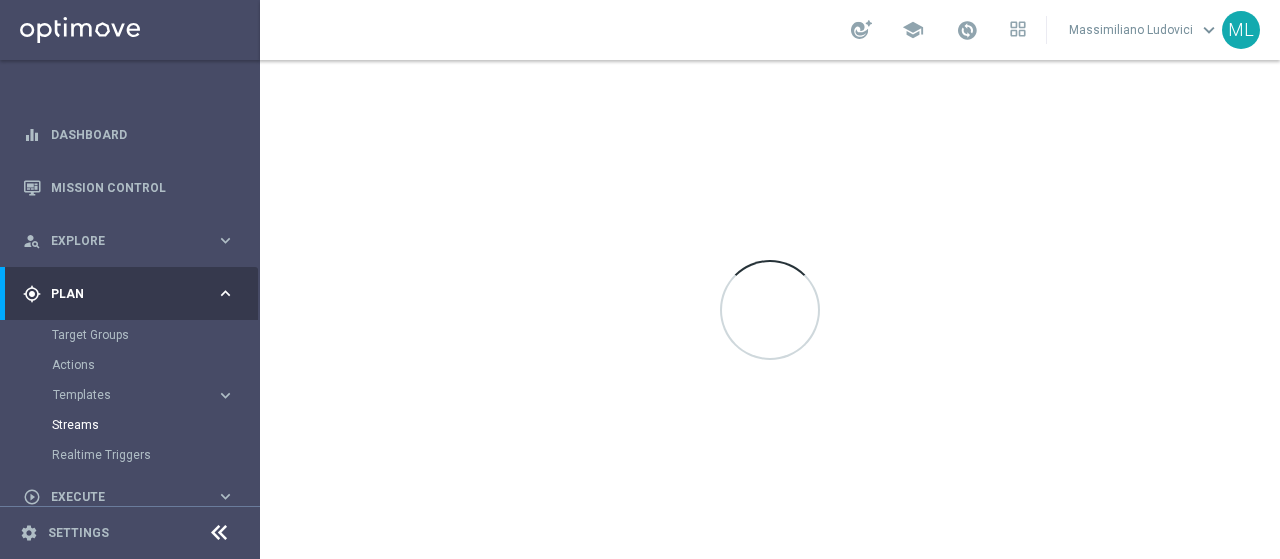 scroll, scrollTop: 0, scrollLeft: 0, axis: both 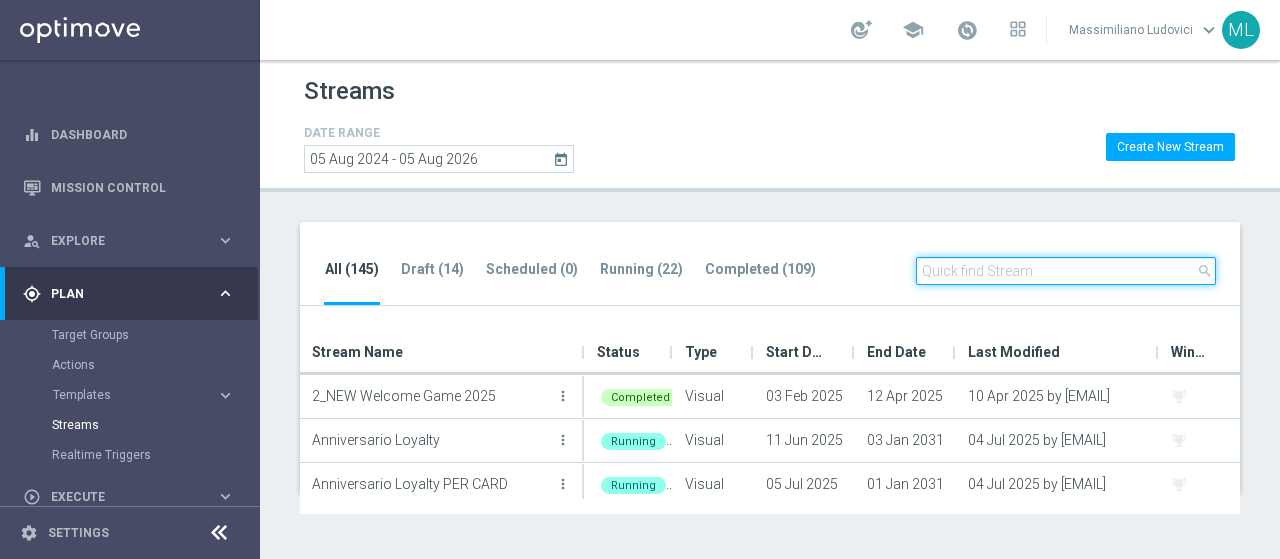click 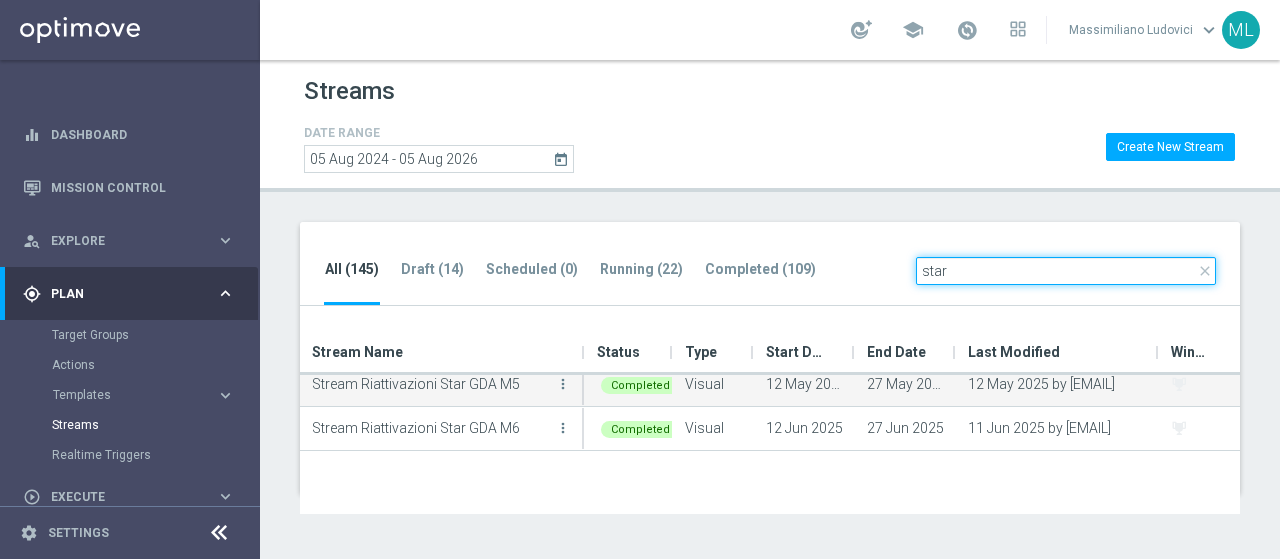 scroll, scrollTop: 95, scrollLeft: 0, axis: vertical 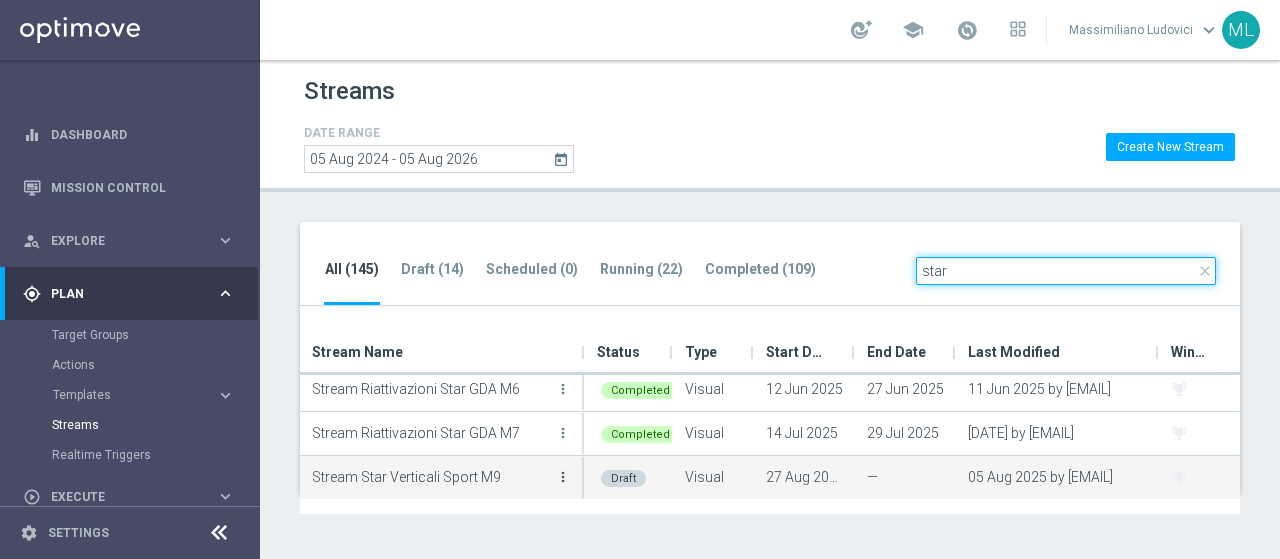 type on "star" 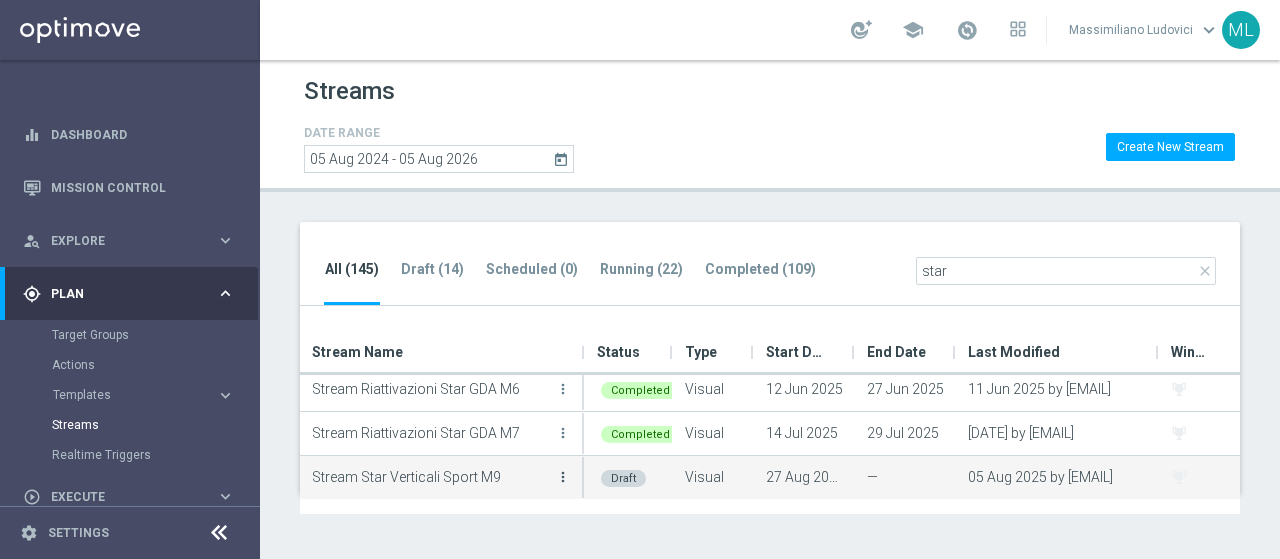 click on "more_vert" 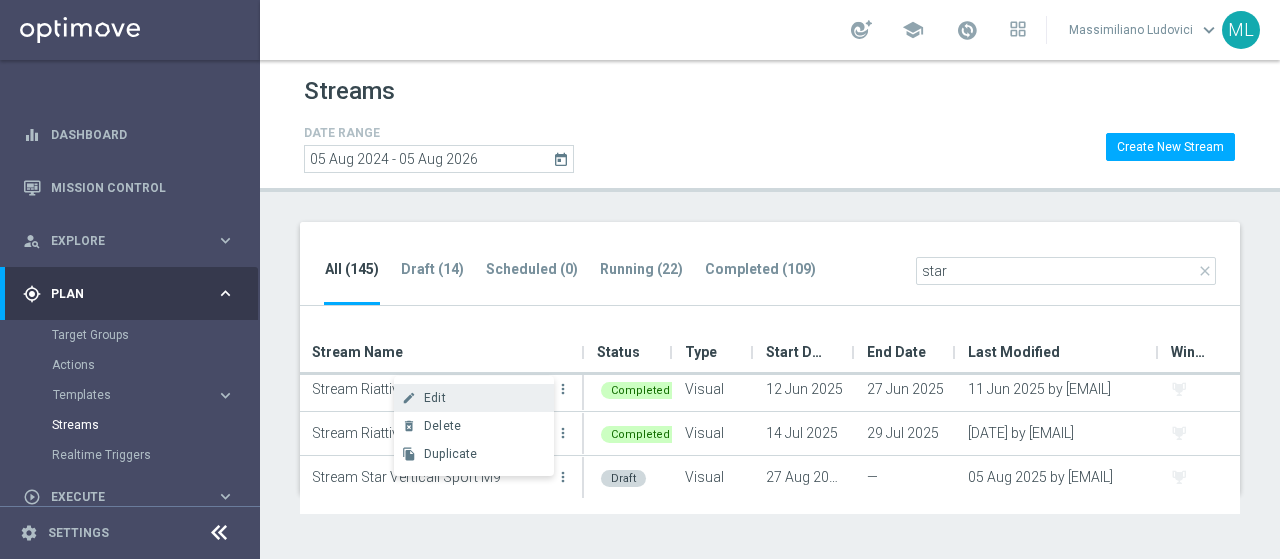 click on "Edit" at bounding box center [435, 398] 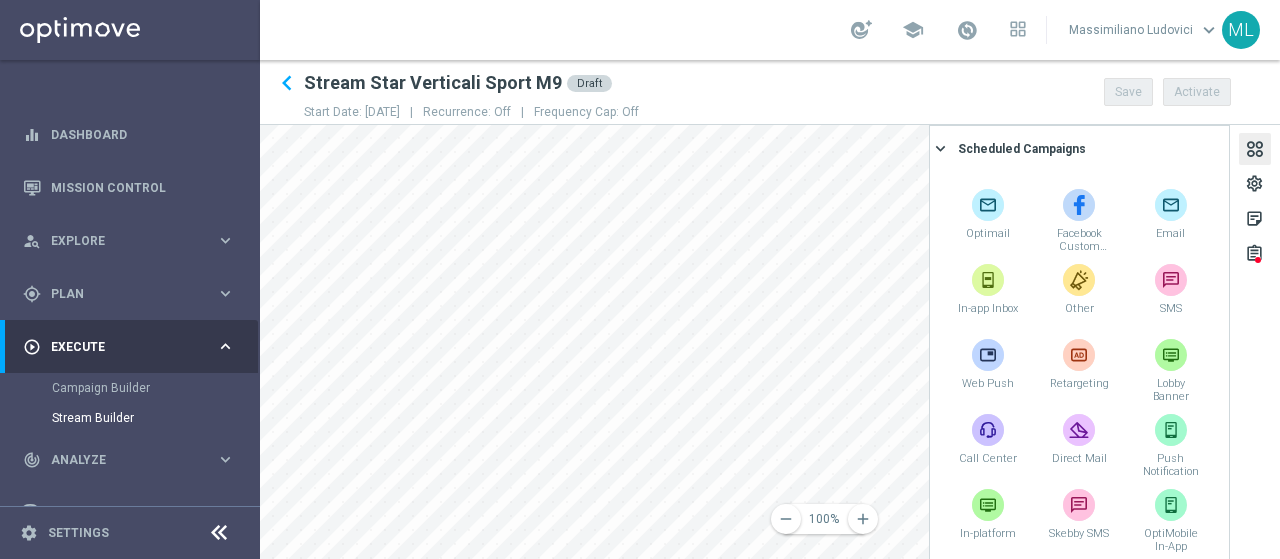 click 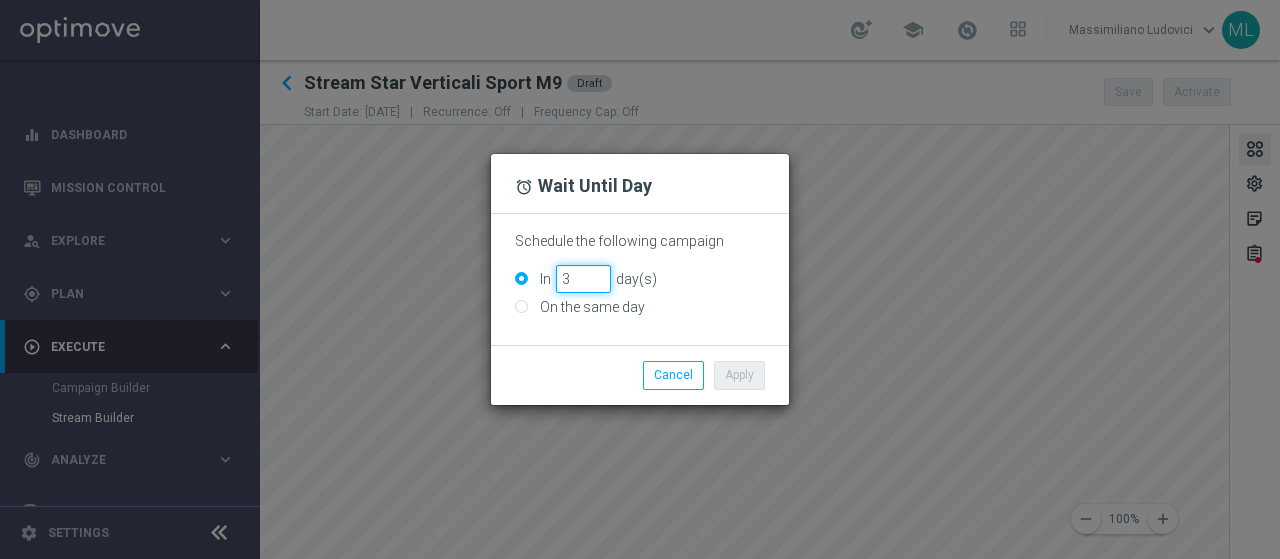 click on "3" 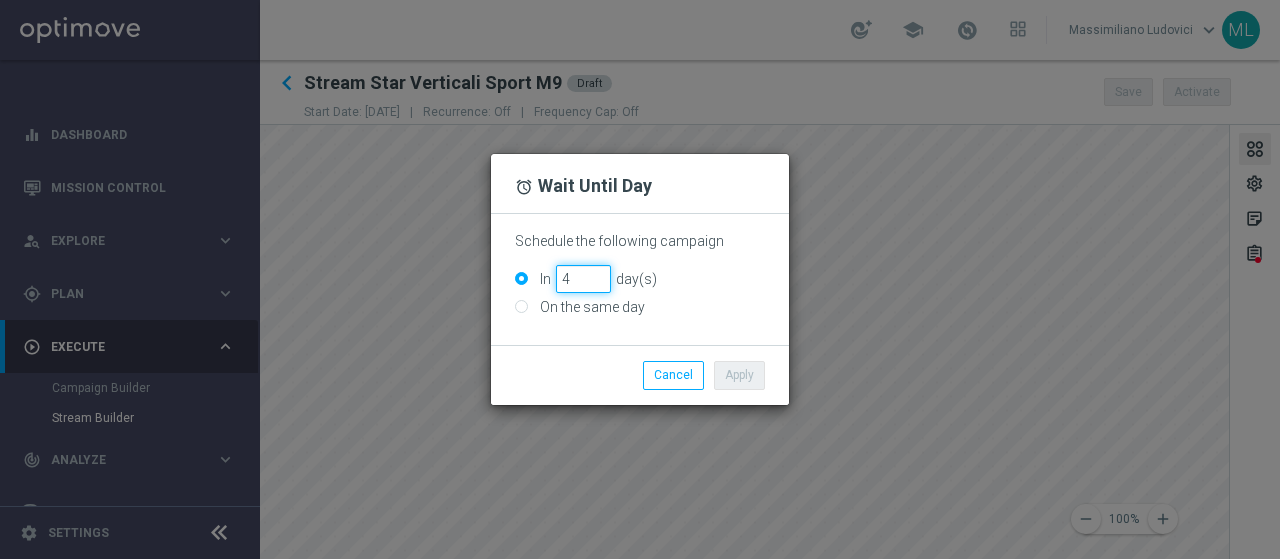 click on "4" 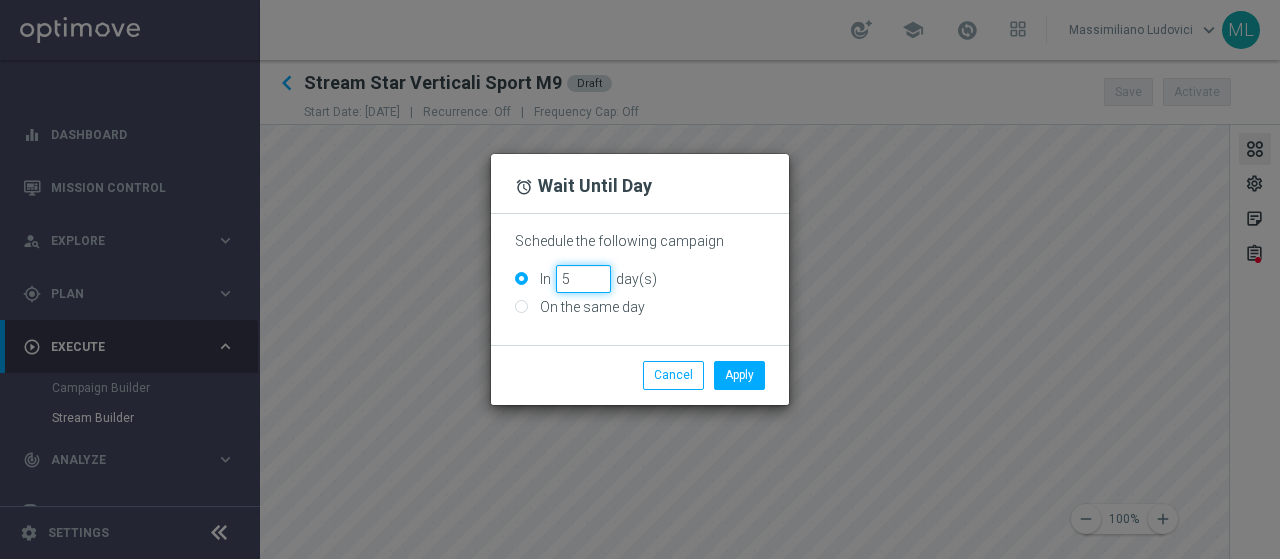 type on "5" 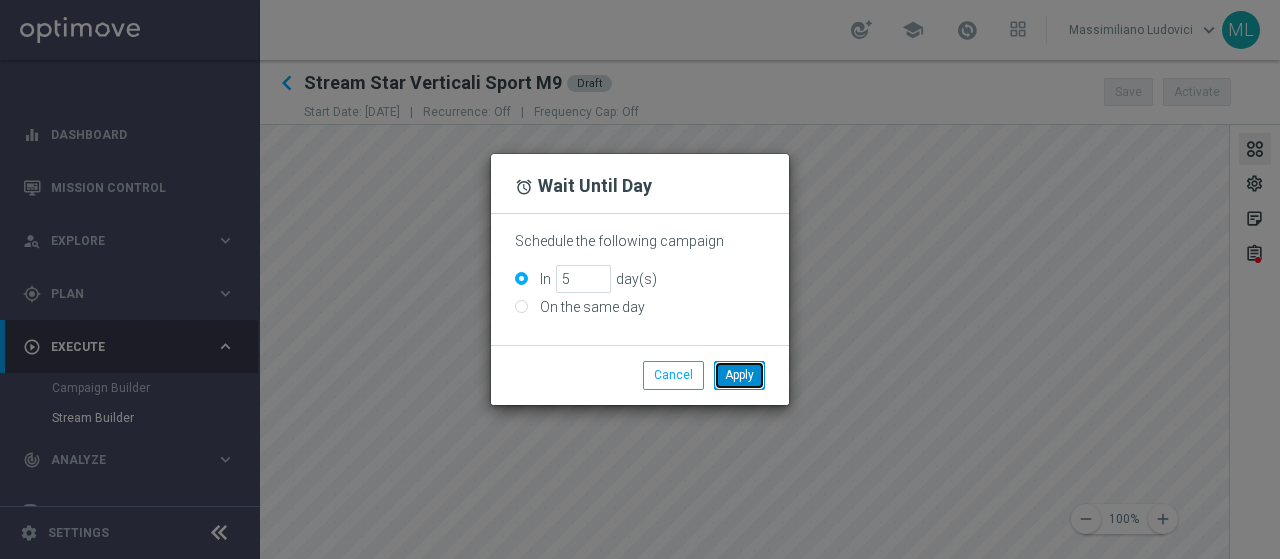 click on "Apply" 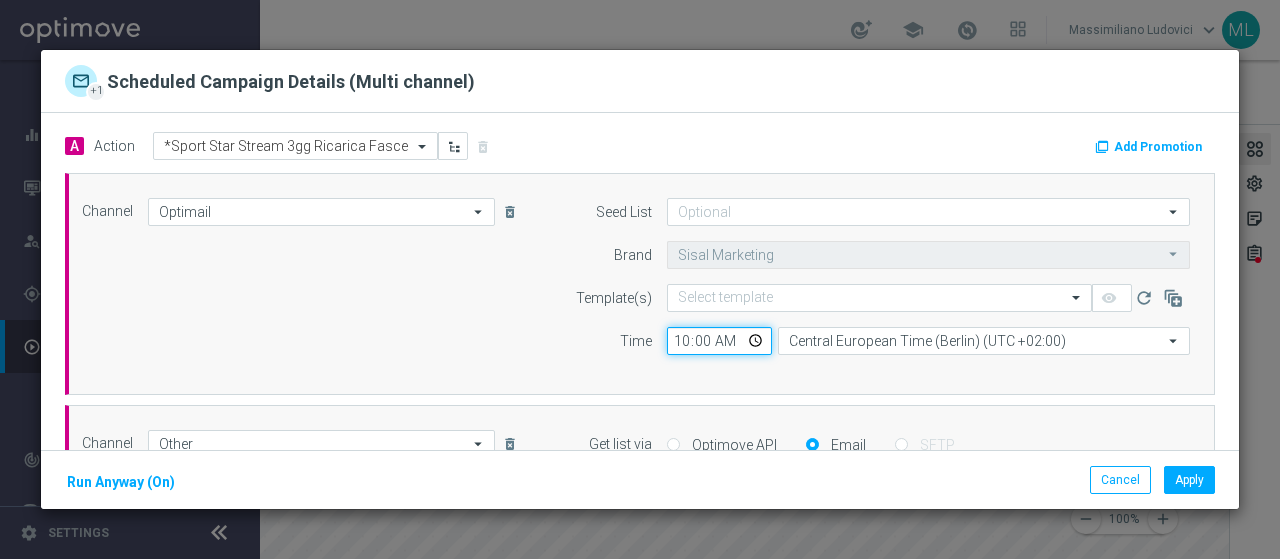 click on "10:00" 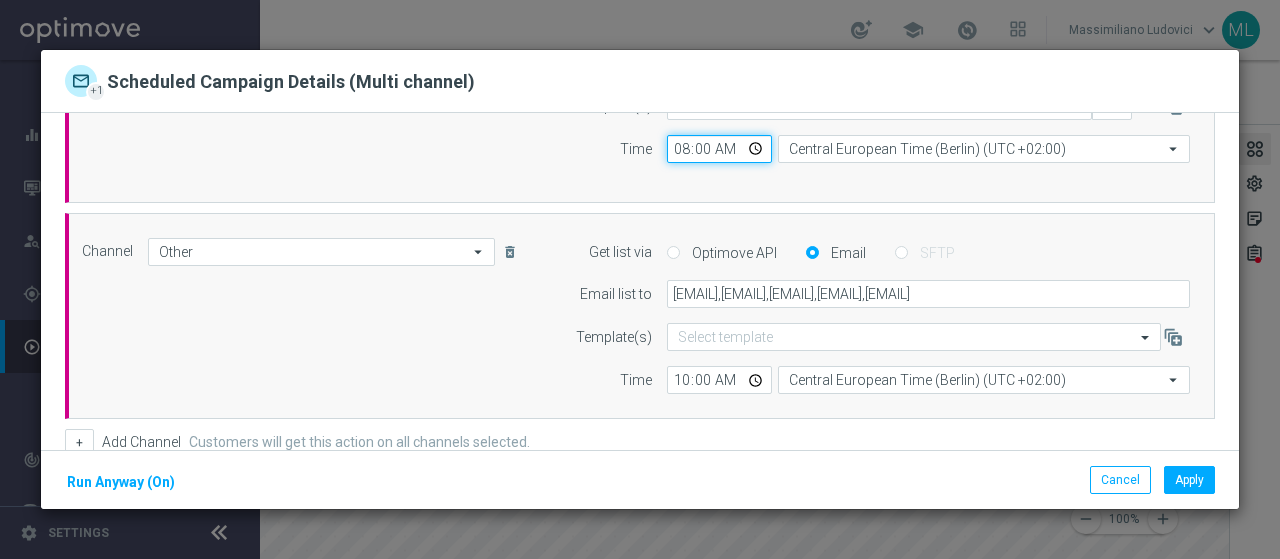 scroll, scrollTop: 300, scrollLeft: 0, axis: vertical 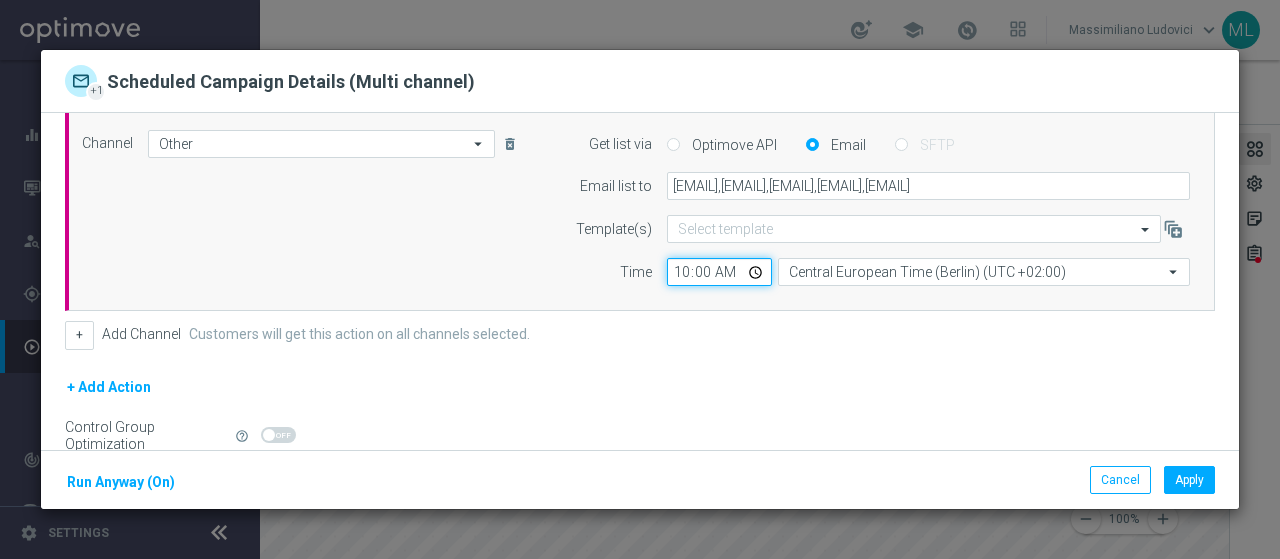 click on "10:00" 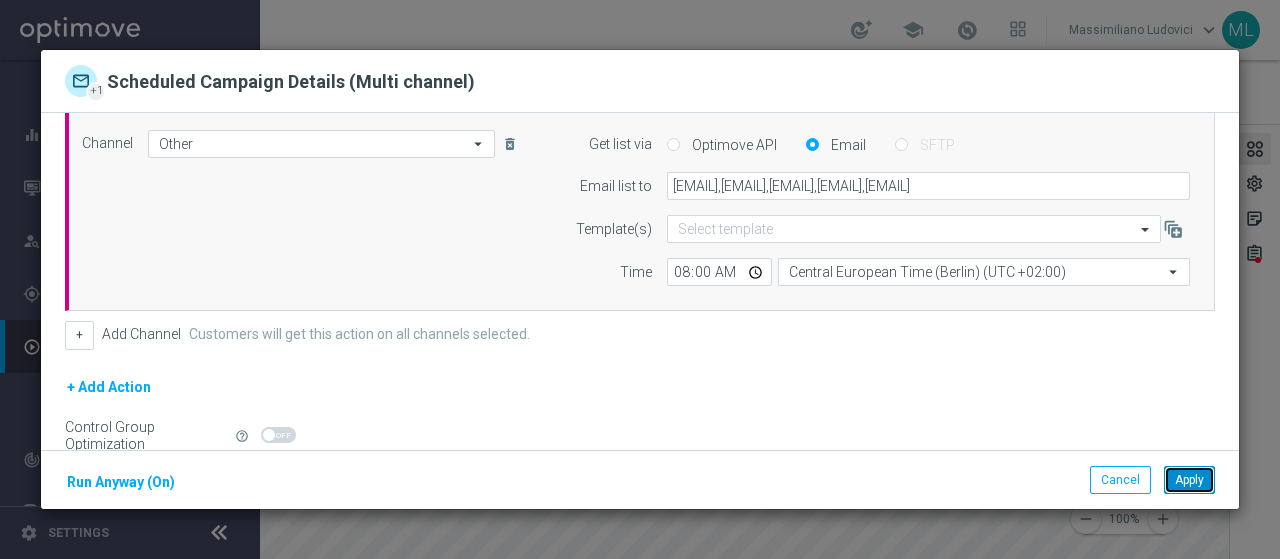 click on "Apply" 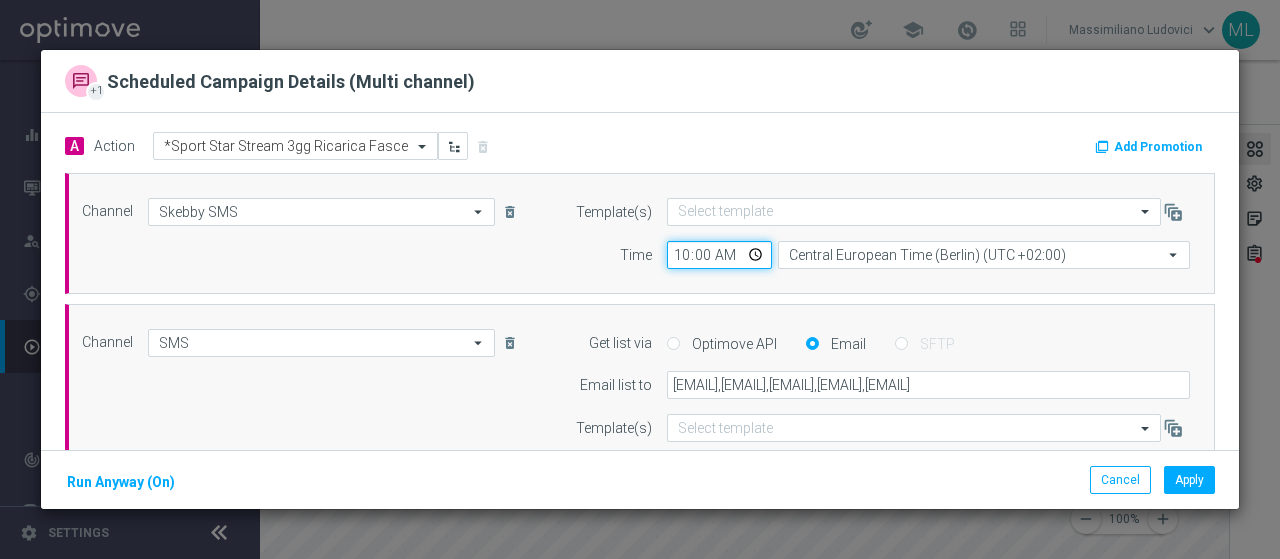 click on "10:00" 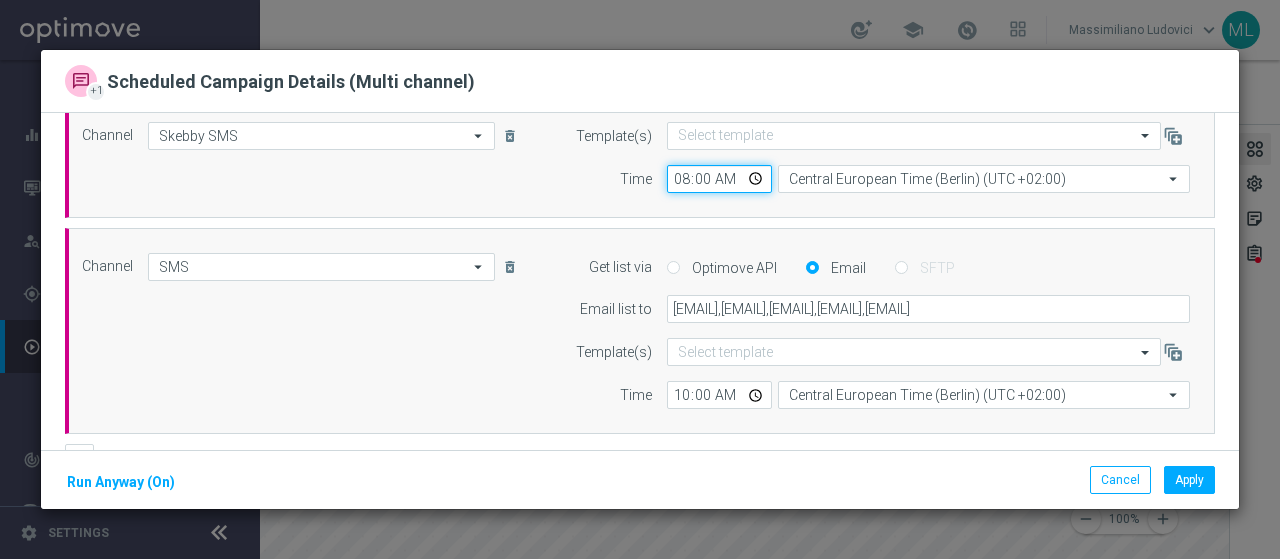 scroll, scrollTop: 200, scrollLeft: 0, axis: vertical 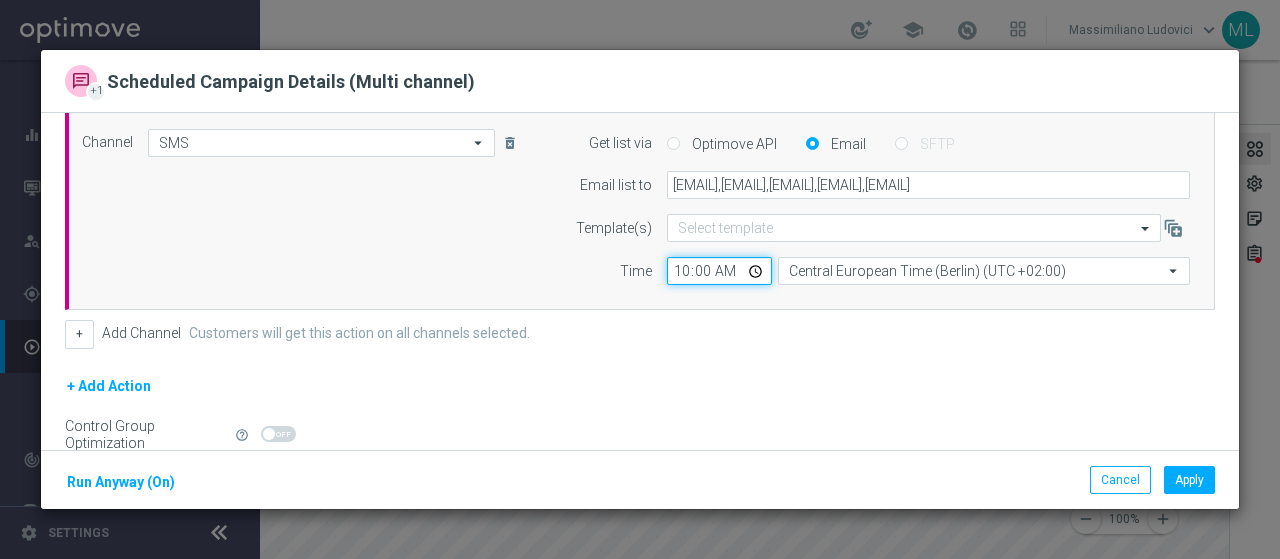 click on "10:00" 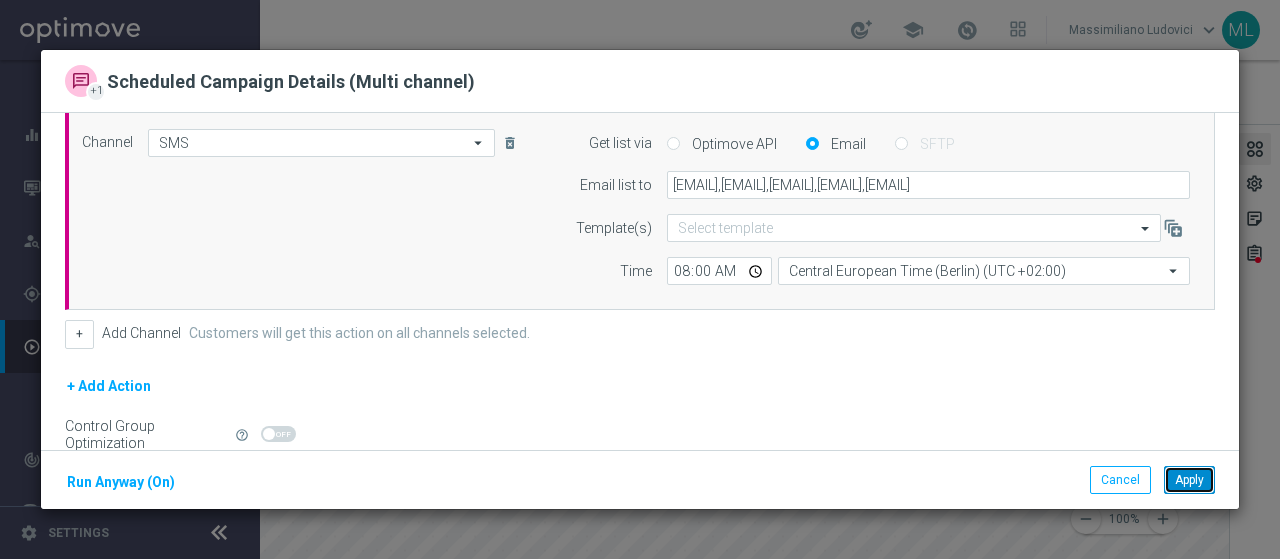 click on "Apply" 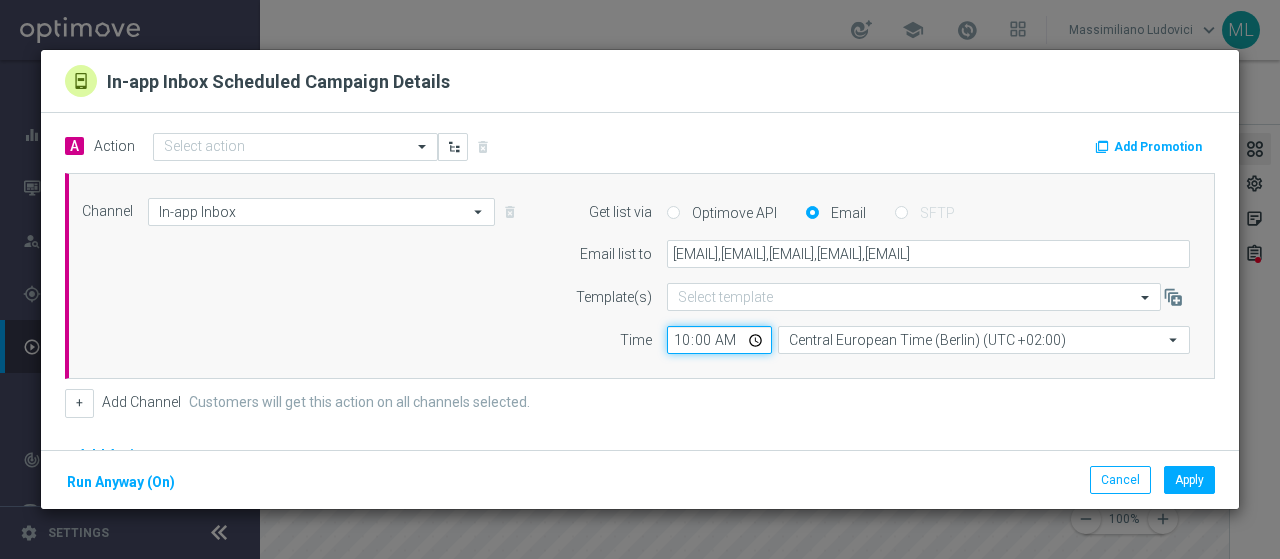 click on "10:00" 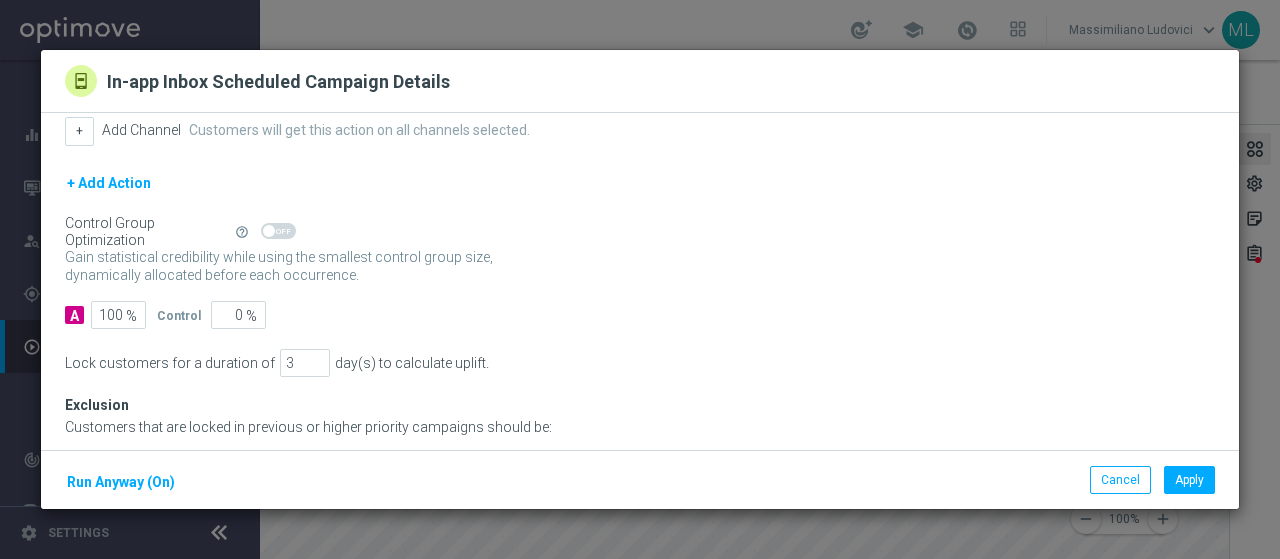 scroll, scrollTop: 300, scrollLeft: 0, axis: vertical 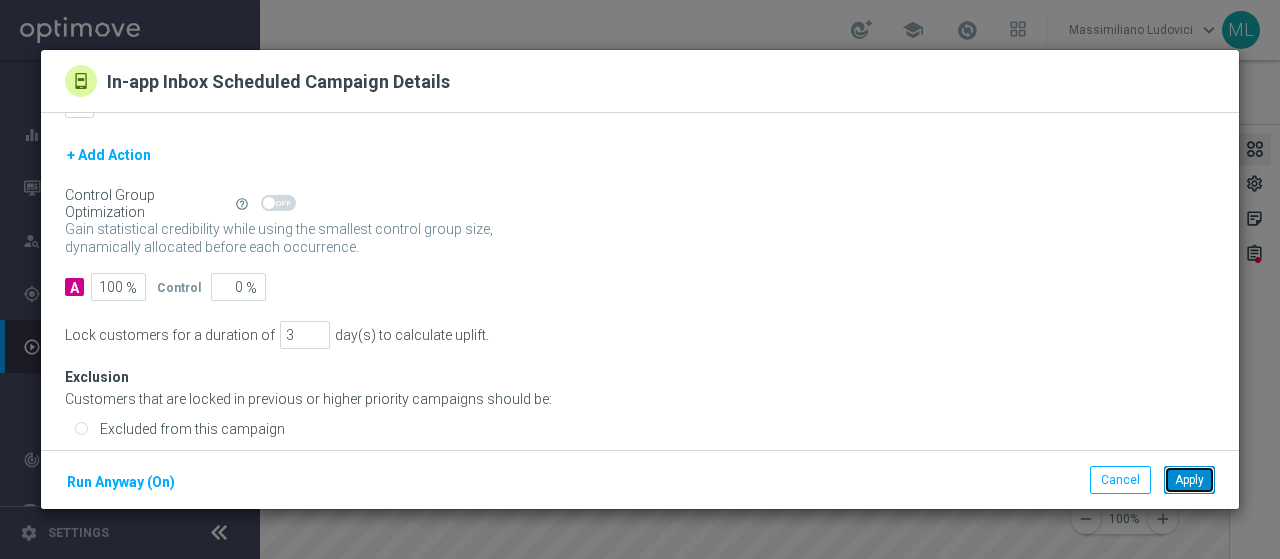 click on "Apply" 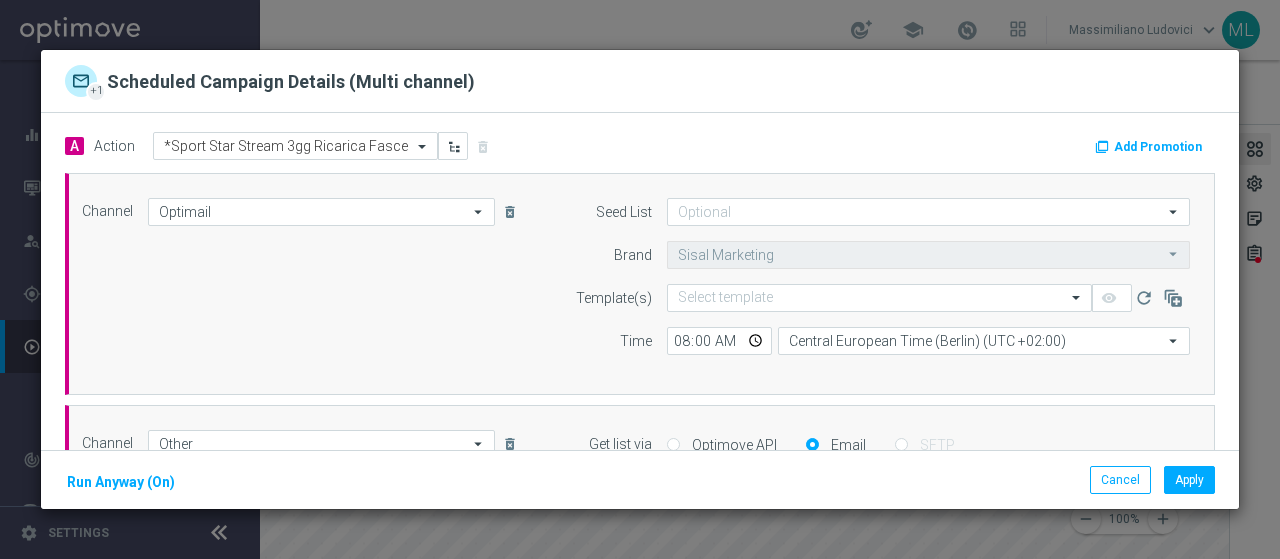 scroll, scrollTop: 100, scrollLeft: 0, axis: vertical 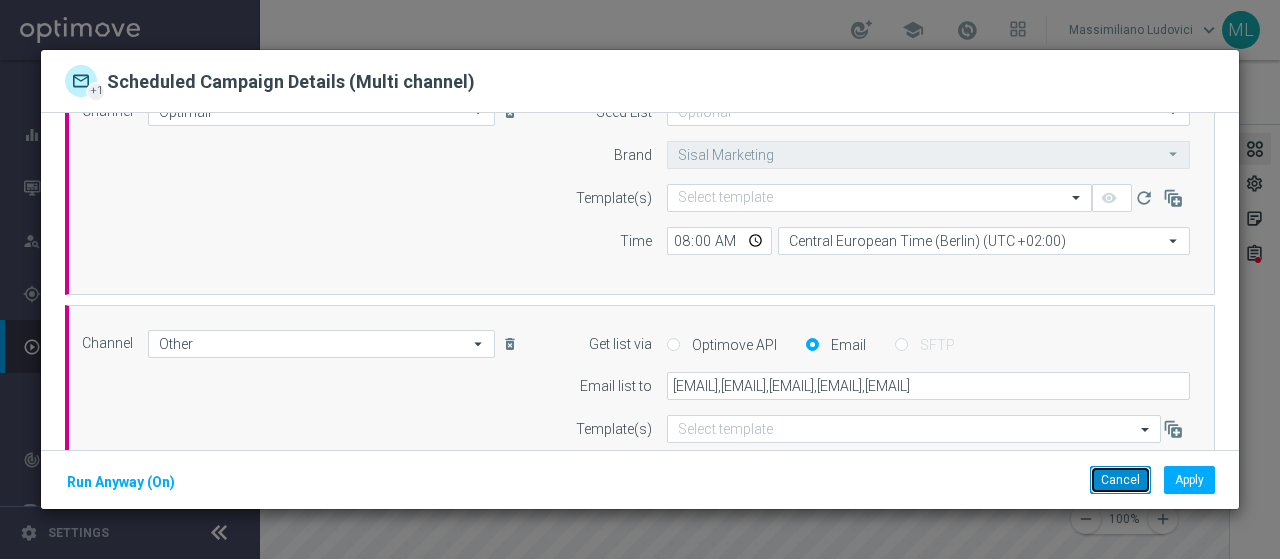 click on "Cancel" 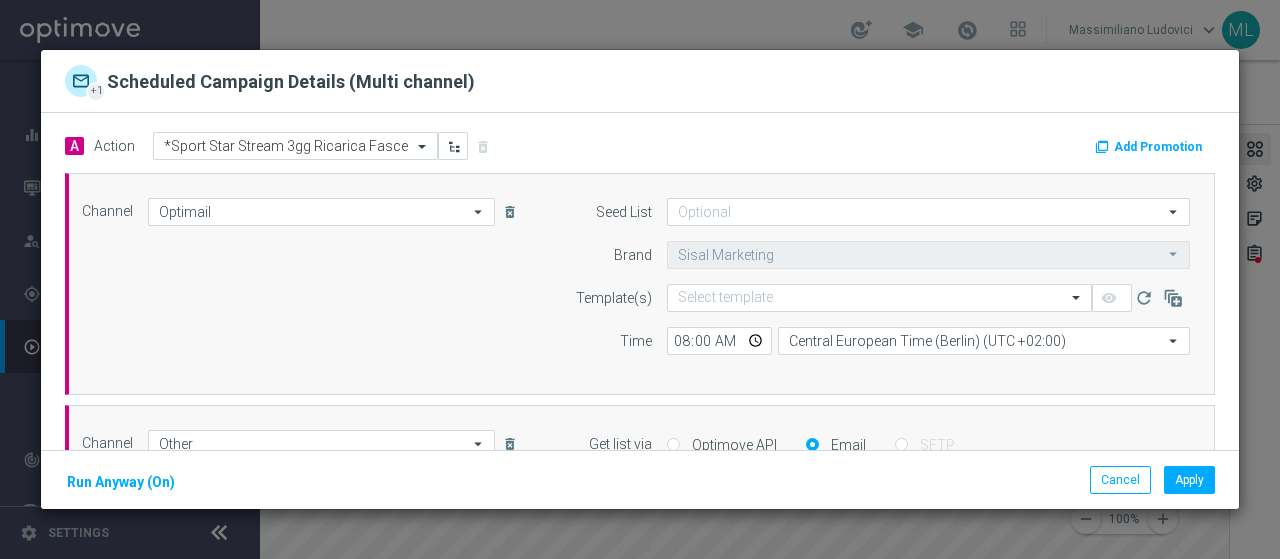 scroll, scrollTop: 100, scrollLeft: 0, axis: vertical 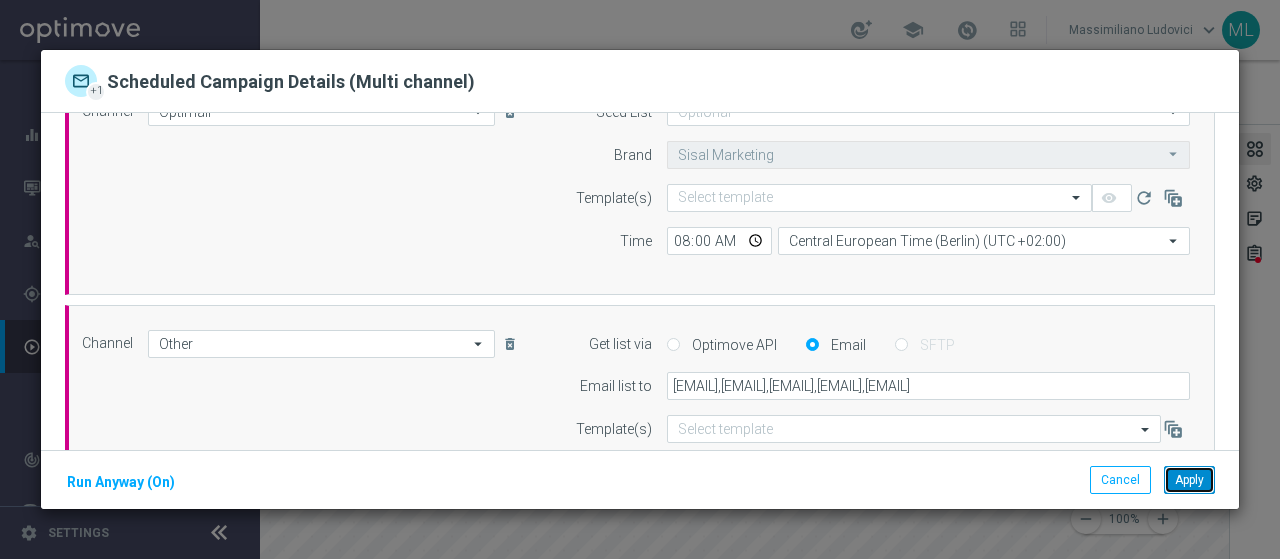 click on "Apply" 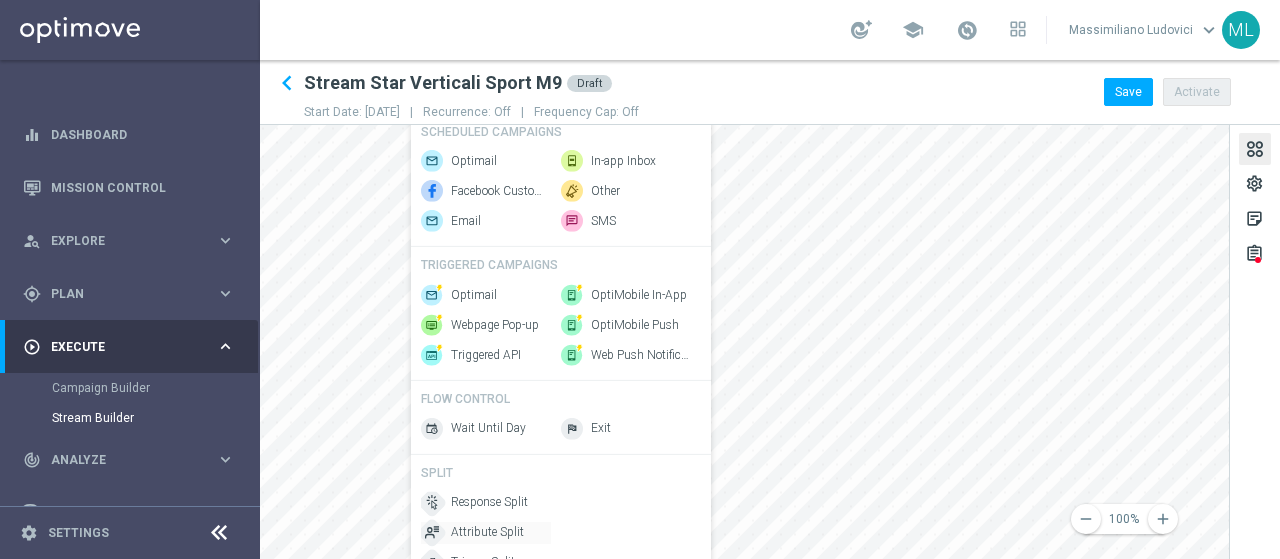 click on "Attribute Split" 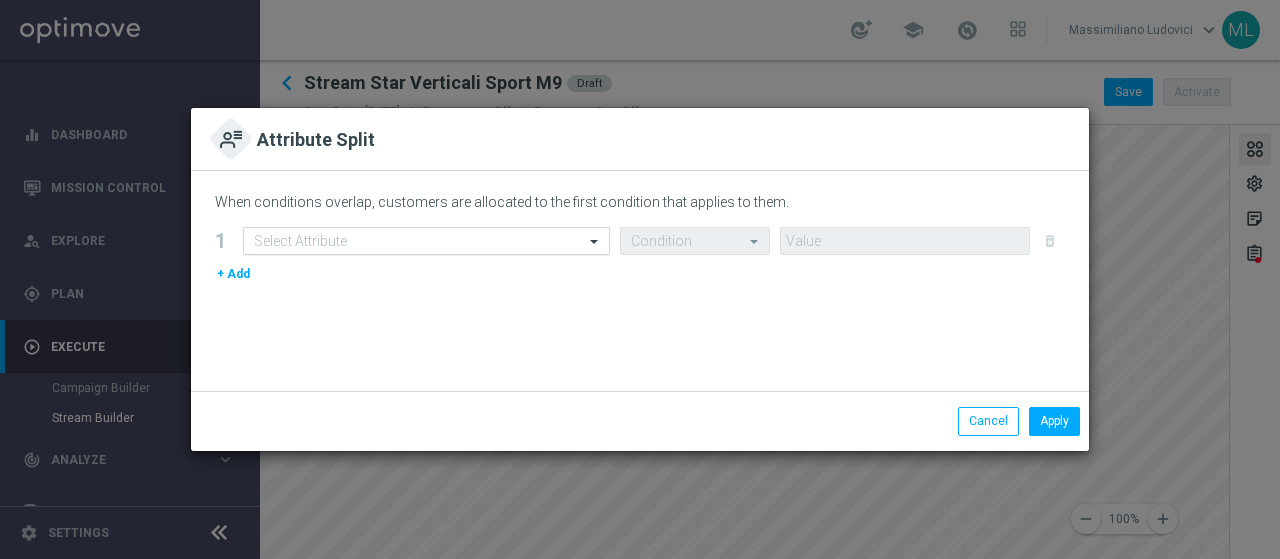 click 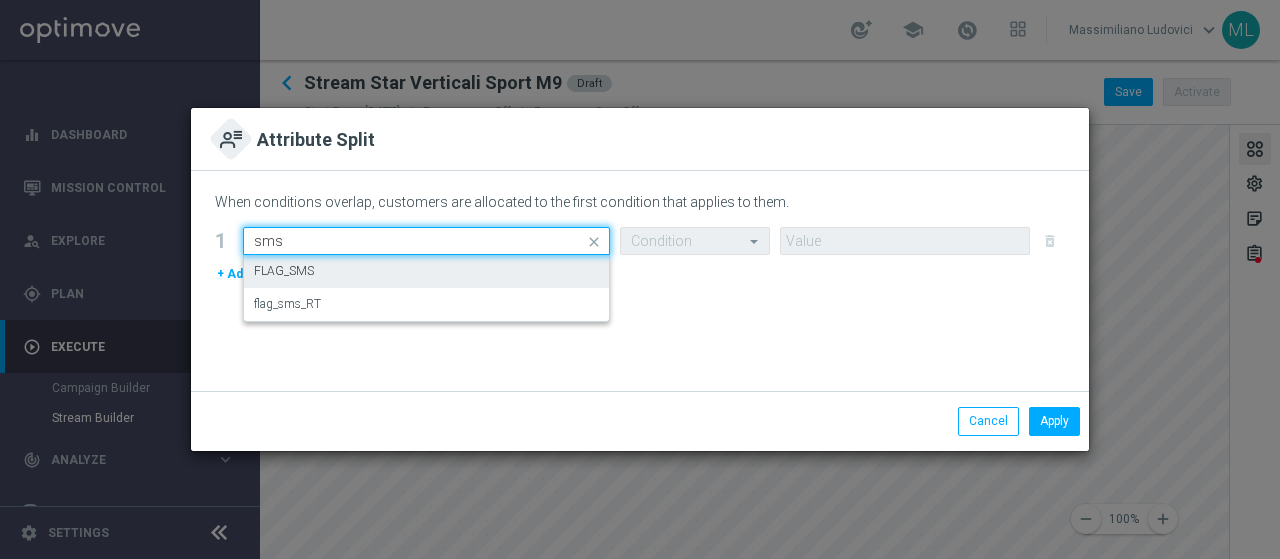 click on "FLAG_SMS" at bounding box center [284, 271] 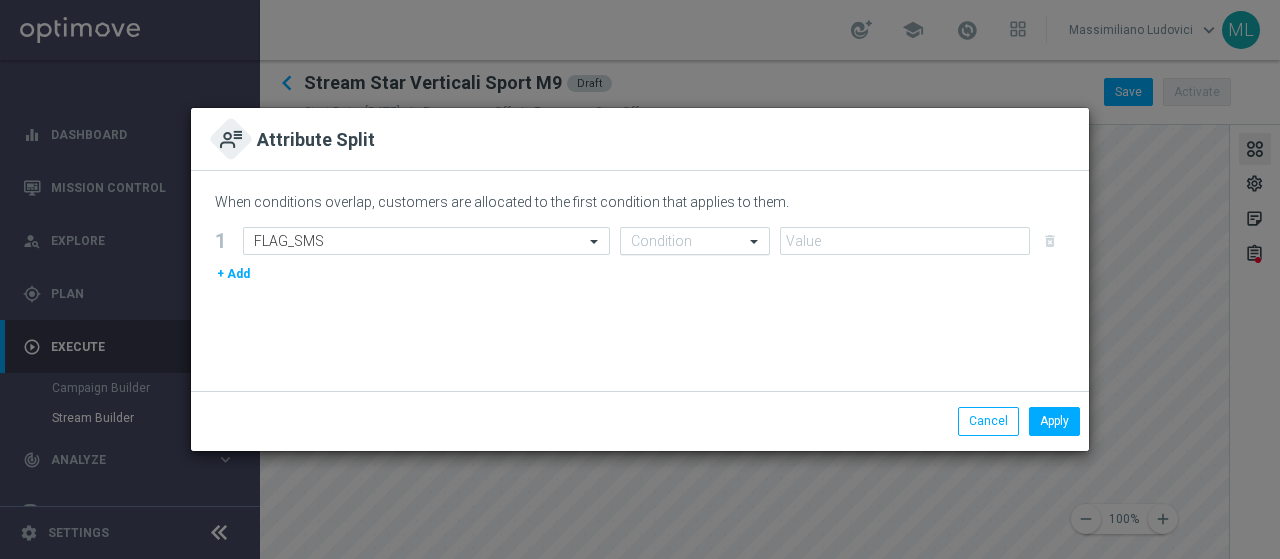 click 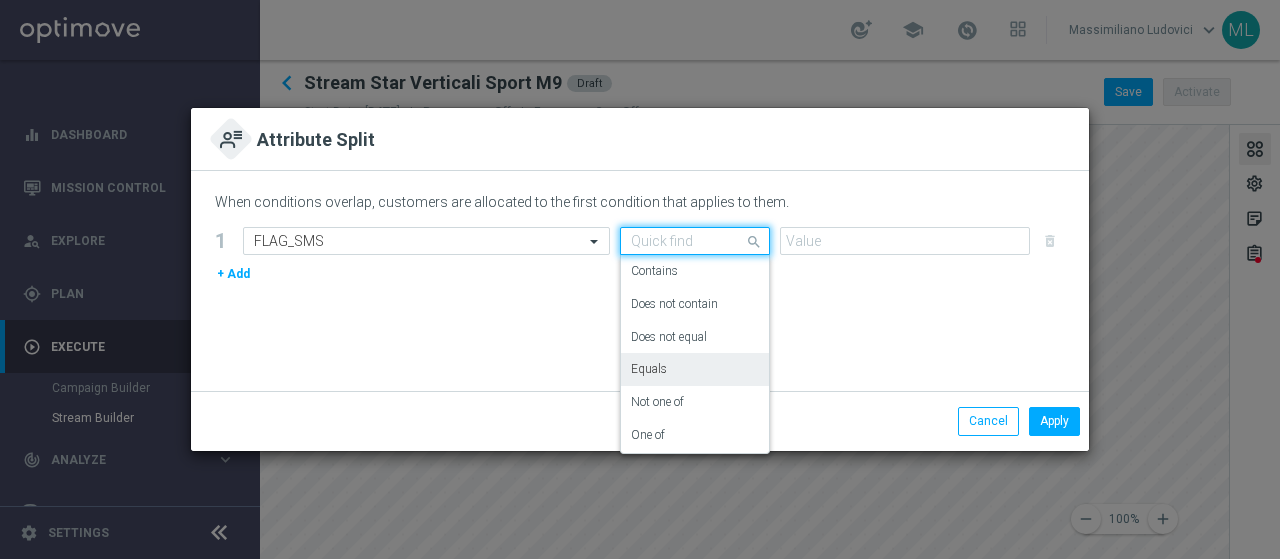 click on "Equals" at bounding box center [649, 369] 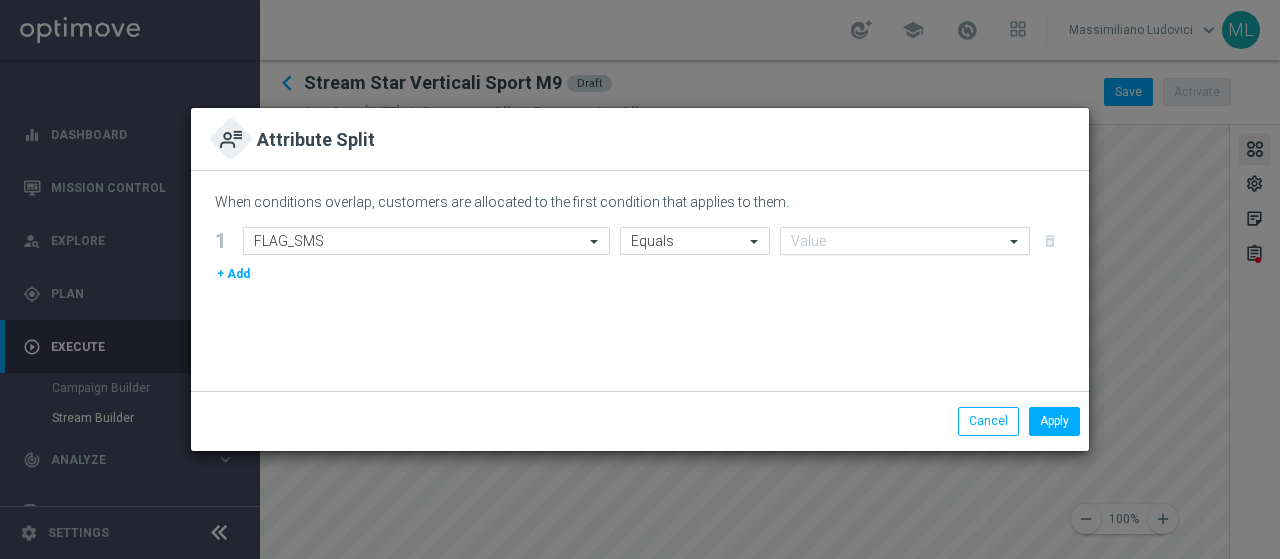 click 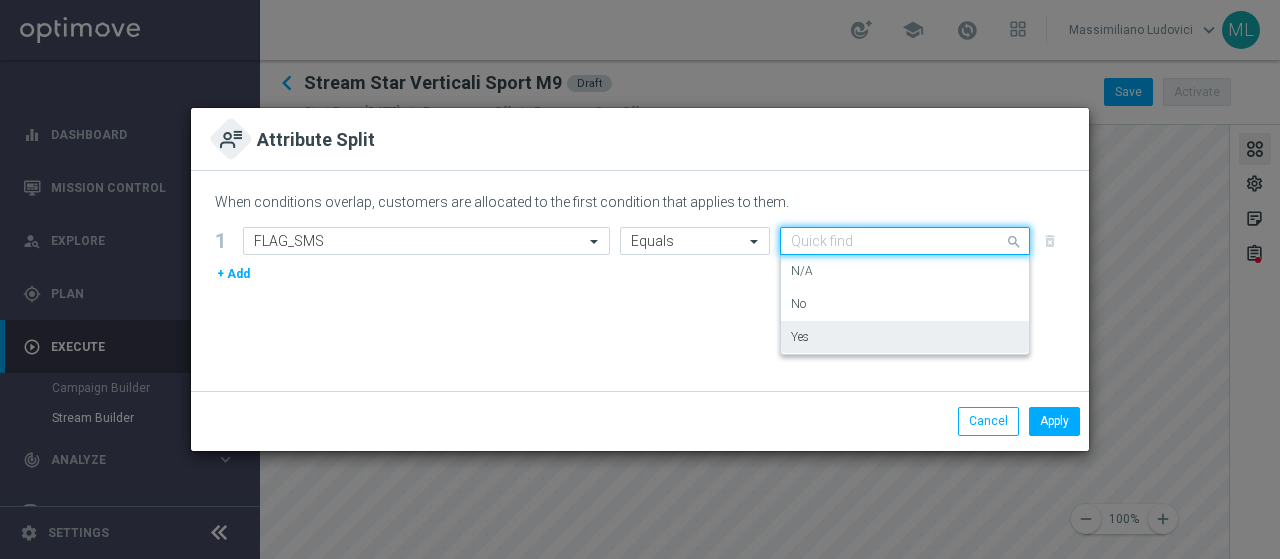 click on "Yes" at bounding box center (905, 337) 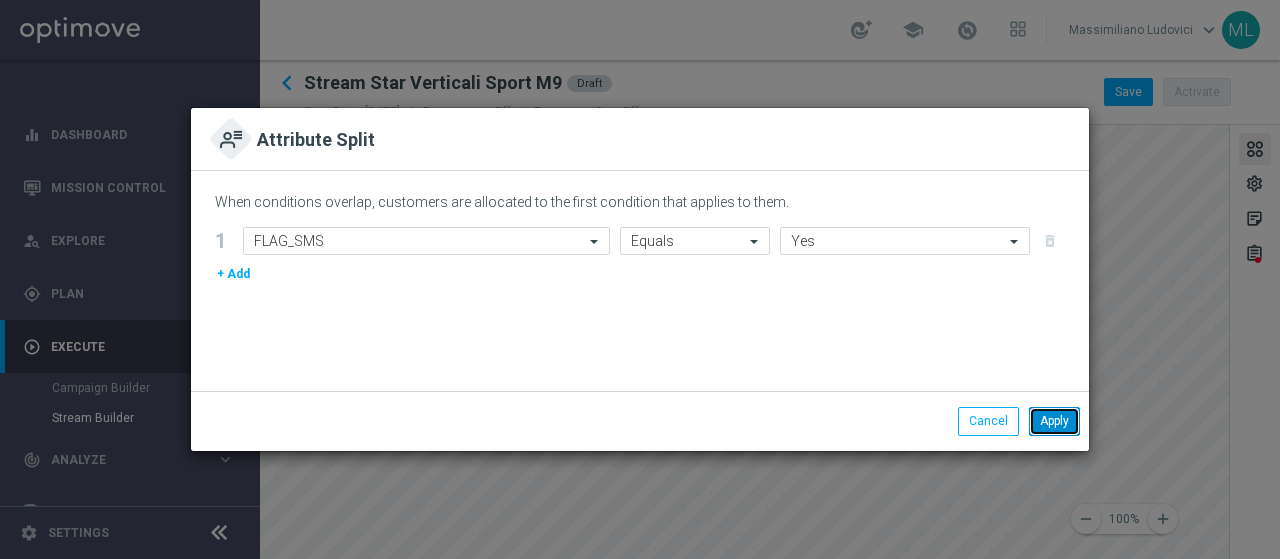 click on "Apply" 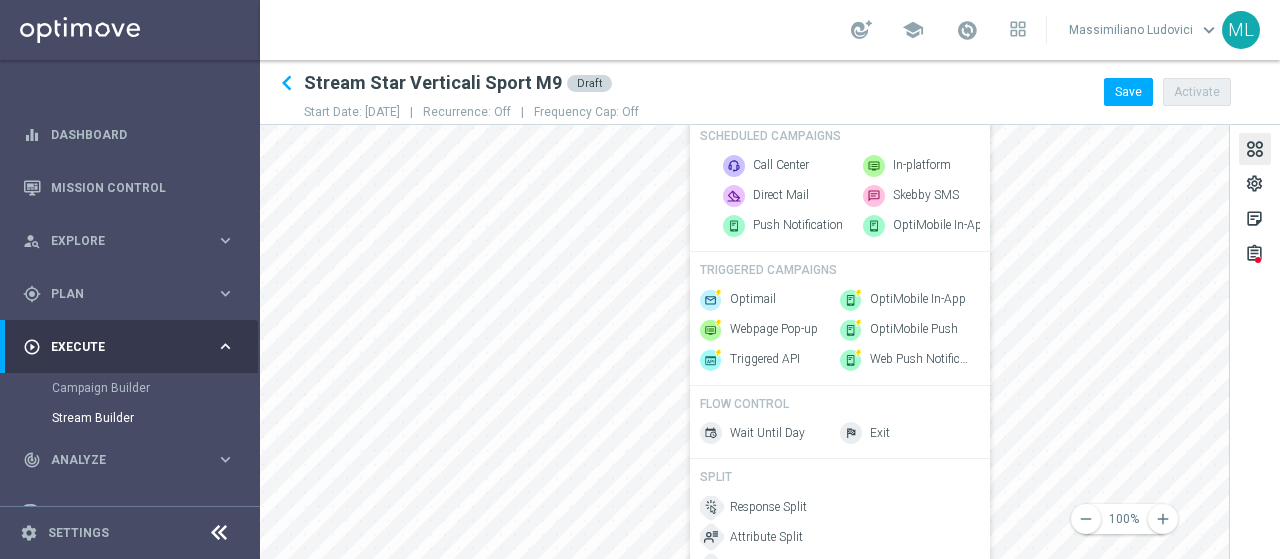 scroll, scrollTop: 0, scrollLeft: 434, axis: horizontal 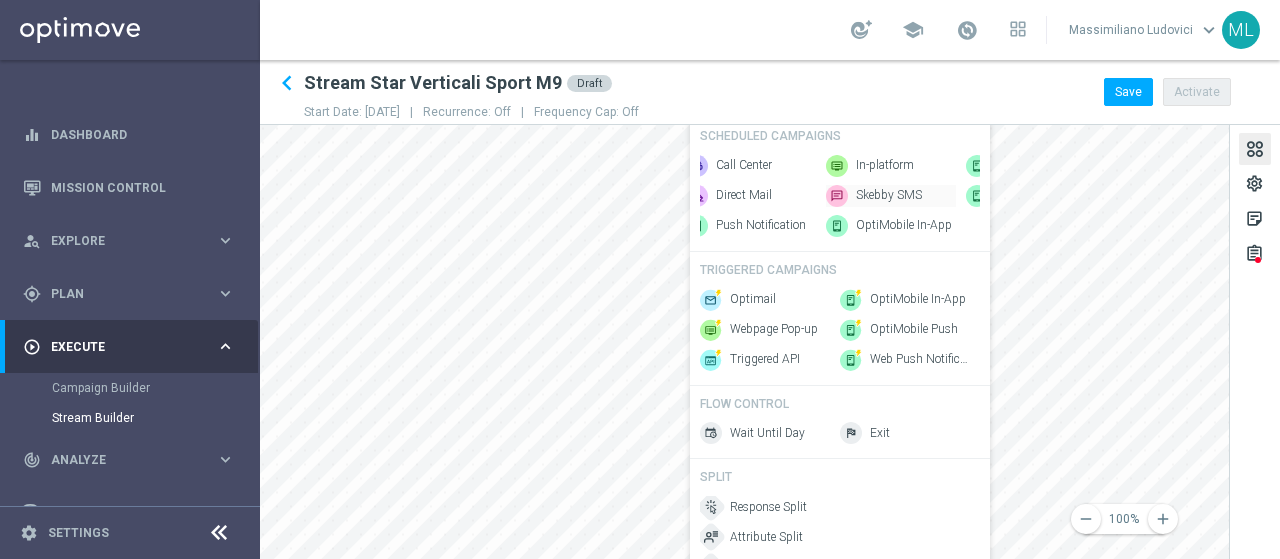 click on "Skebby SMS" 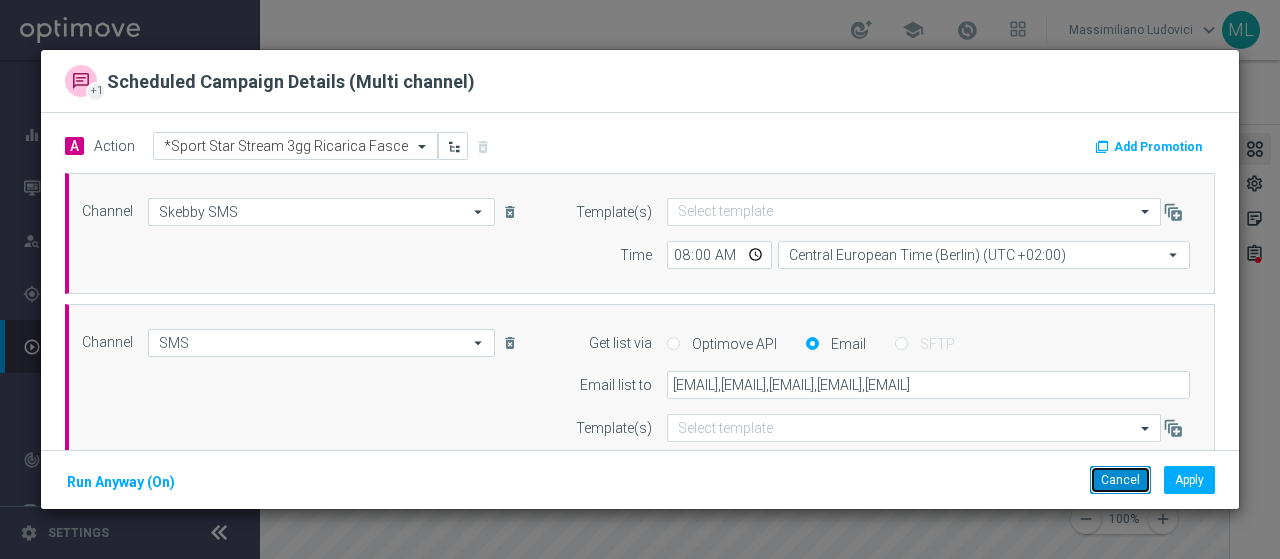 click on "Cancel" 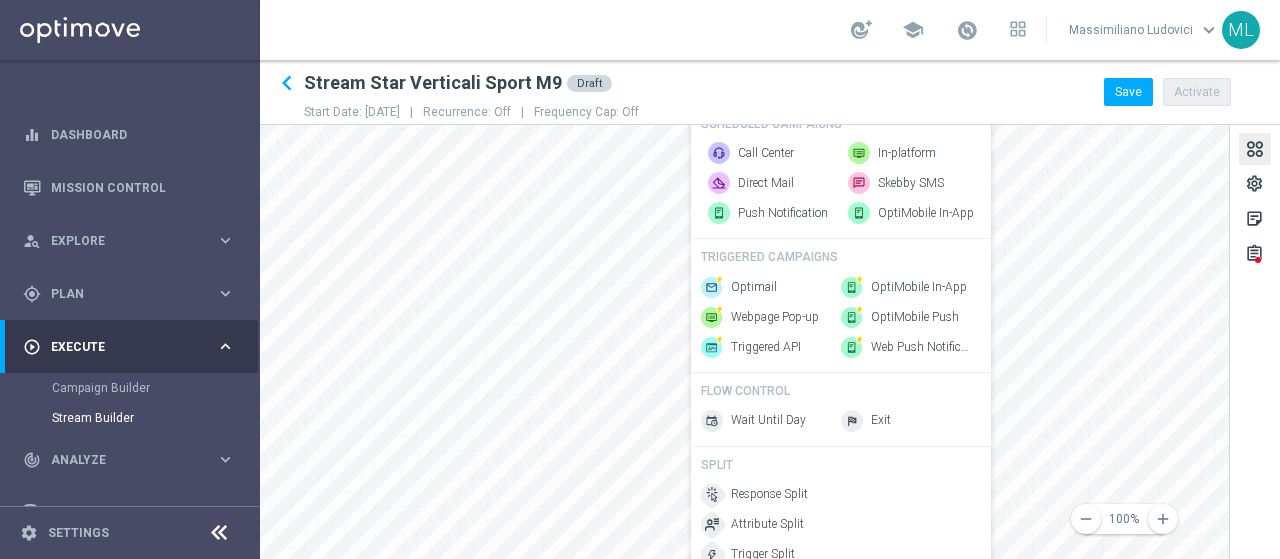 scroll, scrollTop: 0, scrollLeft: 560, axis: horizontal 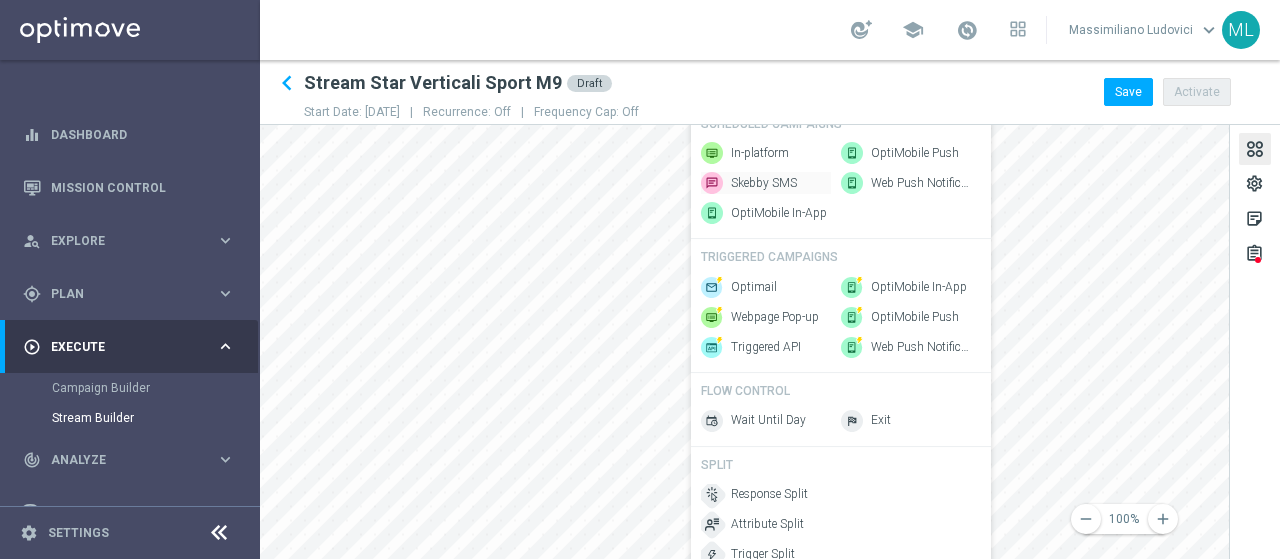 click on "Skebby SMS" 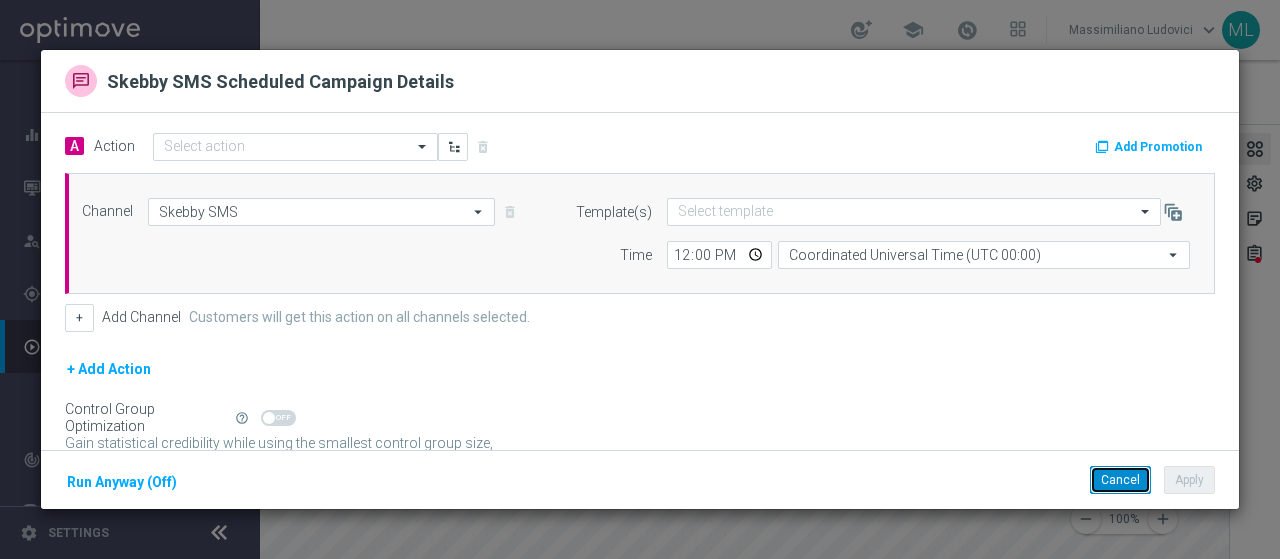click on "Cancel" 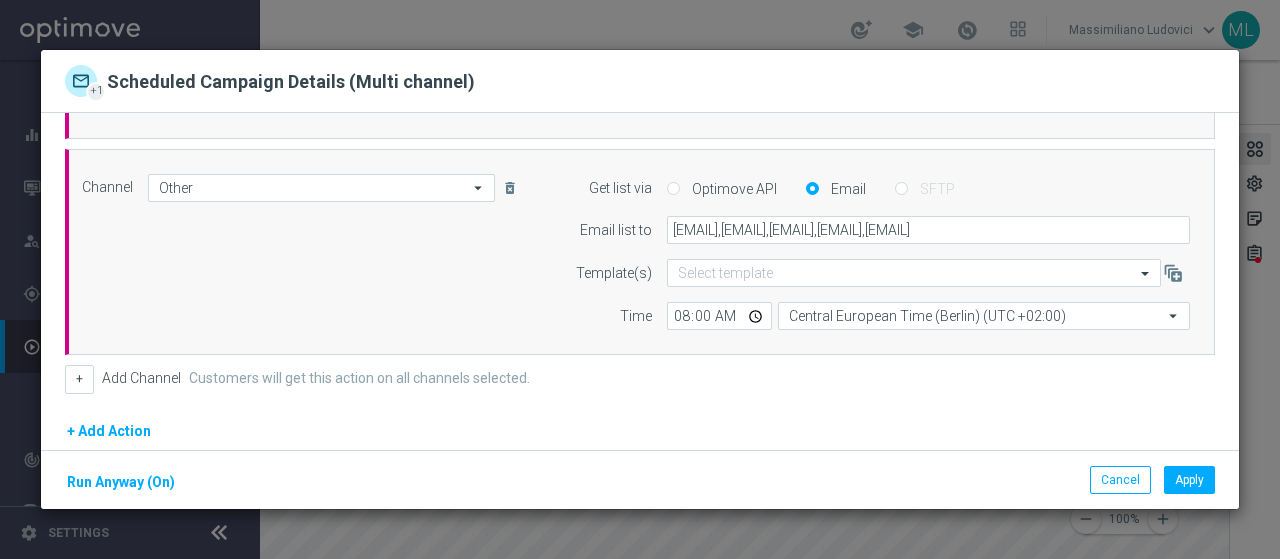 scroll, scrollTop: 300, scrollLeft: 0, axis: vertical 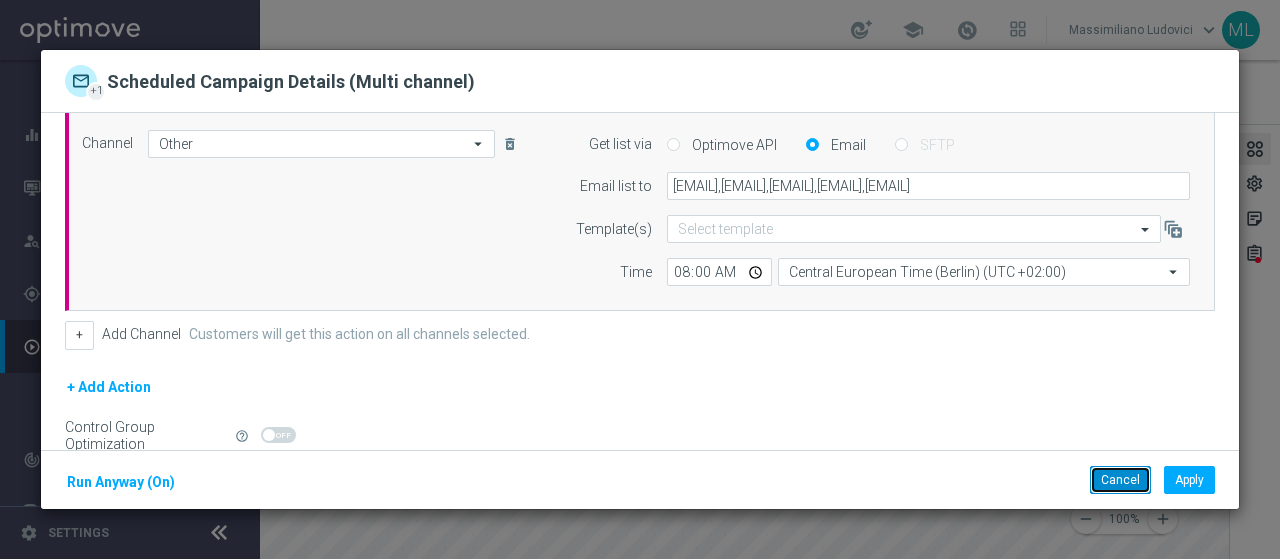 click on "Cancel" 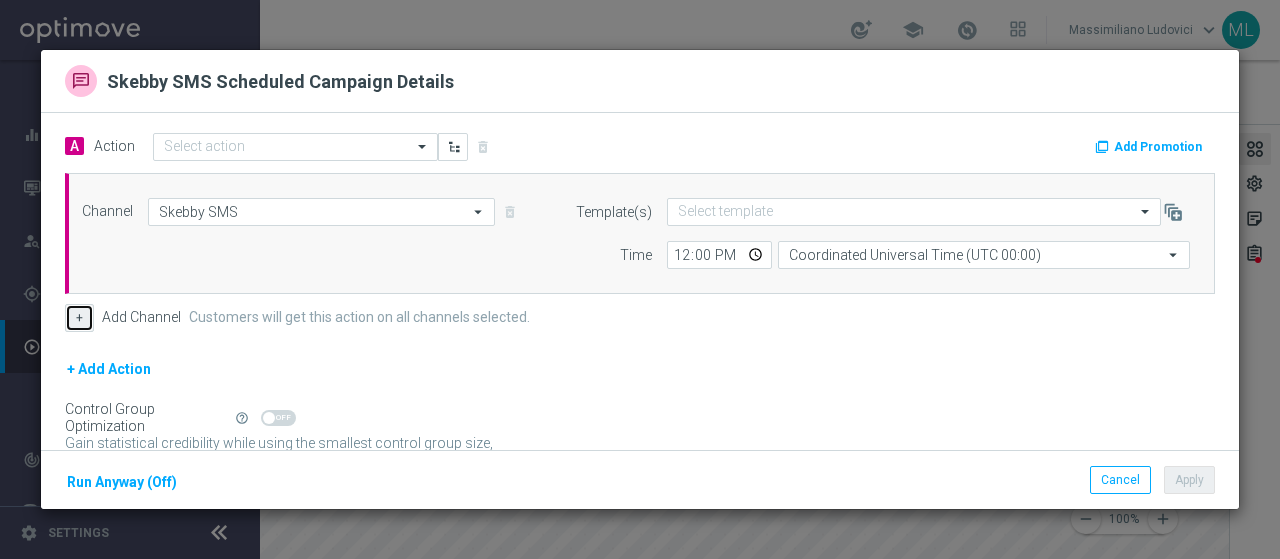 click on "+" 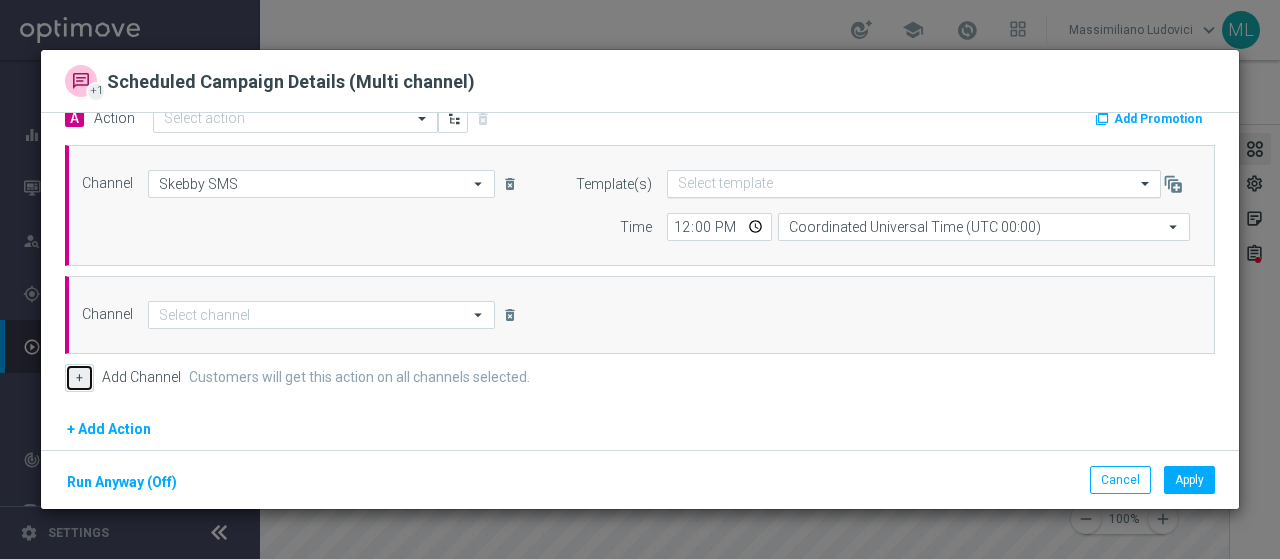 scroll, scrollTop: 0, scrollLeft: 0, axis: both 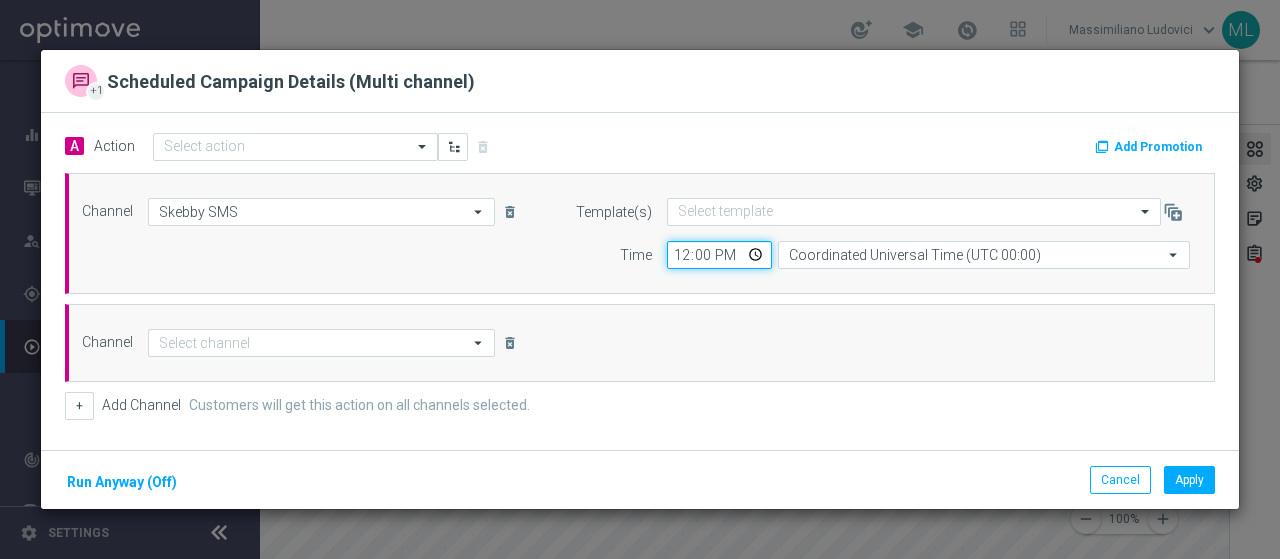 click on "12:00" 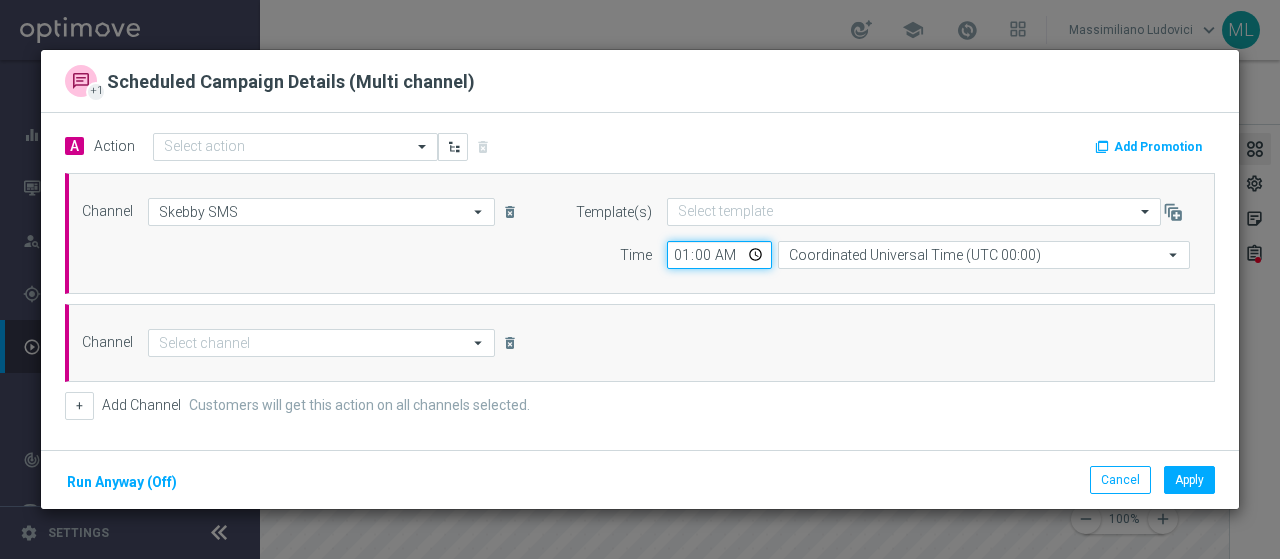 type on "10:00" 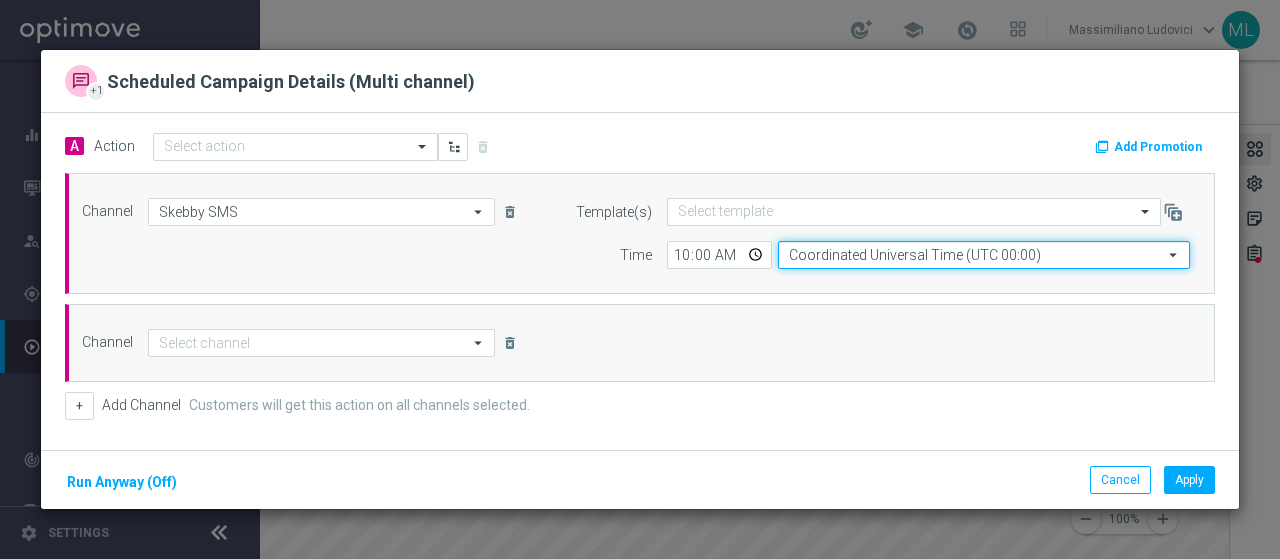 click on "Coordinated Universal Time (UTC 00:00)" 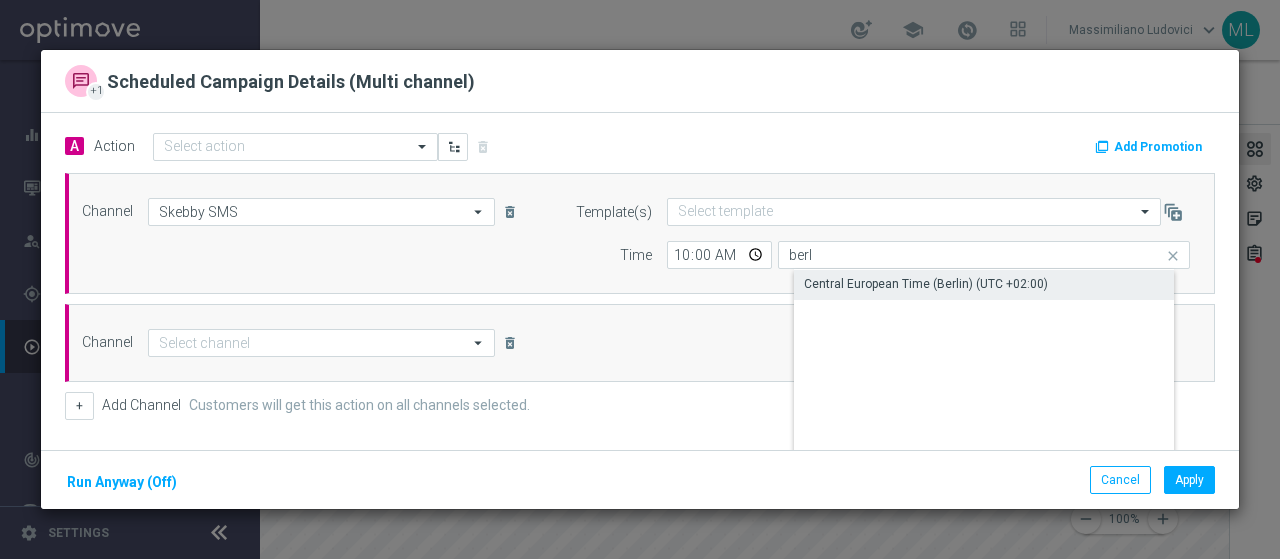 click on "Central European Time (Berlin) (UTC +02:00)" 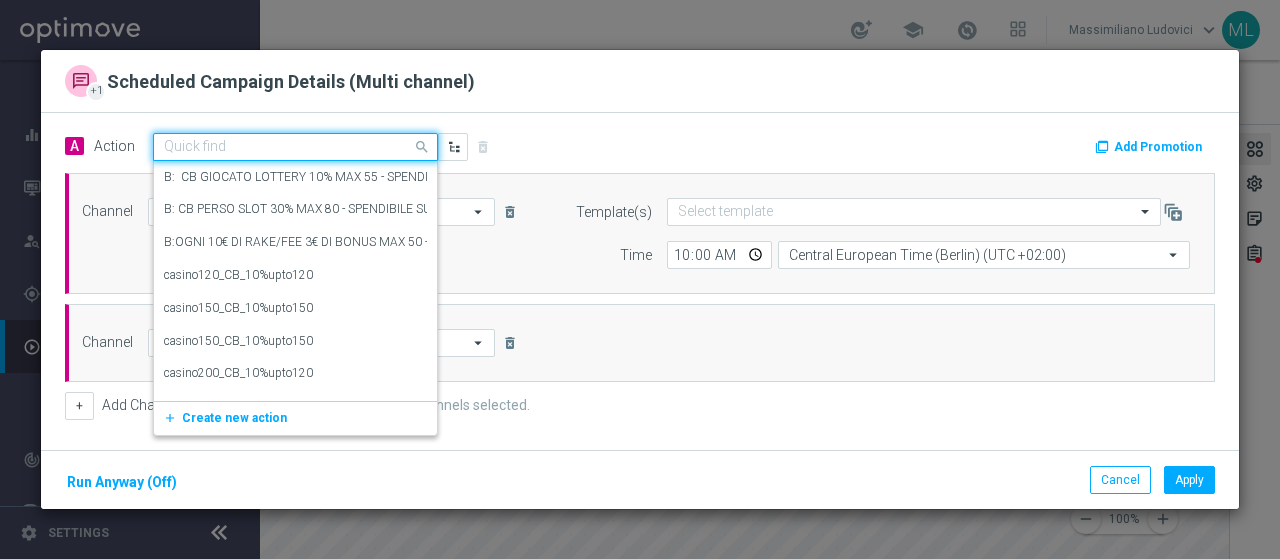 click 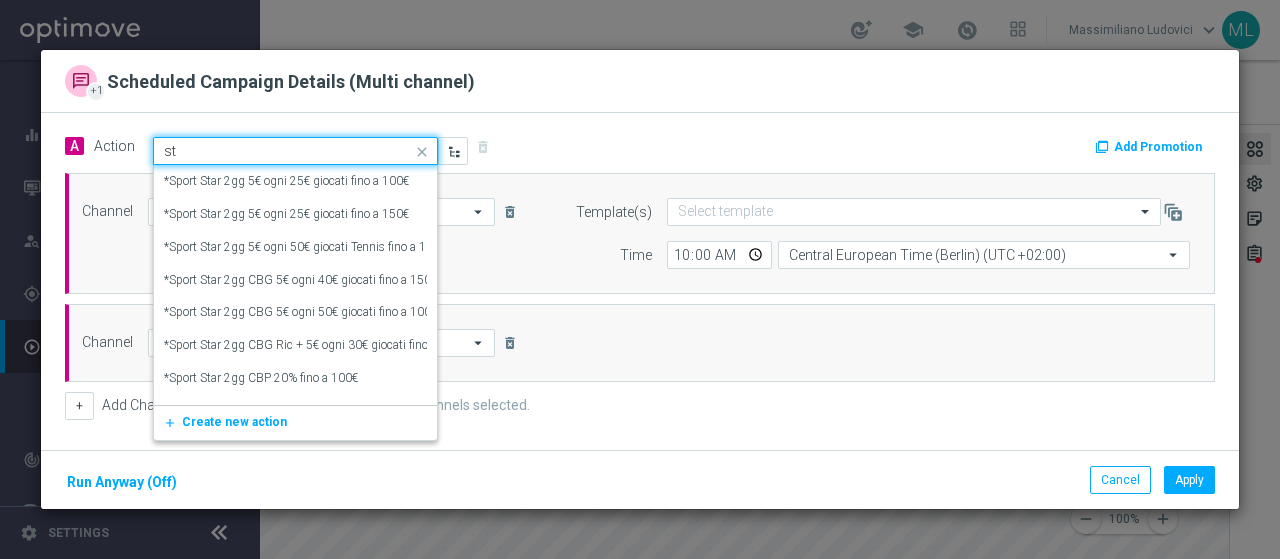 type on "s" 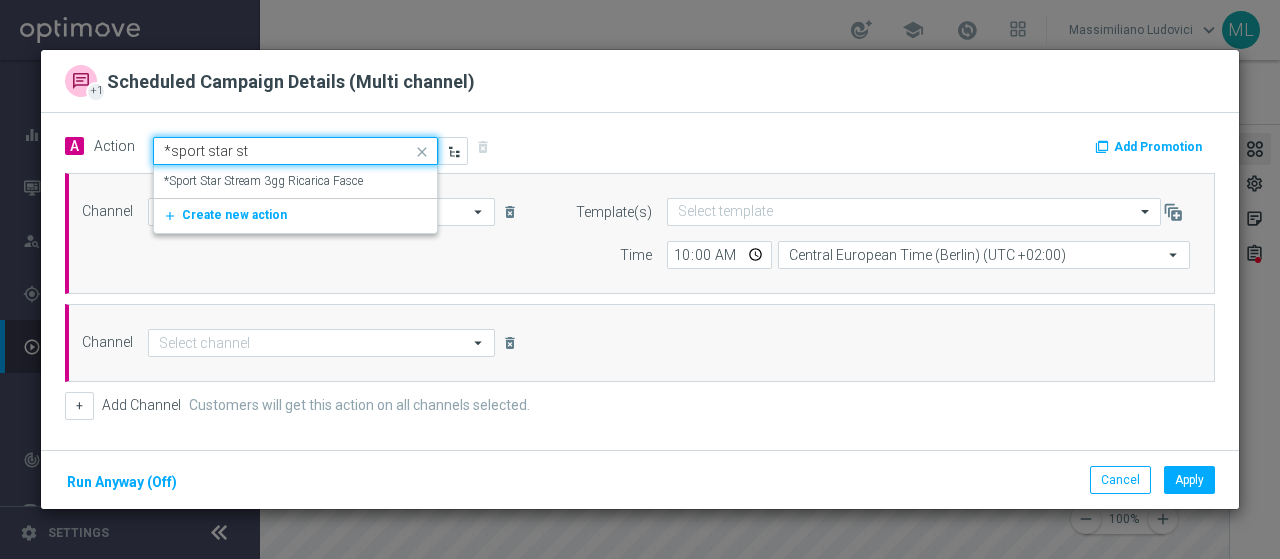 type on "*sport star str" 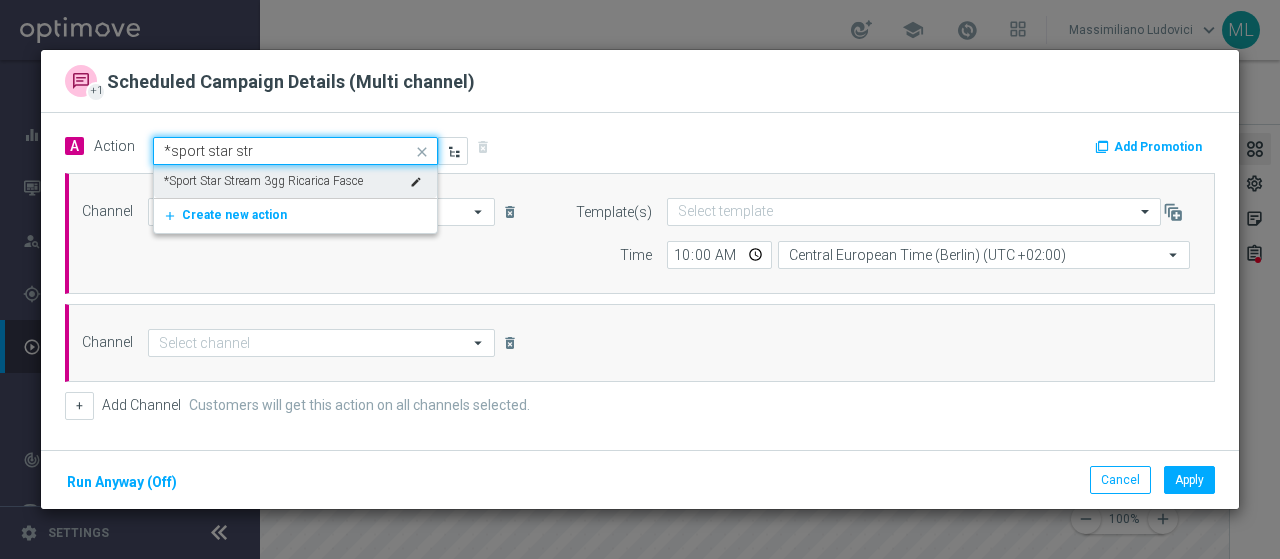 click on "*Sport Star Stream 3gg Ricarica Fasce" at bounding box center [263, 181] 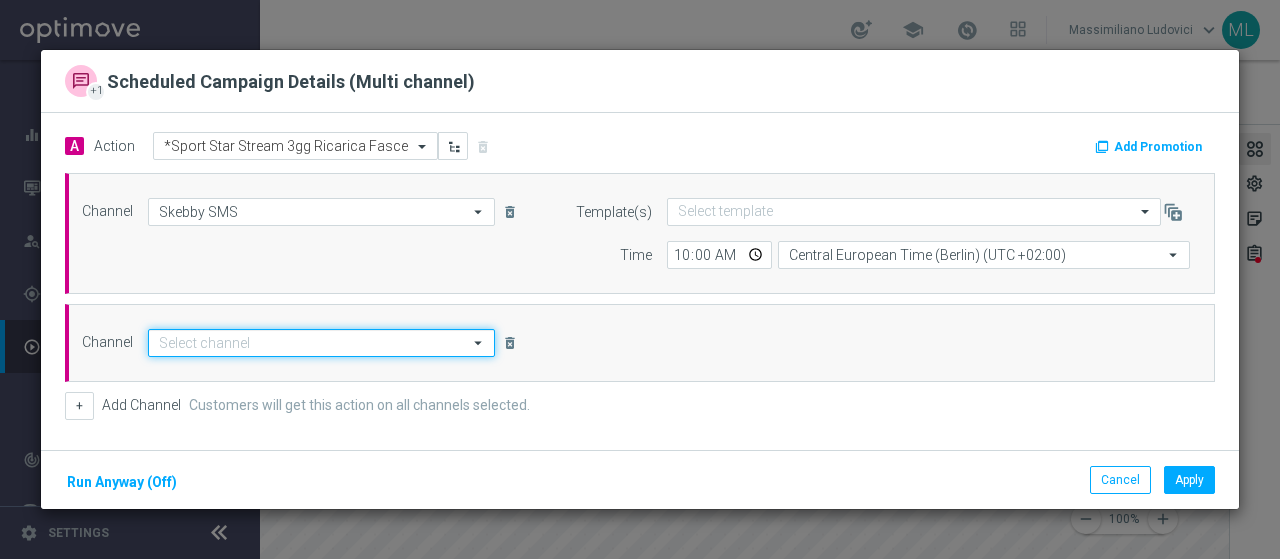 click 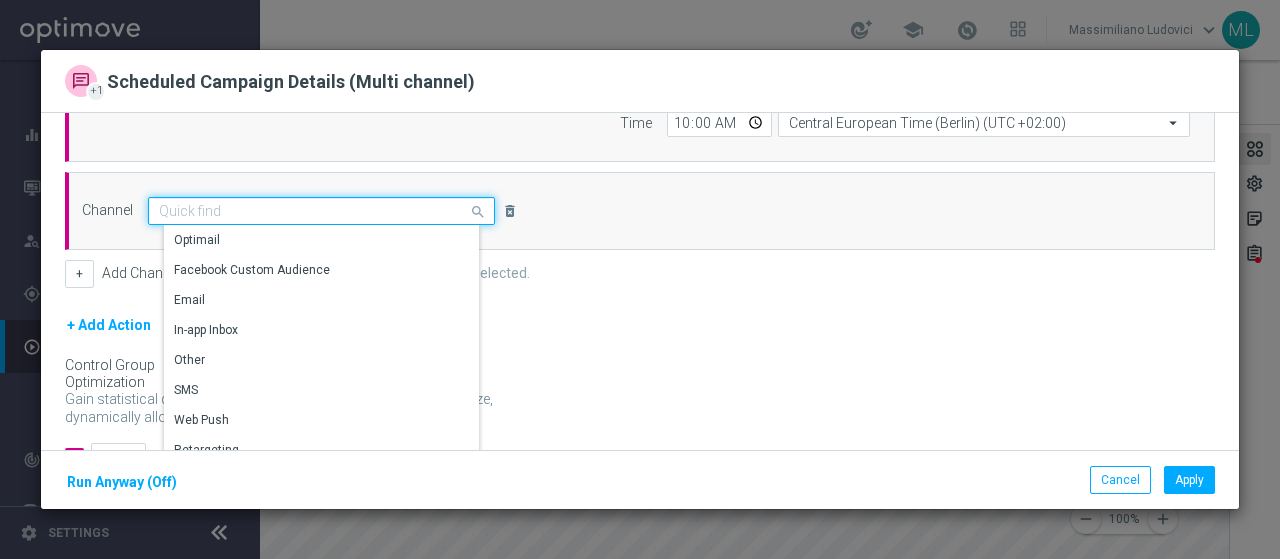 scroll, scrollTop: 200, scrollLeft: 0, axis: vertical 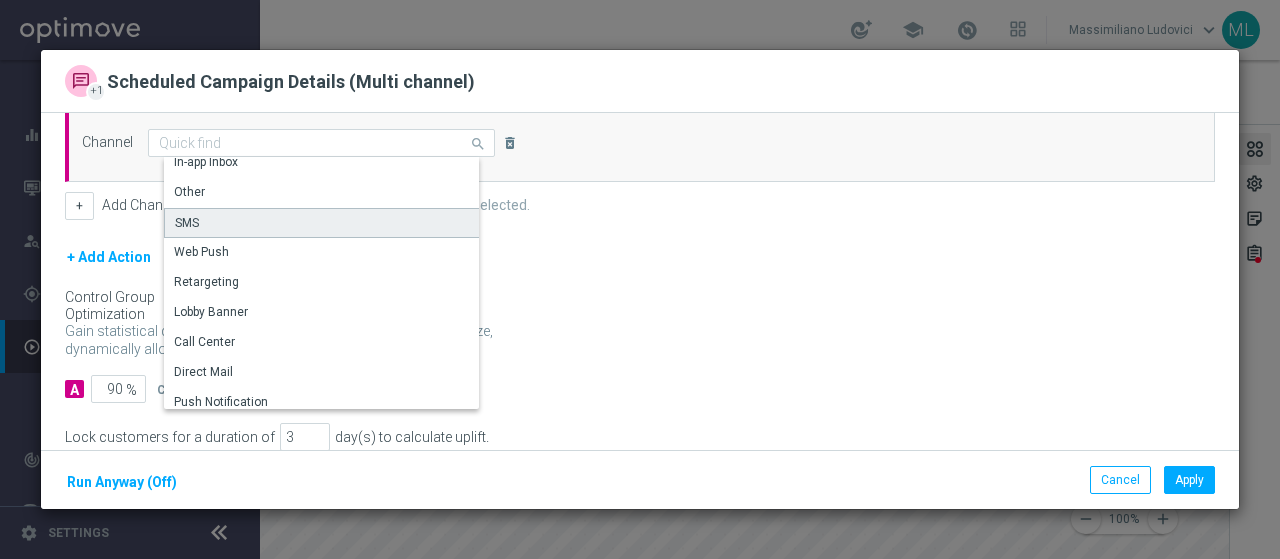 click on "SMS" 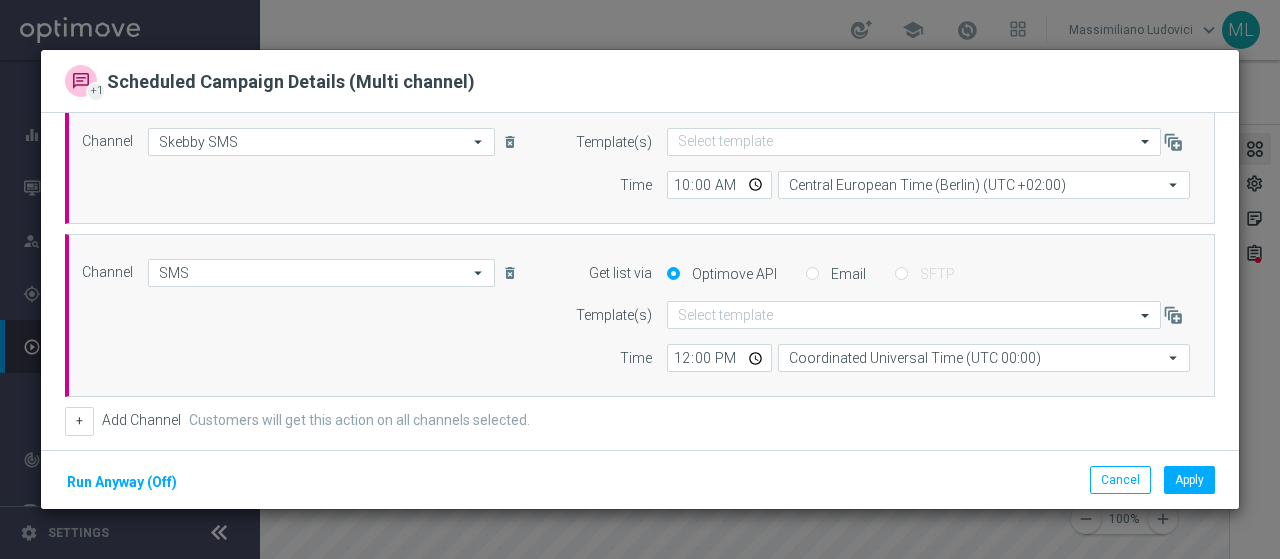 scroll, scrollTop: 0, scrollLeft: 0, axis: both 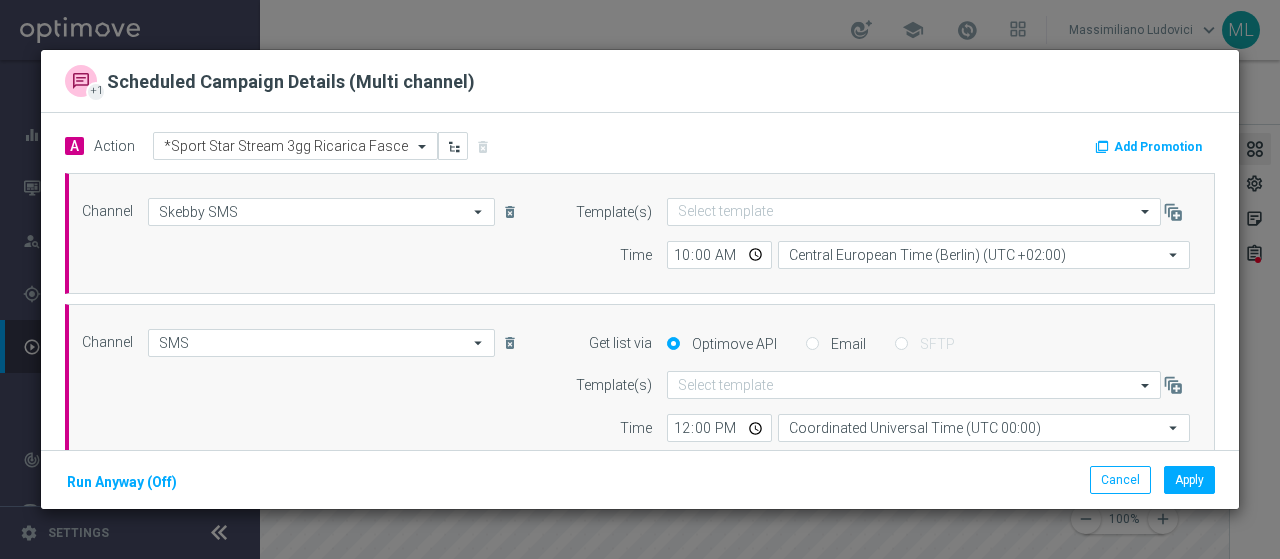 click on "Email" at bounding box center [812, 345] 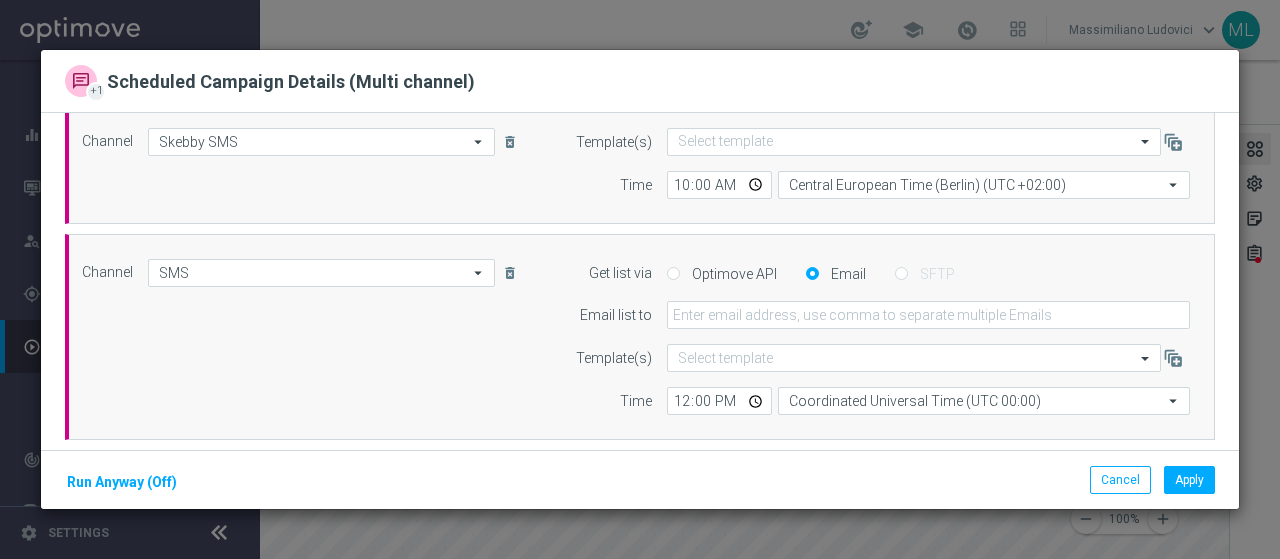 scroll, scrollTop: 100, scrollLeft: 0, axis: vertical 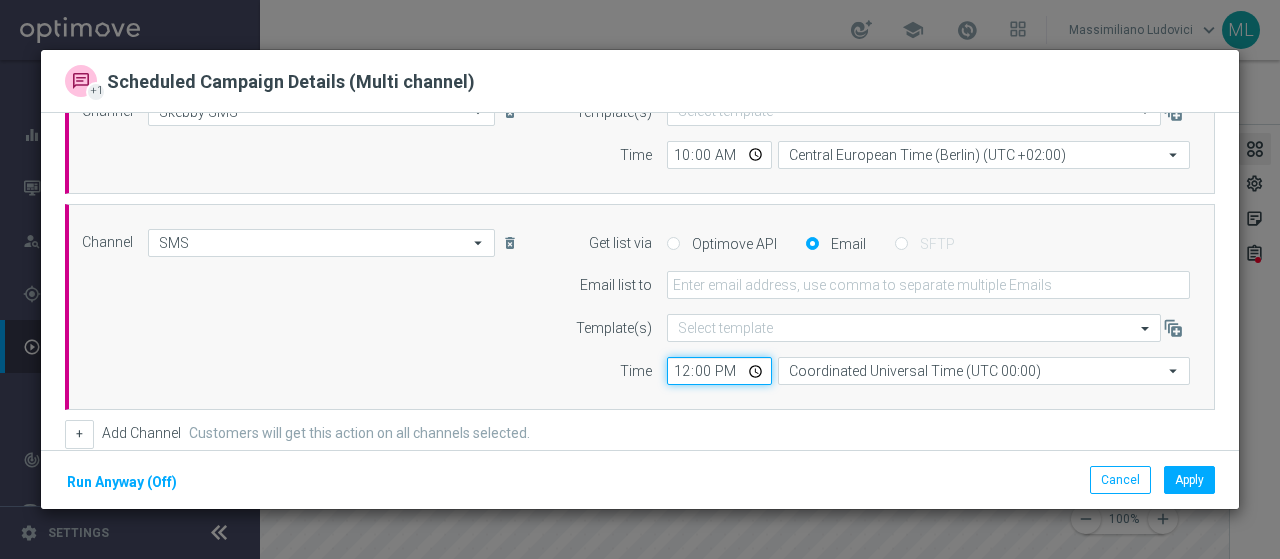 click on "12:00" 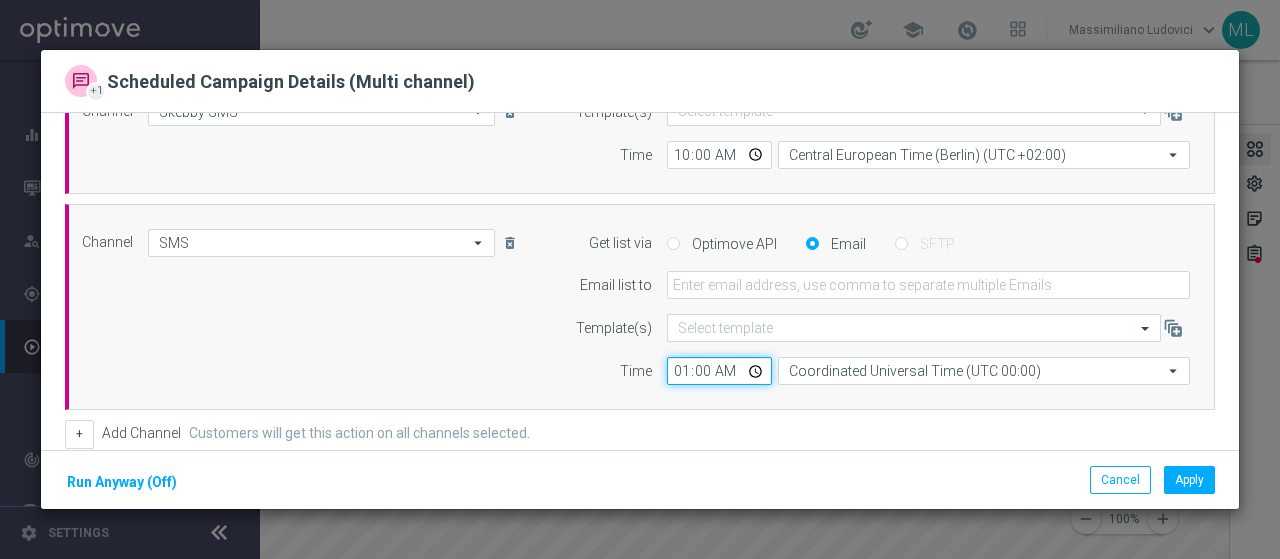 type on "10:00" 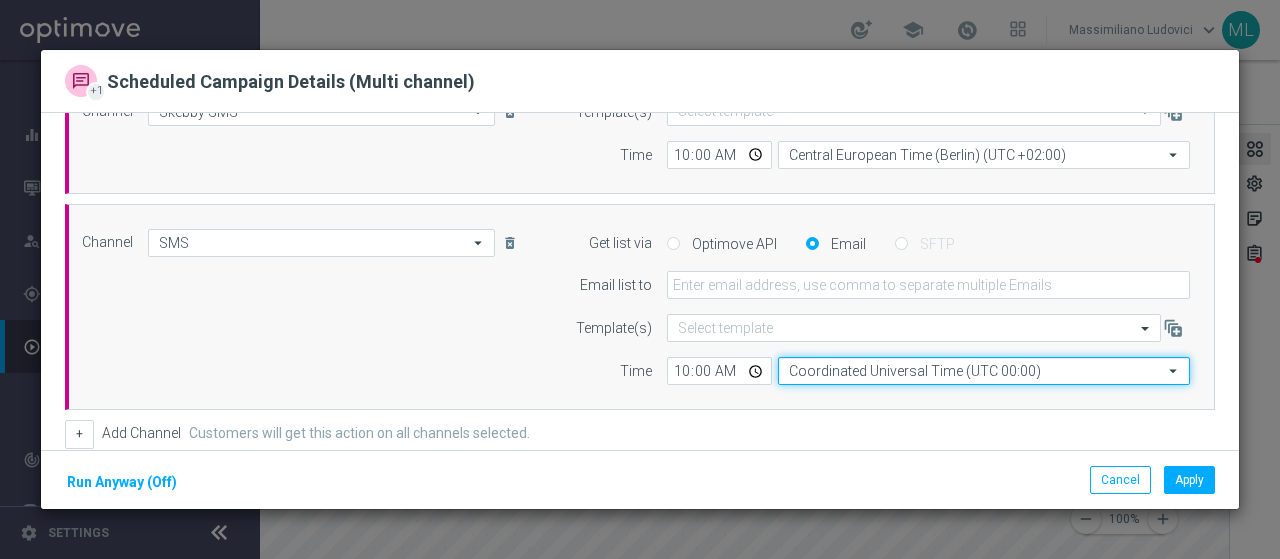 click on "Coordinated Universal Time (UTC 00:00)" 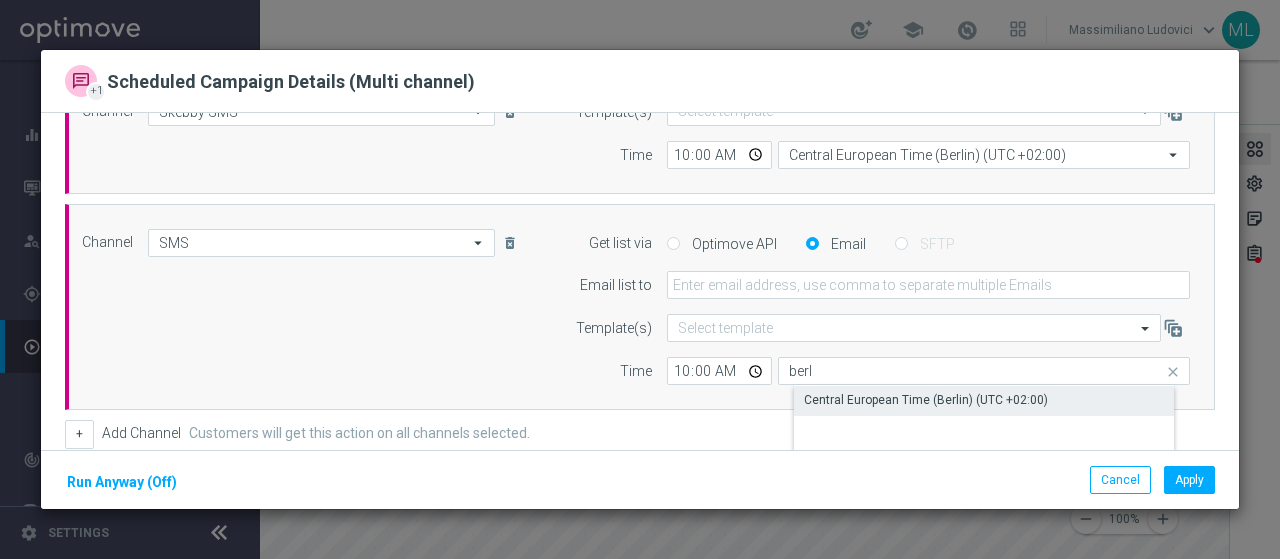 click on "Central European Time (Berlin) (UTC +02:00)" 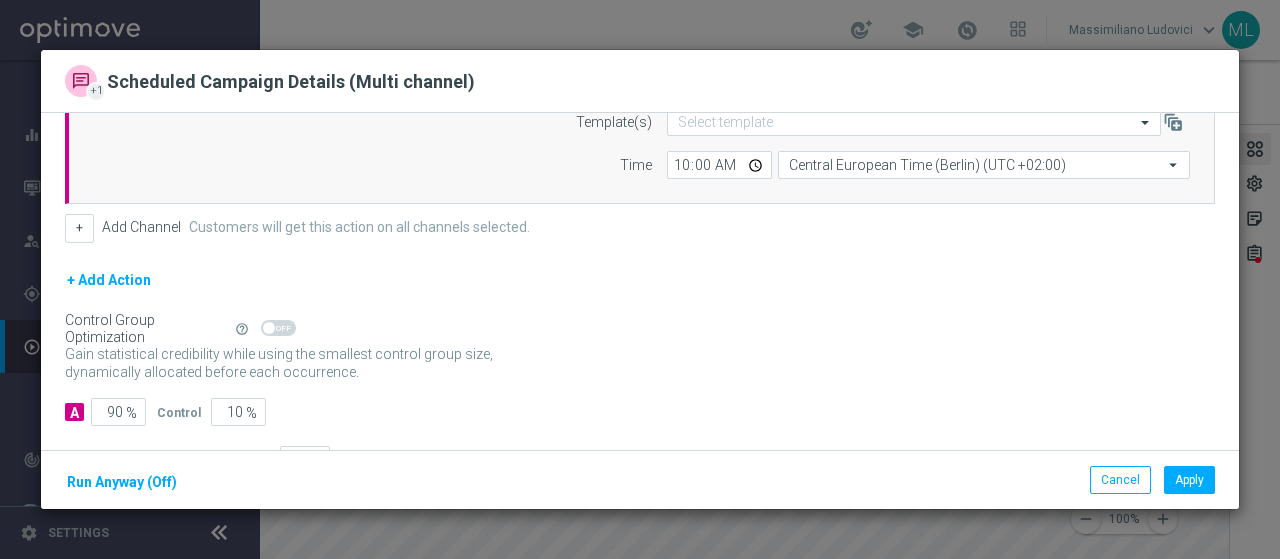 scroll, scrollTop: 400, scrollLeft: 0, axis: vertical 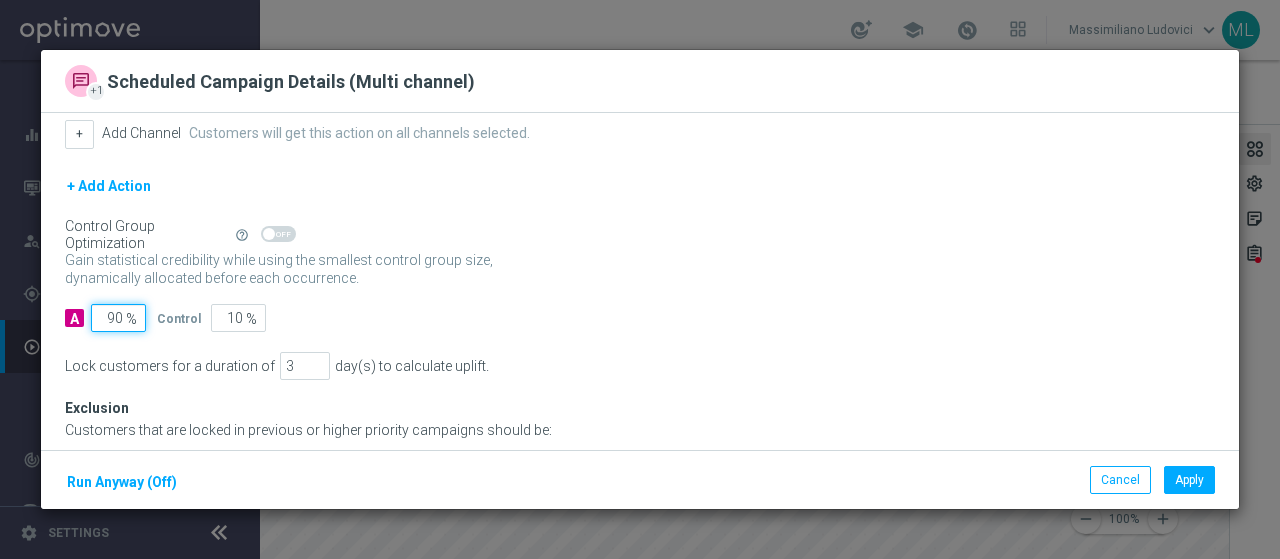 click on "90" 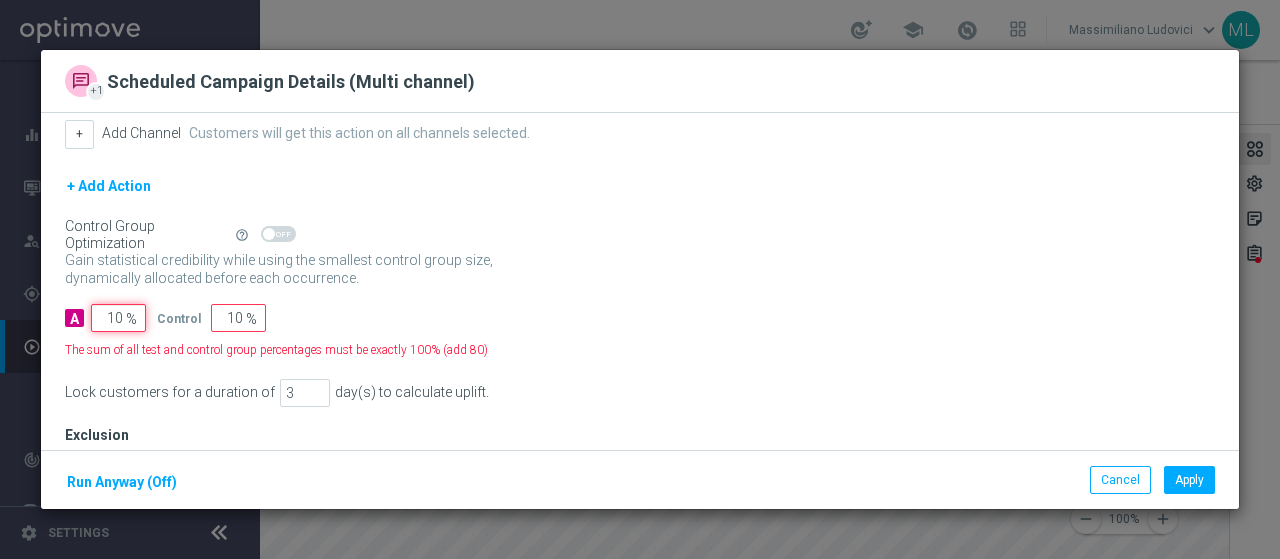 type on "90" 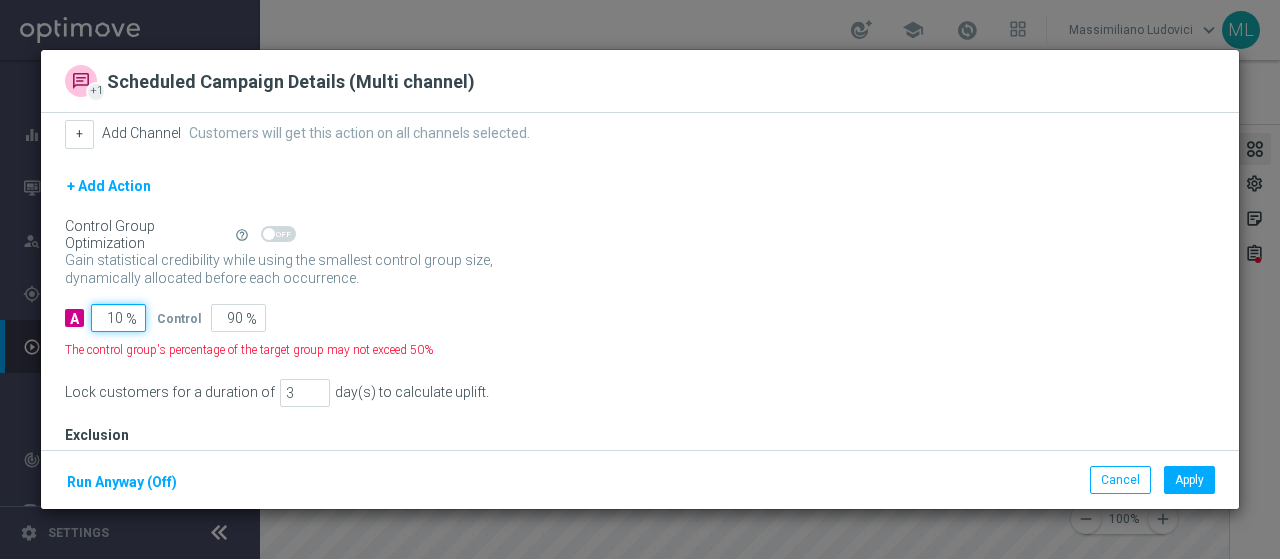 type on "100" 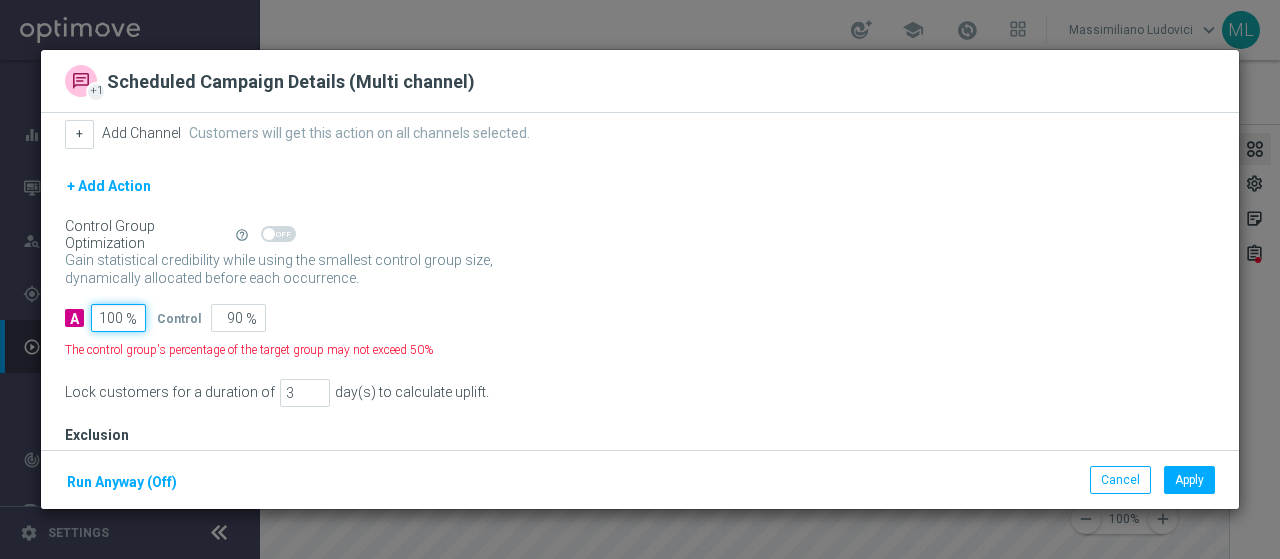 type on "0" 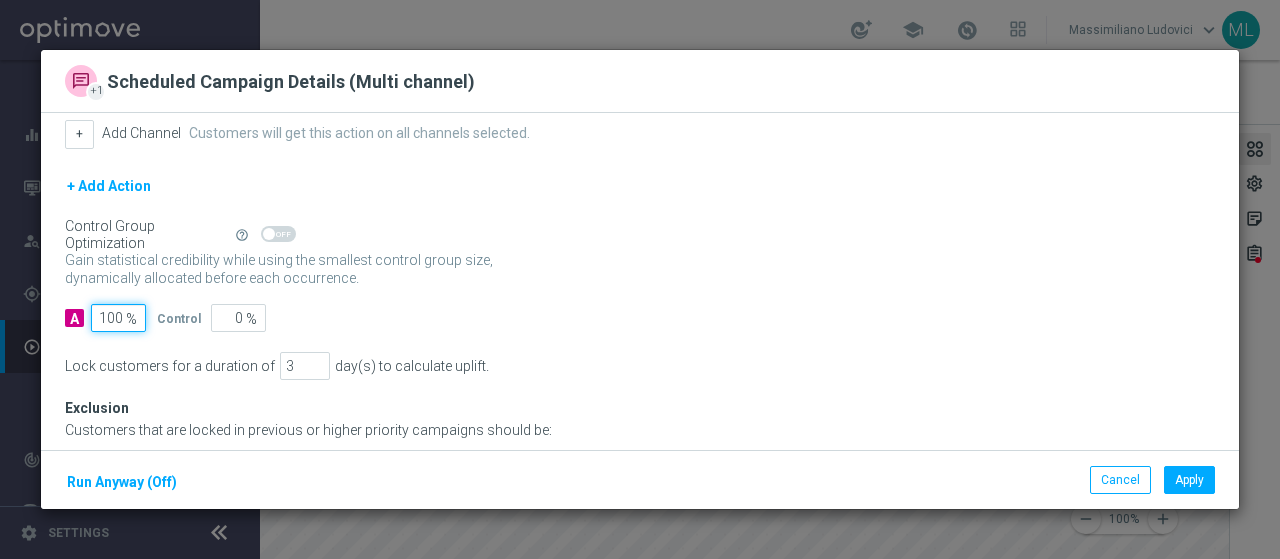 scroll, scrollTop: 448, scrollLeft: 0, axis: vertical 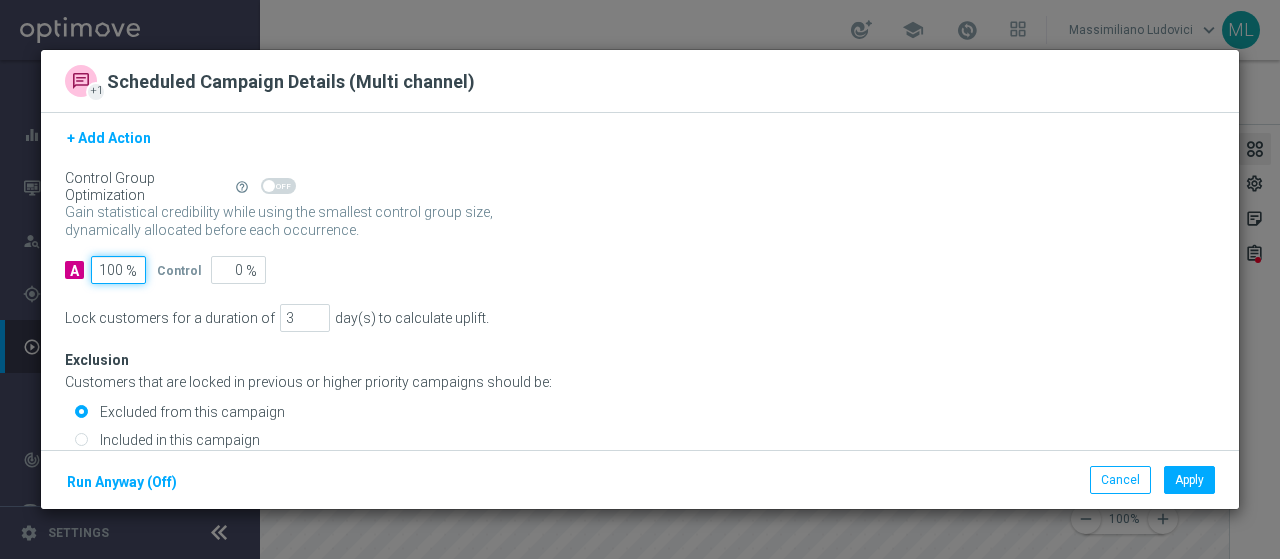 type on "100" 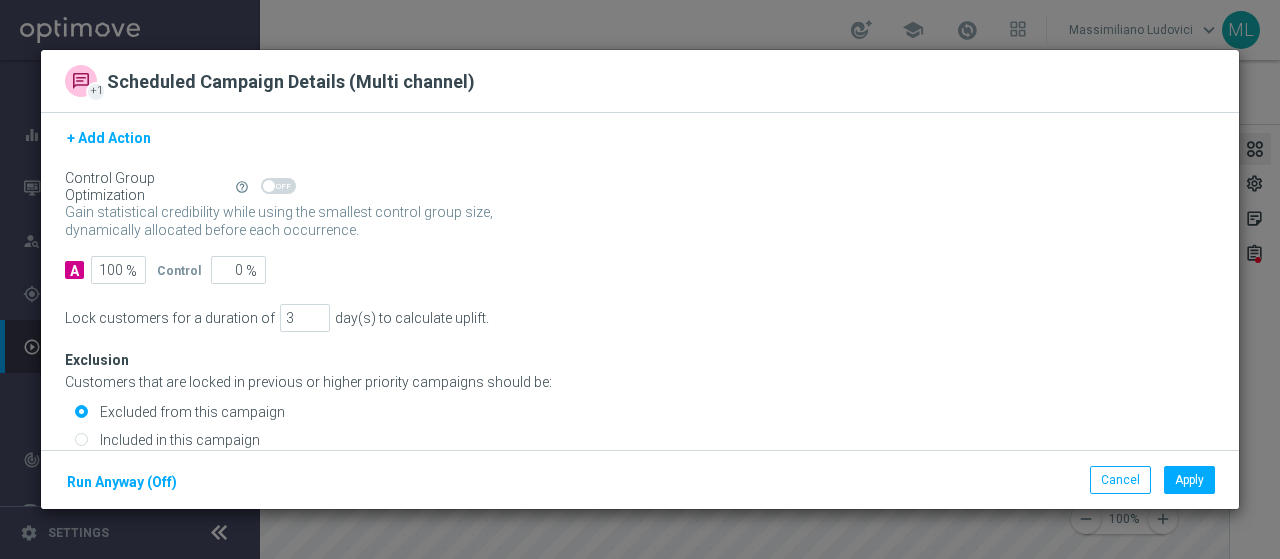 click on "Included in this campaign" at bounding box center (81, 441) 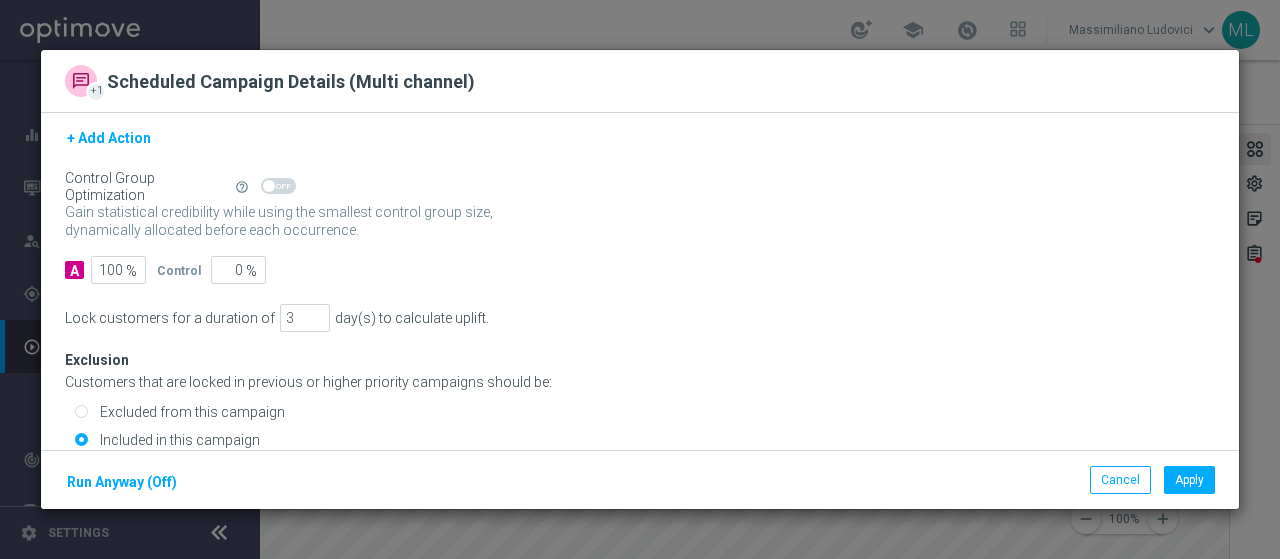 scroll, scrollTop: 62, scrollLeft: 0, axis: vertical 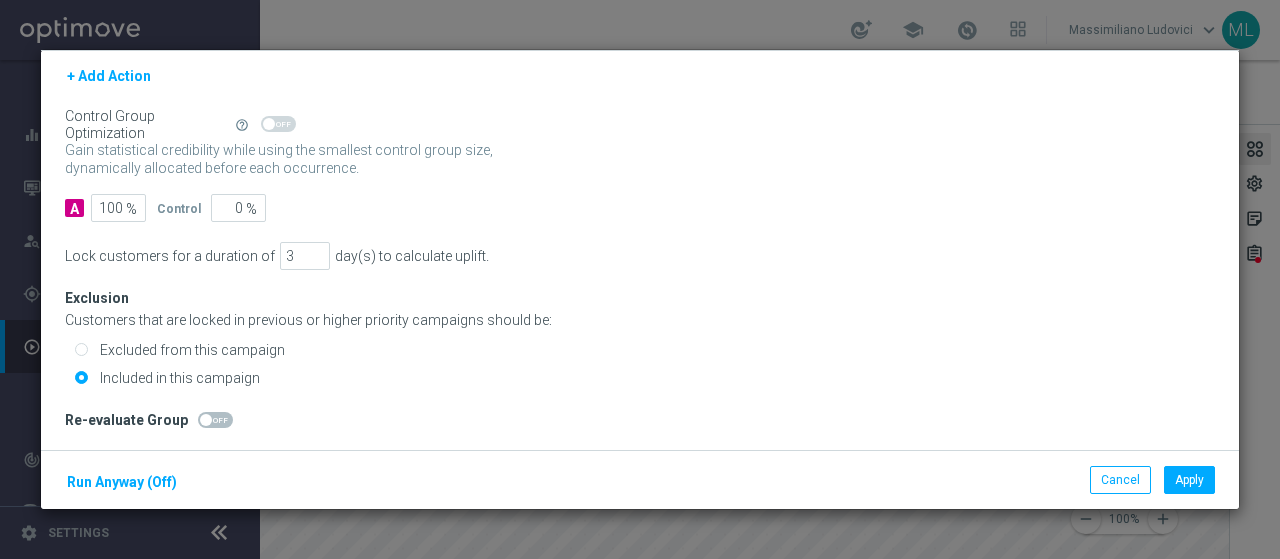 click on "Run Anyway (Off)" 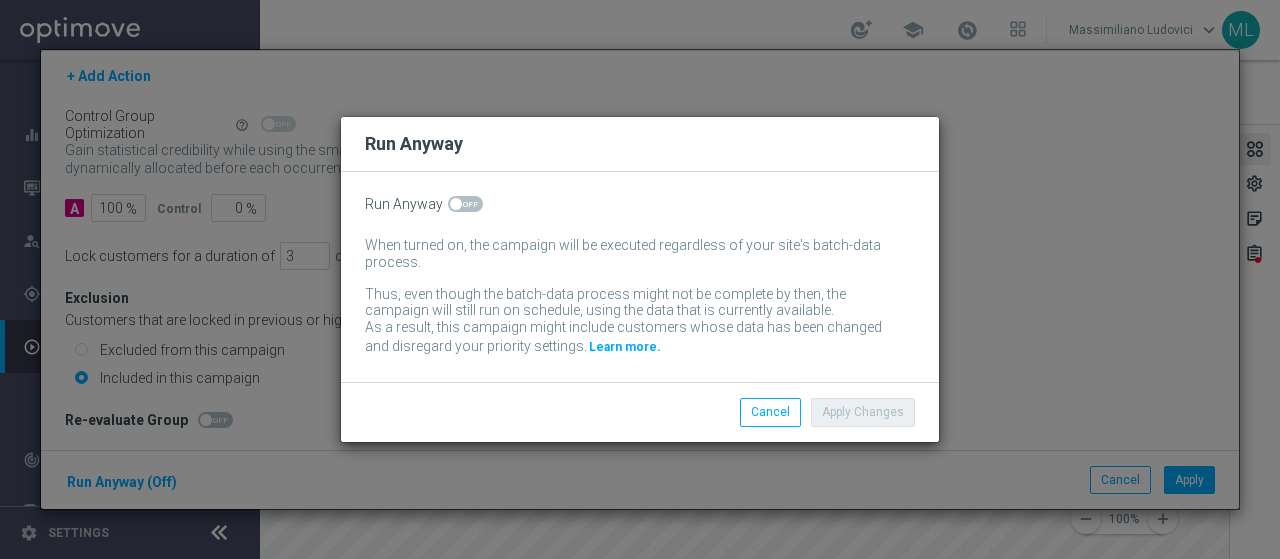 click 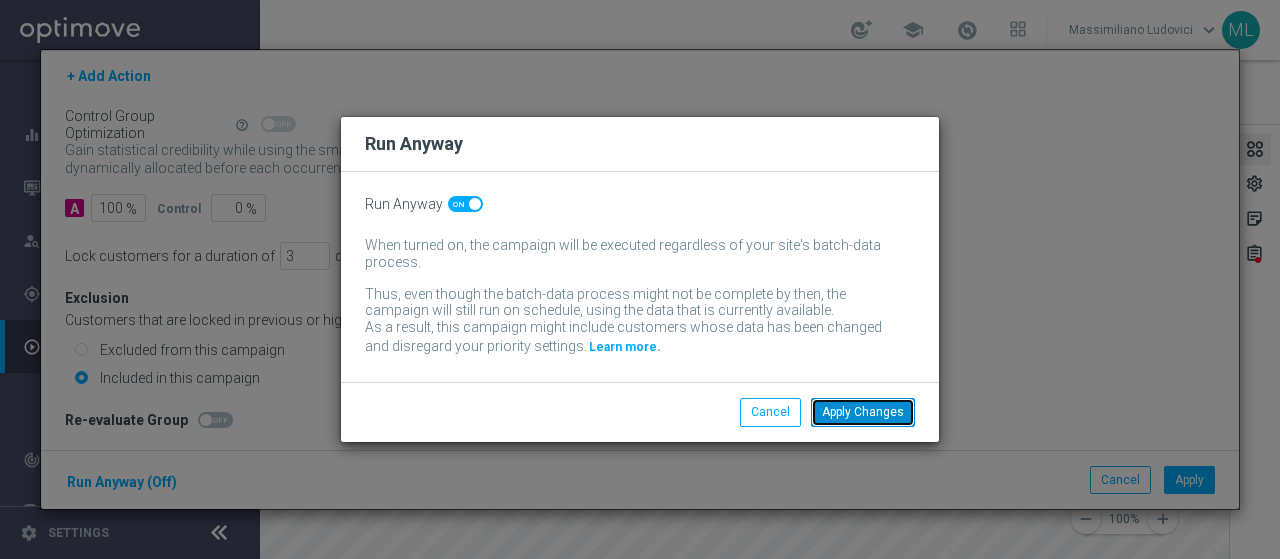 click on "Apply Changes" 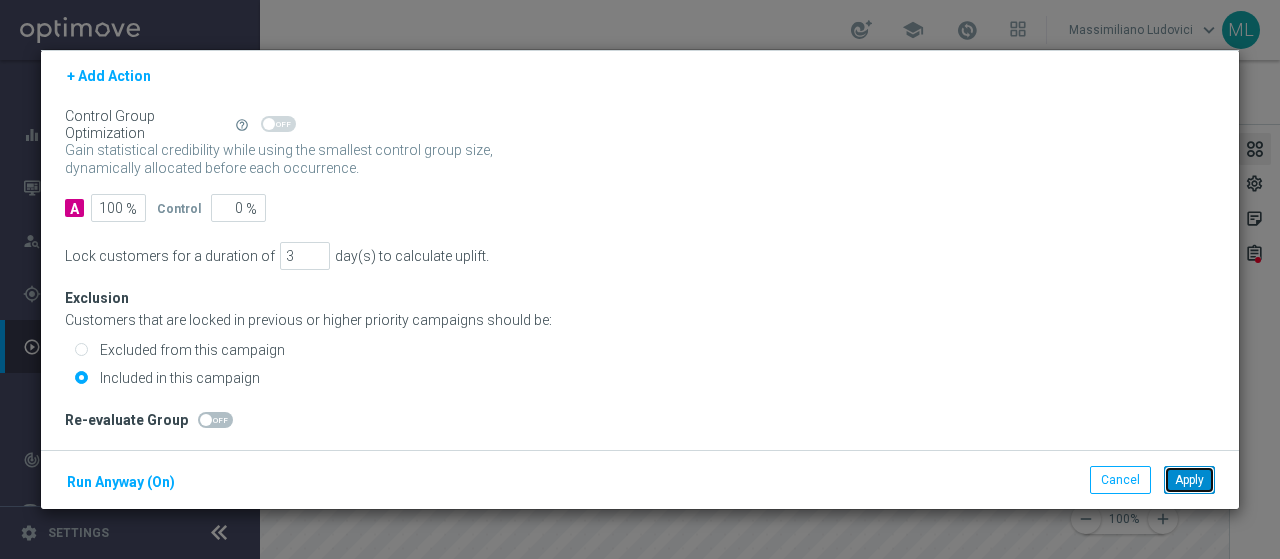 click on "Apply" 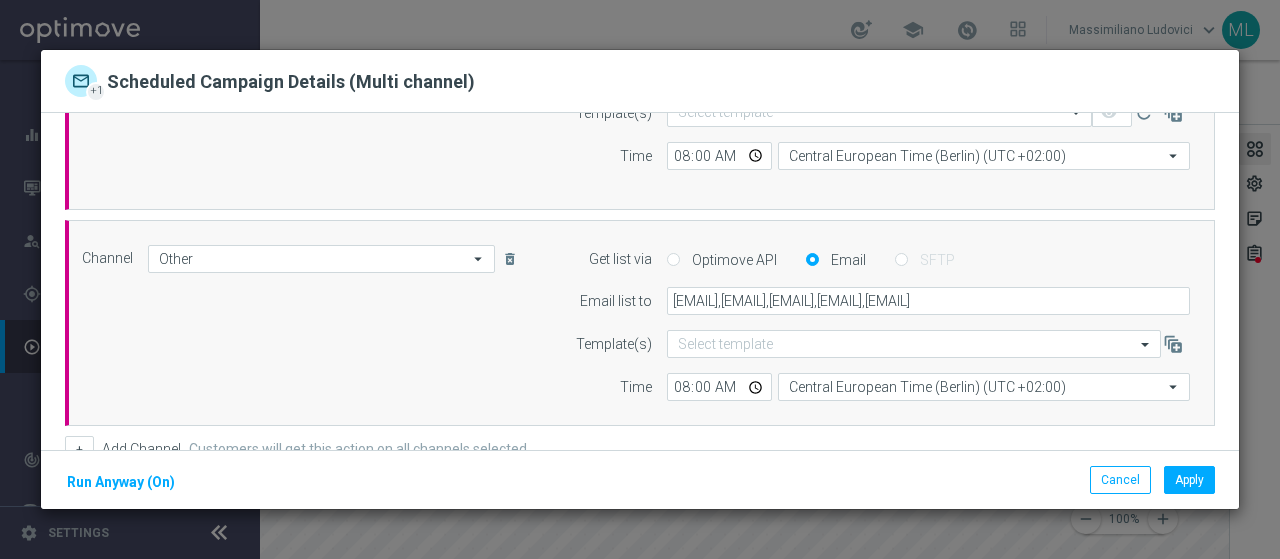 scroll, scrollTop: 200, scrollLeft: 0, axis: vertical 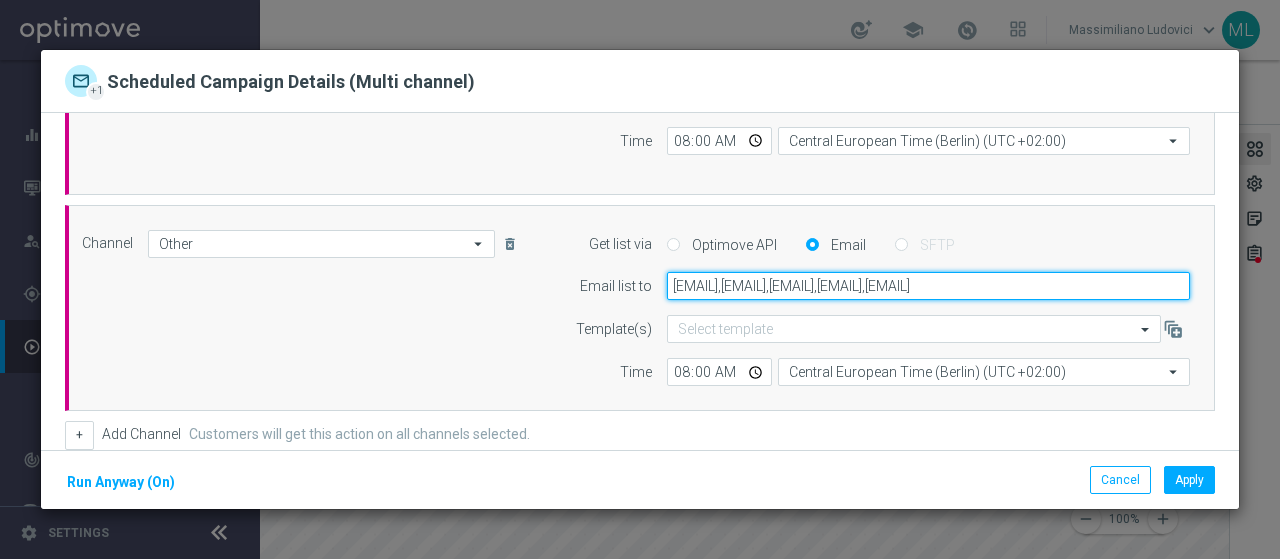 click on "[EMAIL],[EMAIL],[EMAIL],[EMAIL],[EMAIL]" 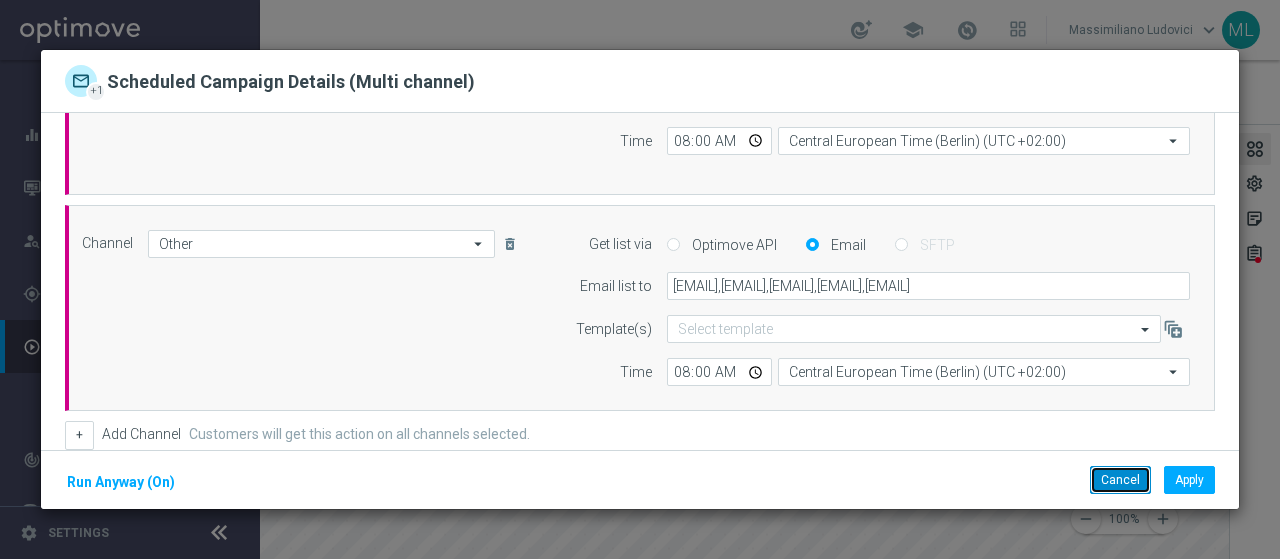 click on "Cancel" 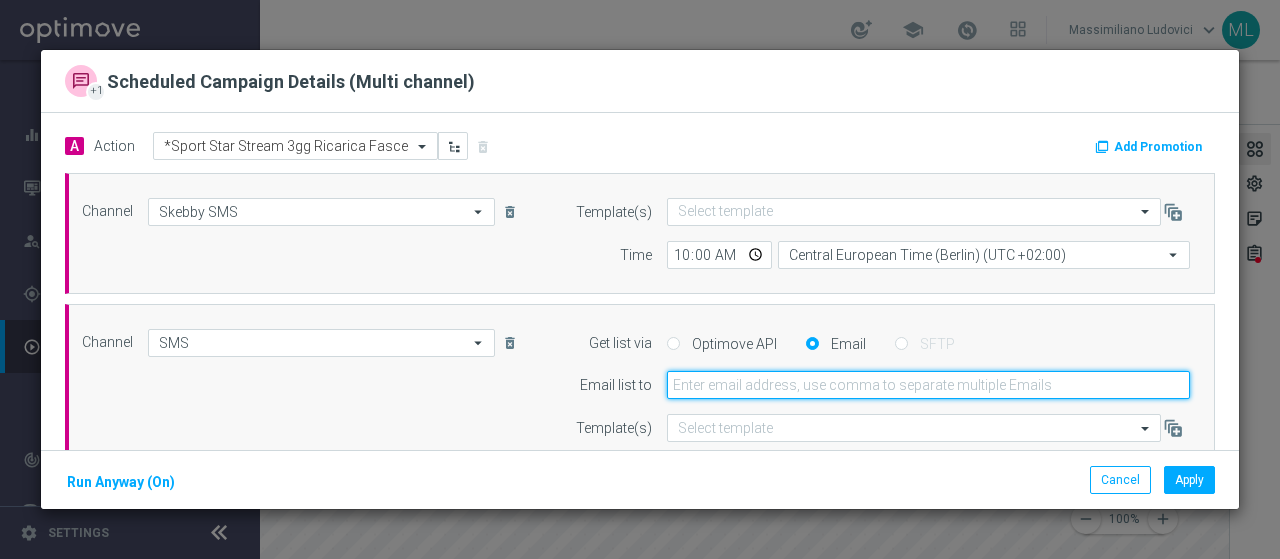 paste on "[EMAIL],[EMAIL],[EMAIL],[EMAIL],[EMAIL]" 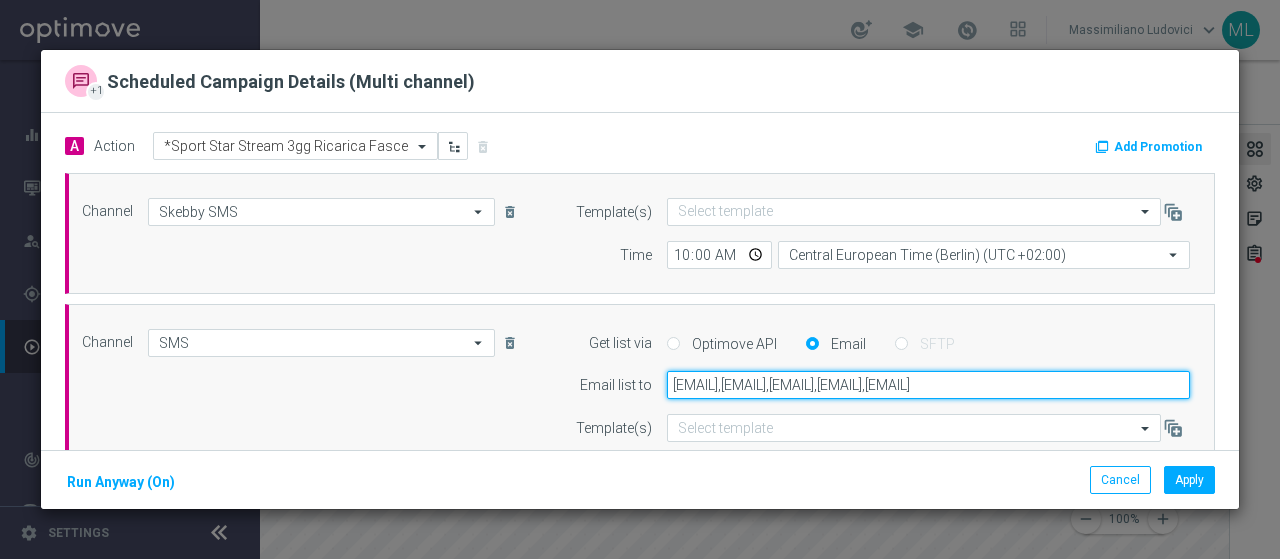 scroll, scrollTop: 0, scrollLeft: 188, axis: horizontal 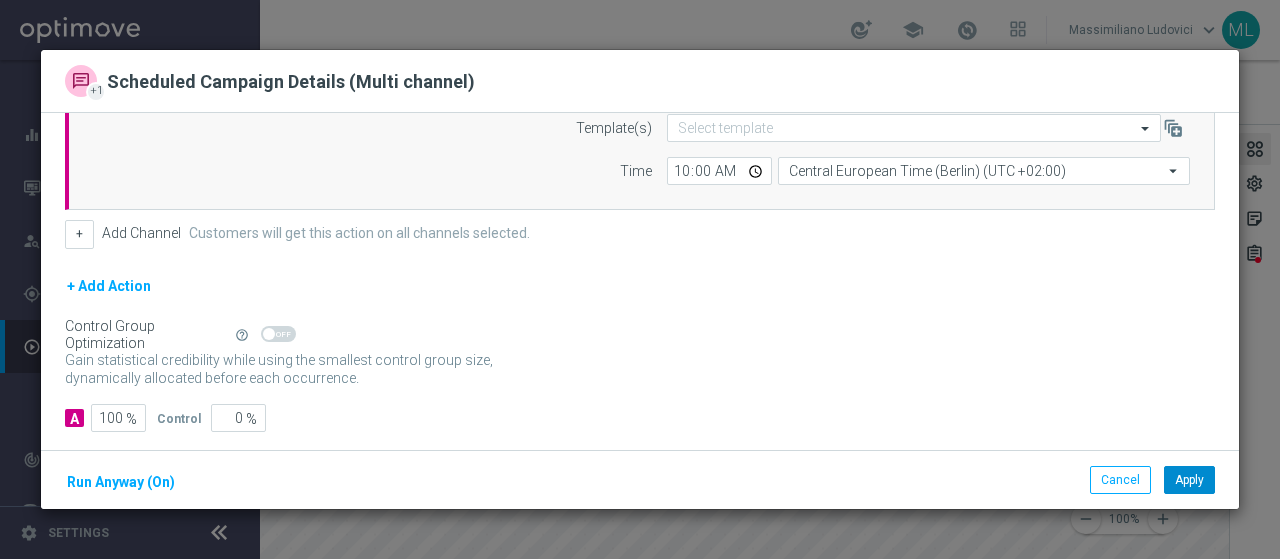 type on "[EMAIL],[EMAIL],[EMAIL],[EMAIL],[EMAIL]" 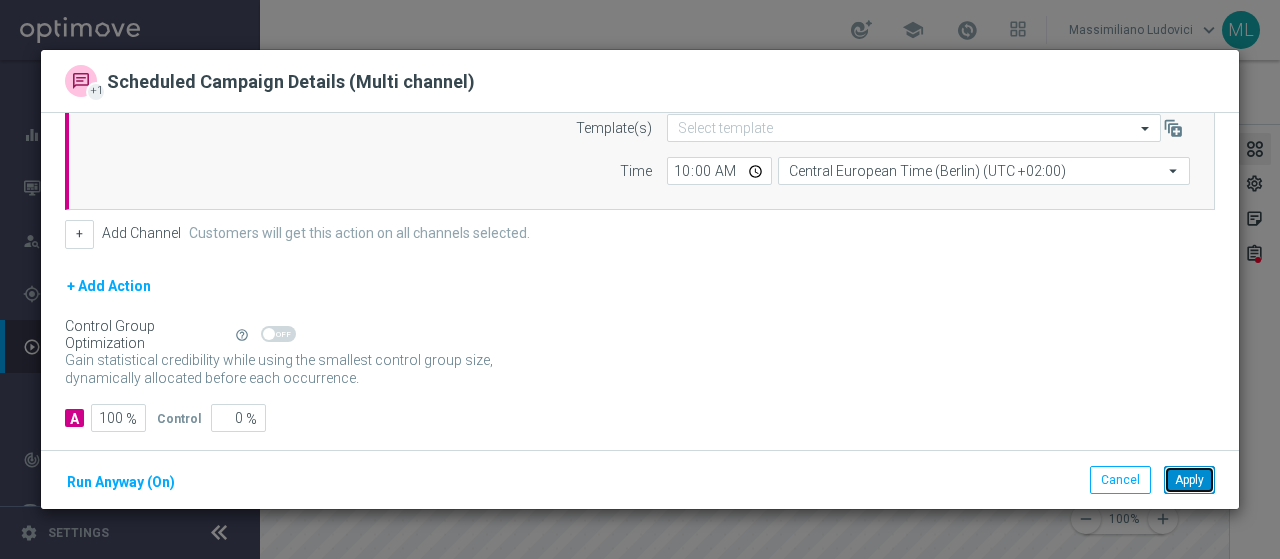 click on "Apply" 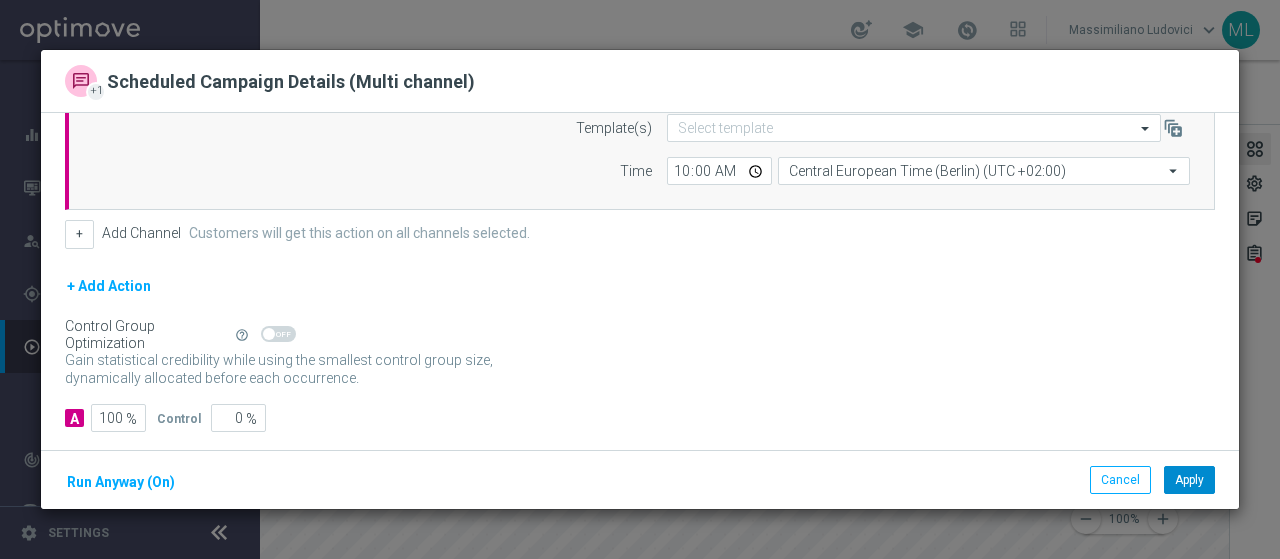 scroll, scrollTop: 0, scrollLeft: 0, axis: both 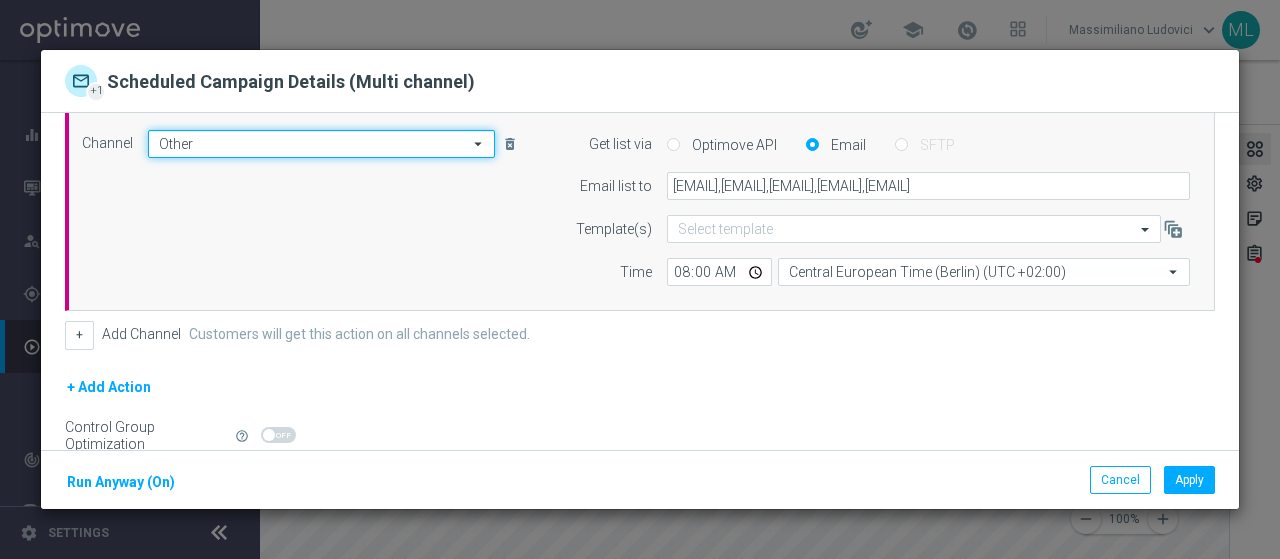 click on "Other" 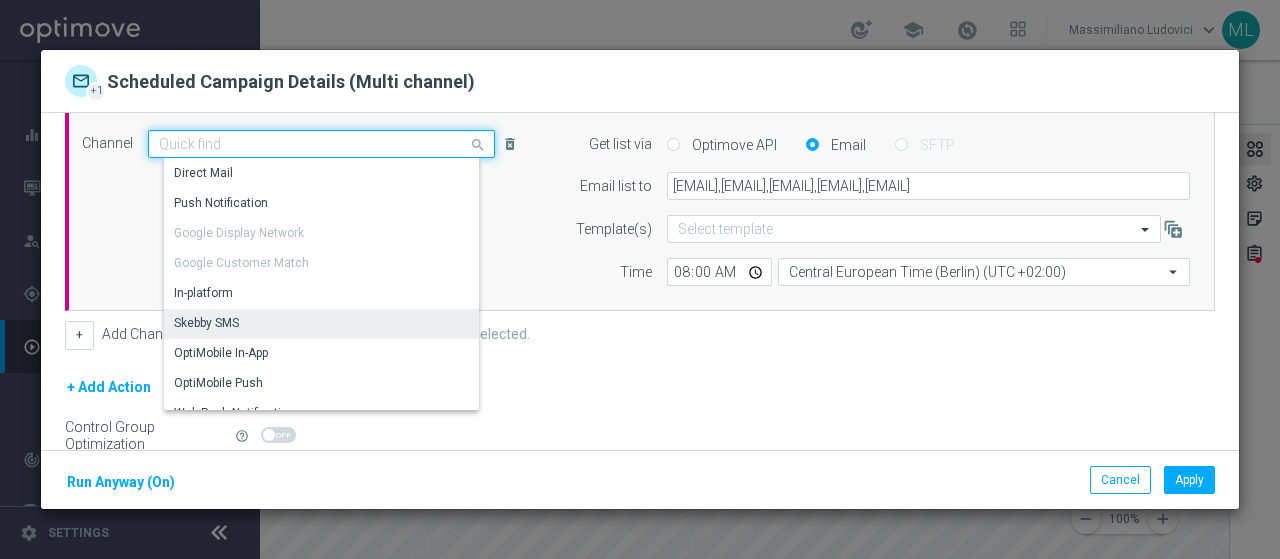 scroll, scrollTop: 348, scrollLeft: 0, axis: vertical 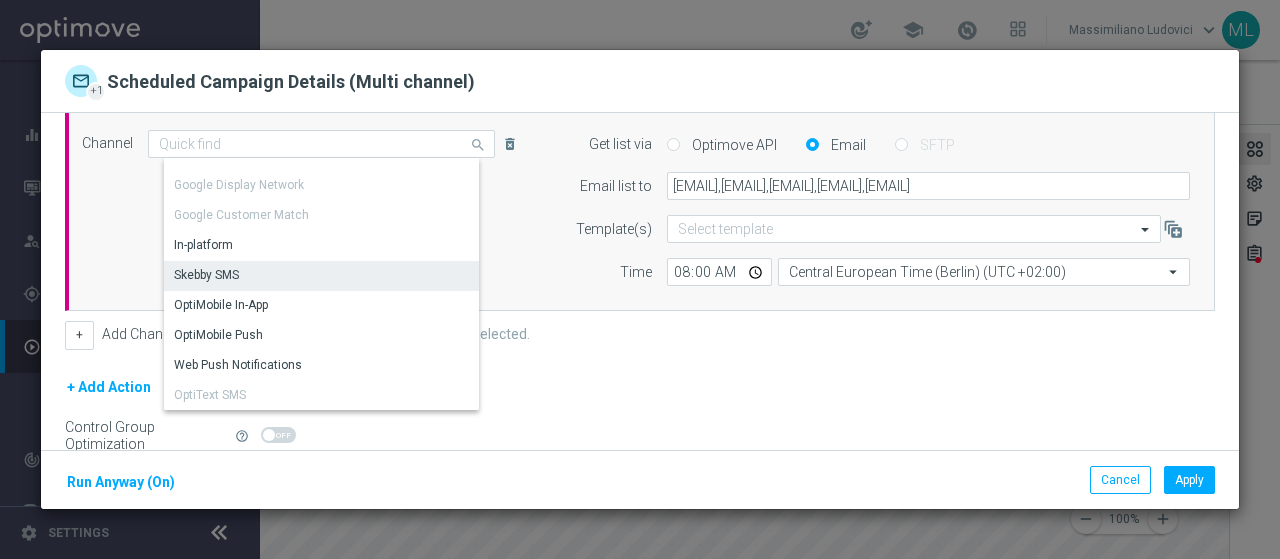 click on "Skebby SMS" 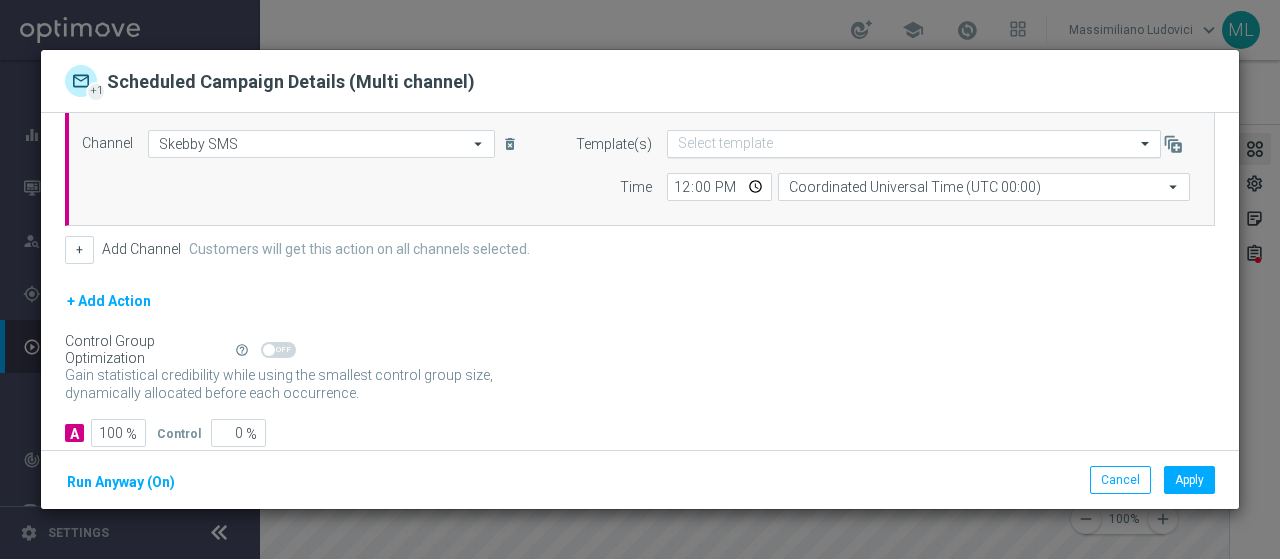 click 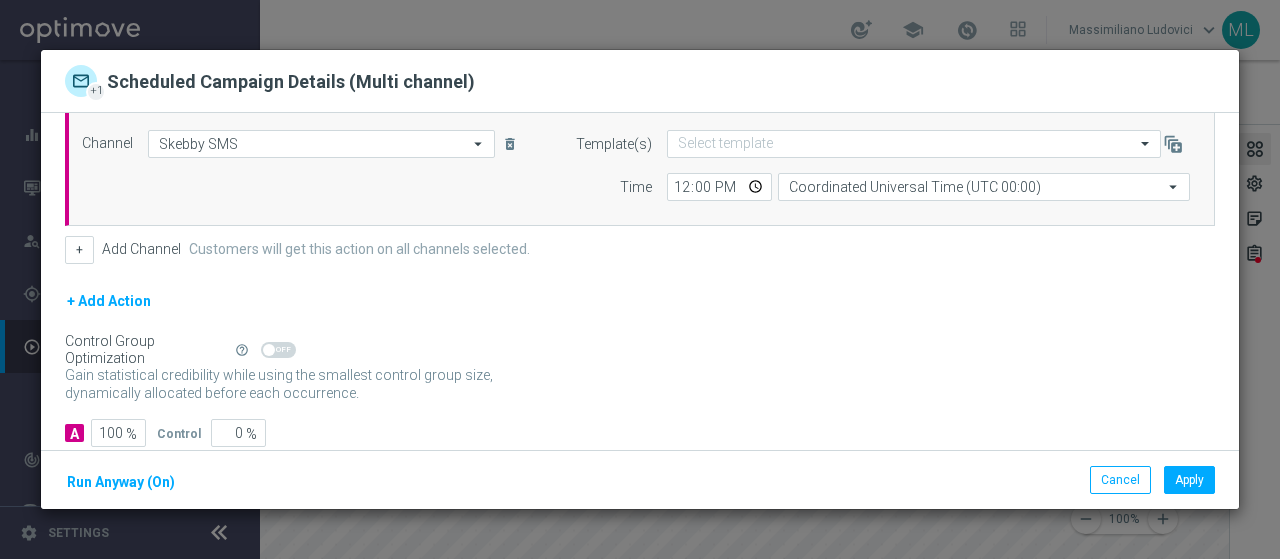 click on "+ Add Action" 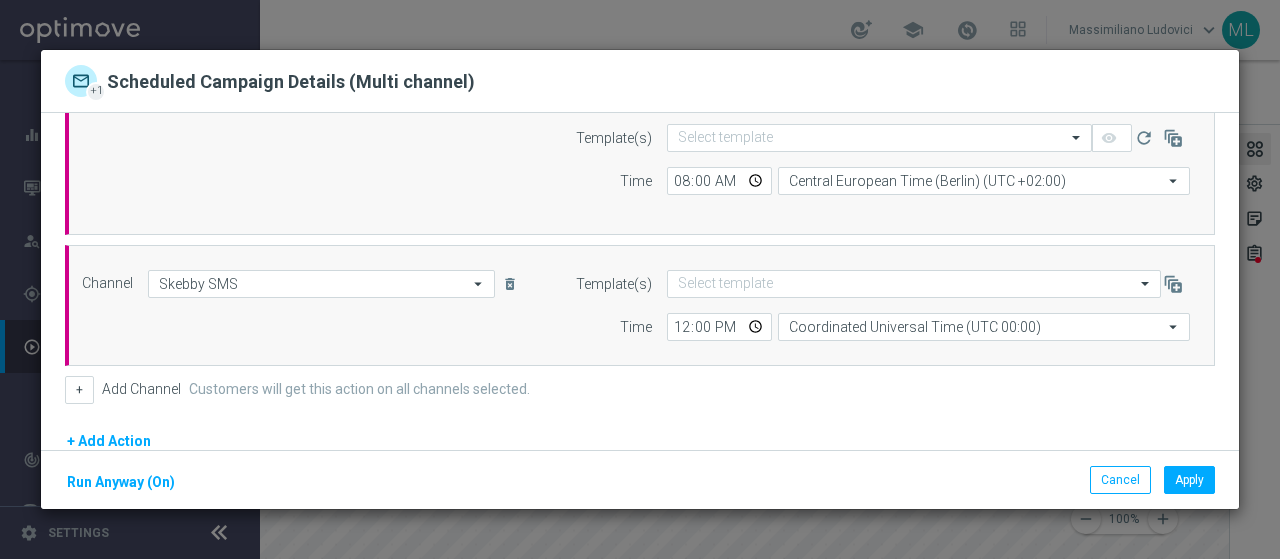 scroll, scrollTop: 100, scrollLeft: 0, axis: vertical 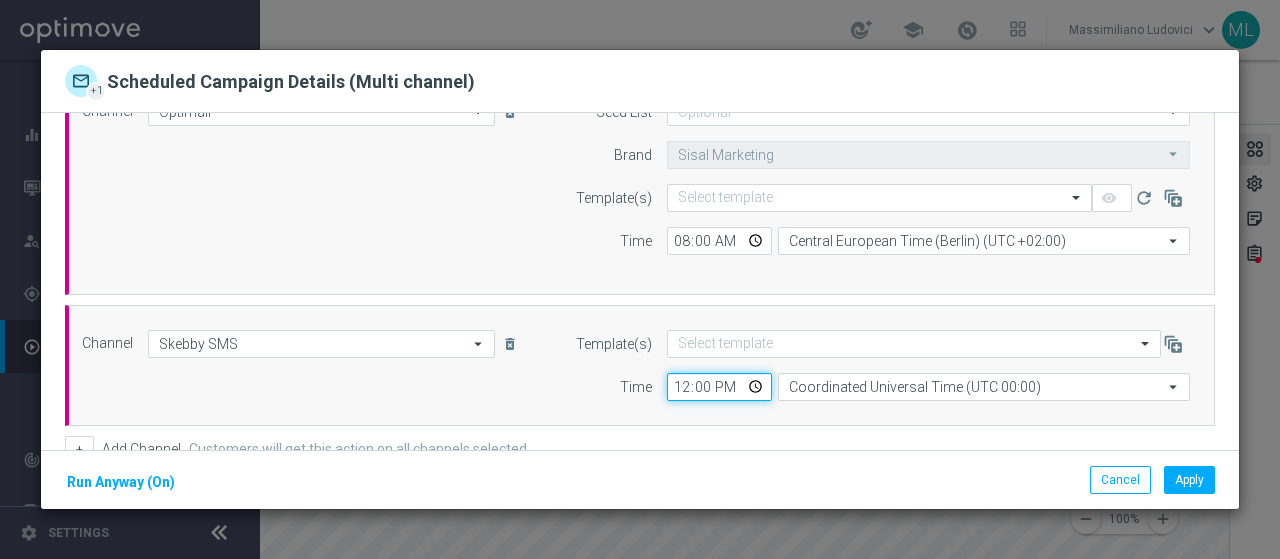 click on "12:00" 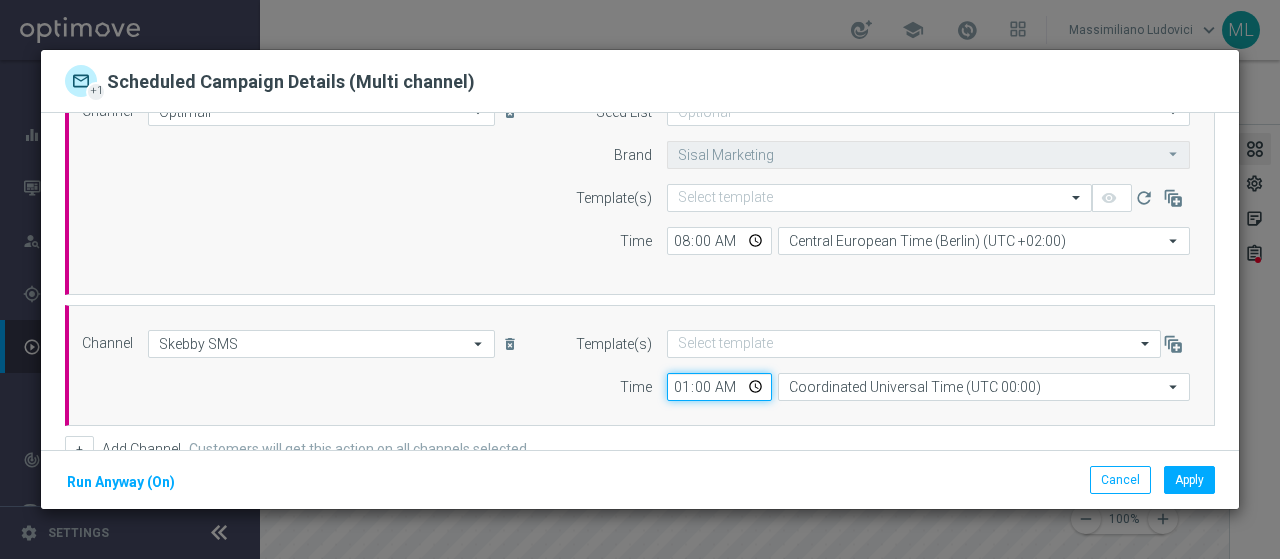 type on "10:00" 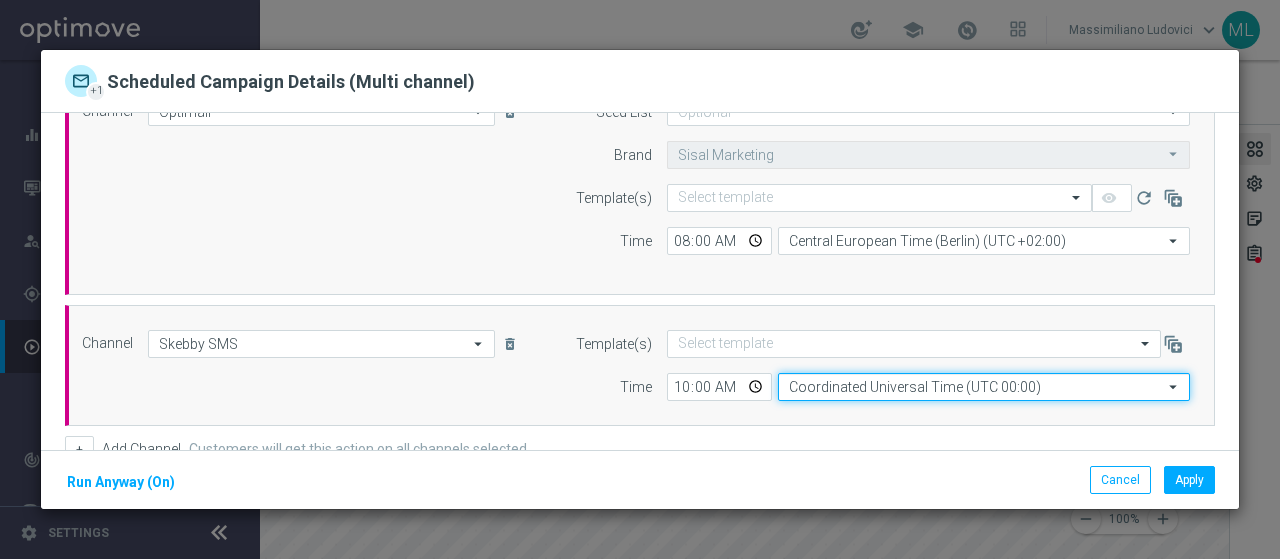 click on "Coordinated Universal Time (UTC 00:00)" 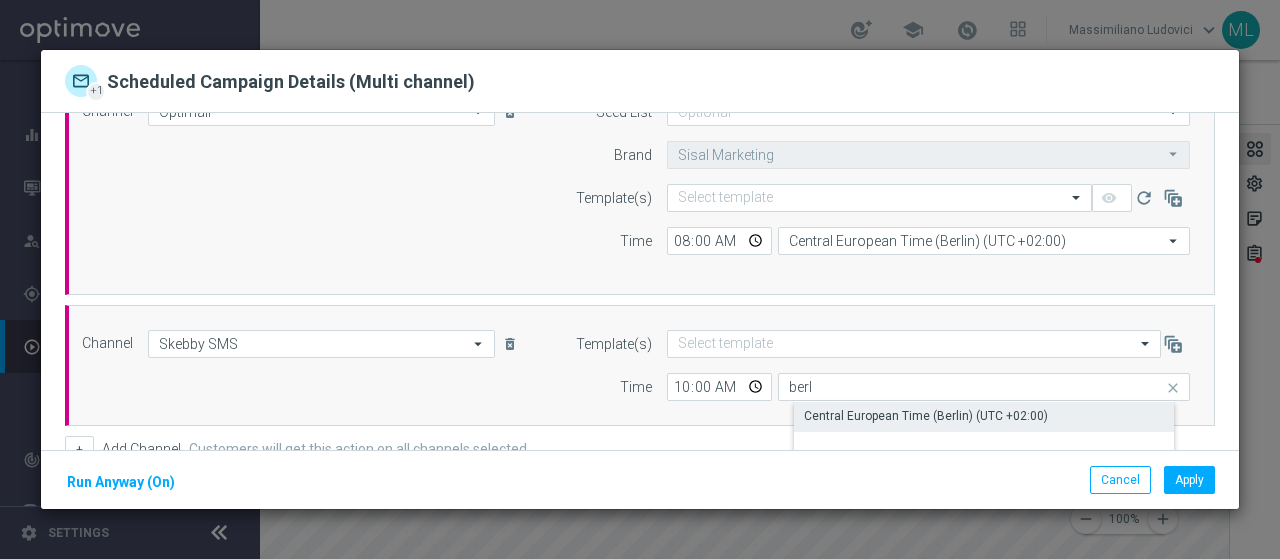 click on "Central European Time (Berlin) (UTC +02:00)" 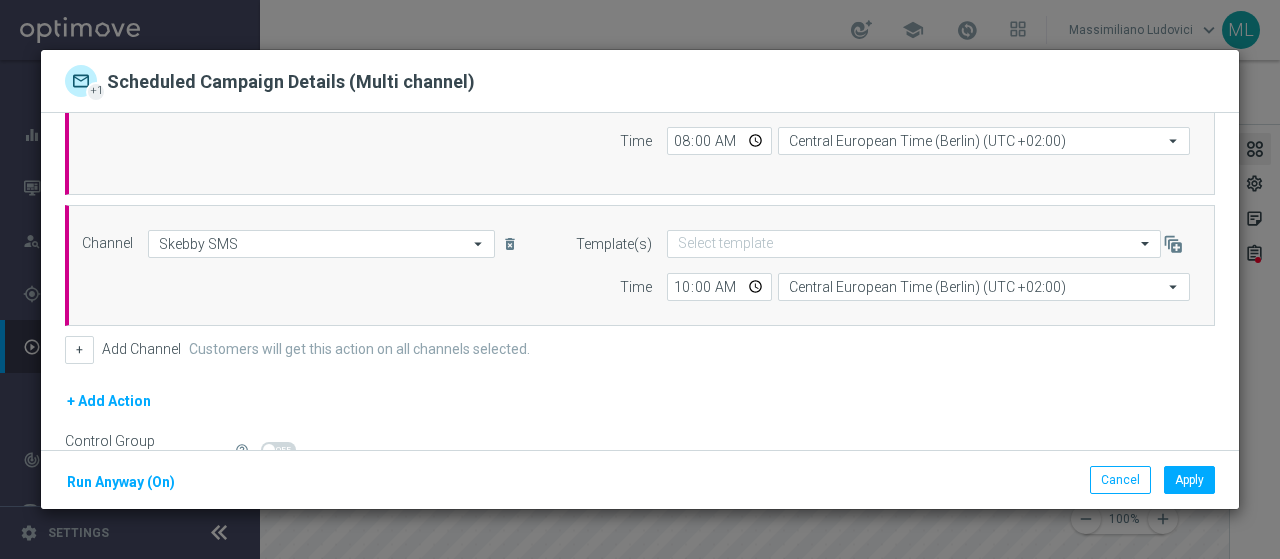 scroll, scrollTop: 300, scrollLeft: 0, axis: vertical 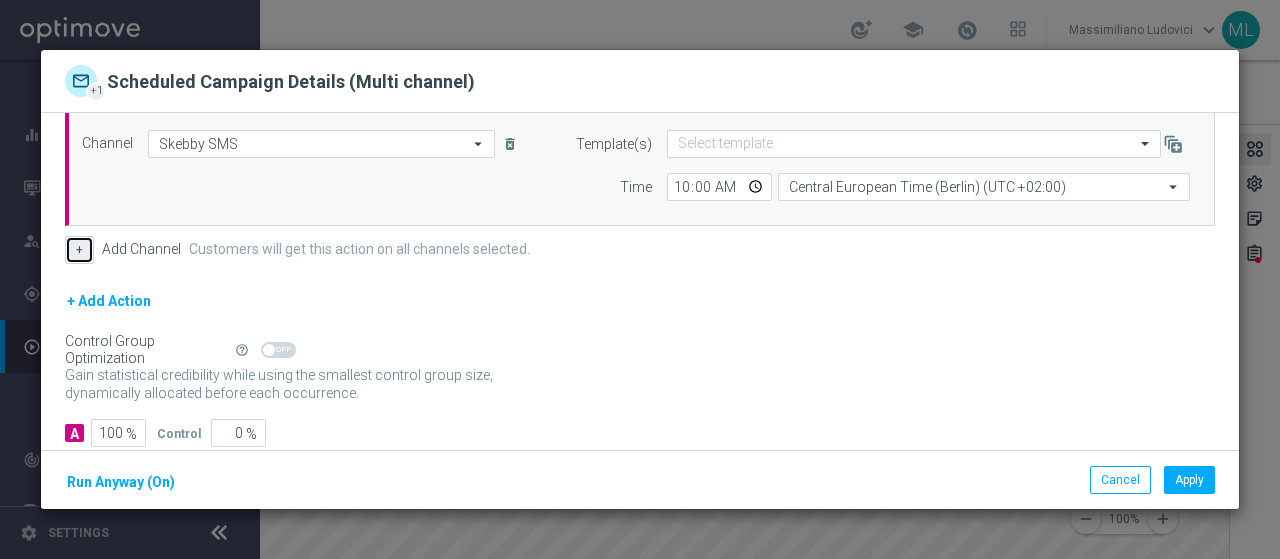 click on "+" 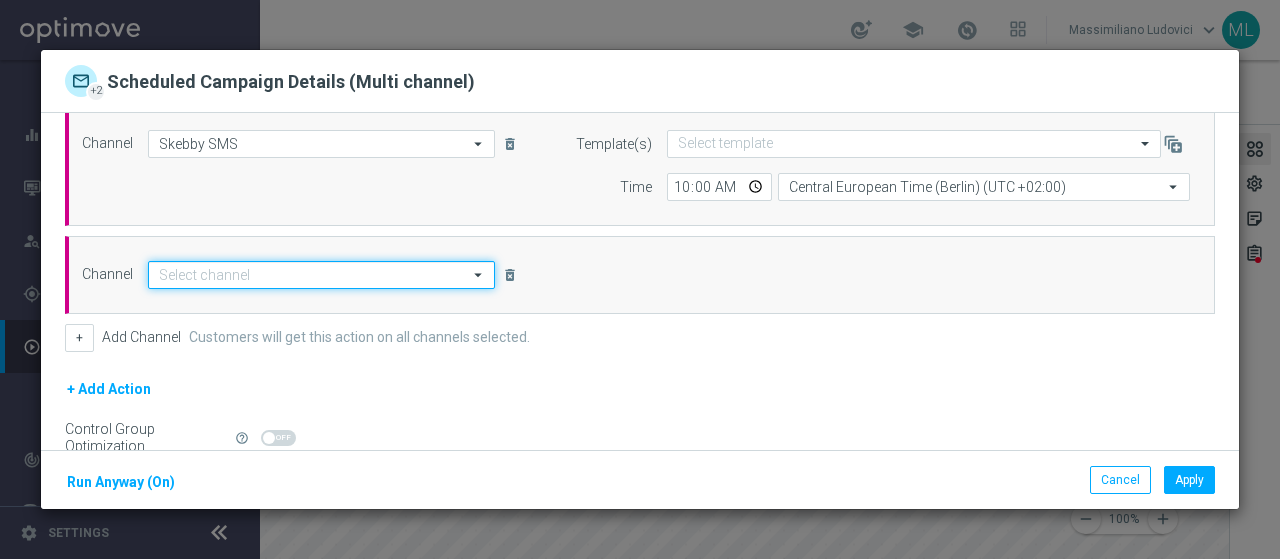 click 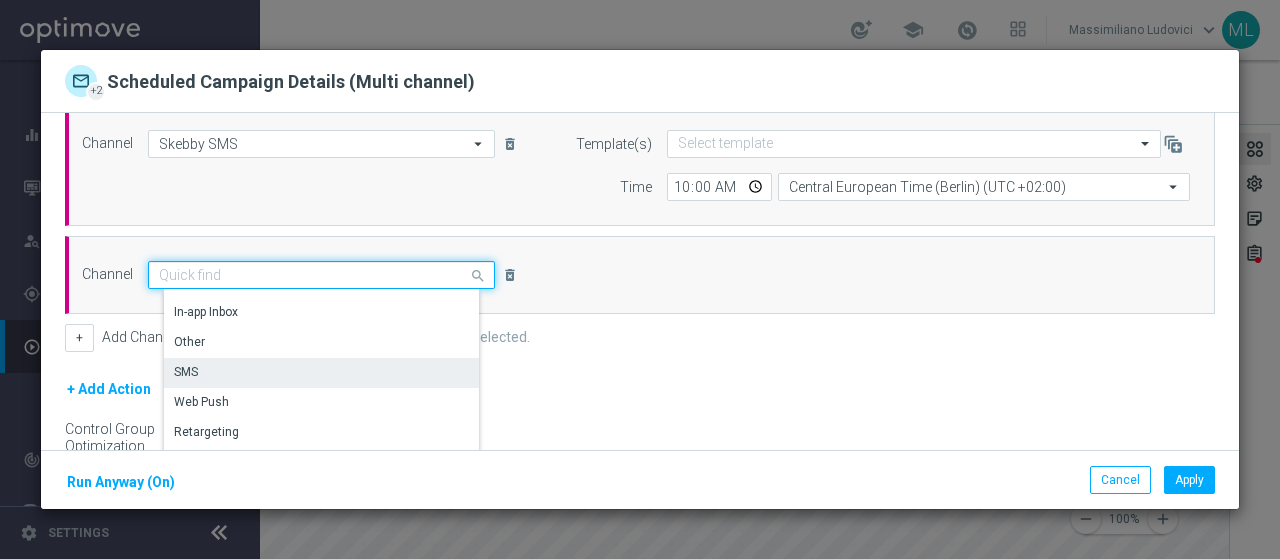 scroll, scrollTop: 100, scrollLeft: 0, axis: vertical 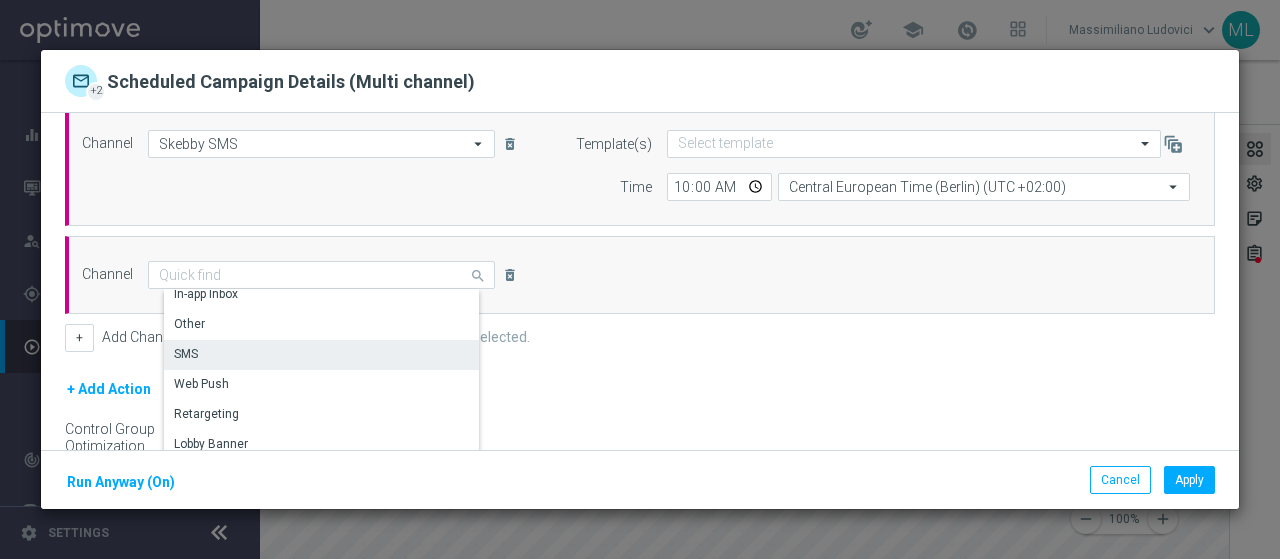 click on "SMS" 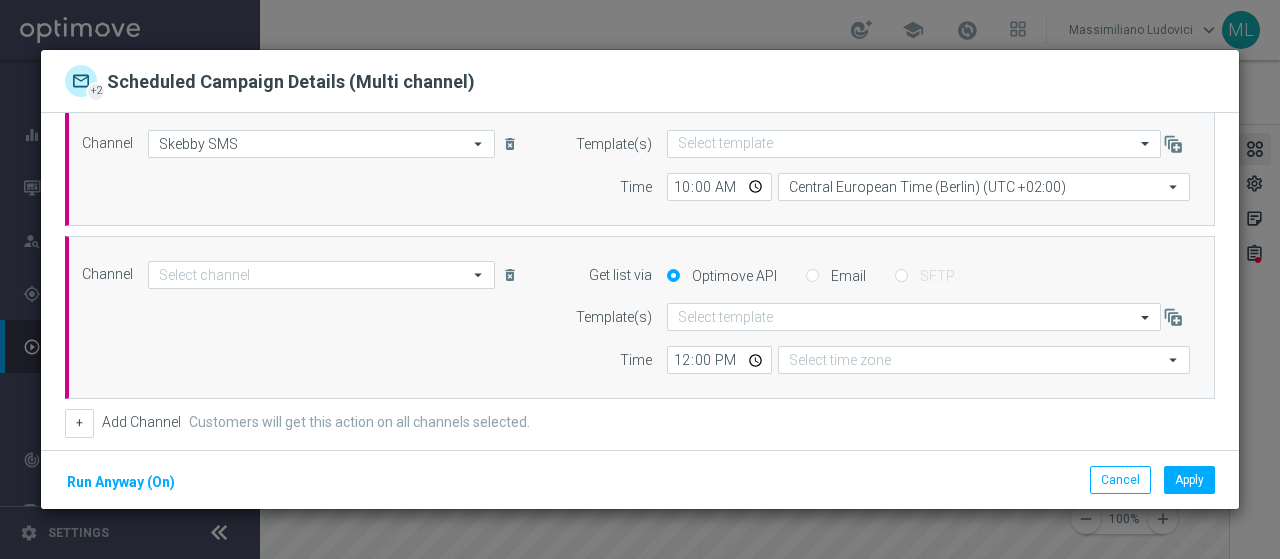 type on "SMS" 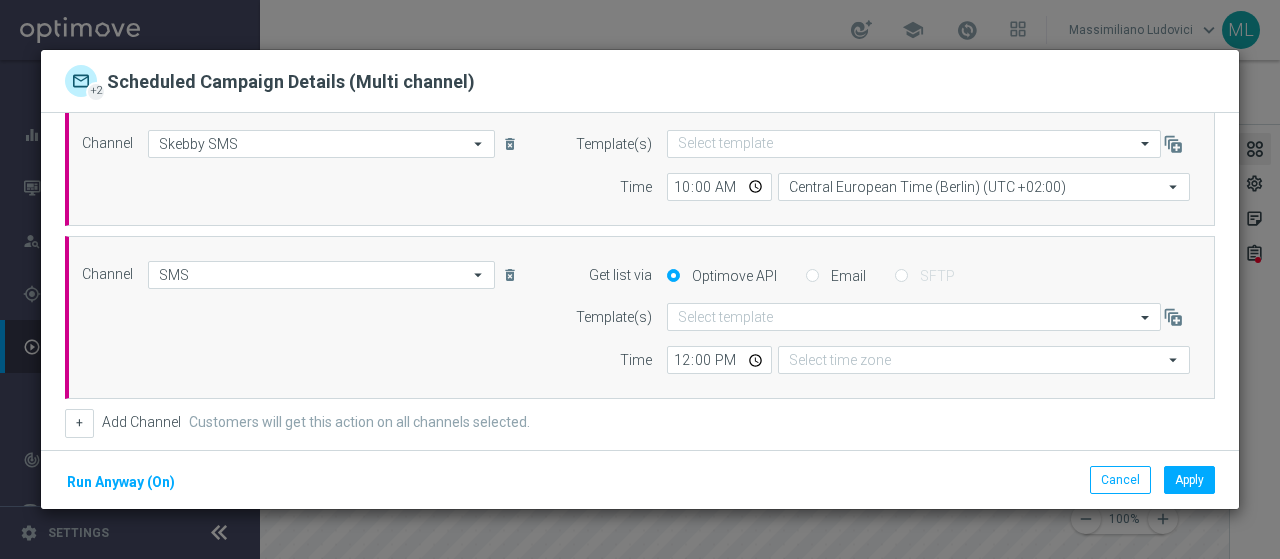 type on "Coordinated Universal Time (UTC 00:00)" 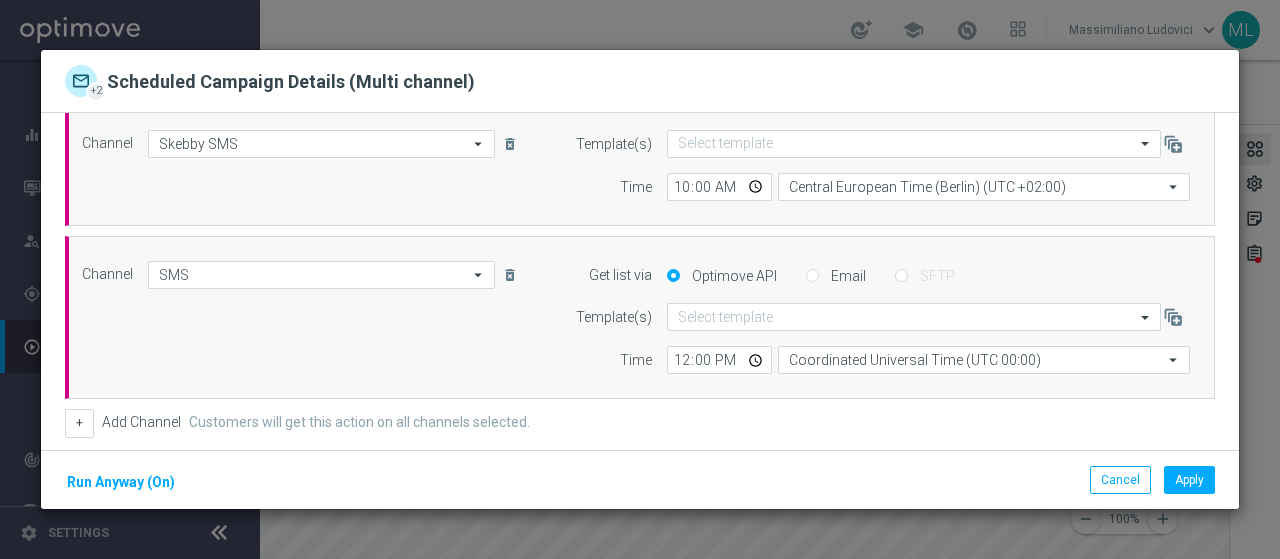 click on "Email" at bounding box center [812, 277] 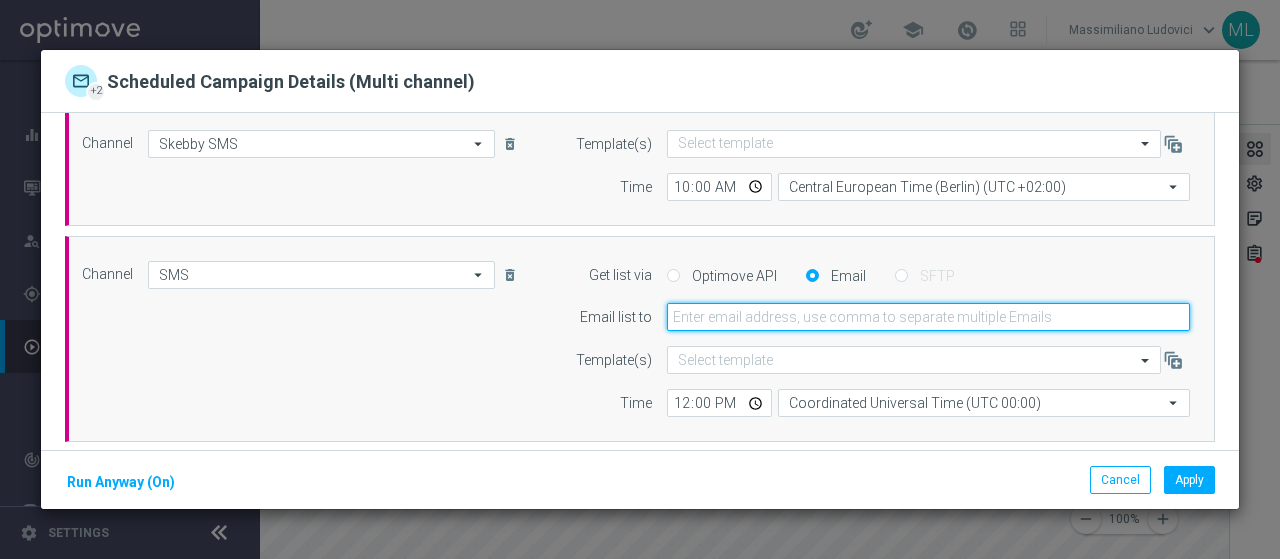 click 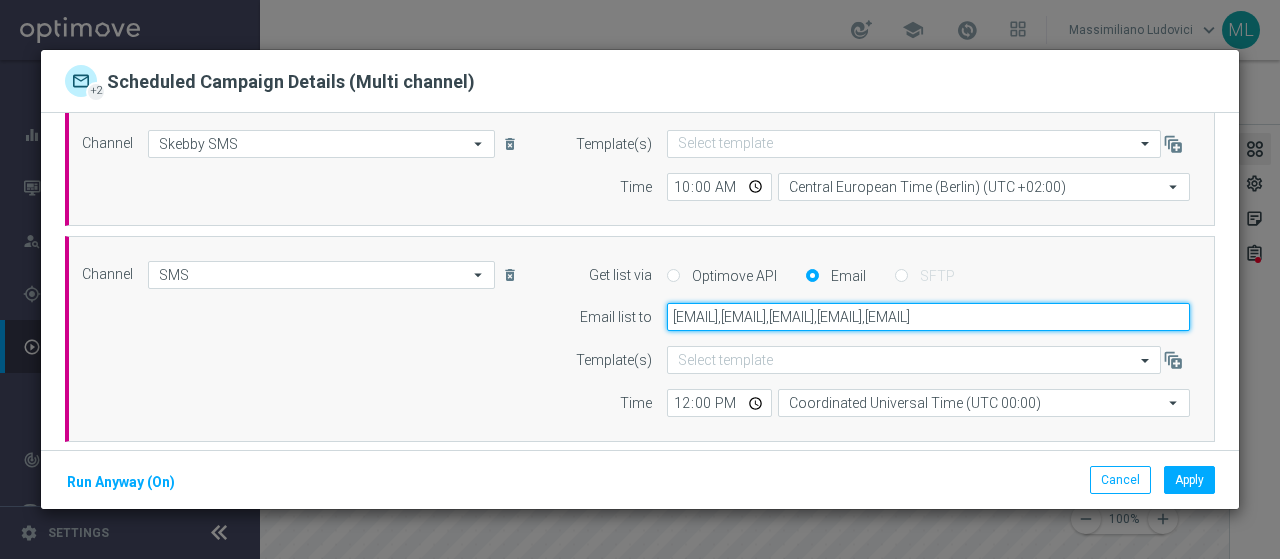 scroll, scrollTop: 0, scrollLeft: 207, axis: horizontal 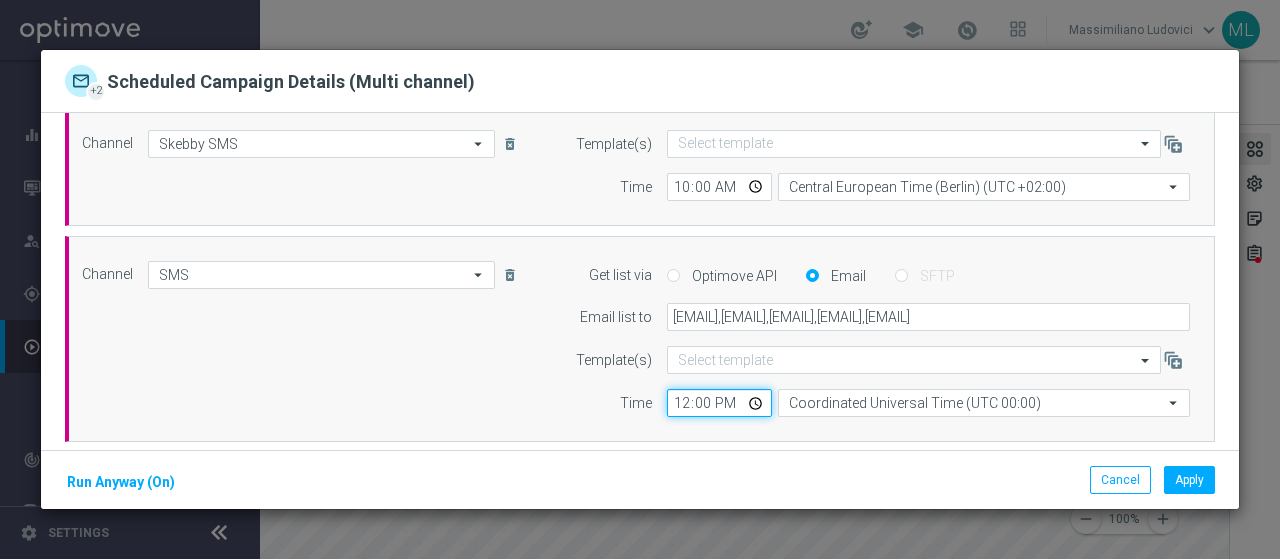 click on "12:00" 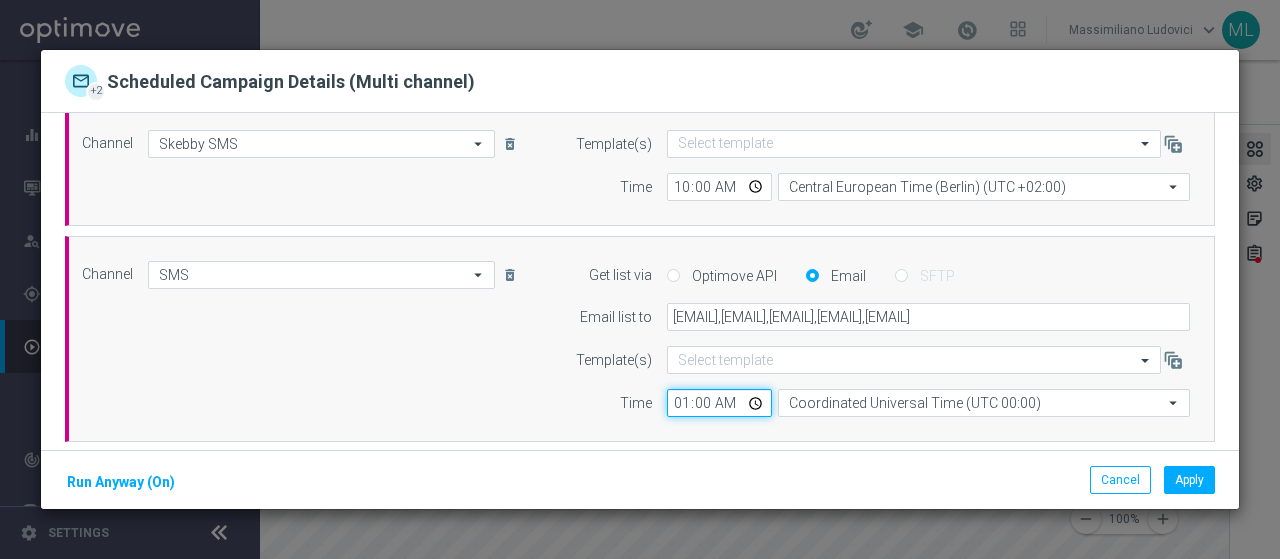 type on "10:00" 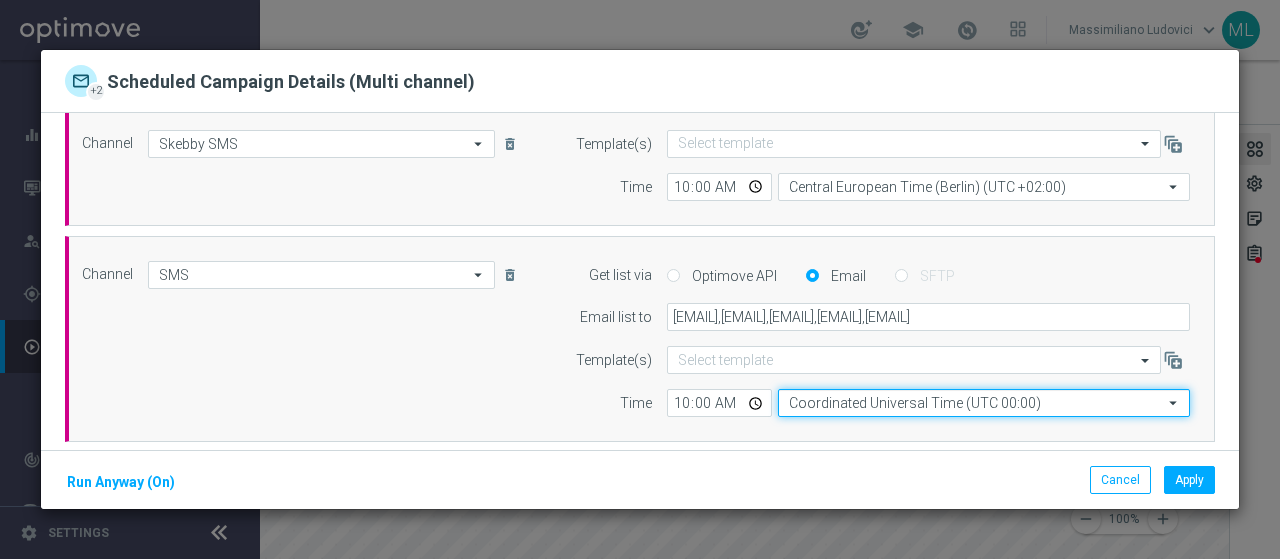 click on "Coordinated Universal Time (UTC 00:00)" 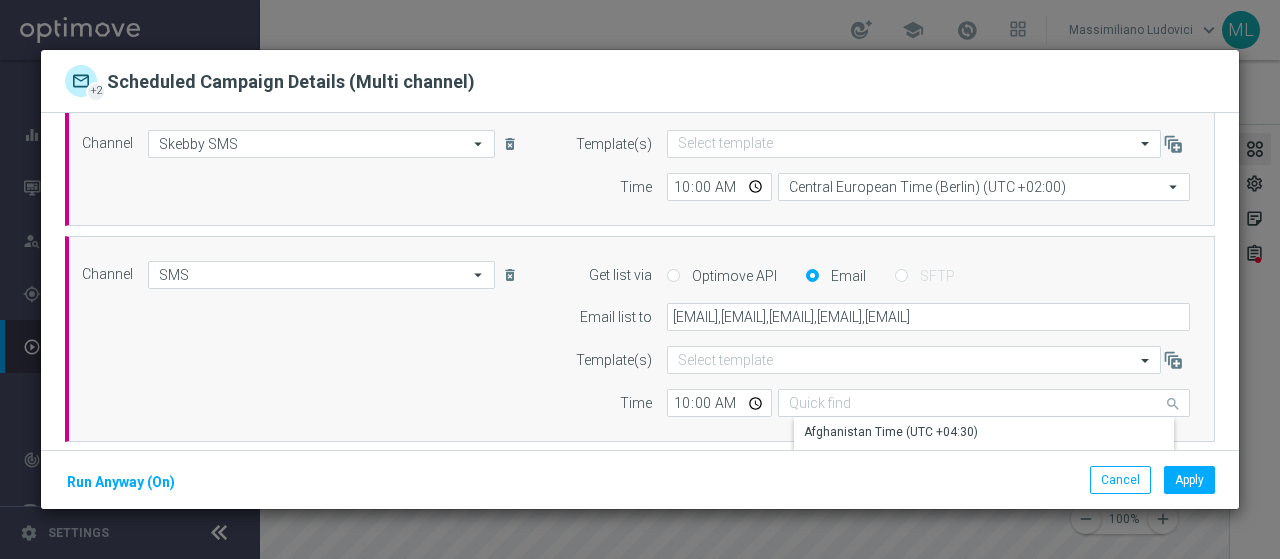 click on "Channel
Optimail
arrow_drop_down
Drag here to set row groups Drag here to set column labels
Show Selected
1 of 20
Optimail" 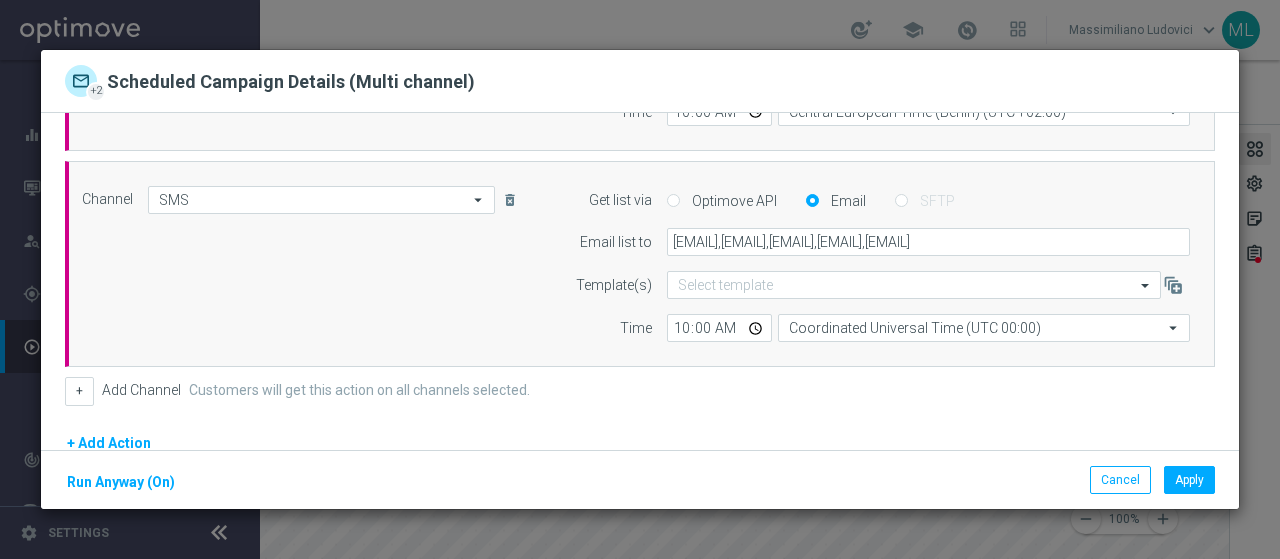 scroll, scrollTop: 400, scrollLeft: 0, axis: vertical 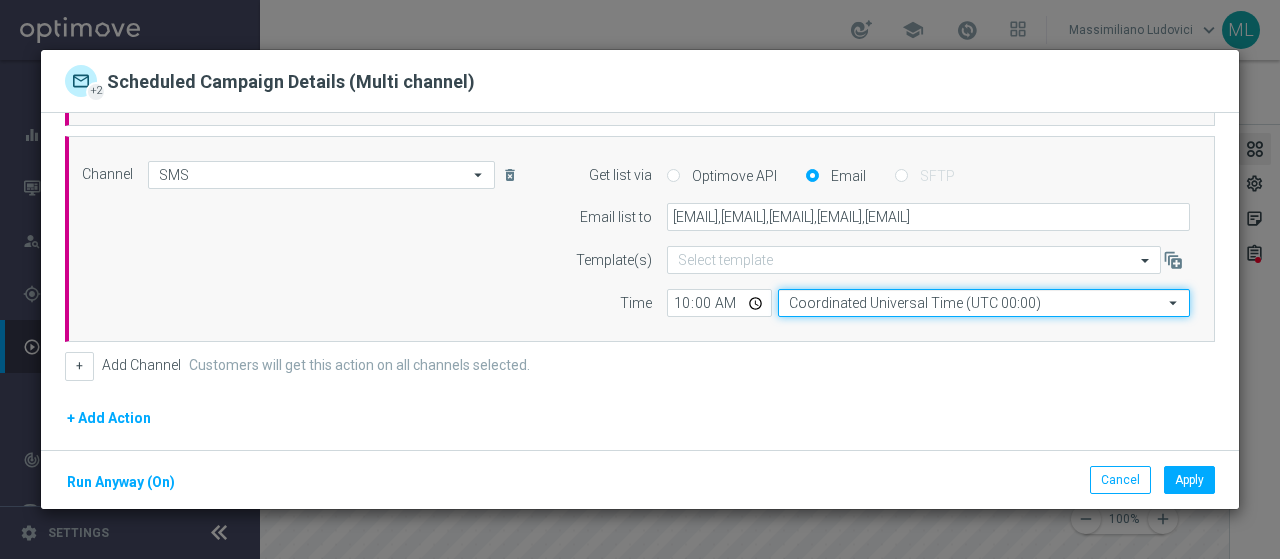 click on "Coordinated Universal Time (UTC 00:00)" 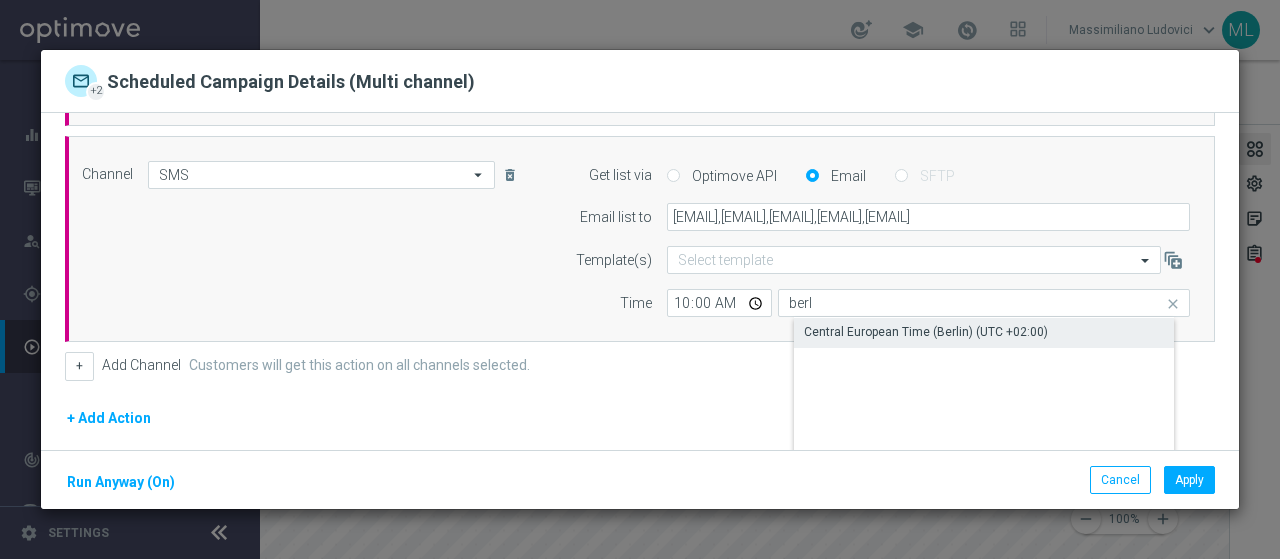 click on "Central European Time (Berlin) (UTC +02:00)" 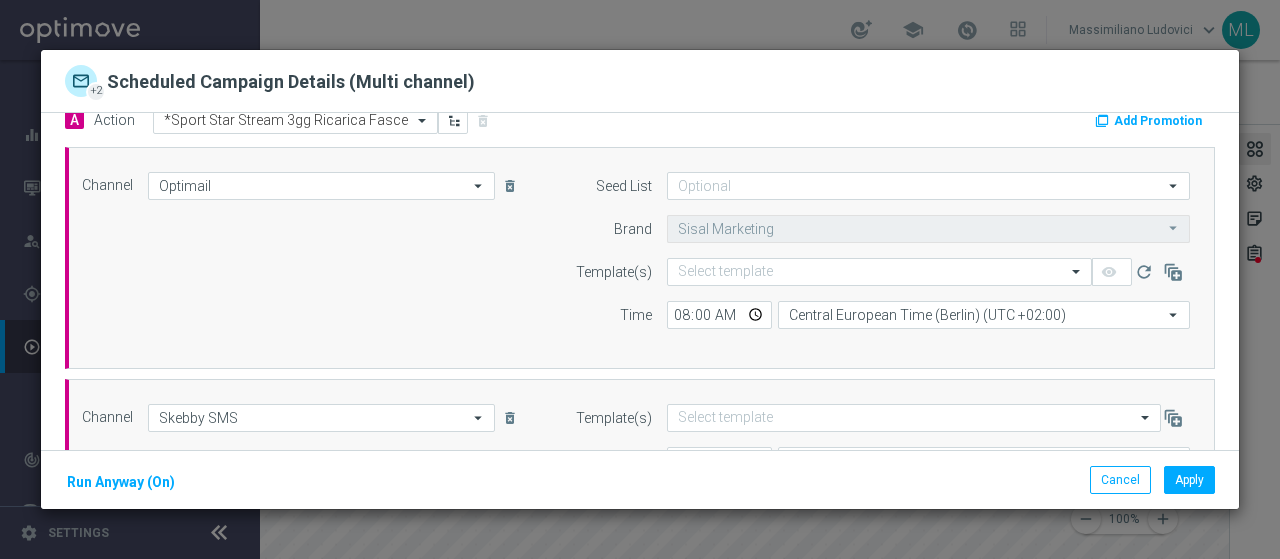 scroll, scrollTop: 0, scrollLeft: 0, axis: both 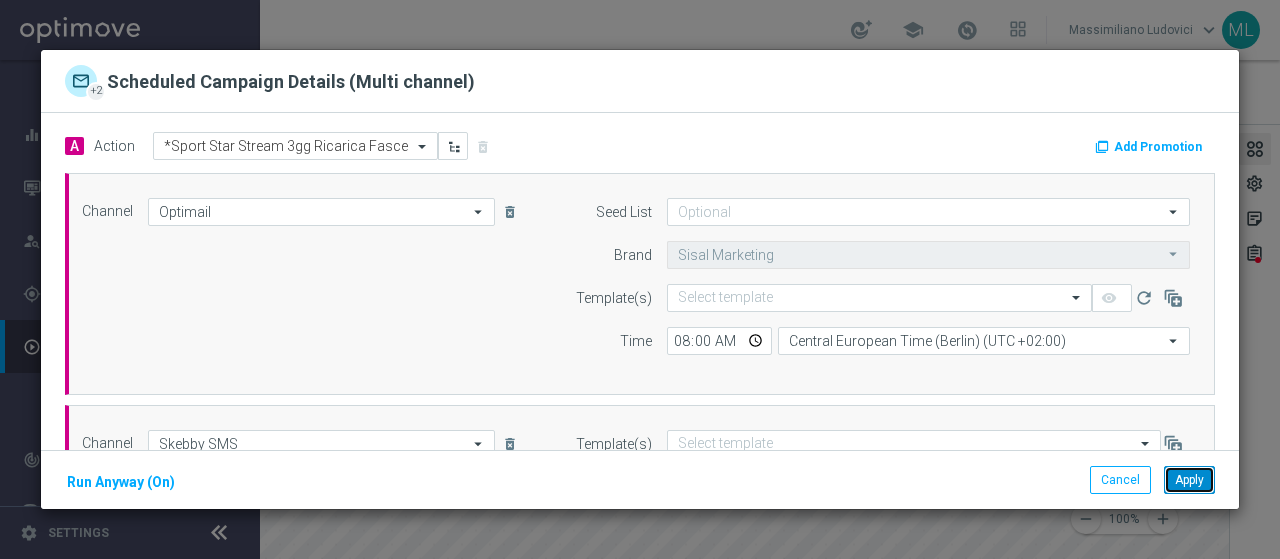 click on "Apply" 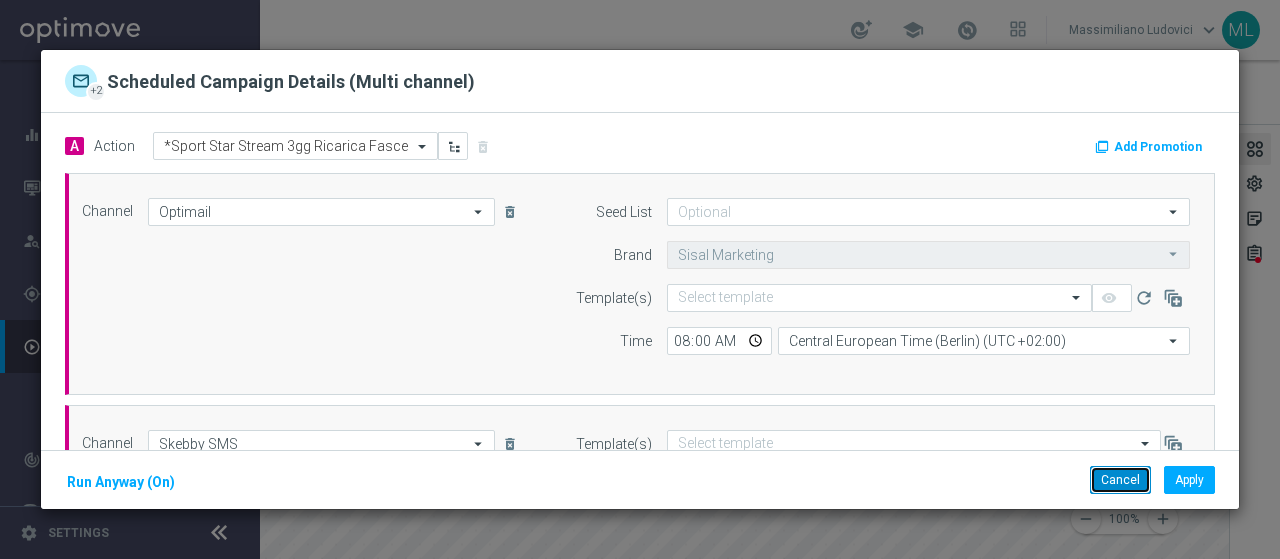 click on "Cancel" 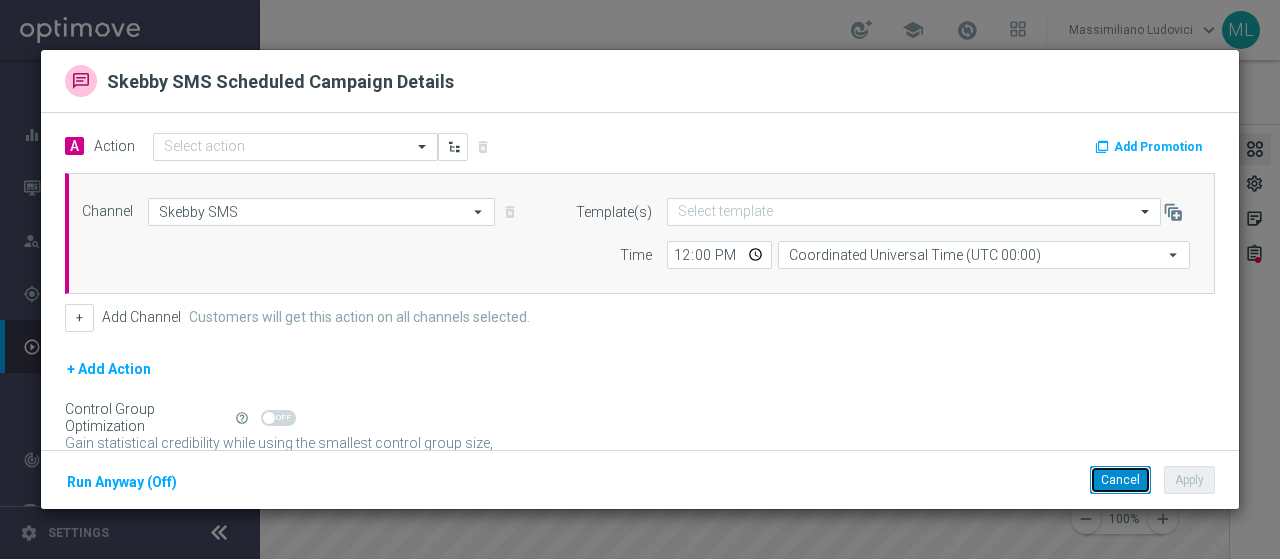 click on "Cancel" 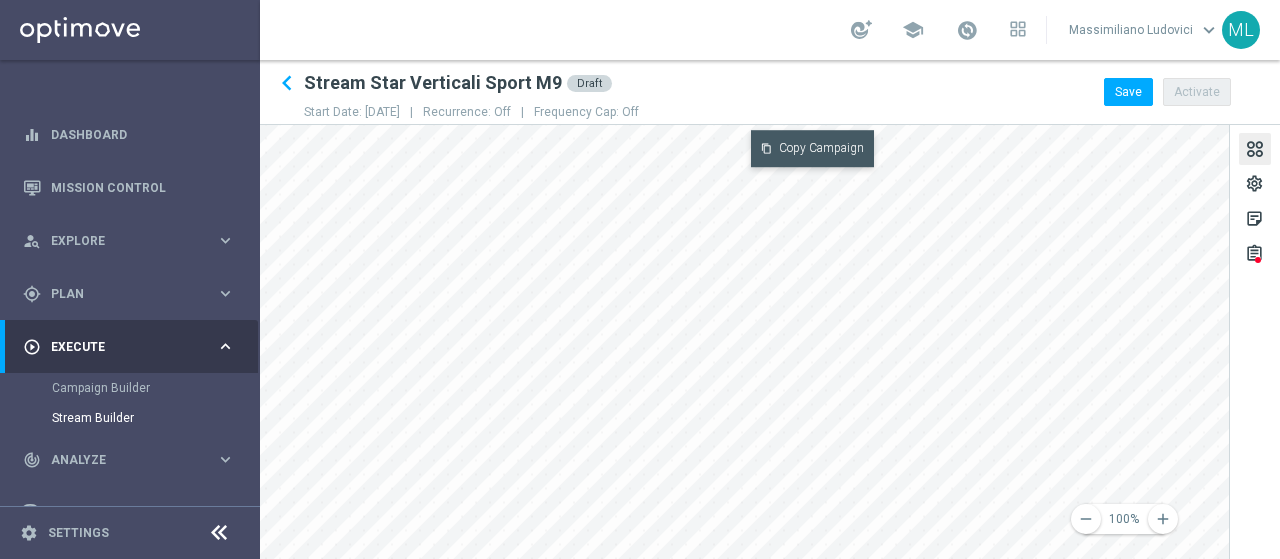 click on "content_copy
Copy Campaign" 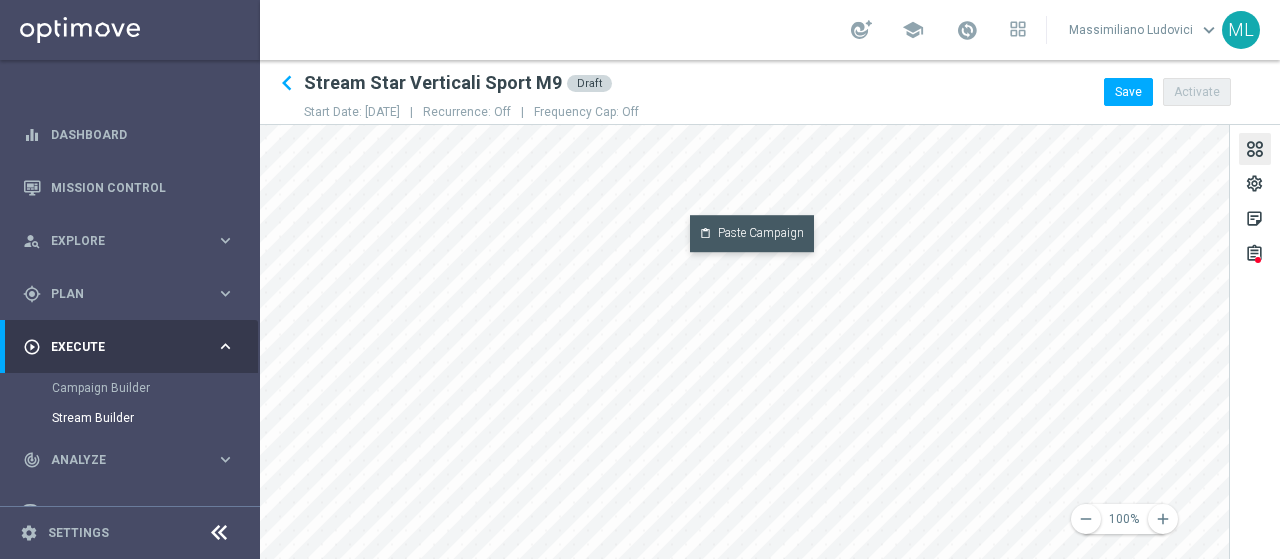 click on "content_paste
Paste Campaign" 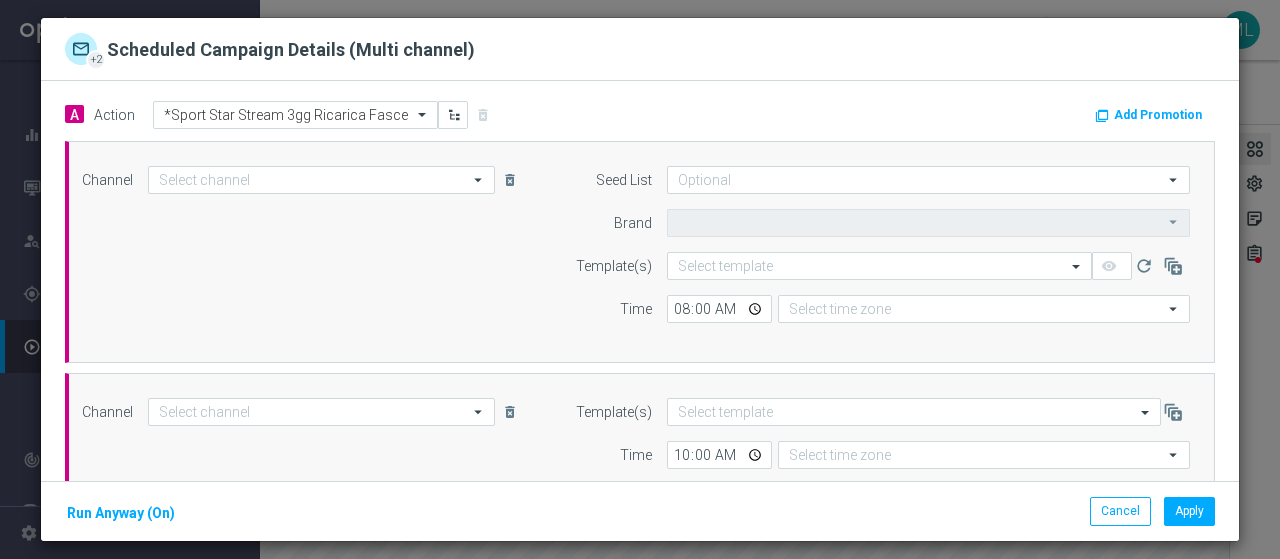 type on "Optimail" 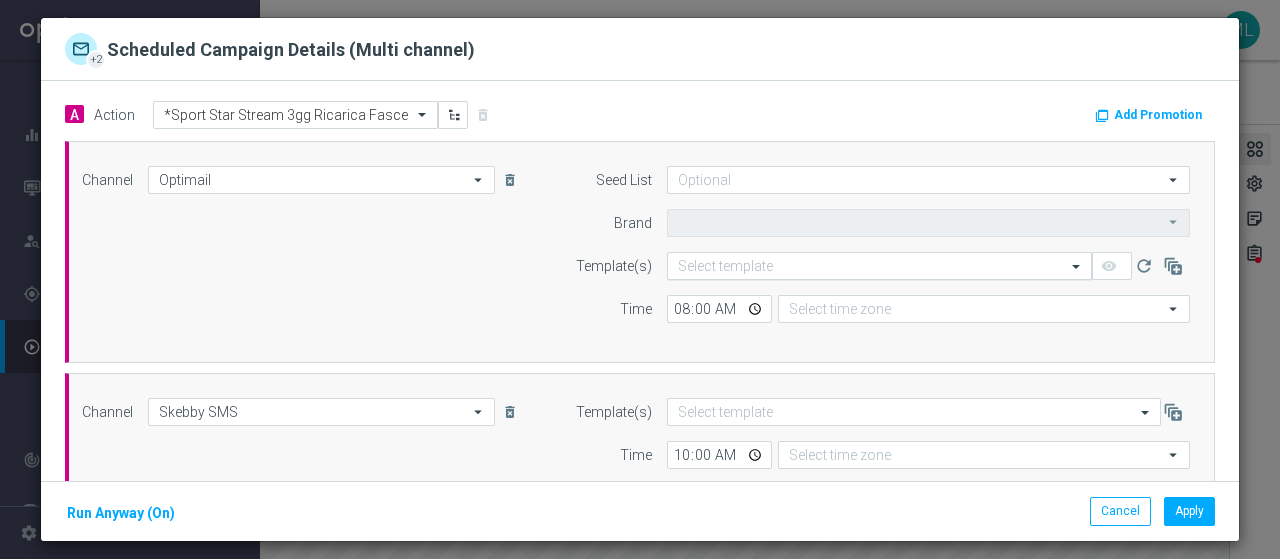 type on "Sisal Marketing" 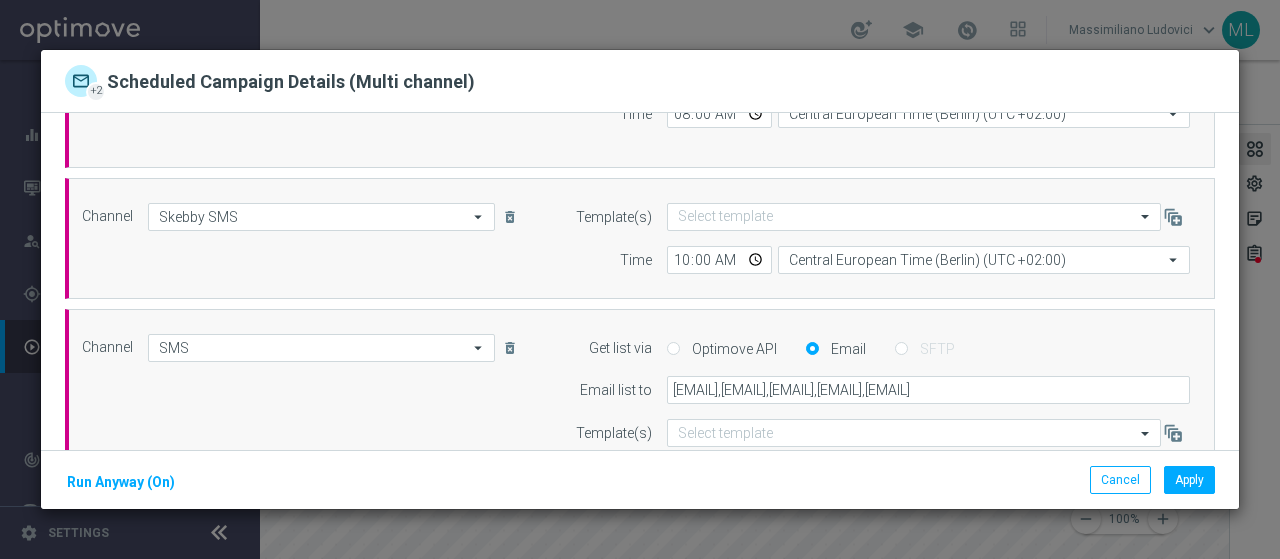 scroll, scrollTop: 200, scrollLeft: 0, axis: vertical 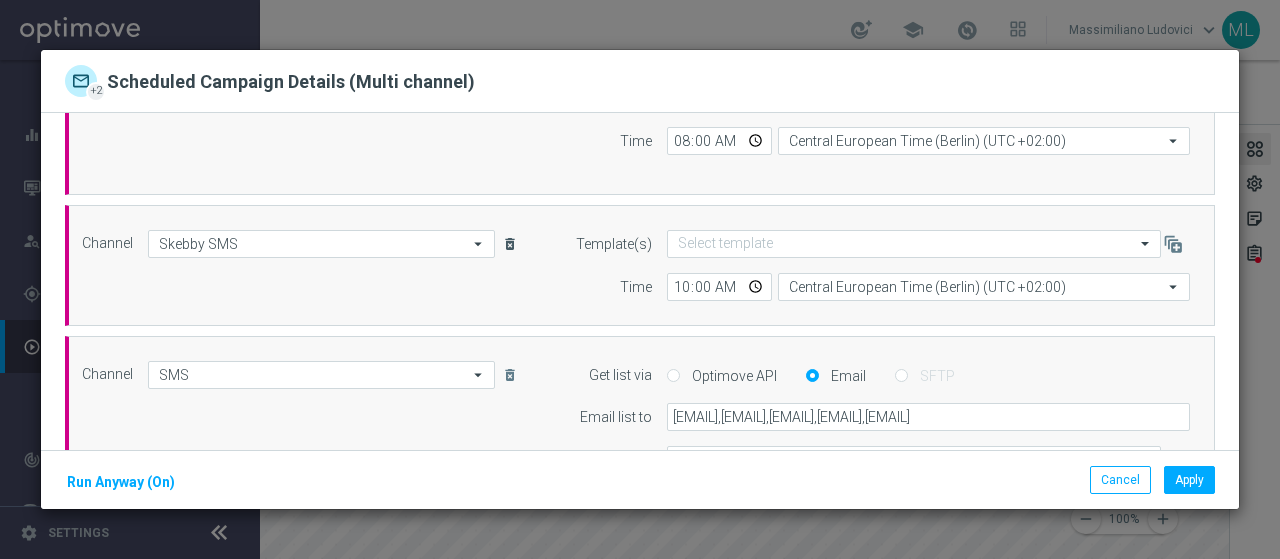 click on "delete_forever" 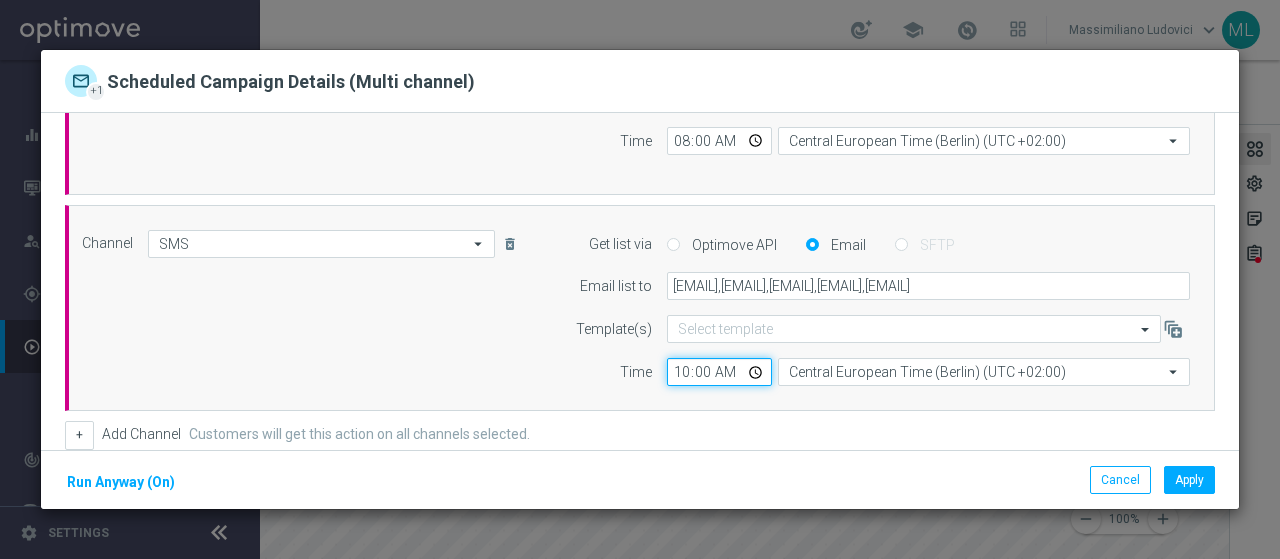 click on "10:00" 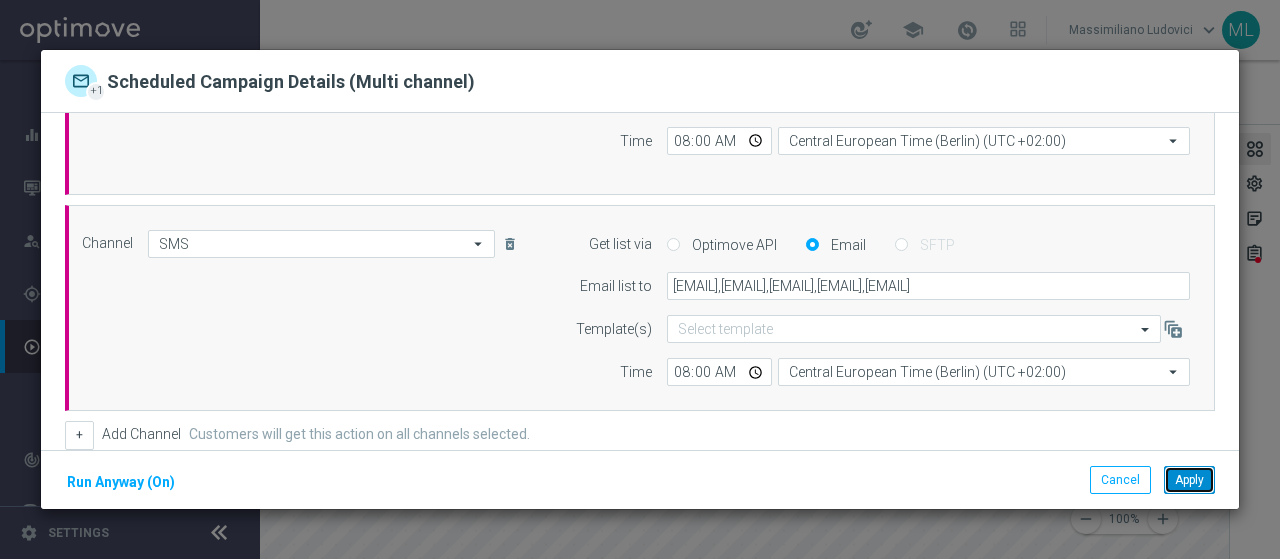 click on "Apply" 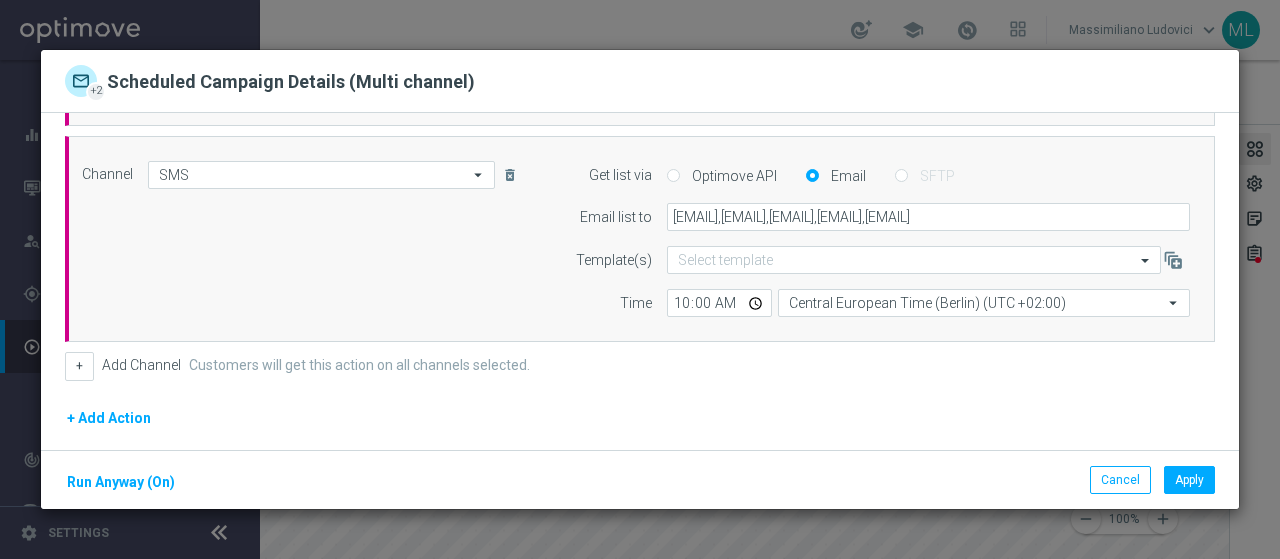 scroll, scrollTop: 300, scrollLeft: 0, axis: vertical 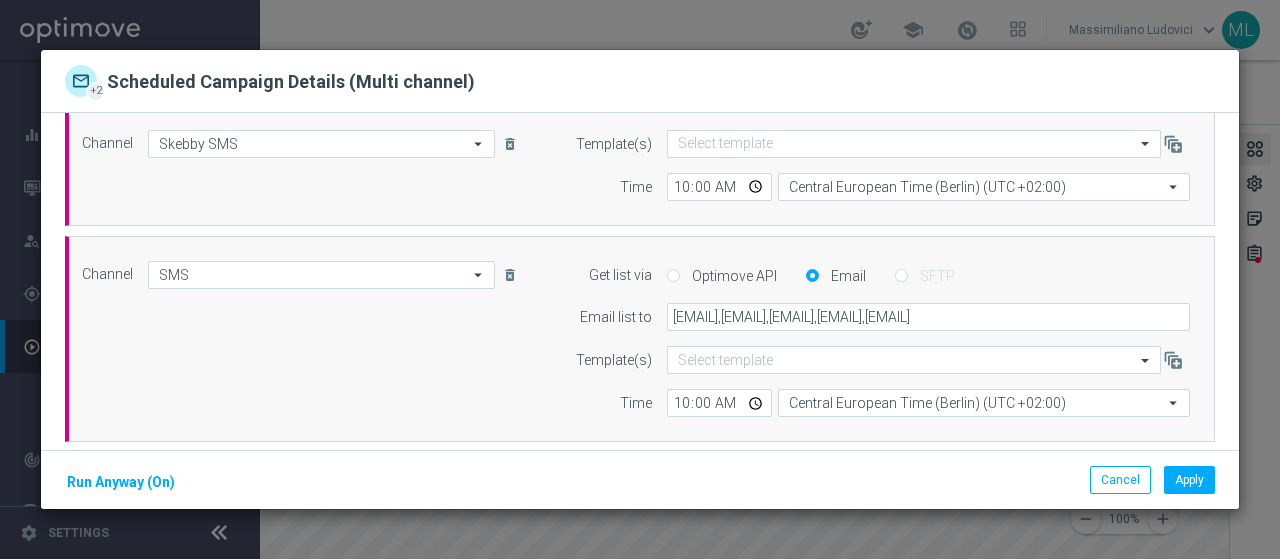 click on "arrow_drop_down" 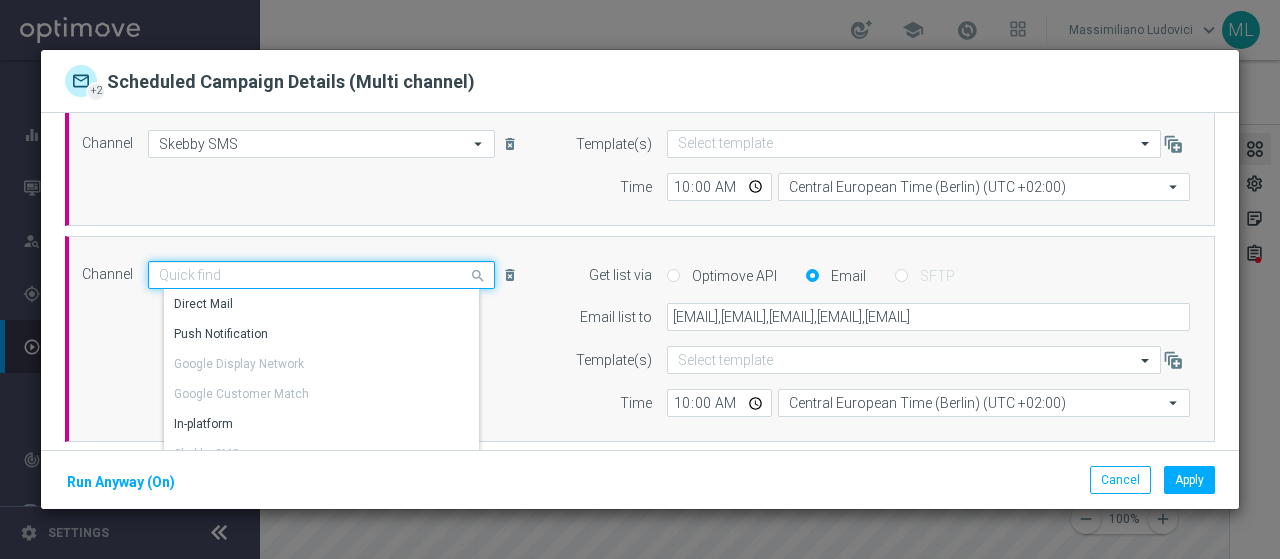 scroll, scrollTop: 348, scrollLeft: 0, axis: vertical 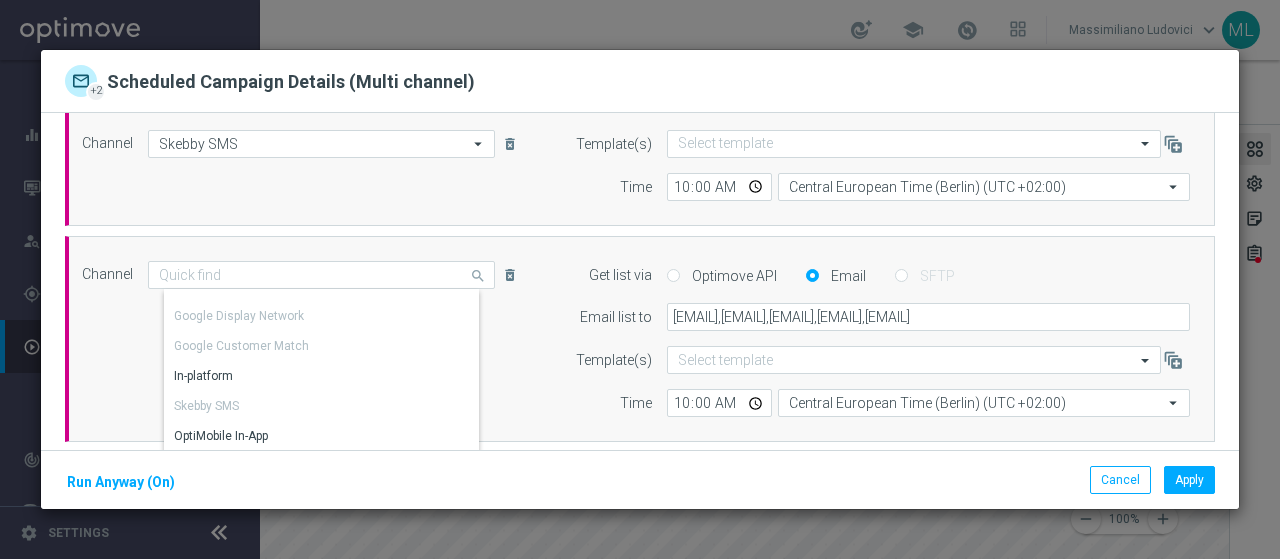 click on "Time" 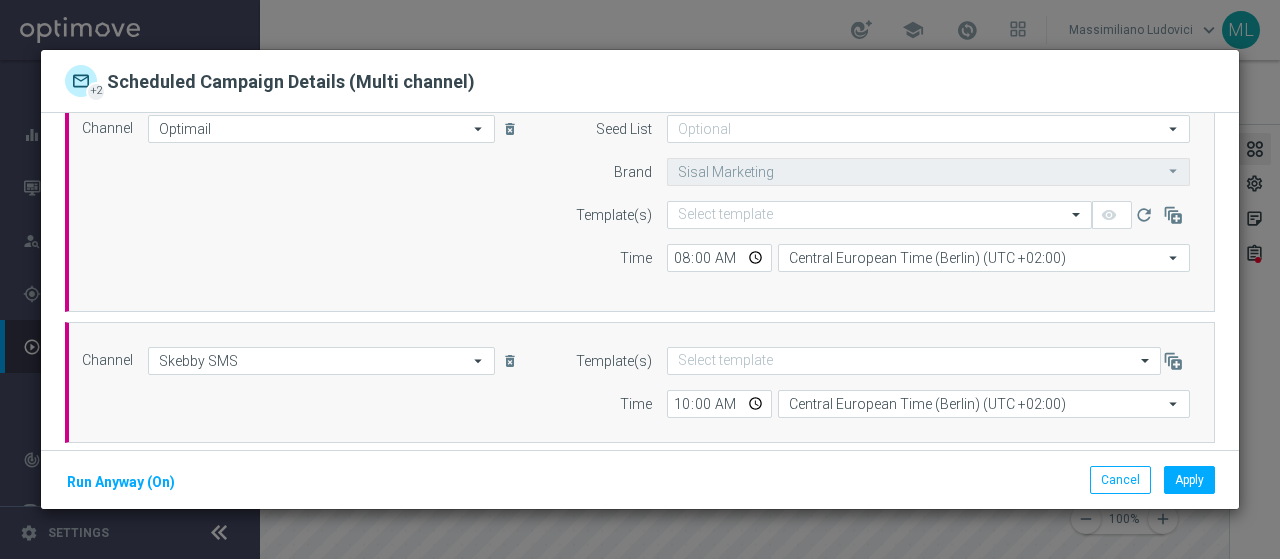 scroll, scrollTop: 0, scrollLeft: 0, axis: both 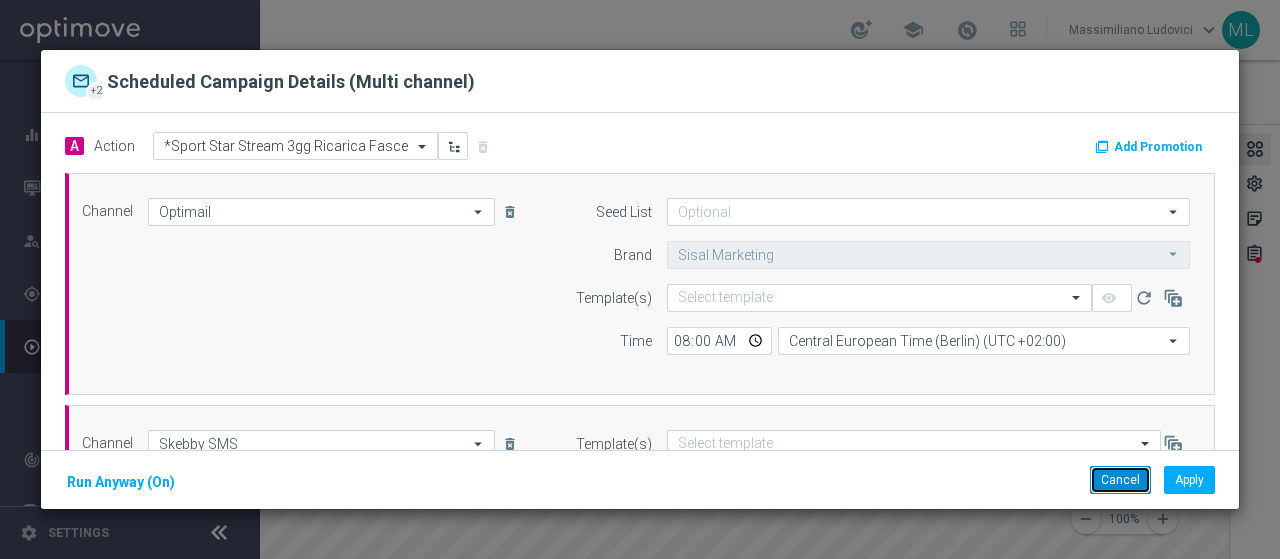 click on "Cancel" 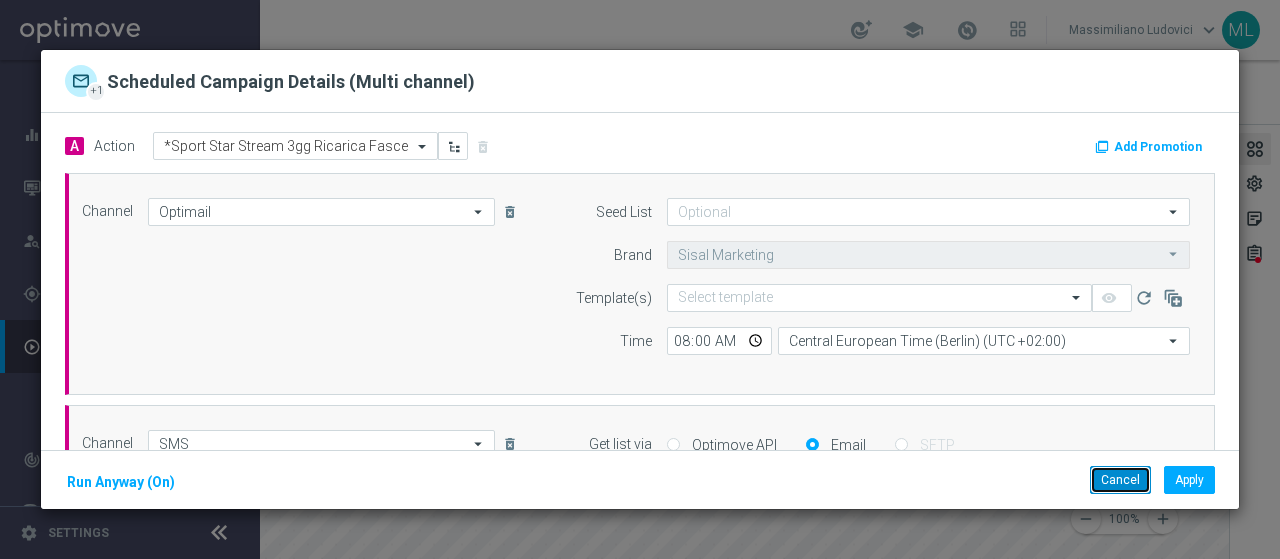 click on "Cancel" 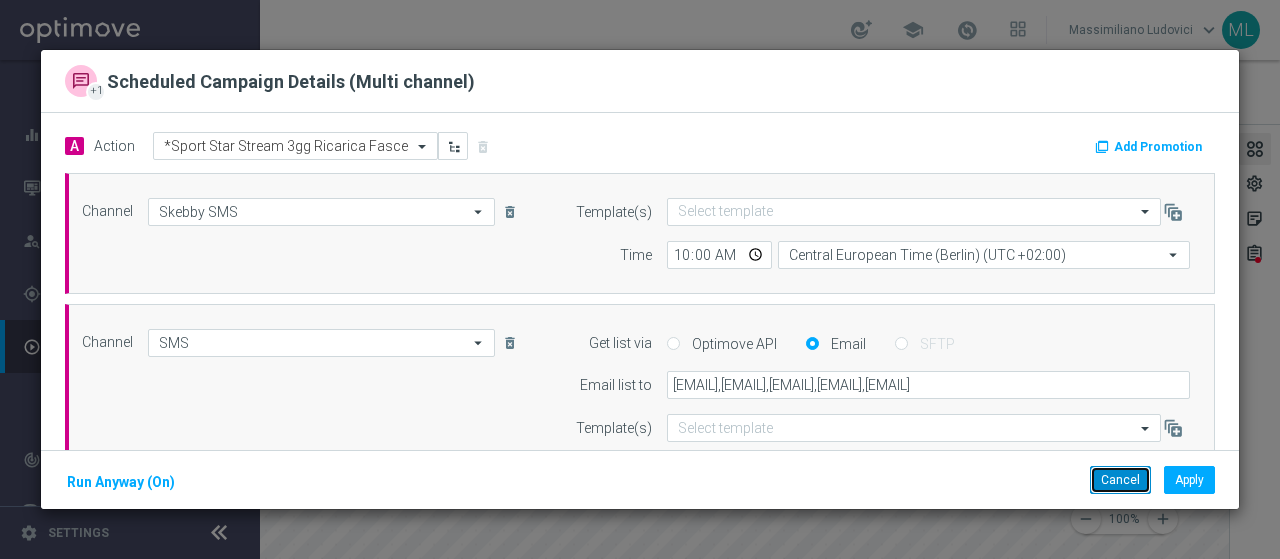 click on "Cancel" 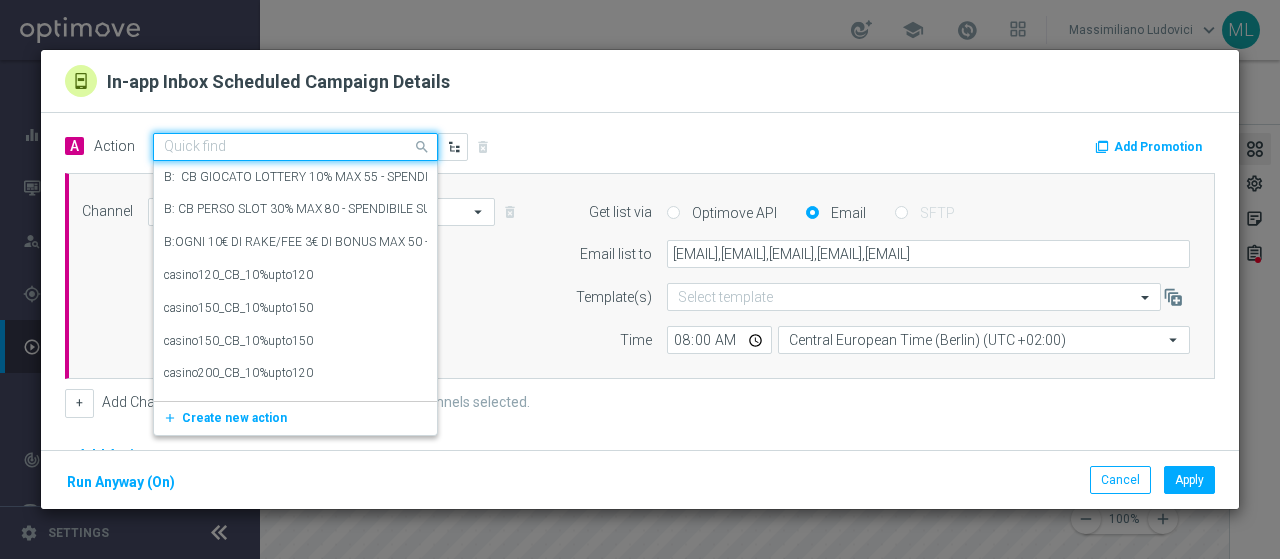click 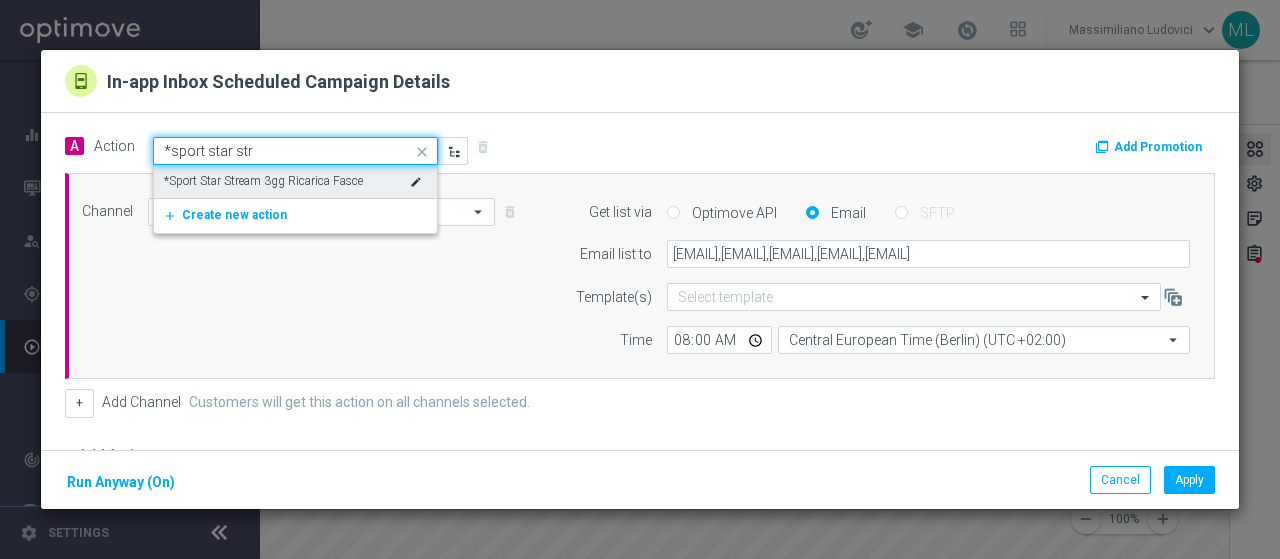 type on "*sport star stre" 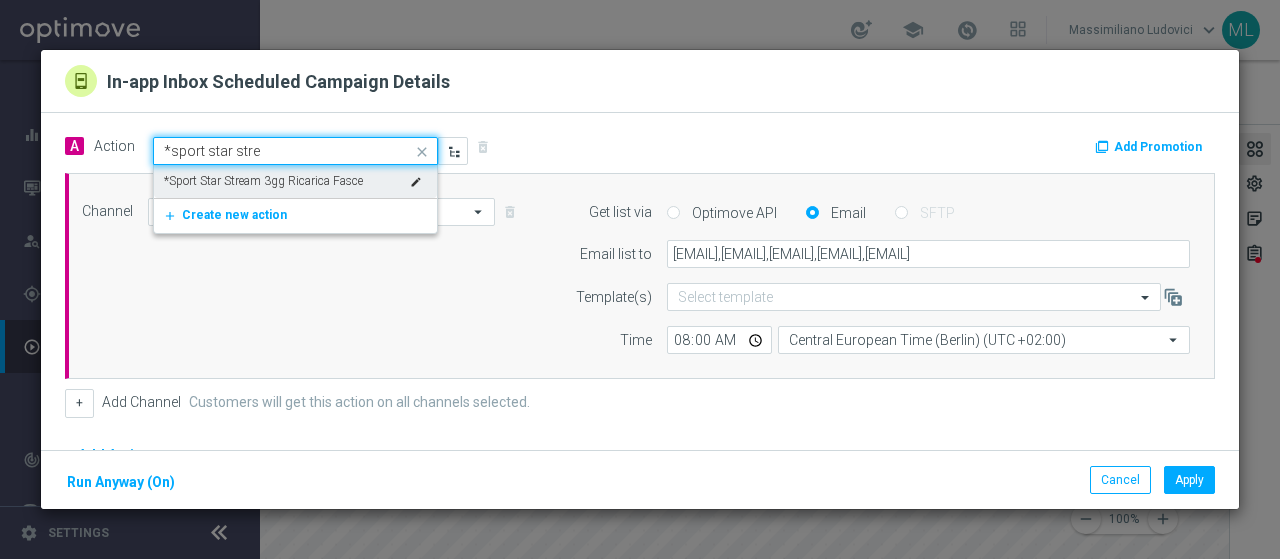 click on "*Sport Star Stream 3gg Ricarica Fasce" at bounding box center (263, 181) 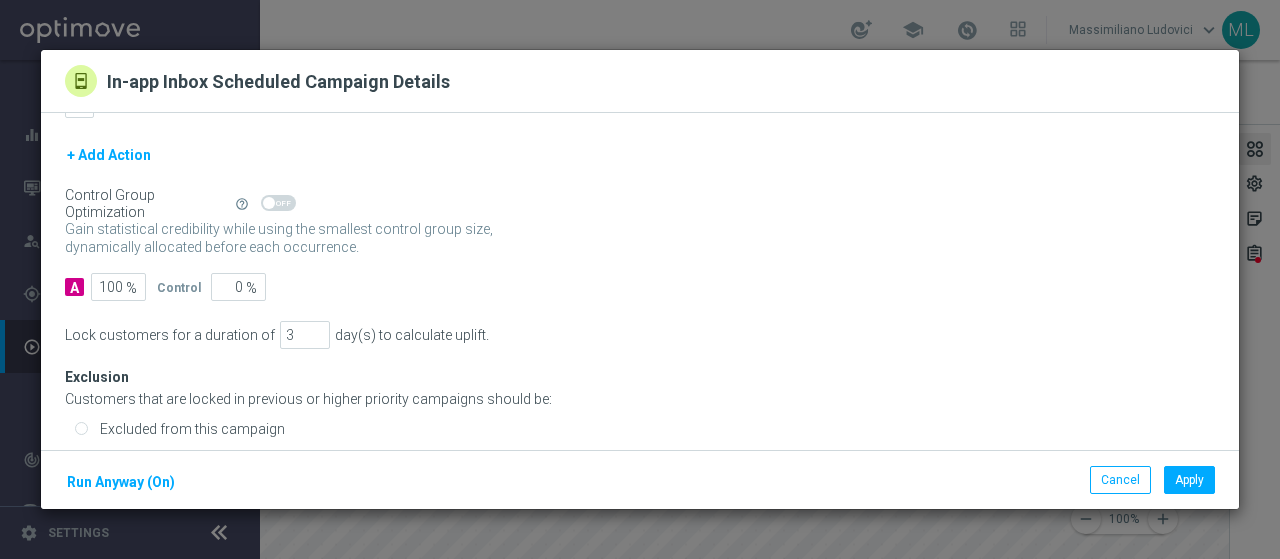 scroll, scrollTop: 317, scrollLeft: 0, axis: vertical 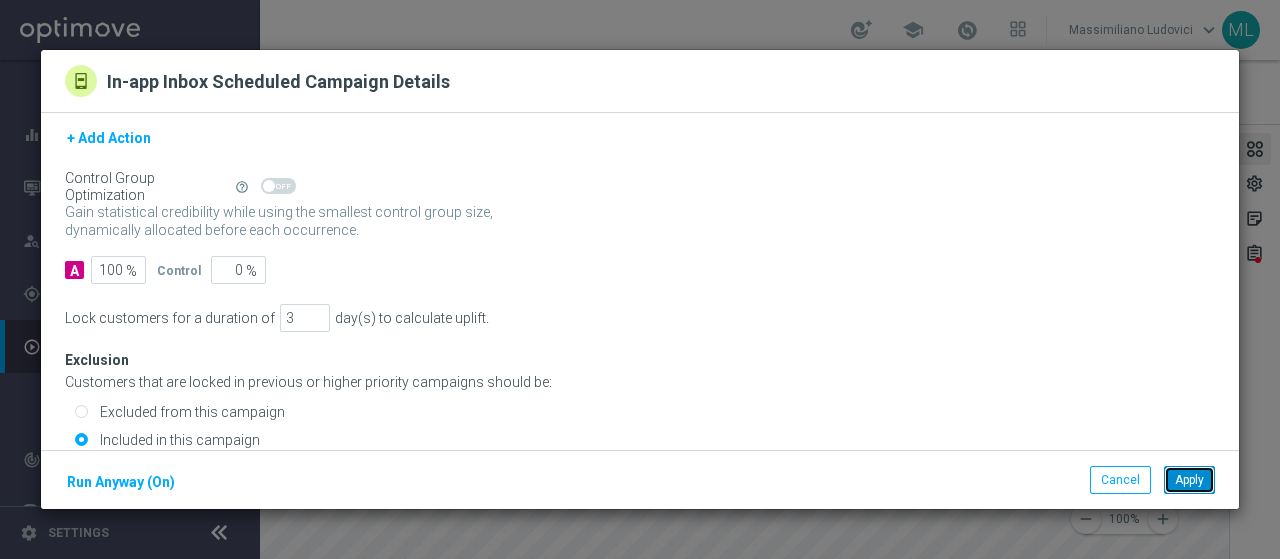 click on "Apply" 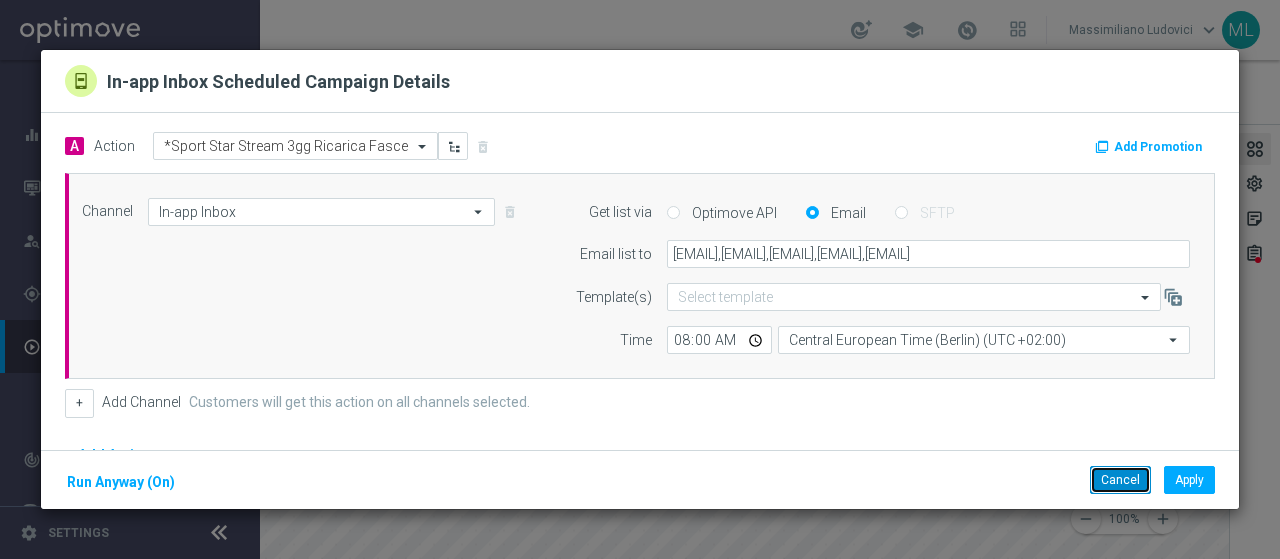 click on "Cancel" 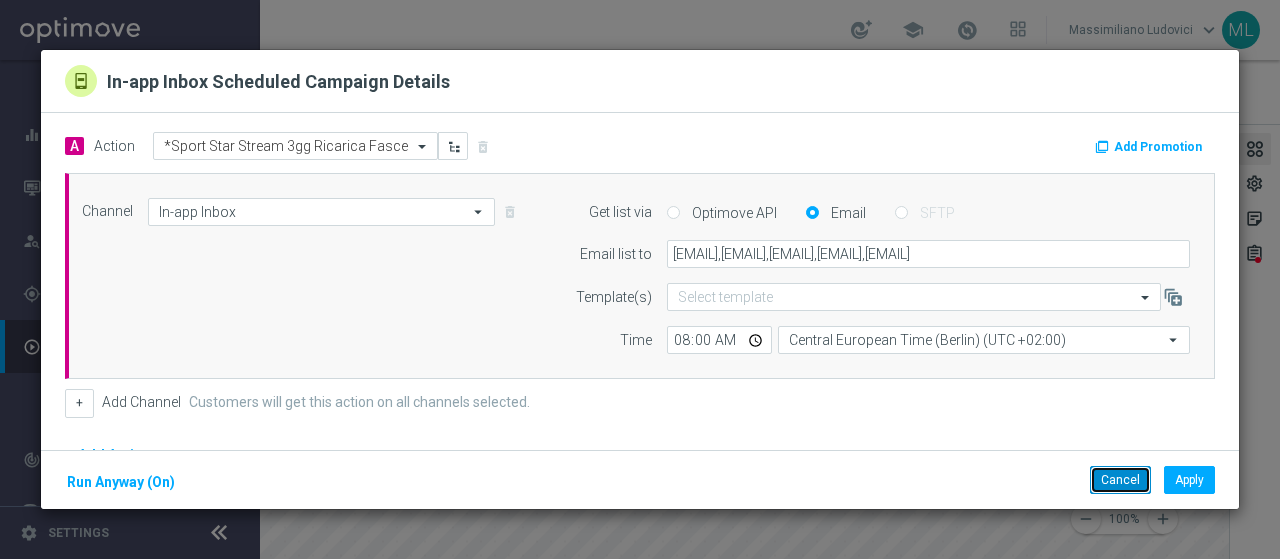 click on "Cancel" 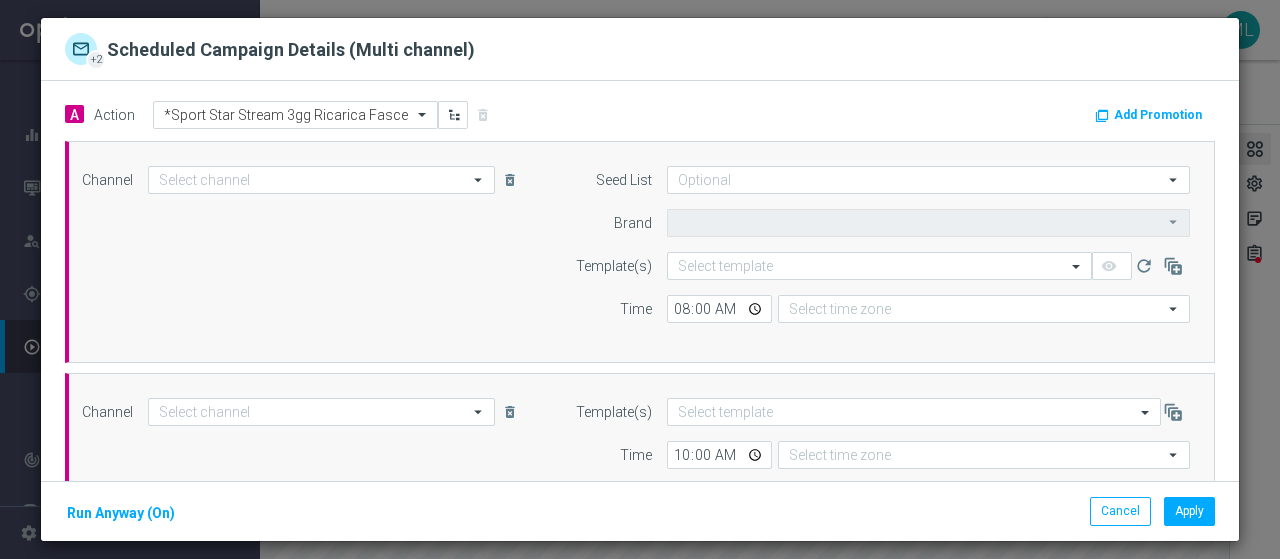 type on "Optimail" 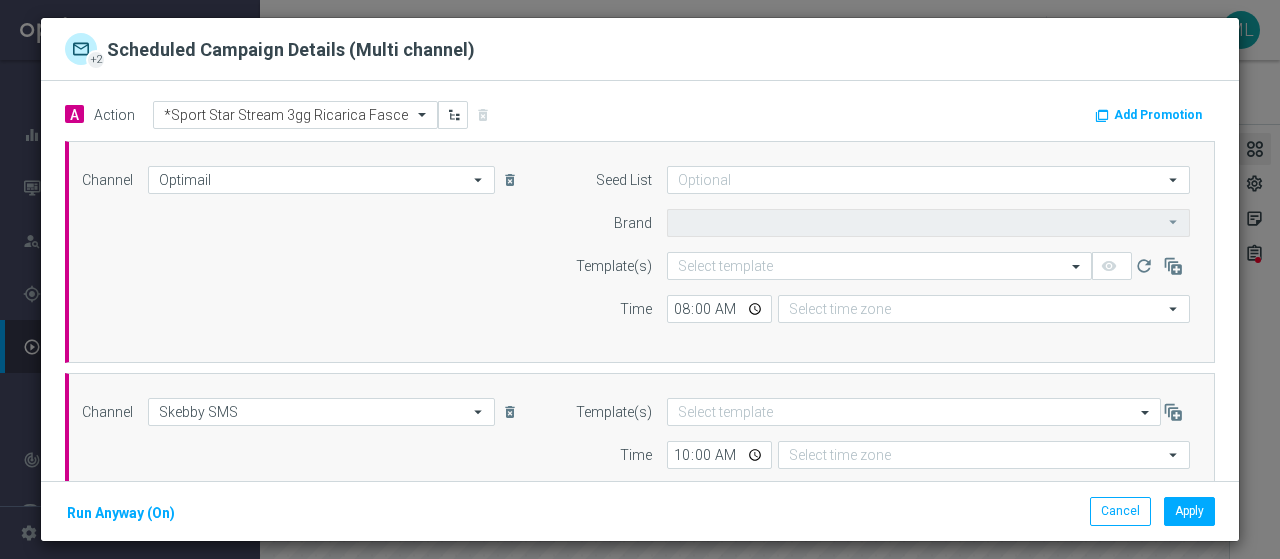 type on "Sisal Marketing" 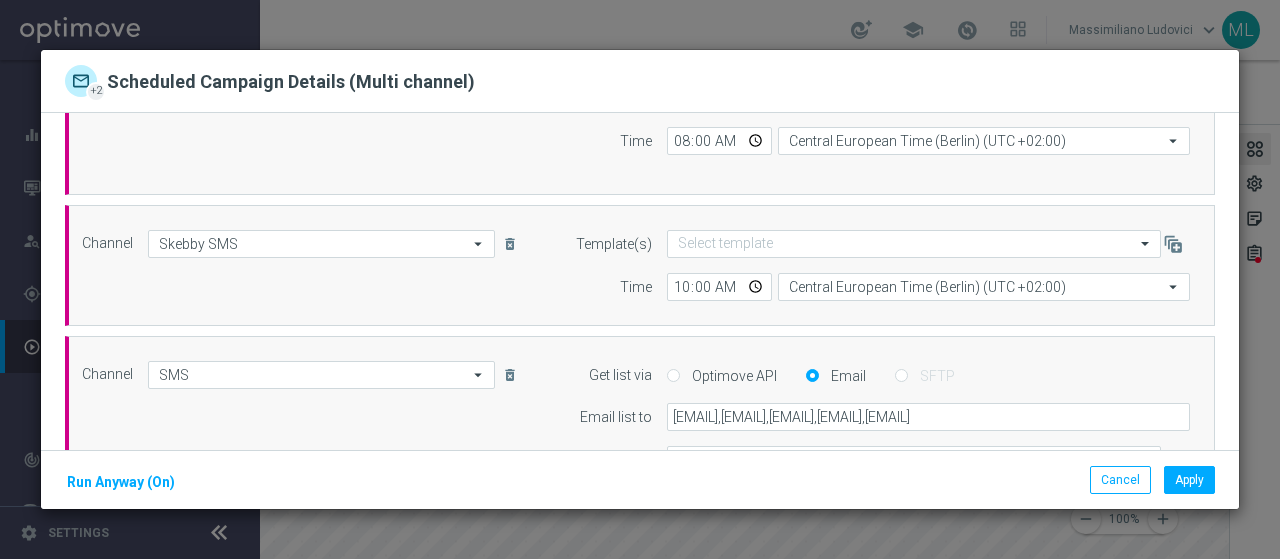 scroll, scrollTop: 300, scrollLeft: 0, axis: vertical 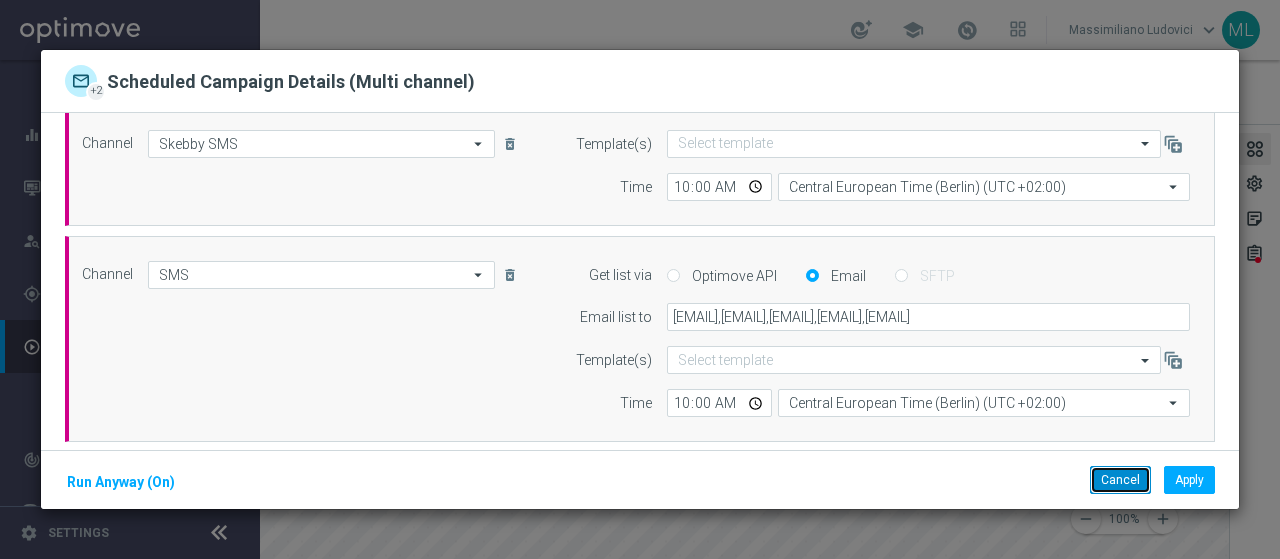 click on "Cancel" 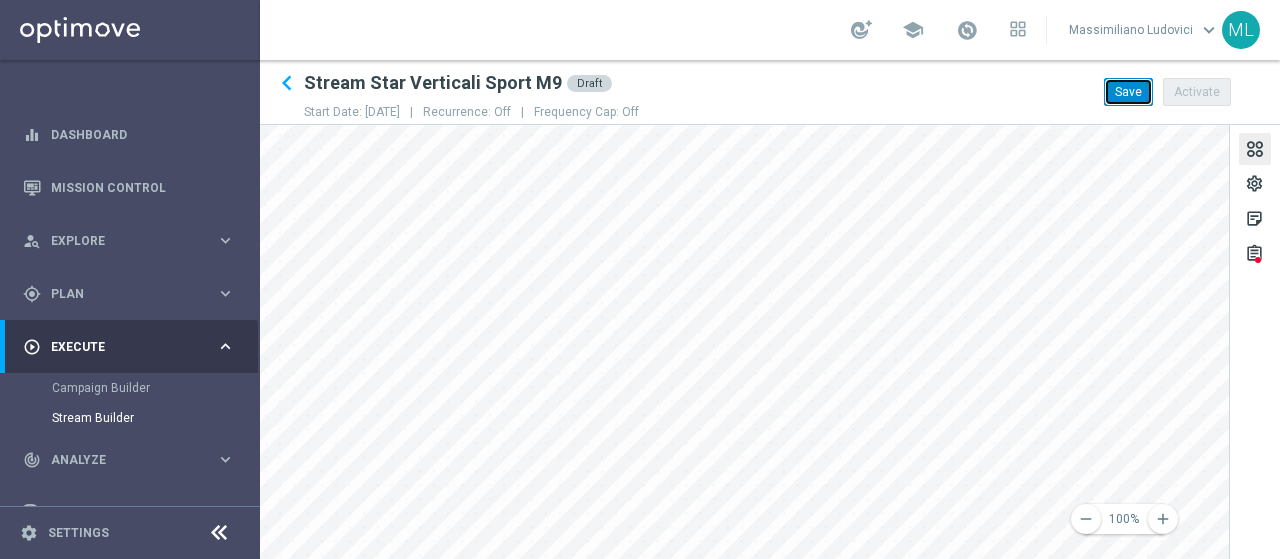 click on "Save" 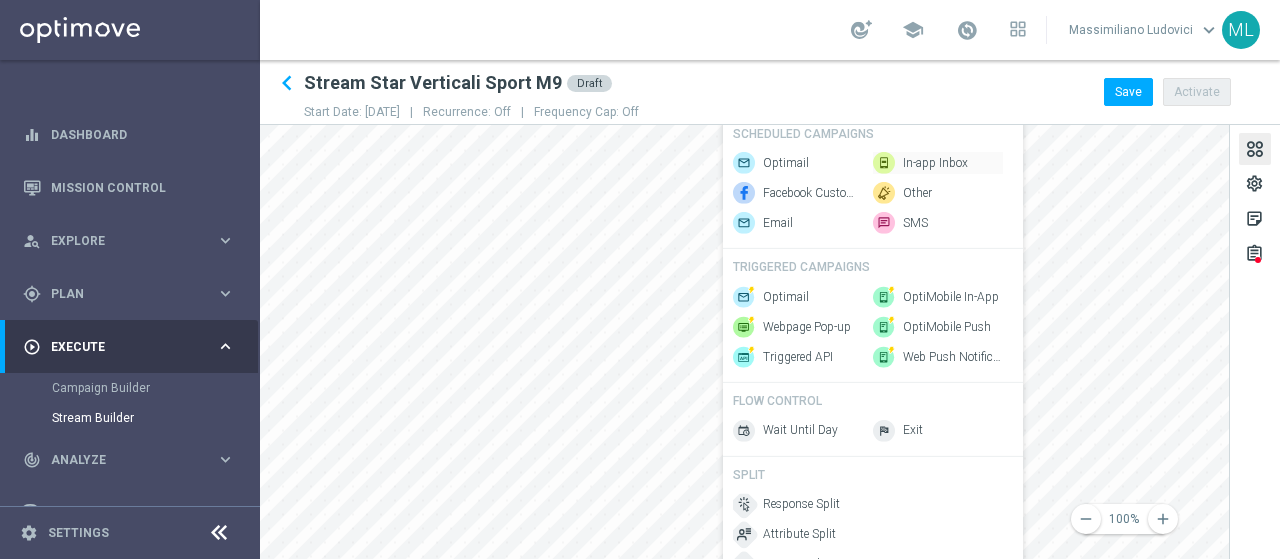 click on "In-app Inbox" 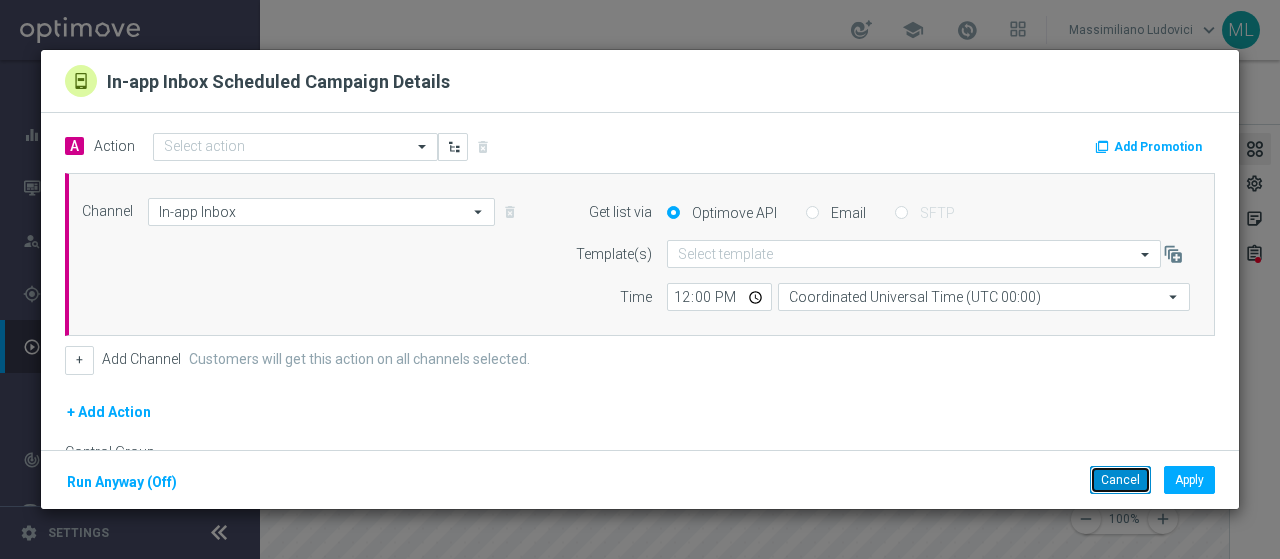 click on "Cancel" 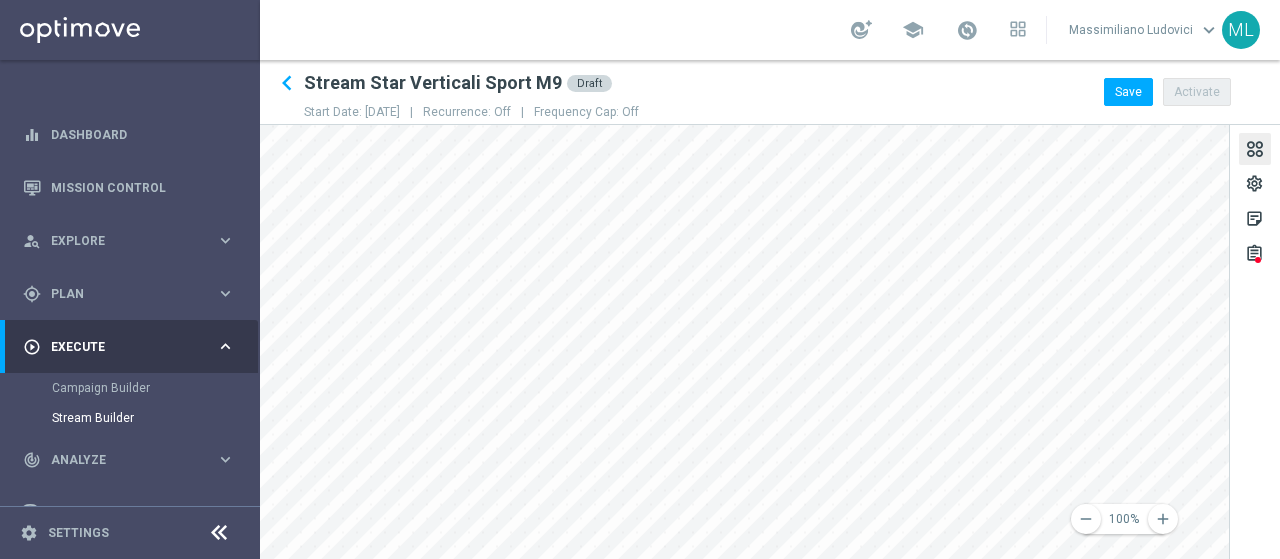 click on "remove
100%
add
settings
sticky_note_2
assignment" 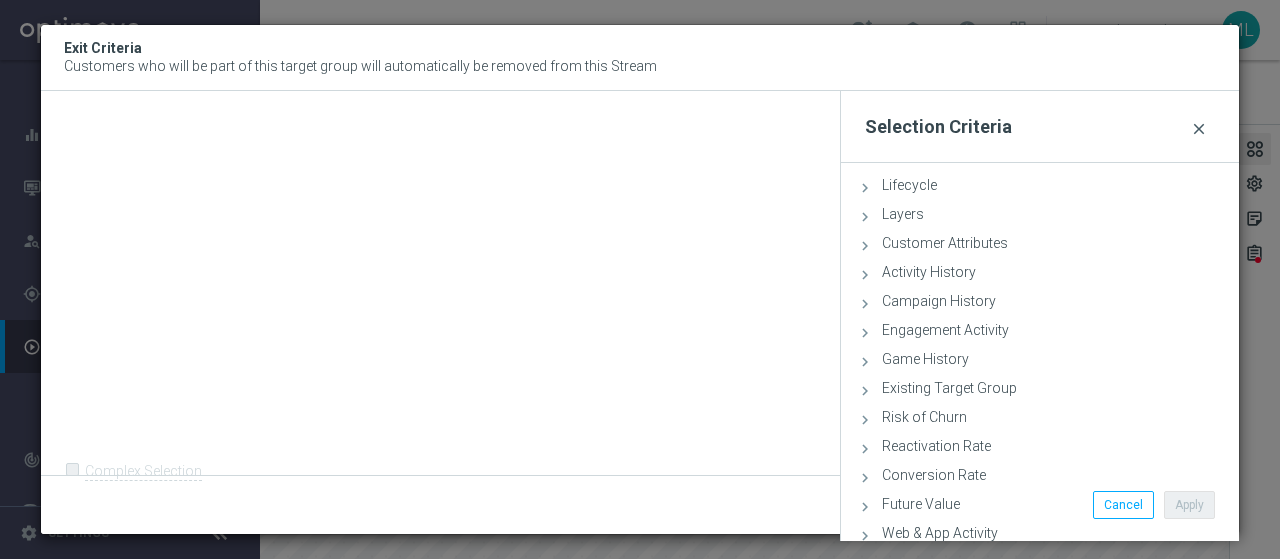 click on "close" 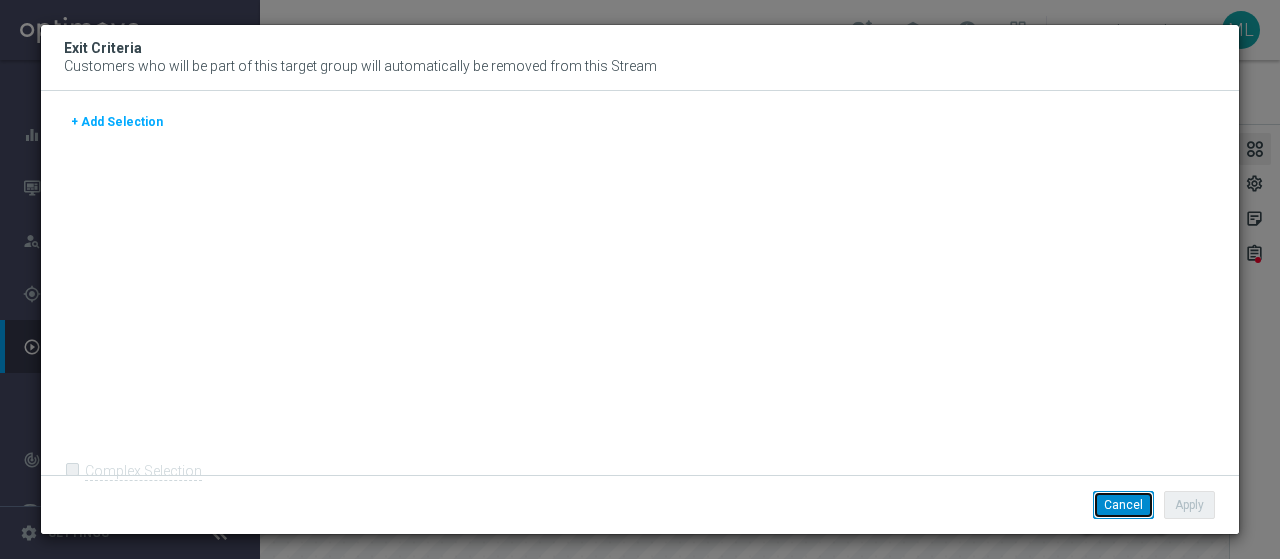 click on "Cancel" 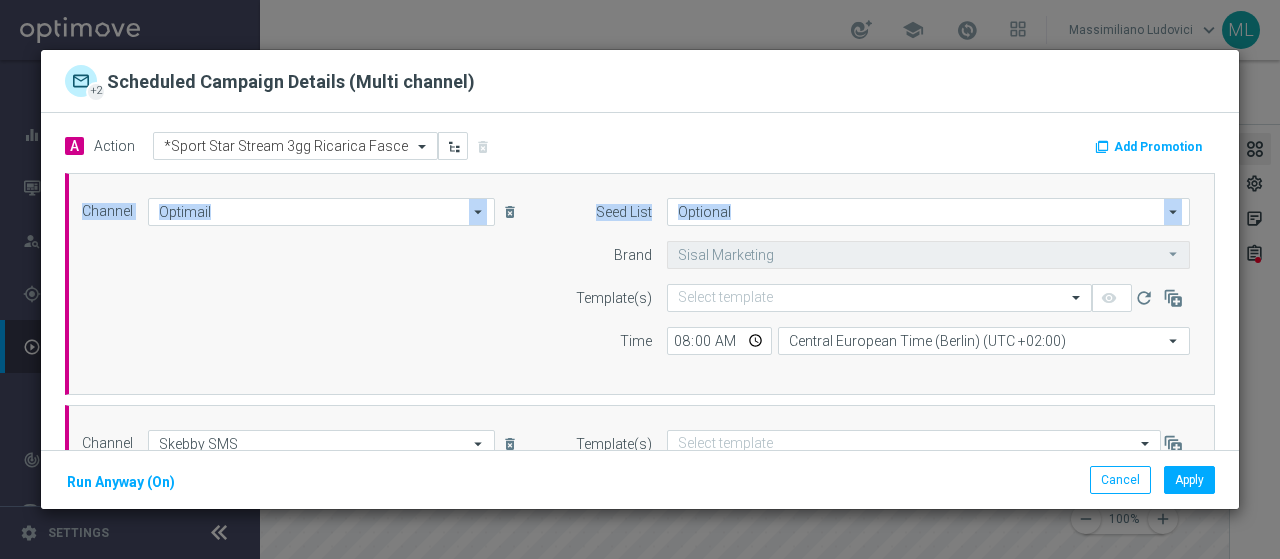 drag, startPoint x: 518, startPoint y: 329, endPoint x: 532, endPoint y: 256, distance: 74.330345 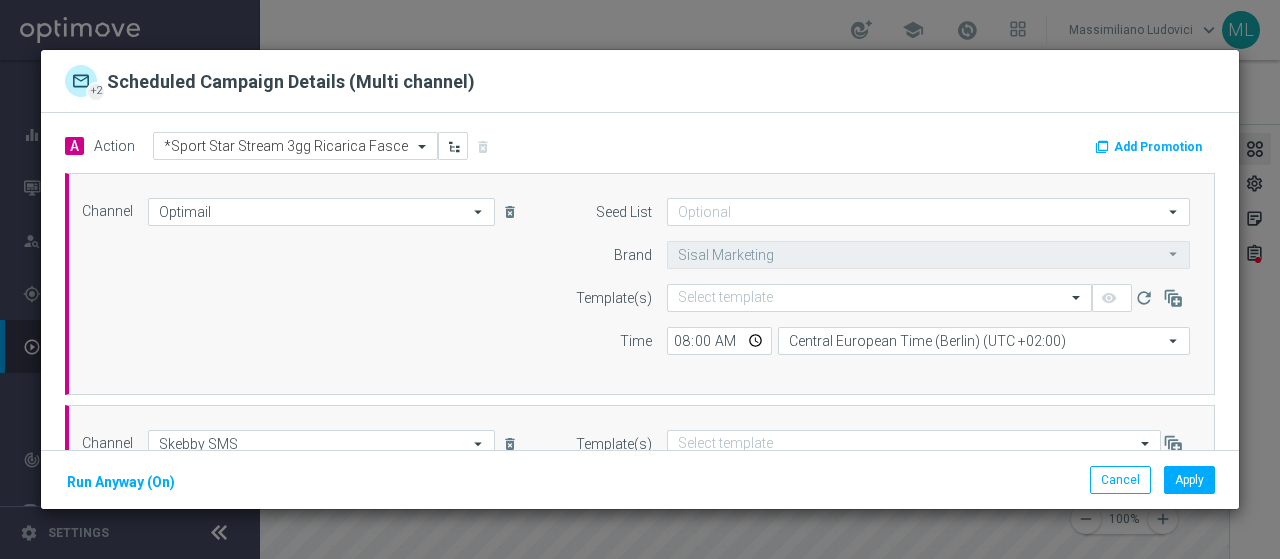click on "Channel
Optimail
Optimail
arrow_drop_down
Drag here to set row groups Drag here to set column labels
Show Selected
1 of 20
Optimail" 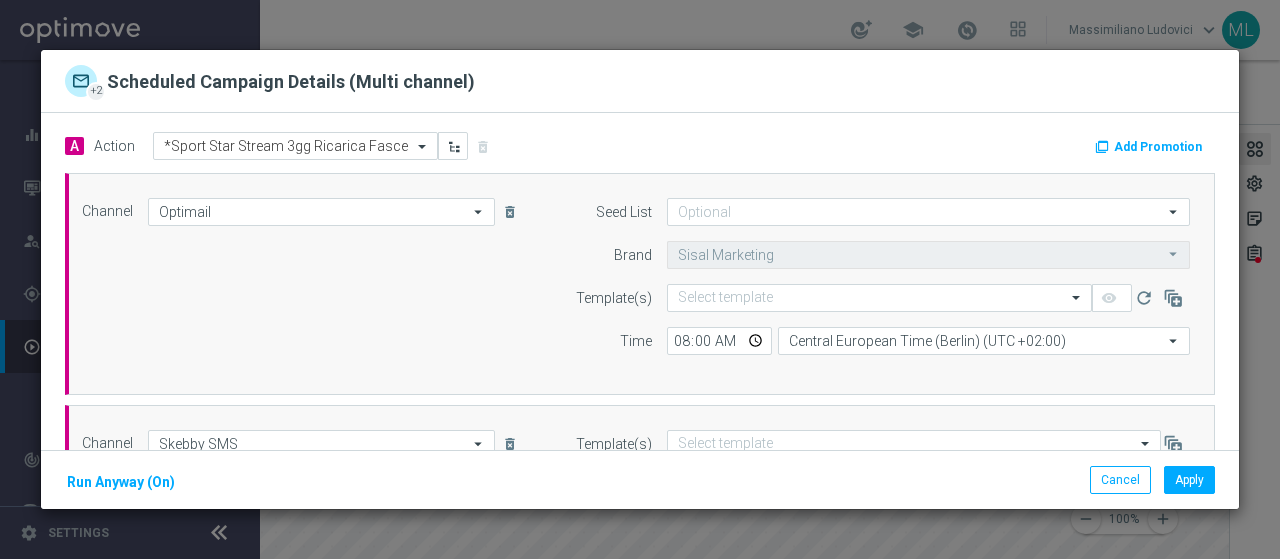 drag, startPoint x: 428, startPoint y: 345, endPoint x: 454, endPoint y: 273, distance: 76.55064 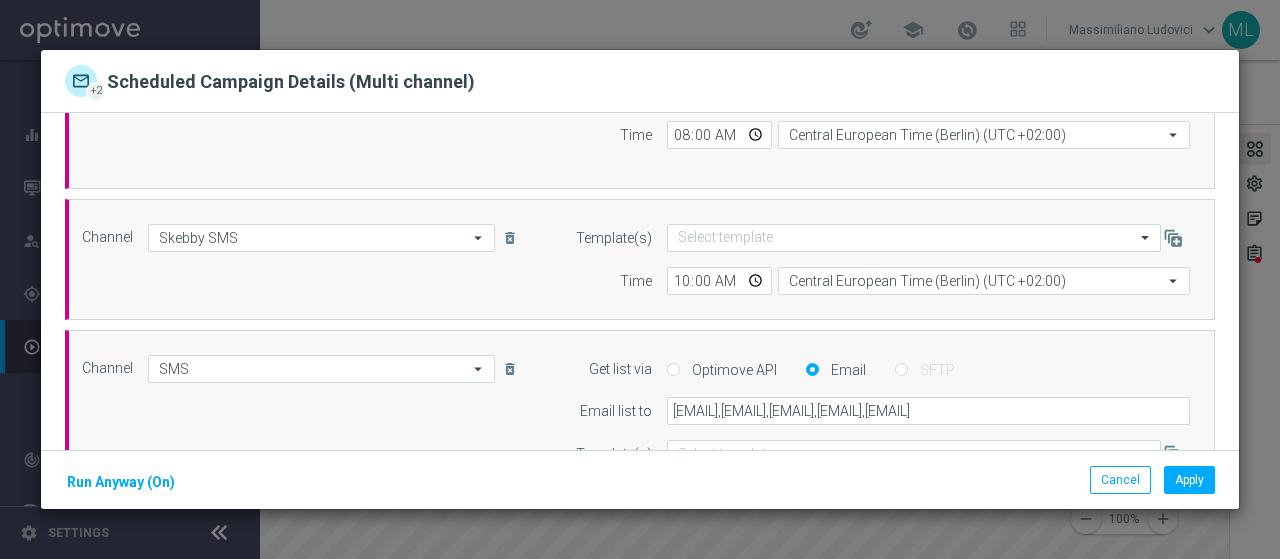 scroll, scrollTop: 244, scrollLeft: 0, axis: vertical 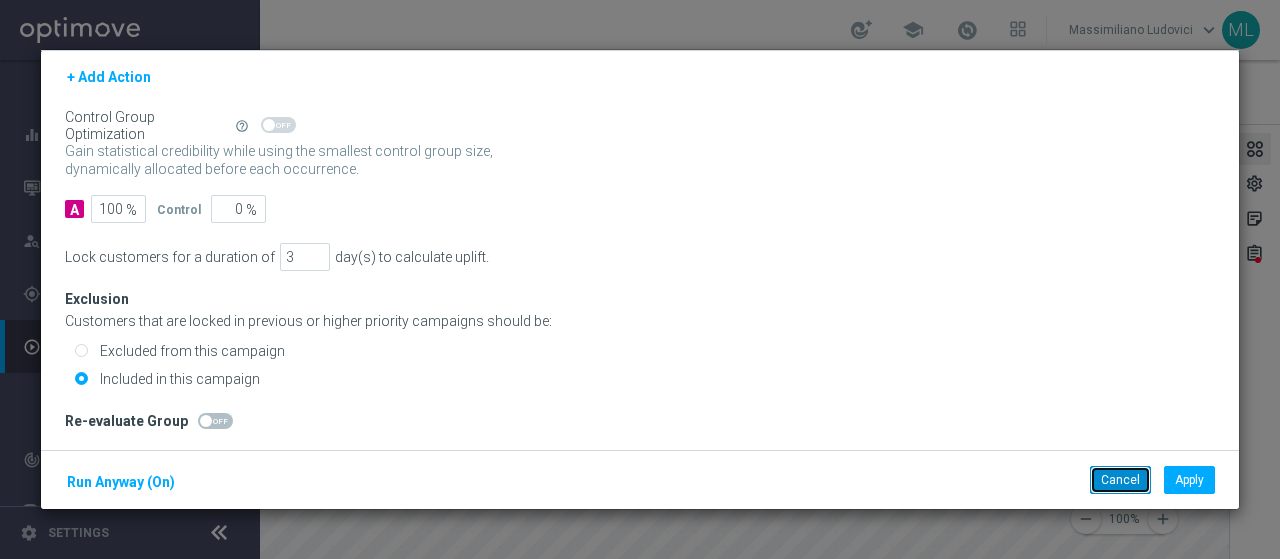 click on "Cancel" 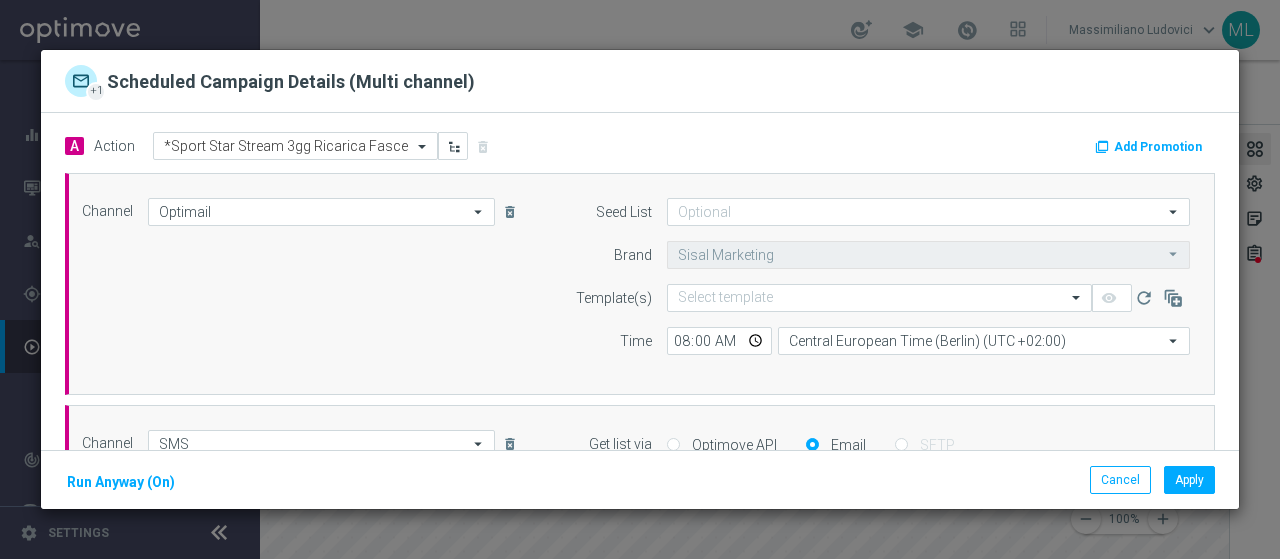 drag, startPoint x: 331, startPoint y: 301, endPoint x: 331, endPoint y: 175, distance: 126 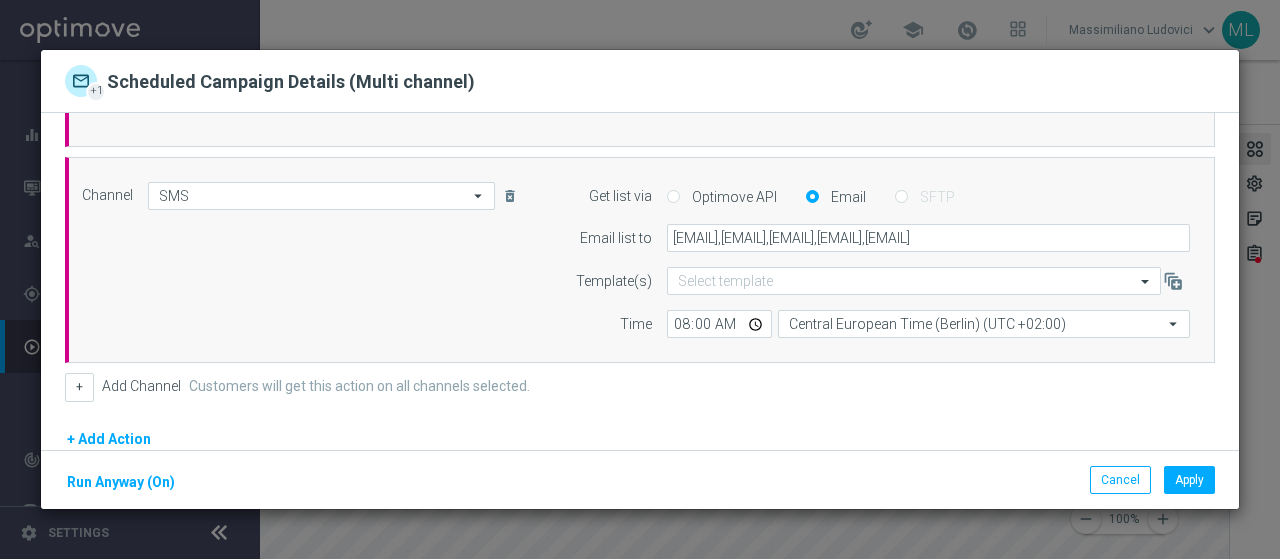 scroll, scrollTop: 244, scrollLeft: 0, axis: vertical 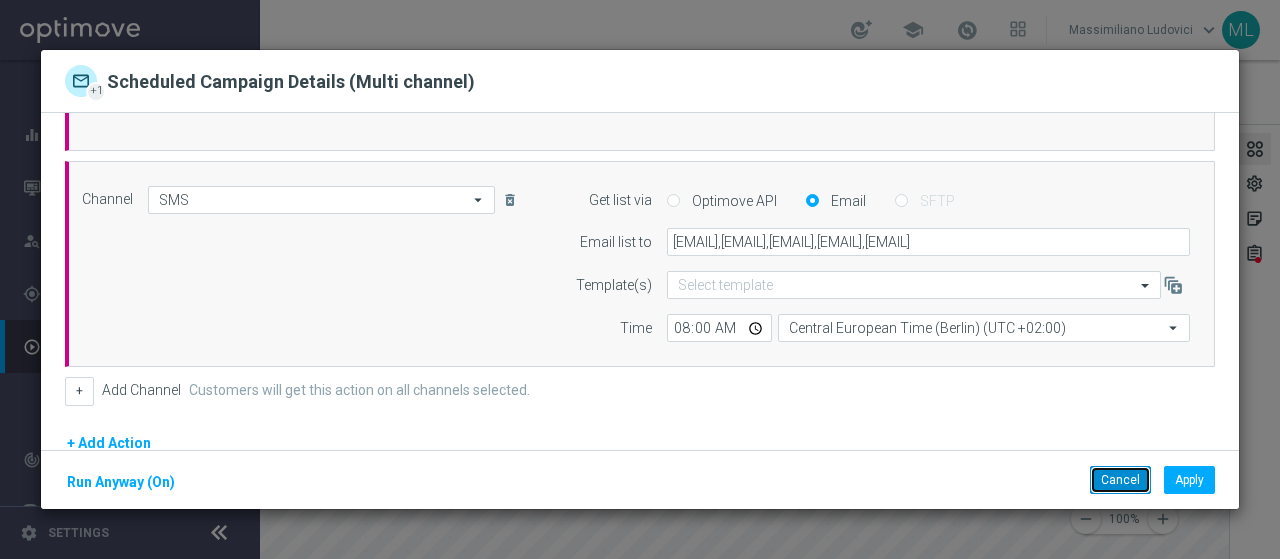 click on "Cancel" 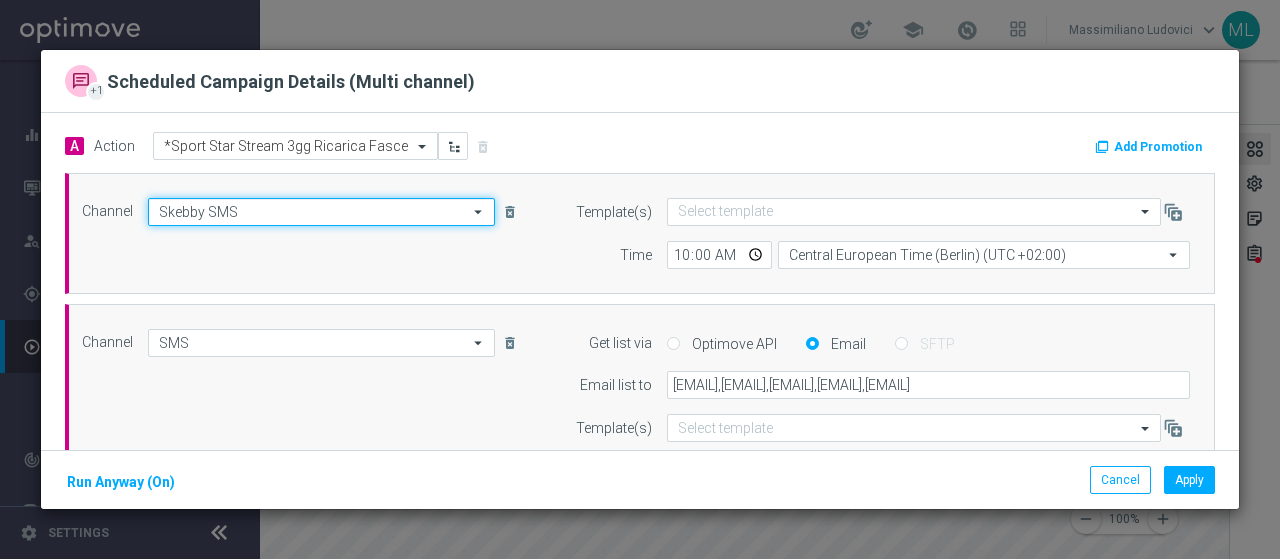 click on "Skebby SMS" 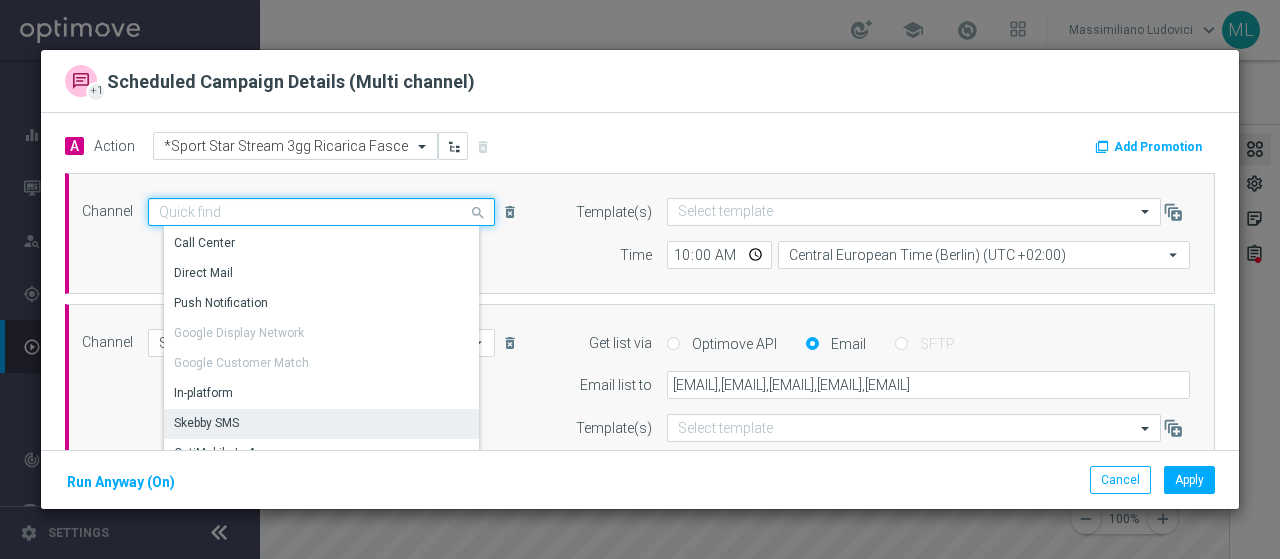 scroll, scrollTop: 348, scrollLeft: 0, axis: vertical 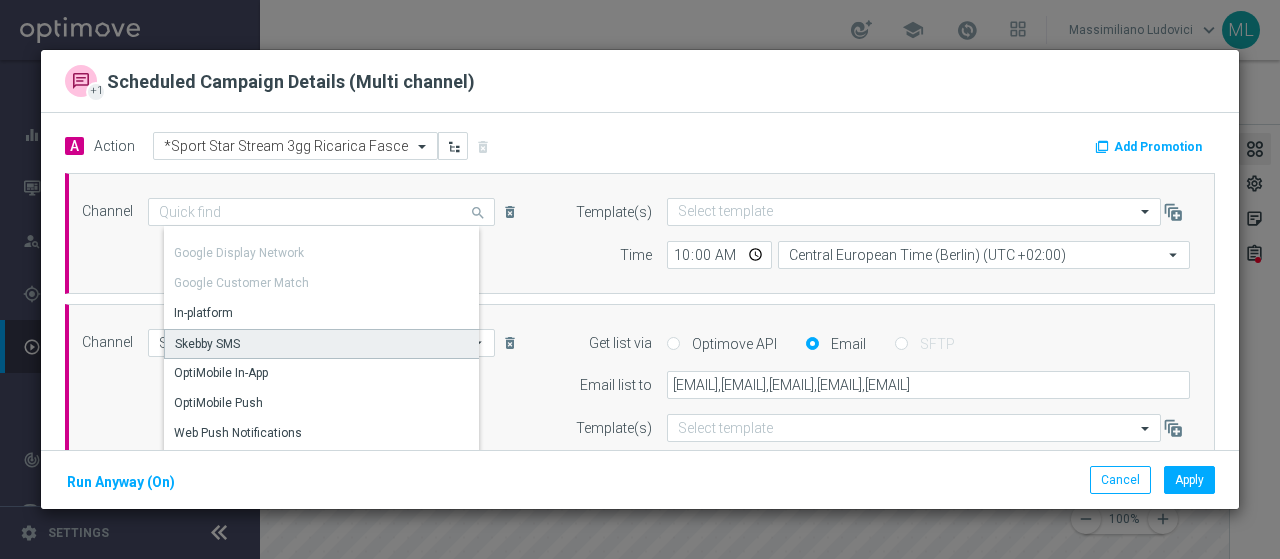 click on "Skebby SMS" 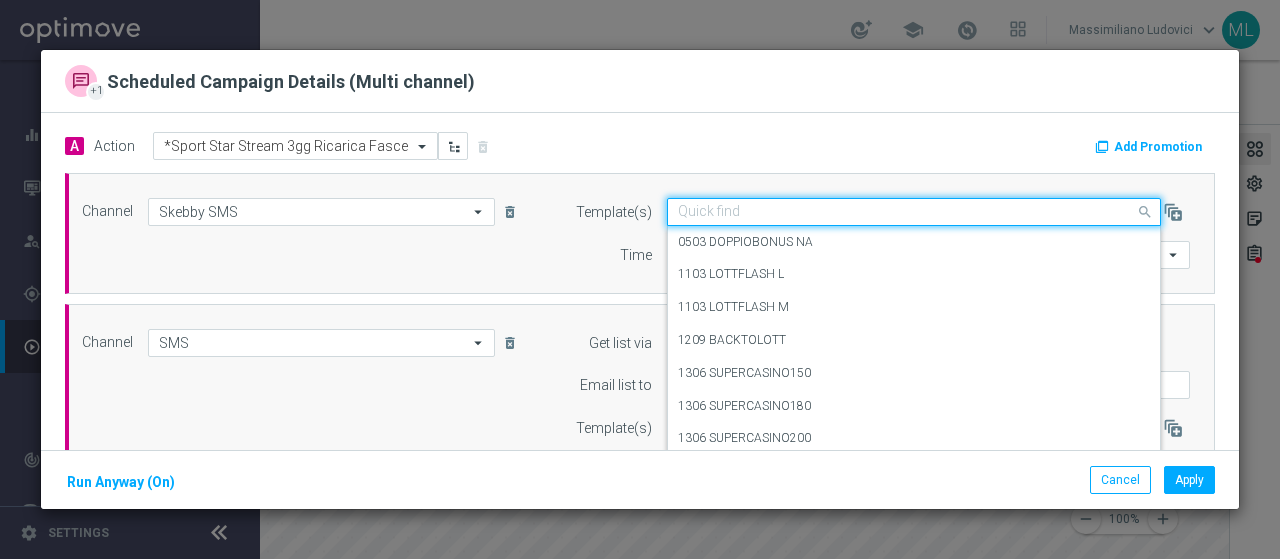 click 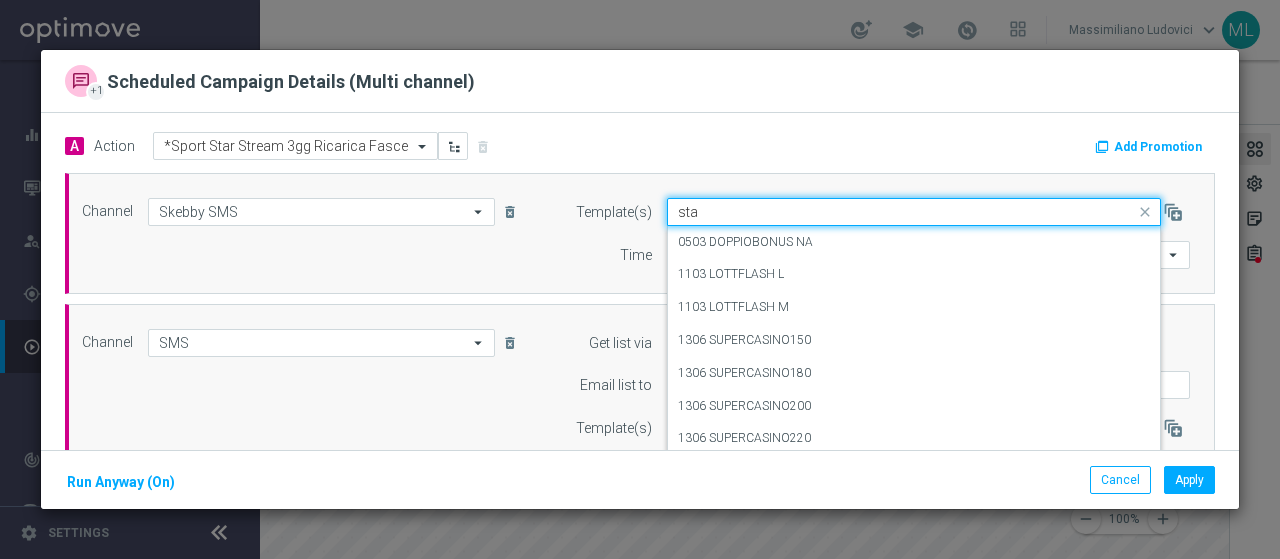 type on "star" 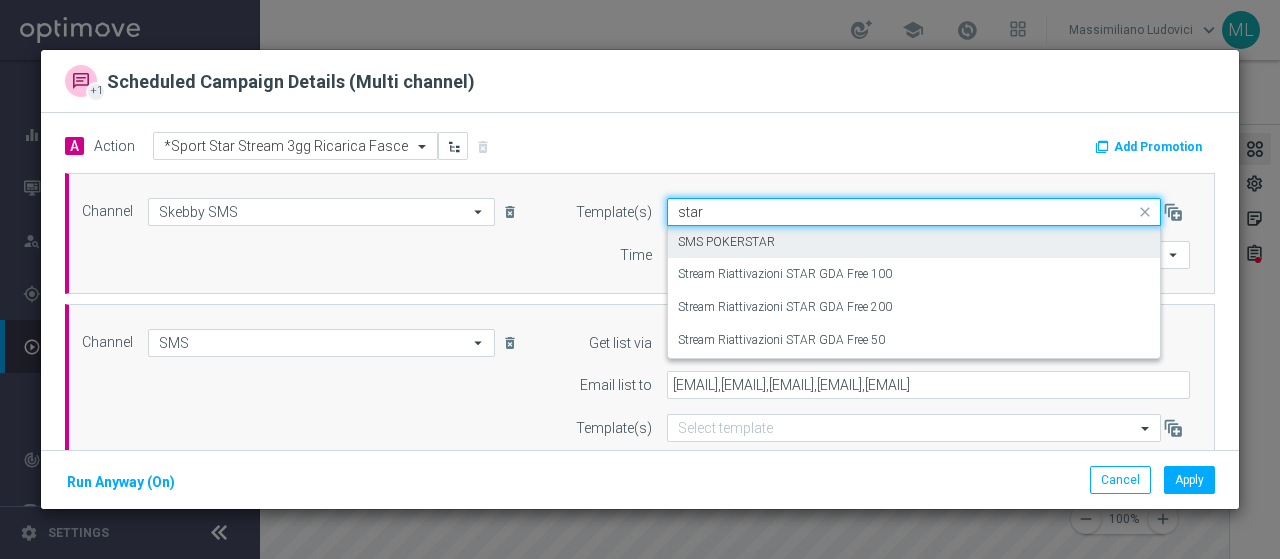 type 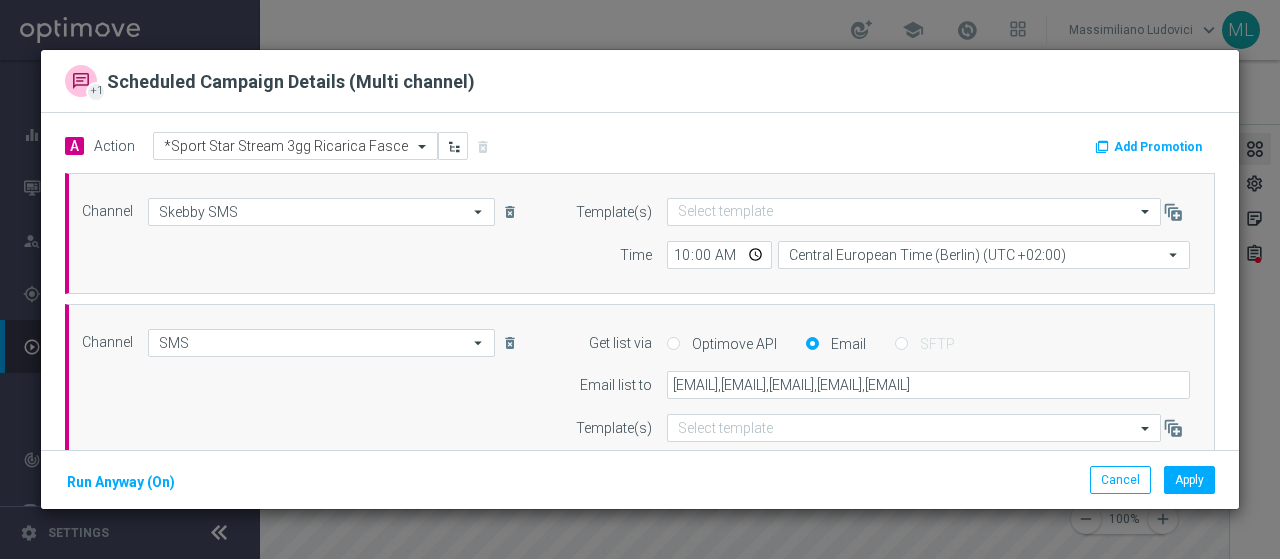 click on "+1
Scheduled Campaign Details (Multi channel)" 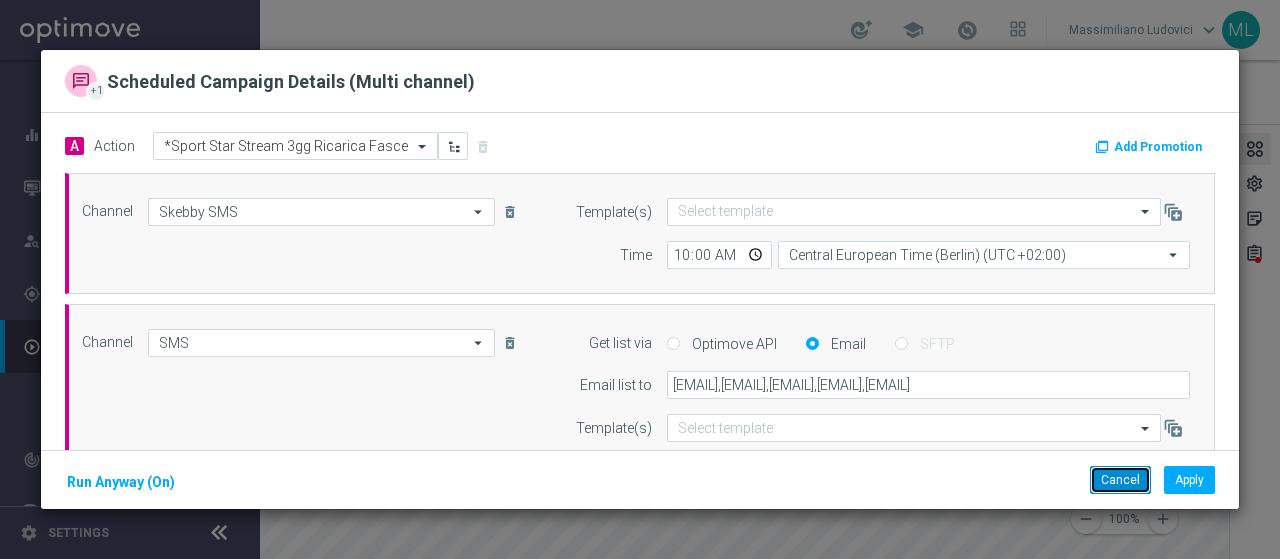 click on "Cancel" 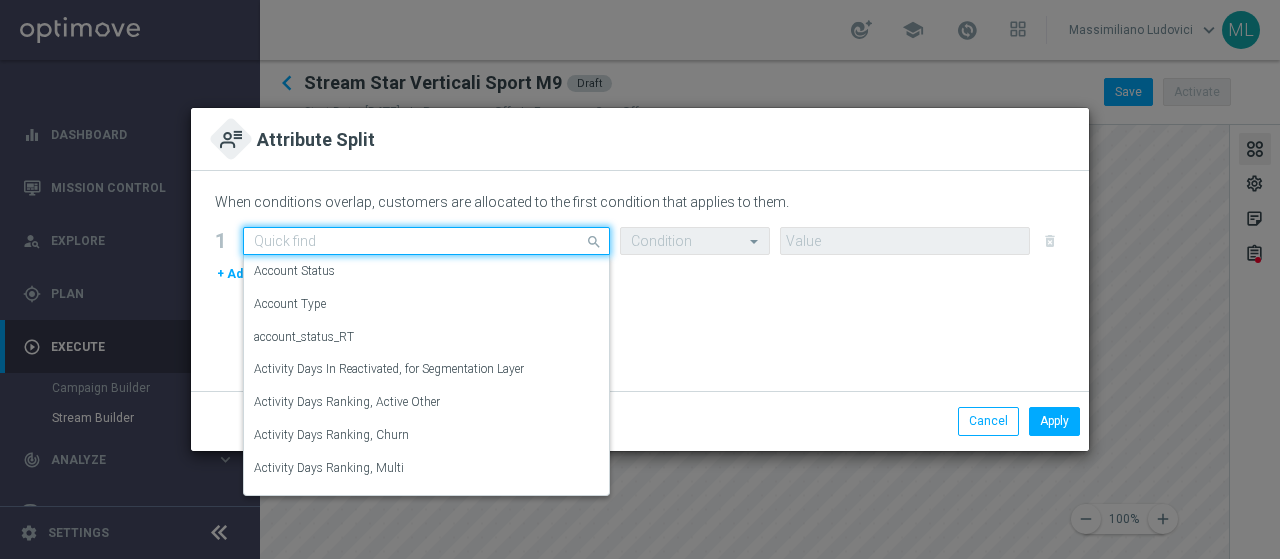 click 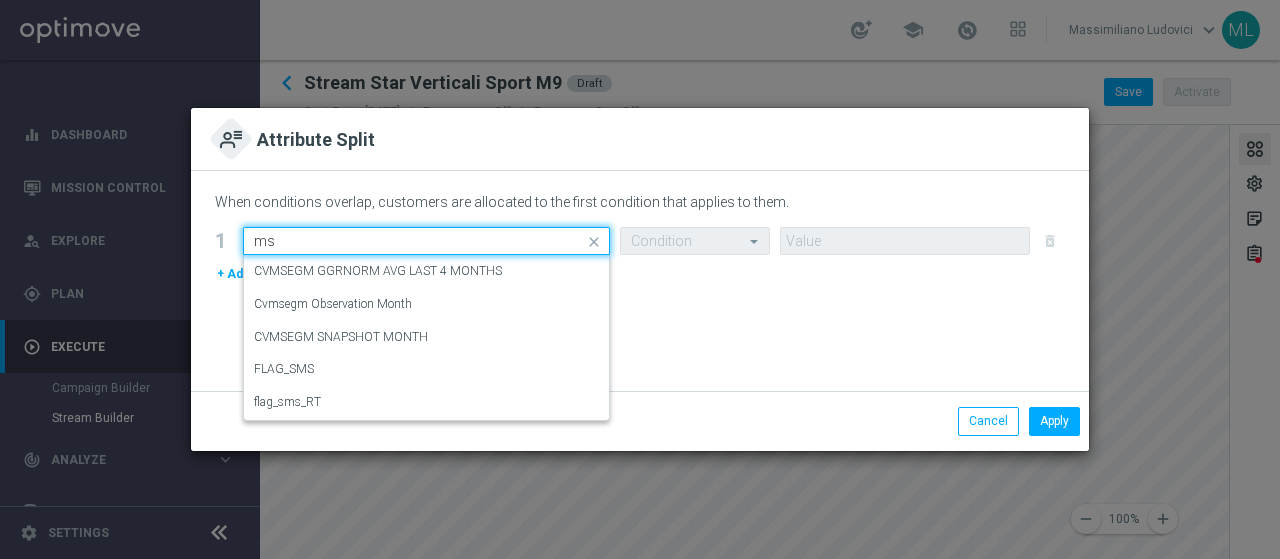 type on "m" 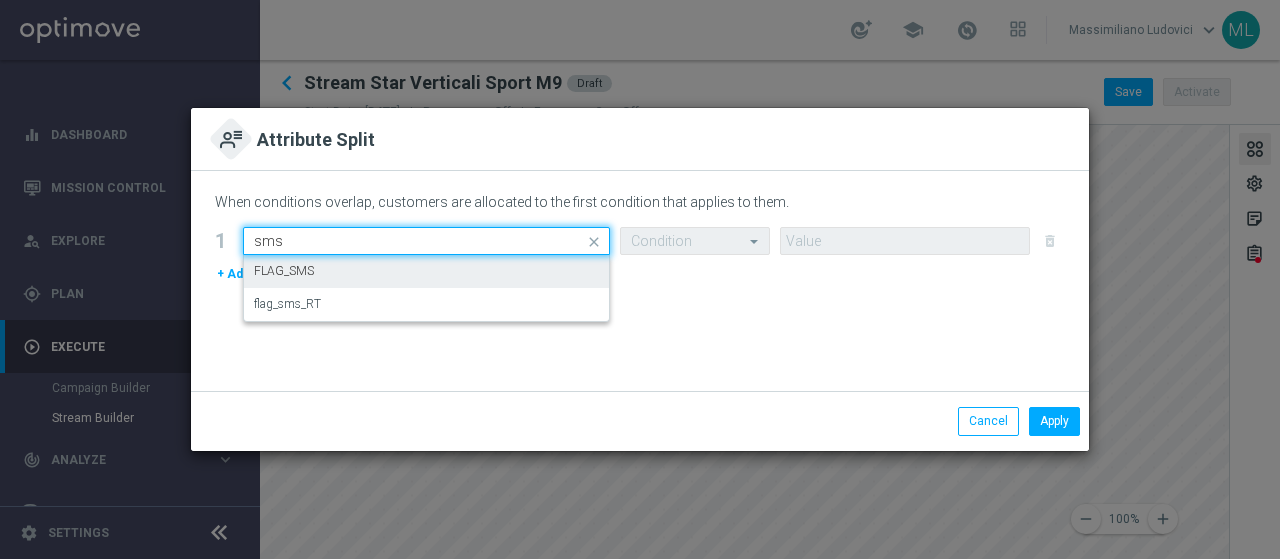 click on "FLAG_SMS" at bounding box center (426, 271) 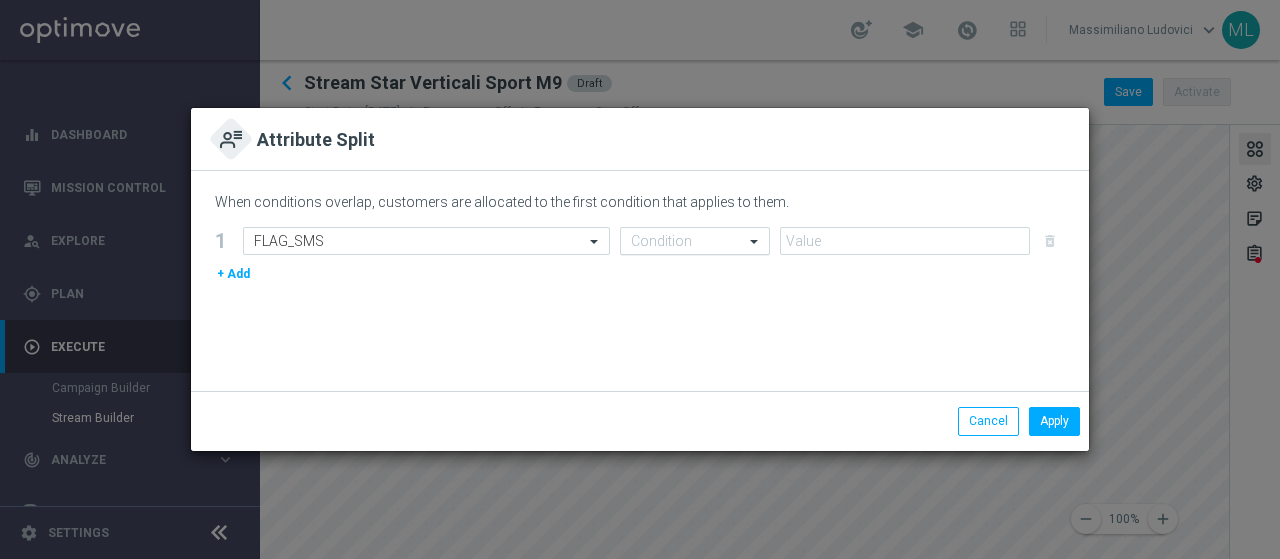 click 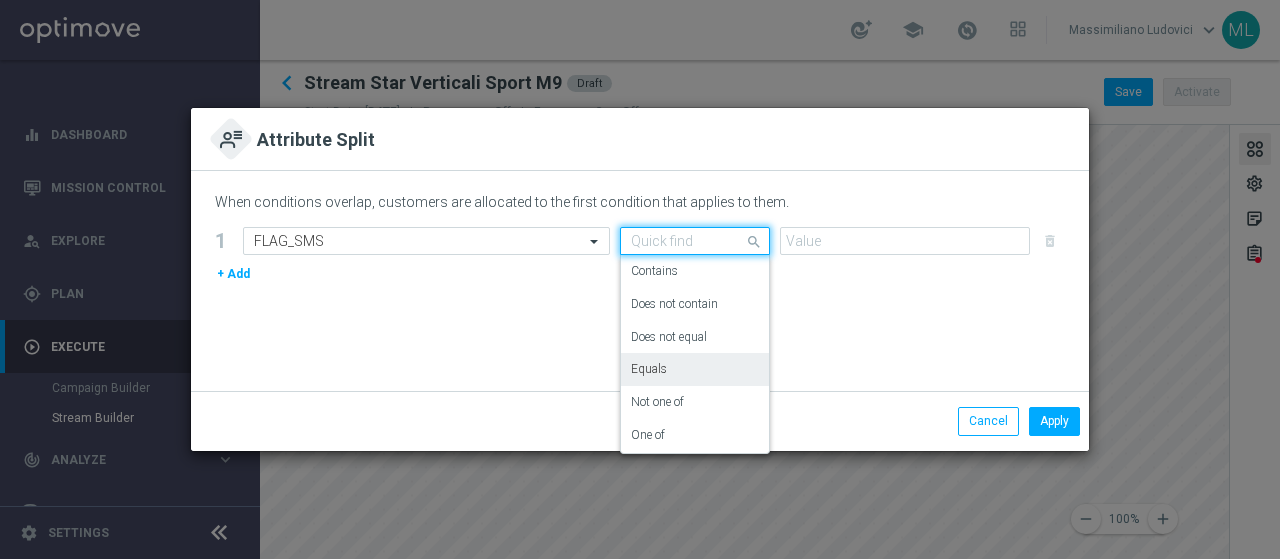 click on "Equals" at bounding box center [649, 369] 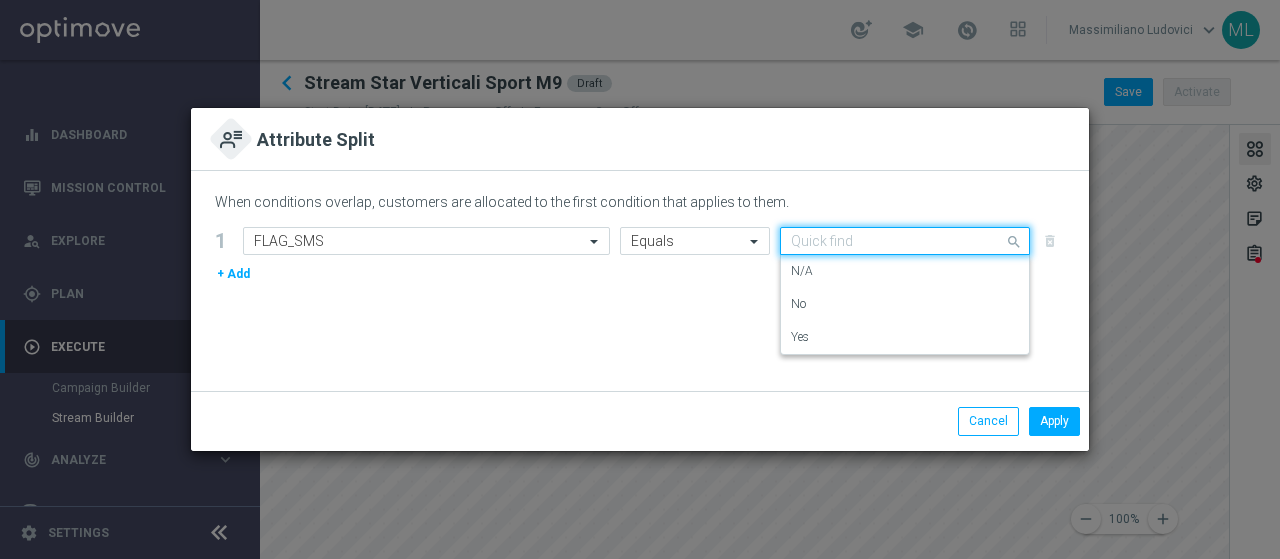 click 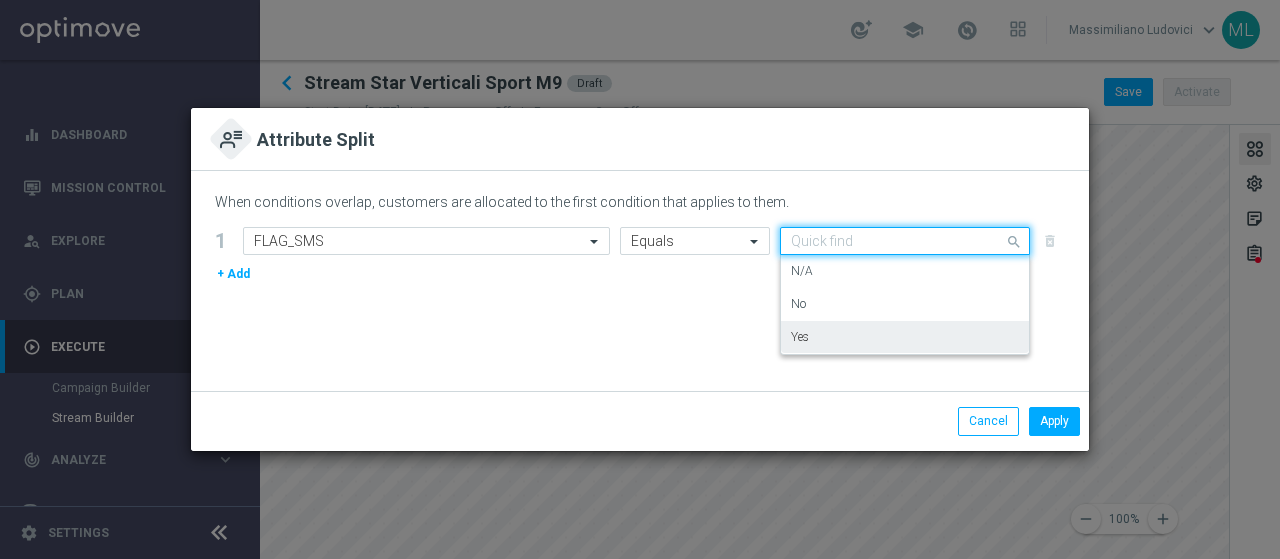 click on "Yes" at bounding box center (800, 337) 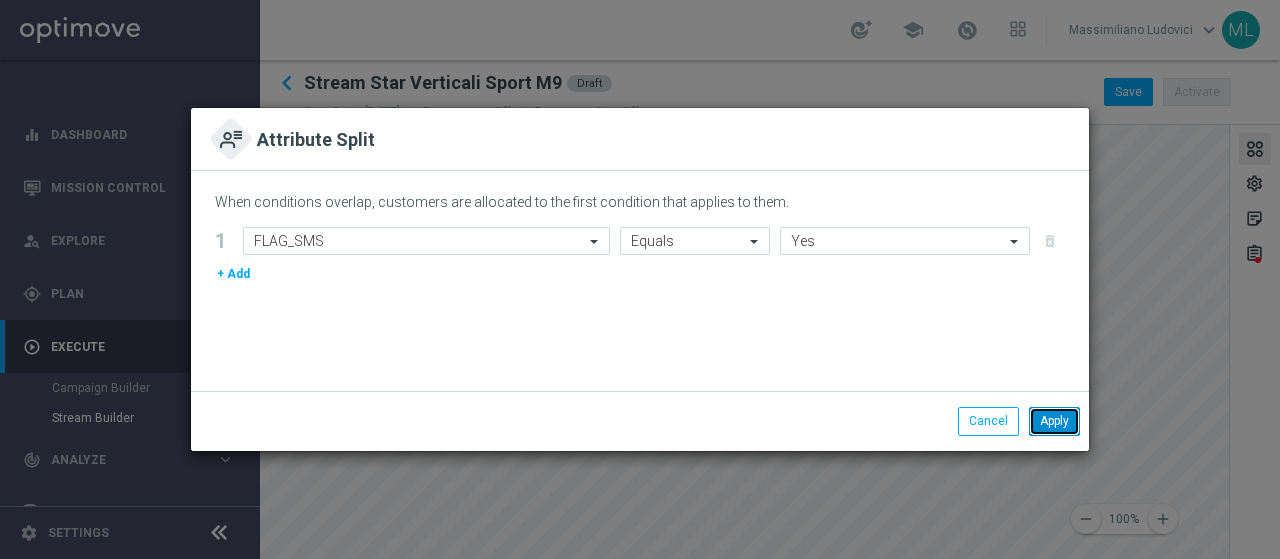 click on "Apply" 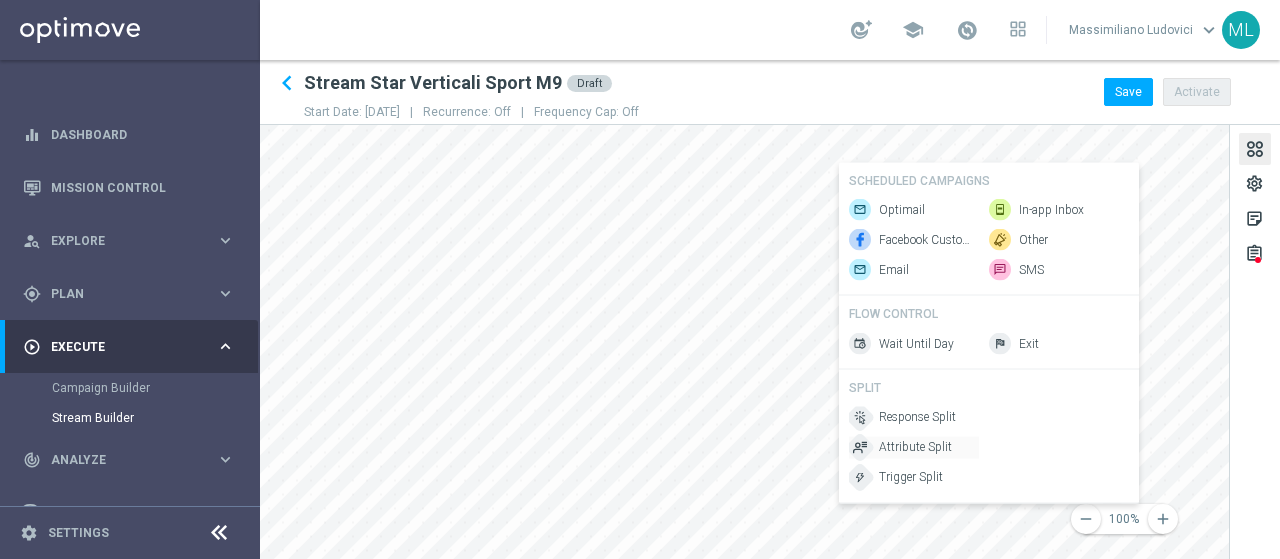 click on "Attribute Split" 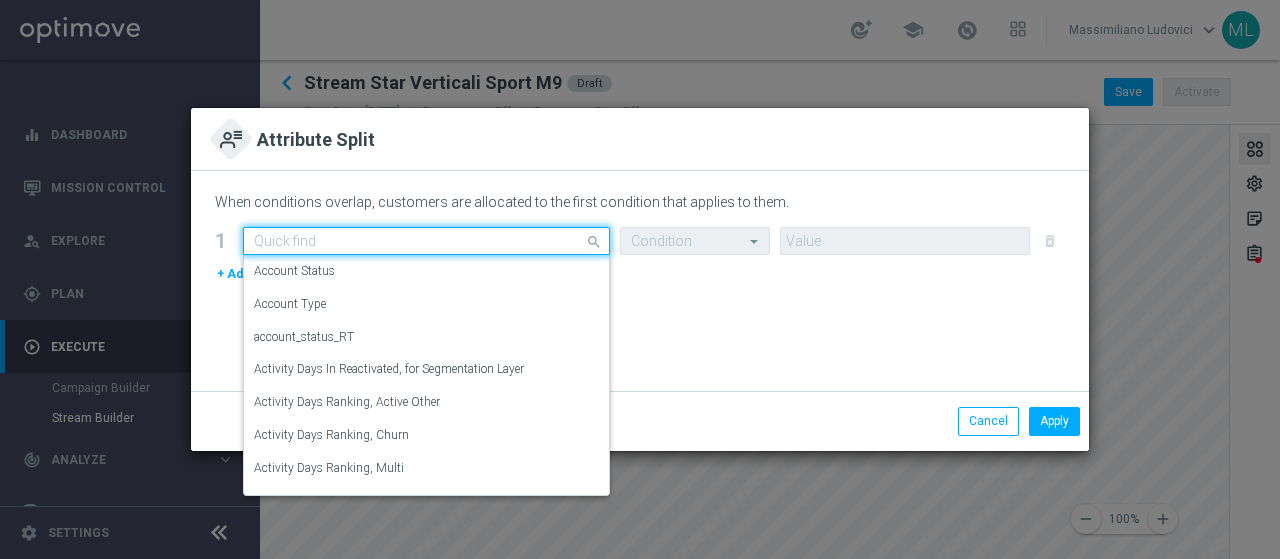 click on "Quick find" 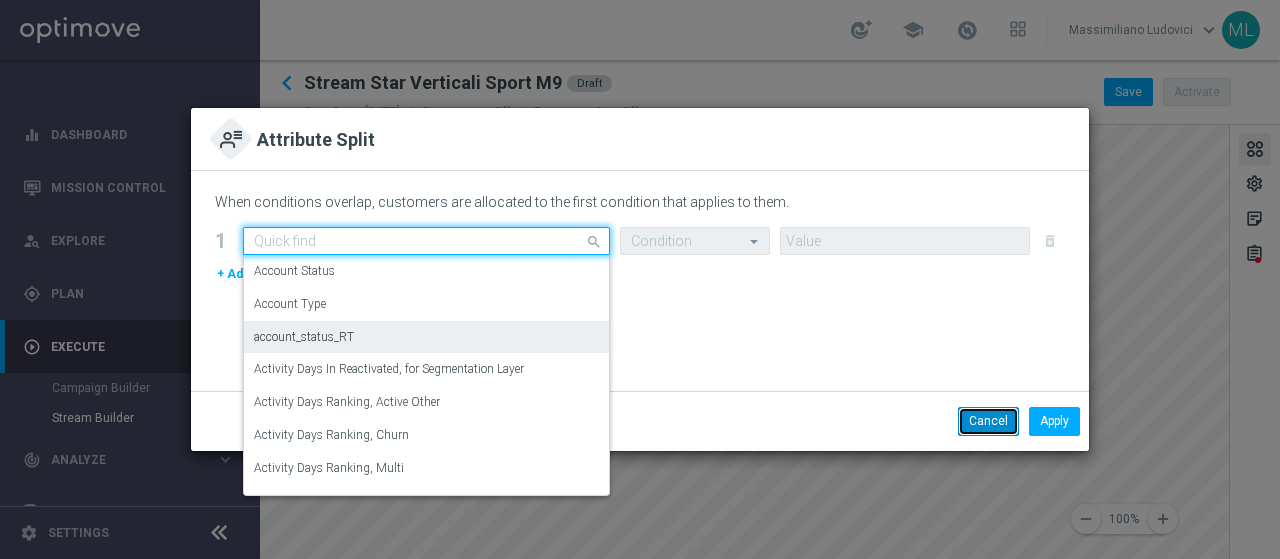 click on "Cancel" 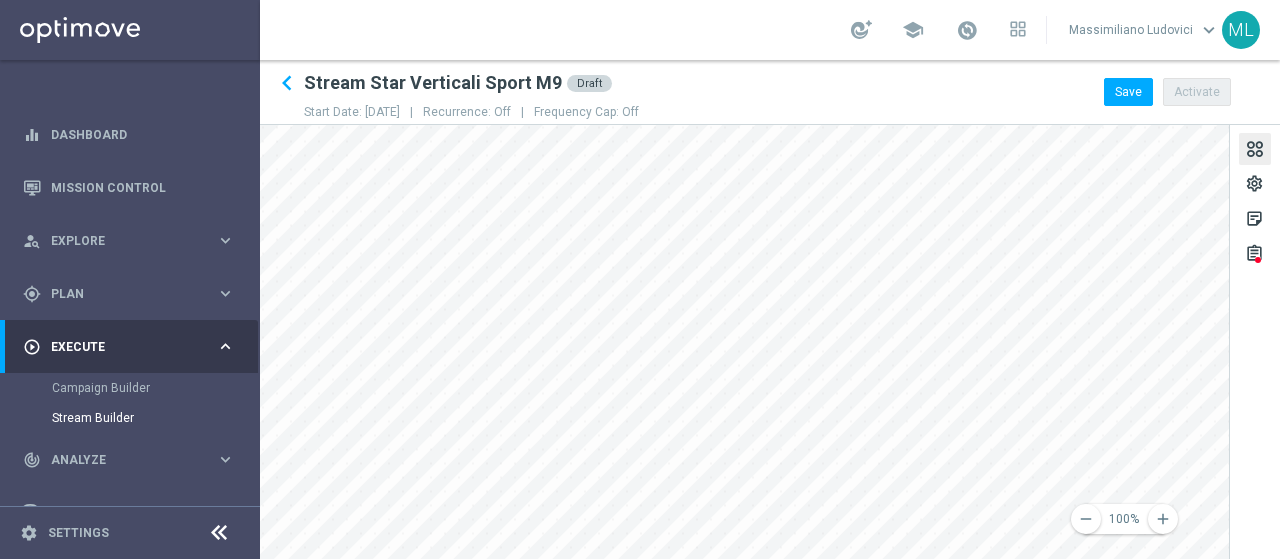 click on "equalizer
Dashboard
Mission Control" at bounding box center [640, 279] 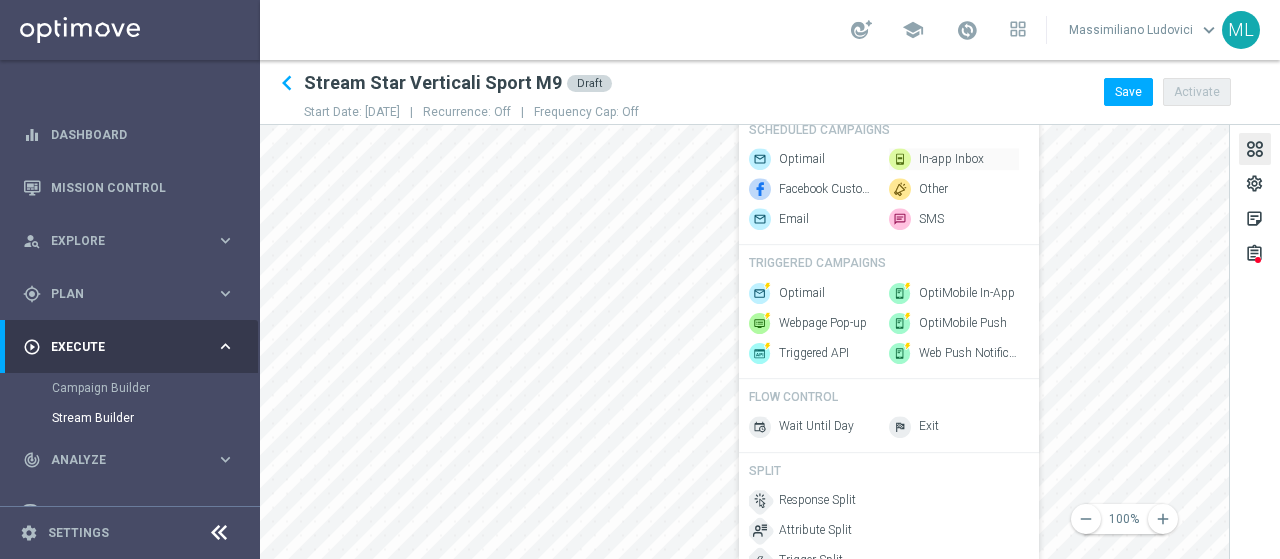click on "In-app Inbox" 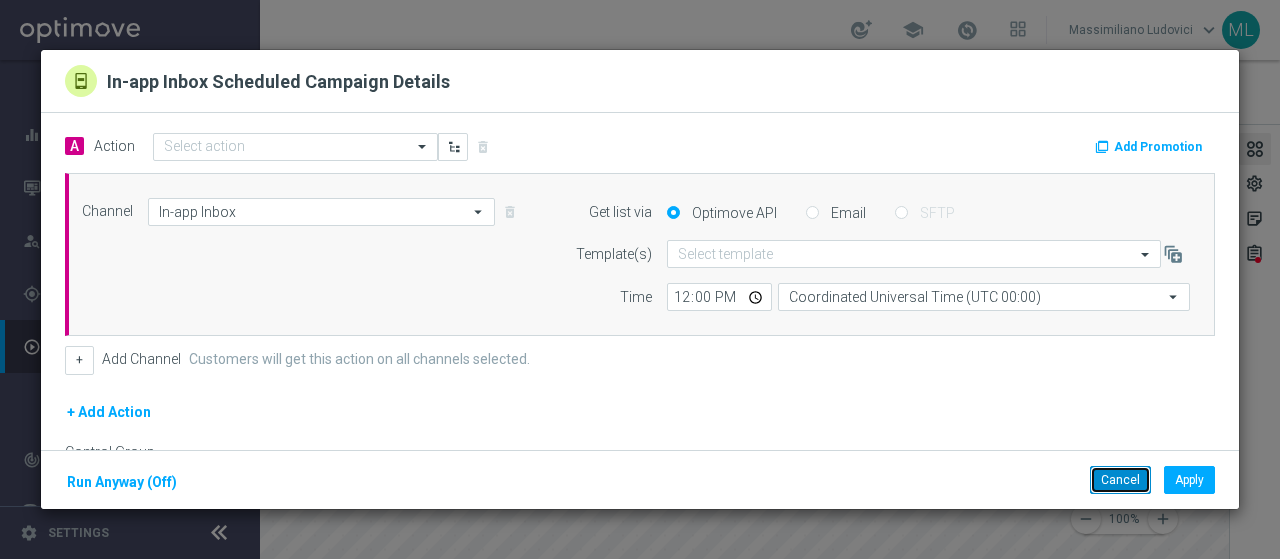 click on "Cancel" 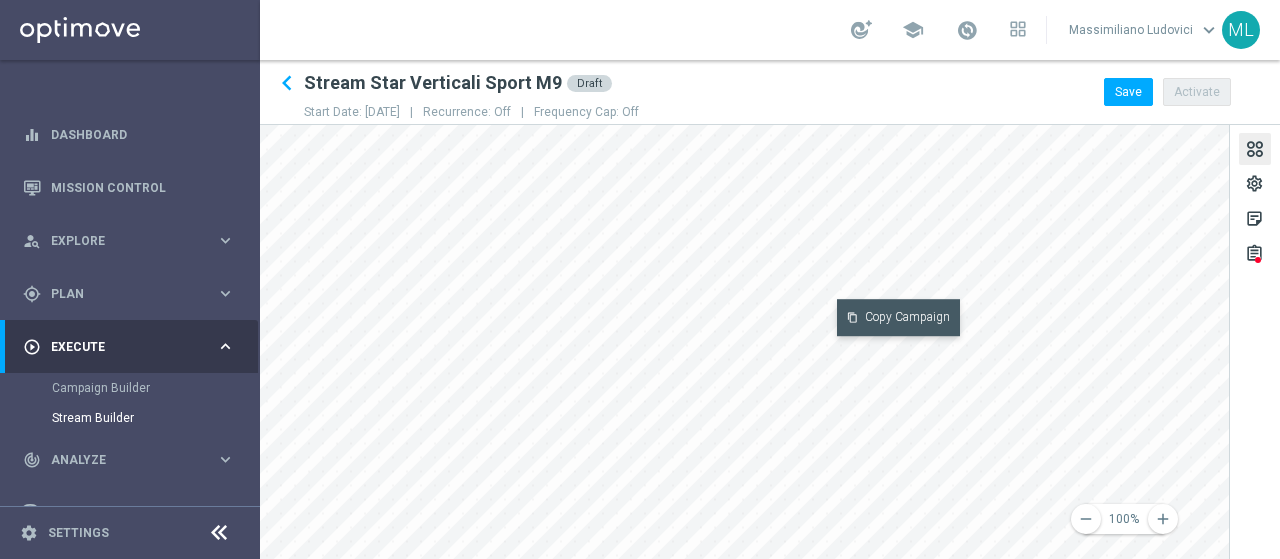 click on "content_copy
Copy Campaign" 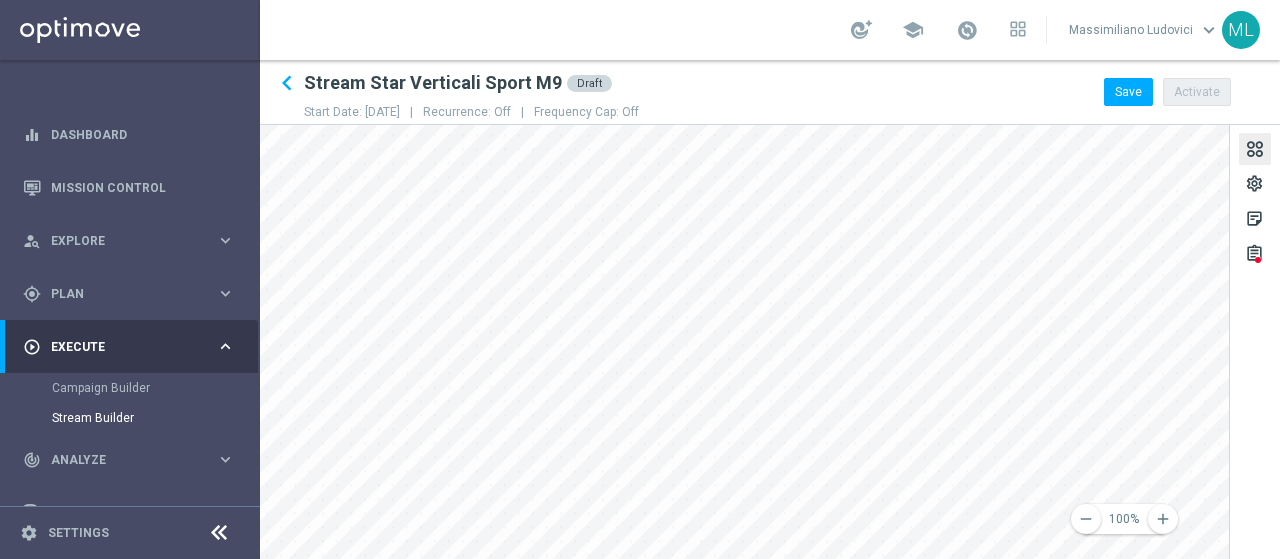 click on "remove
100%
add
settings
sticky_note_2
assignment" 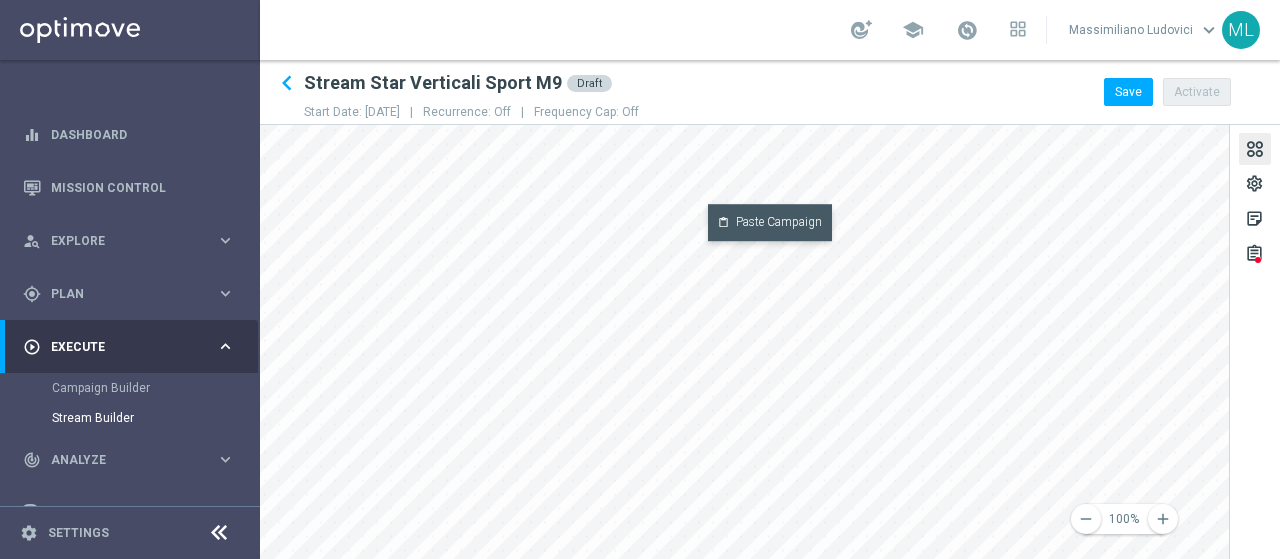 click on "content_paste
Paste Campaign" 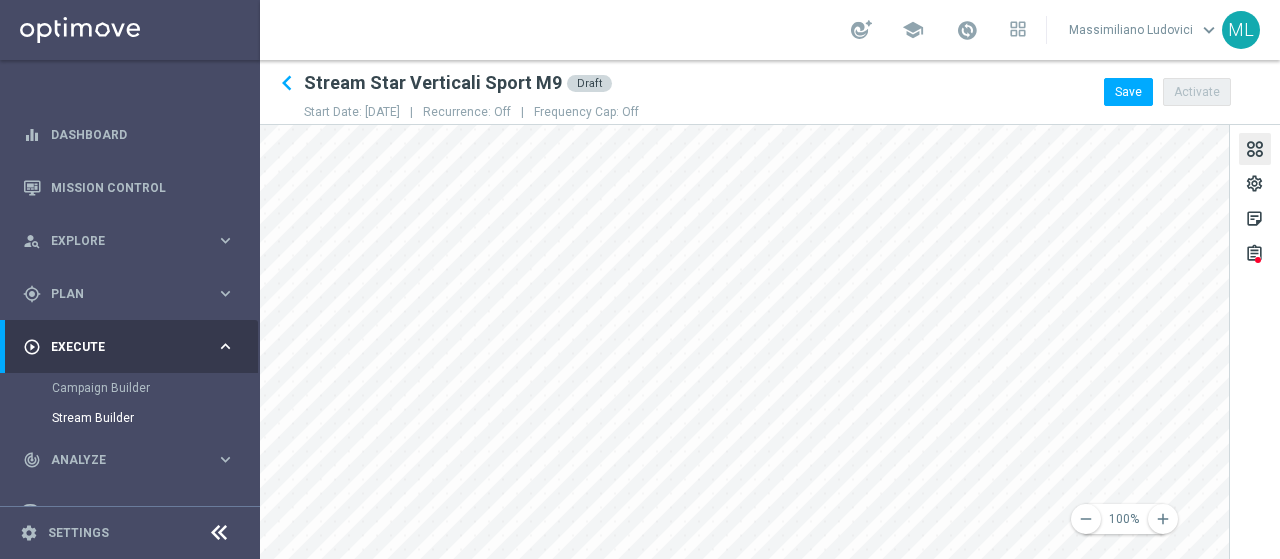 click on "equalizer
Dashboard
Mission Control" at bounding box center [640, 279] 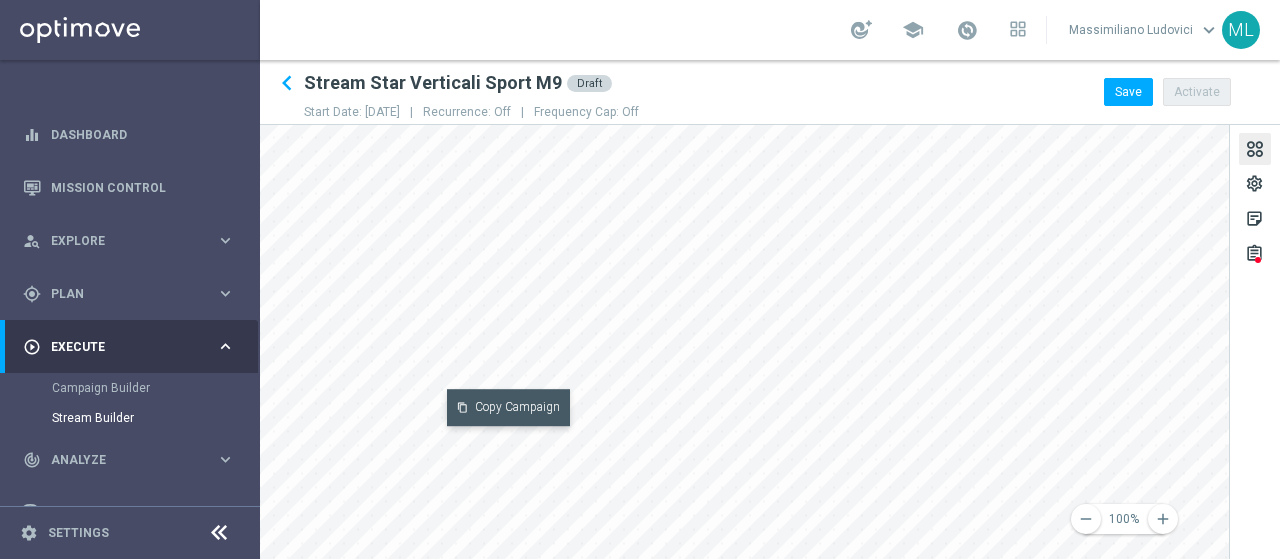 click on "content_copy
Copy Campaign" 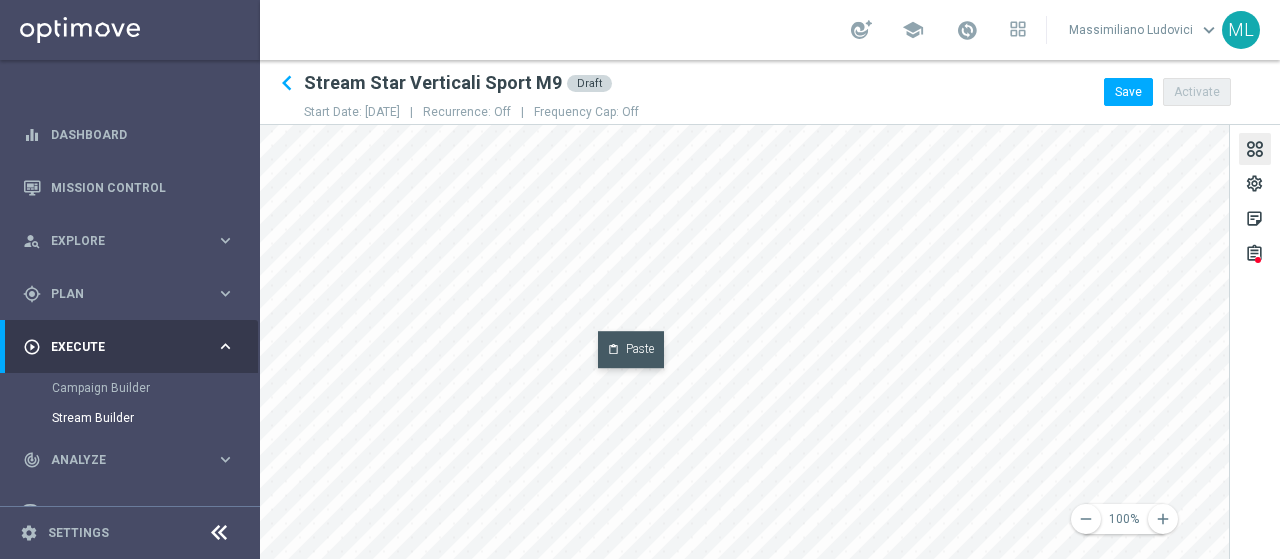 click on "content_paste
Paste" 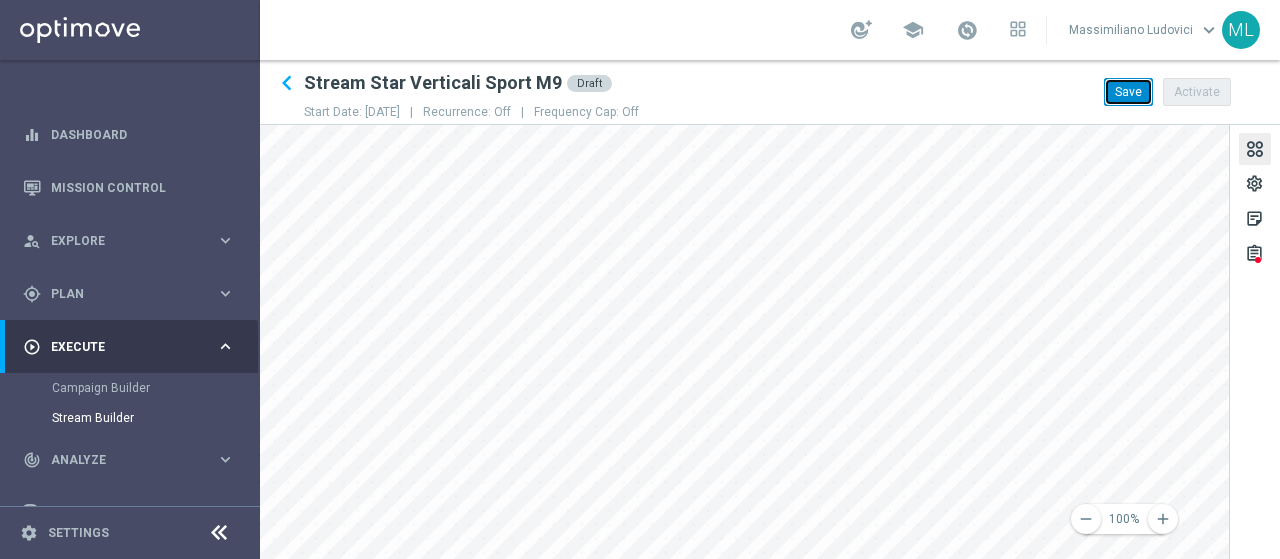 click on "Save" 